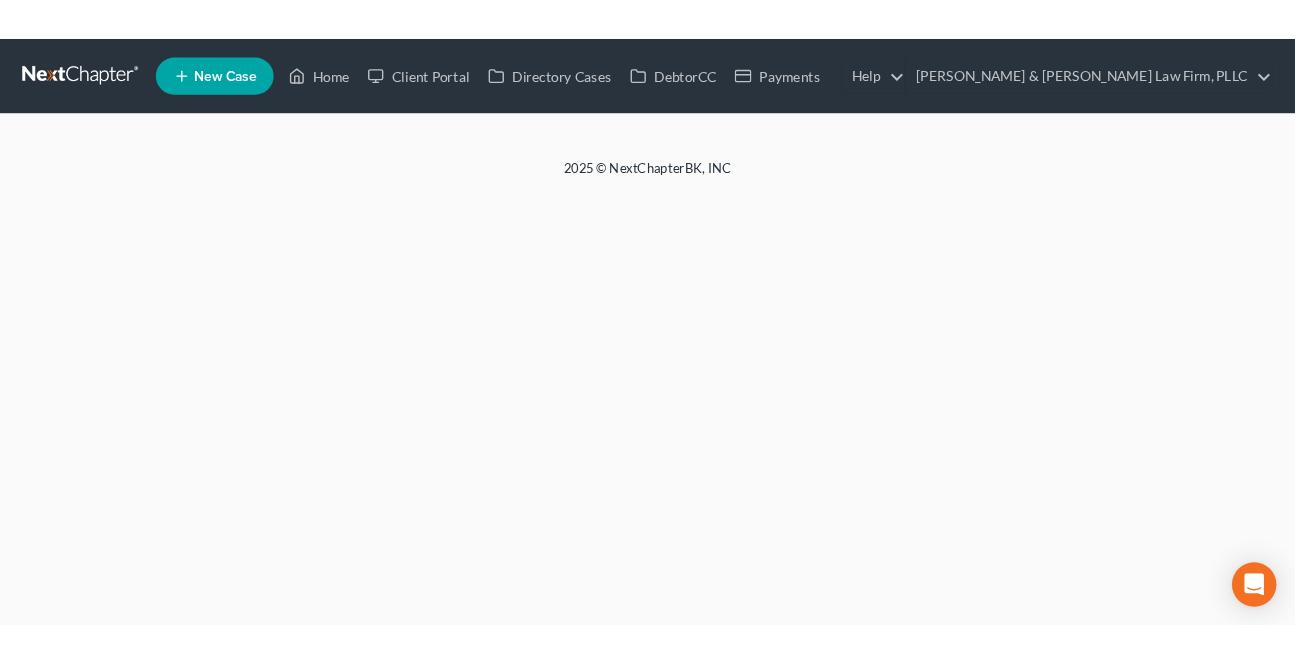 scroll, scrollTop: 0, scrollLeft: 0, axis: both 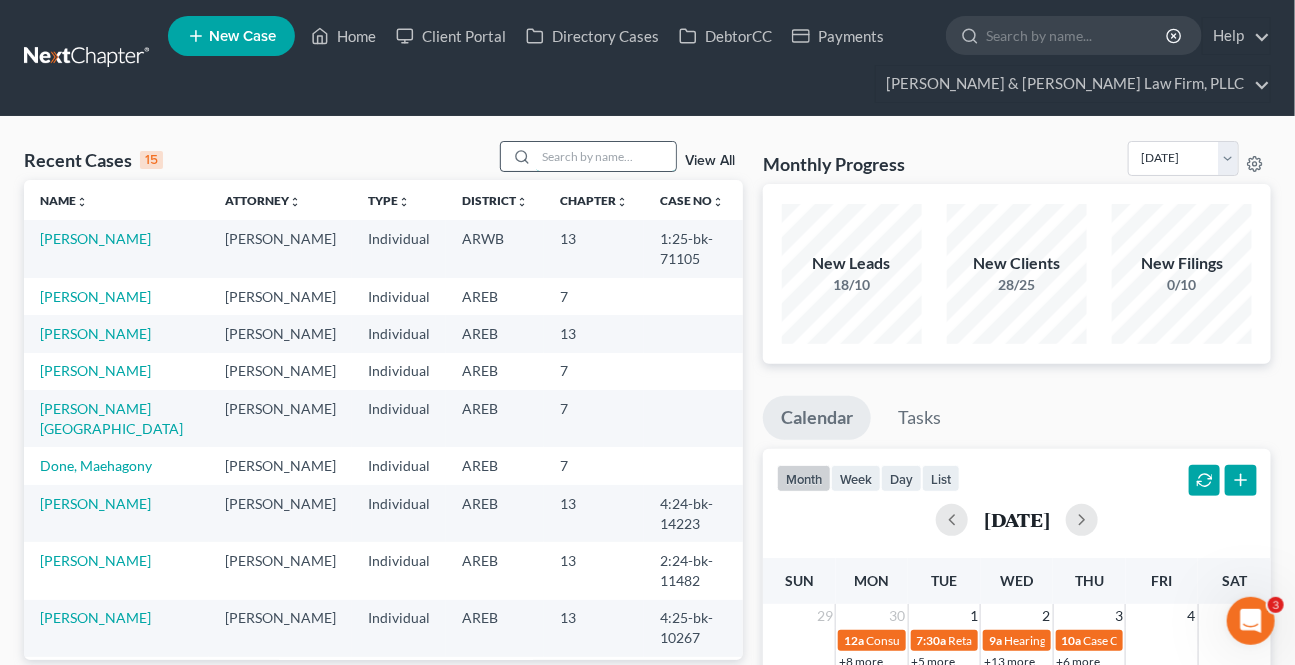 click at bounding box center (606, 156) 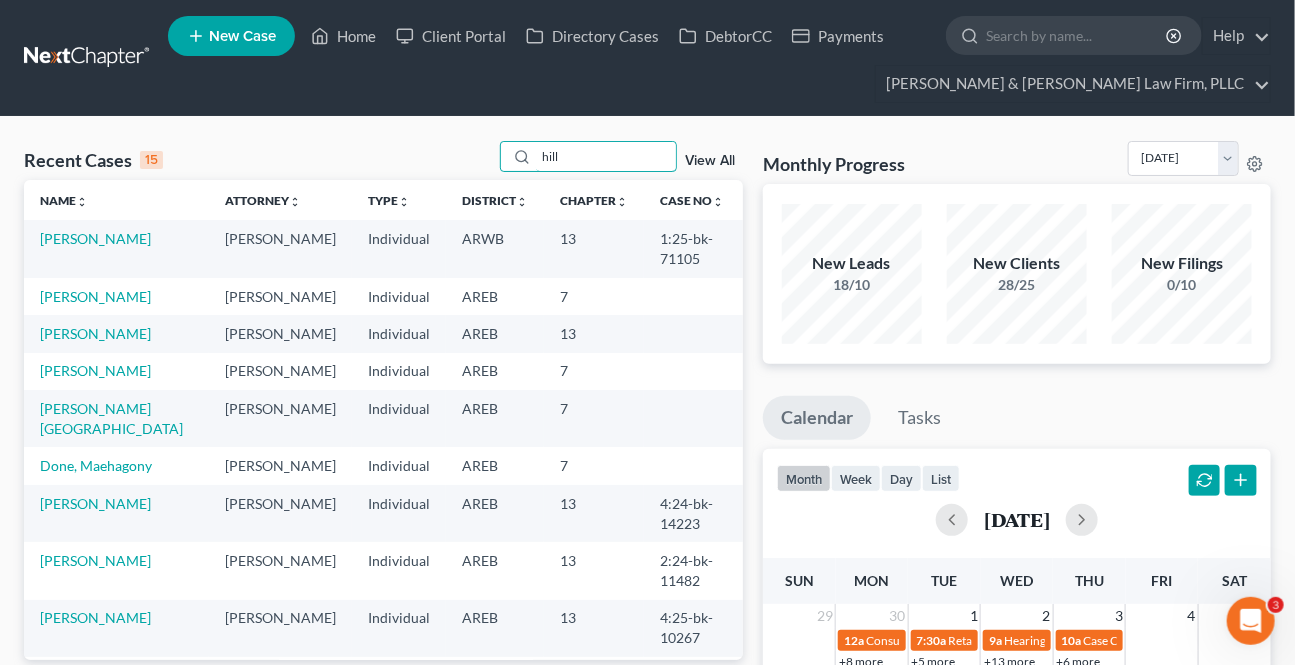 type on "hill" 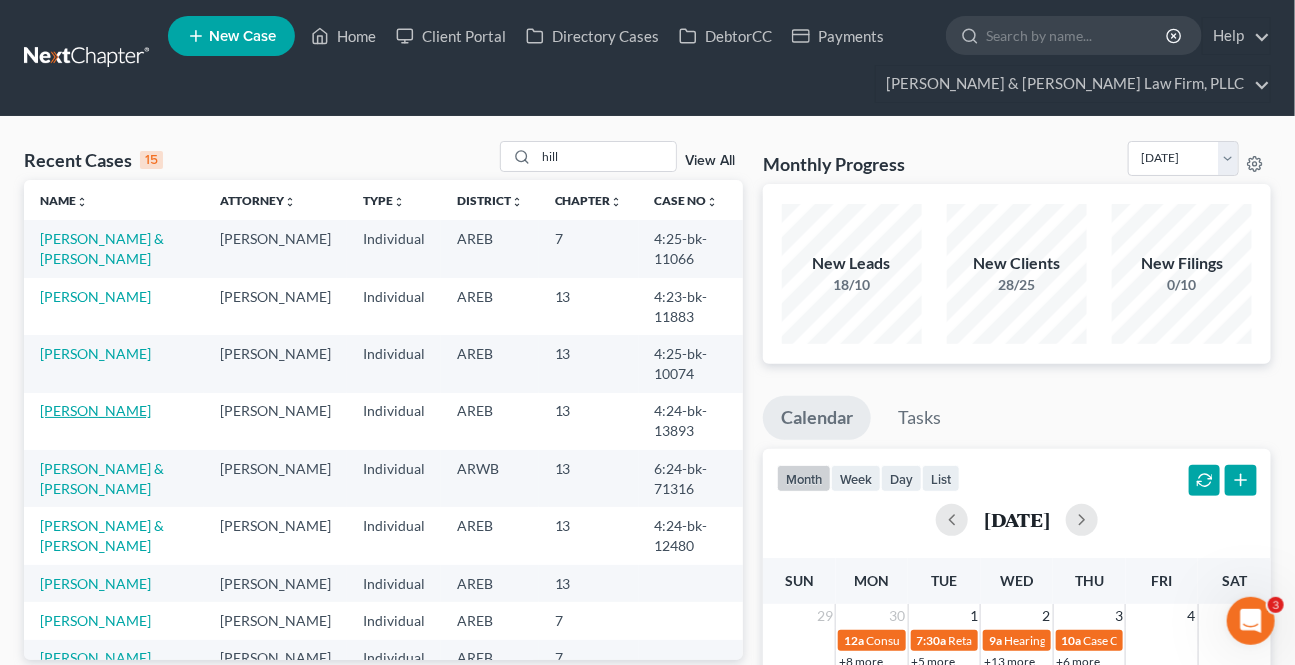 click on "[PERSON_NAME]" at bounding box center [95, 410] 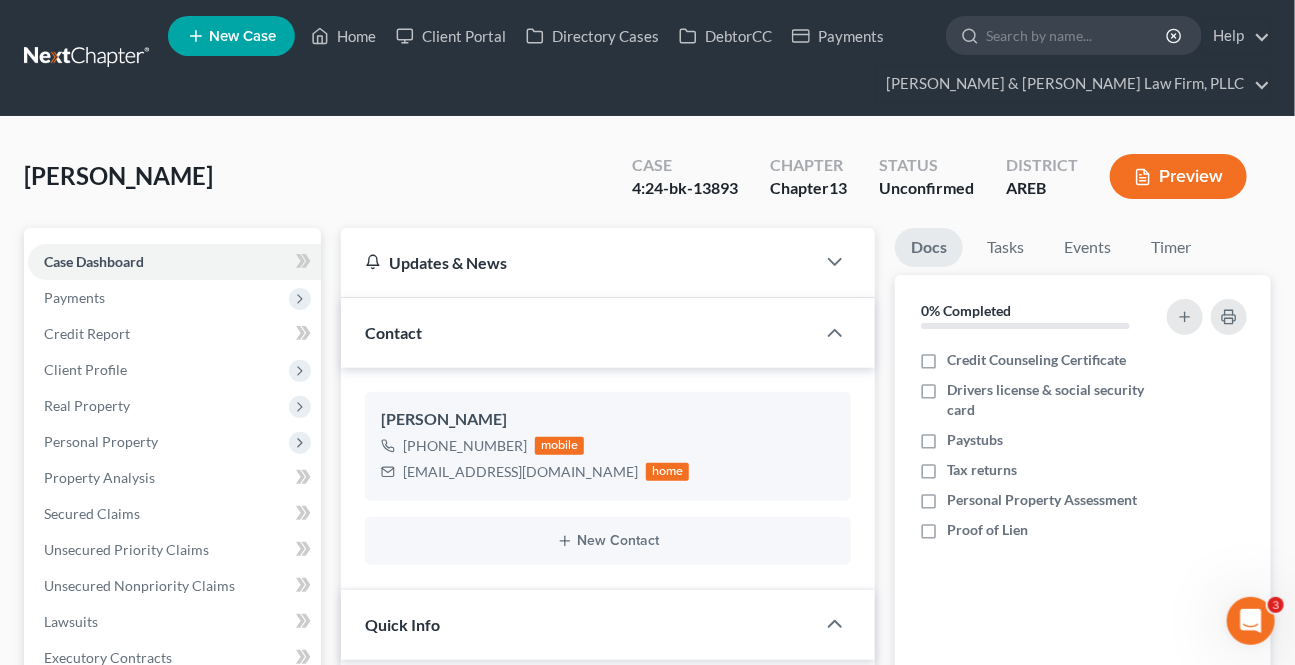 click on "Additional Documents" at bounding box center (174, 946) 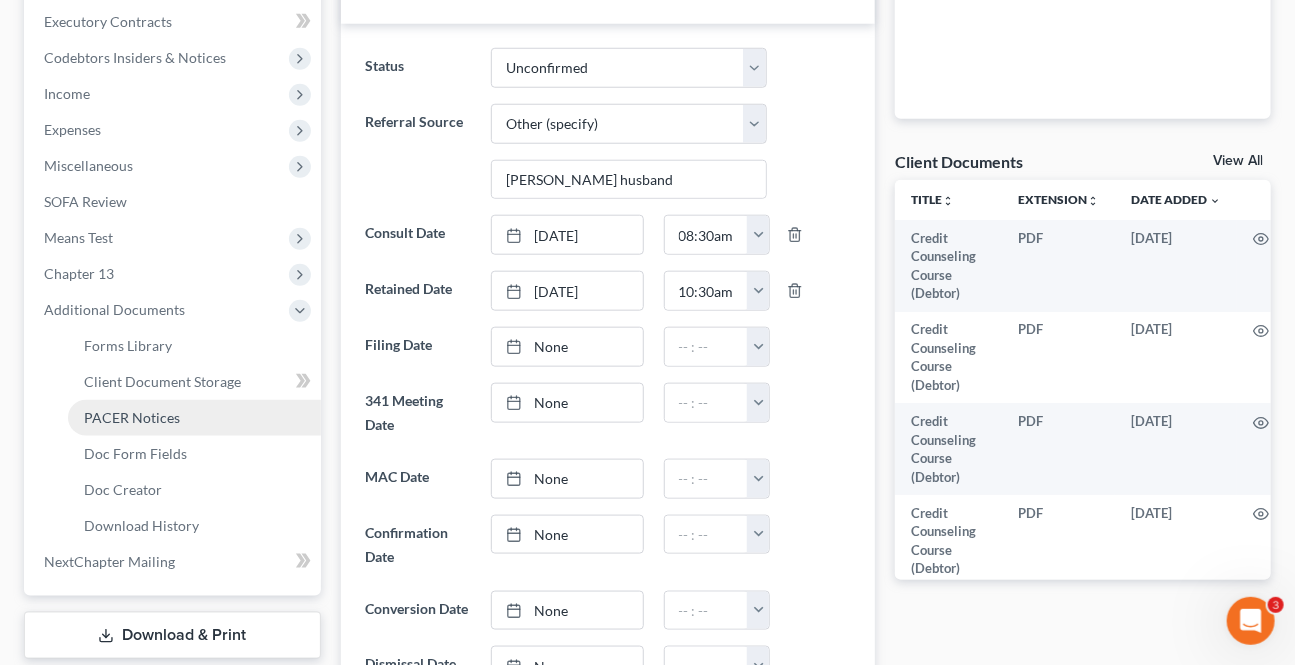 click on "PACER Notices" at bounding box center [132, 417] 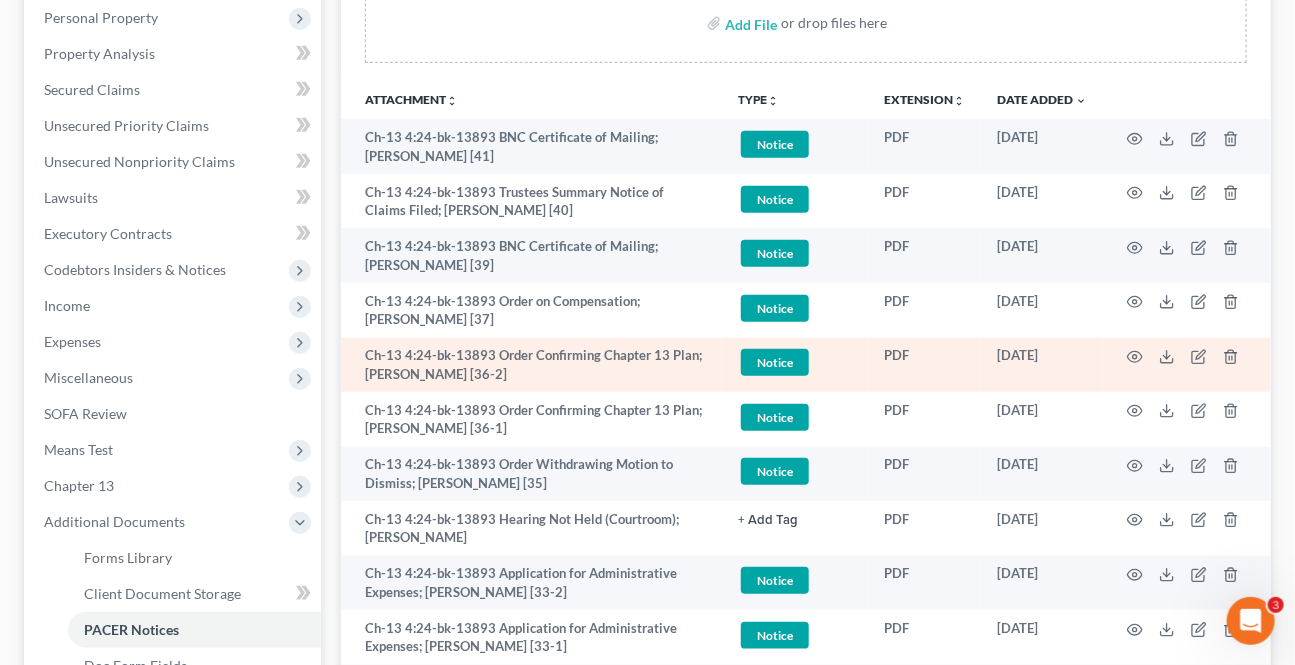 scroll, scrollTop: 454, scrollLeft: 0, axis: vertical 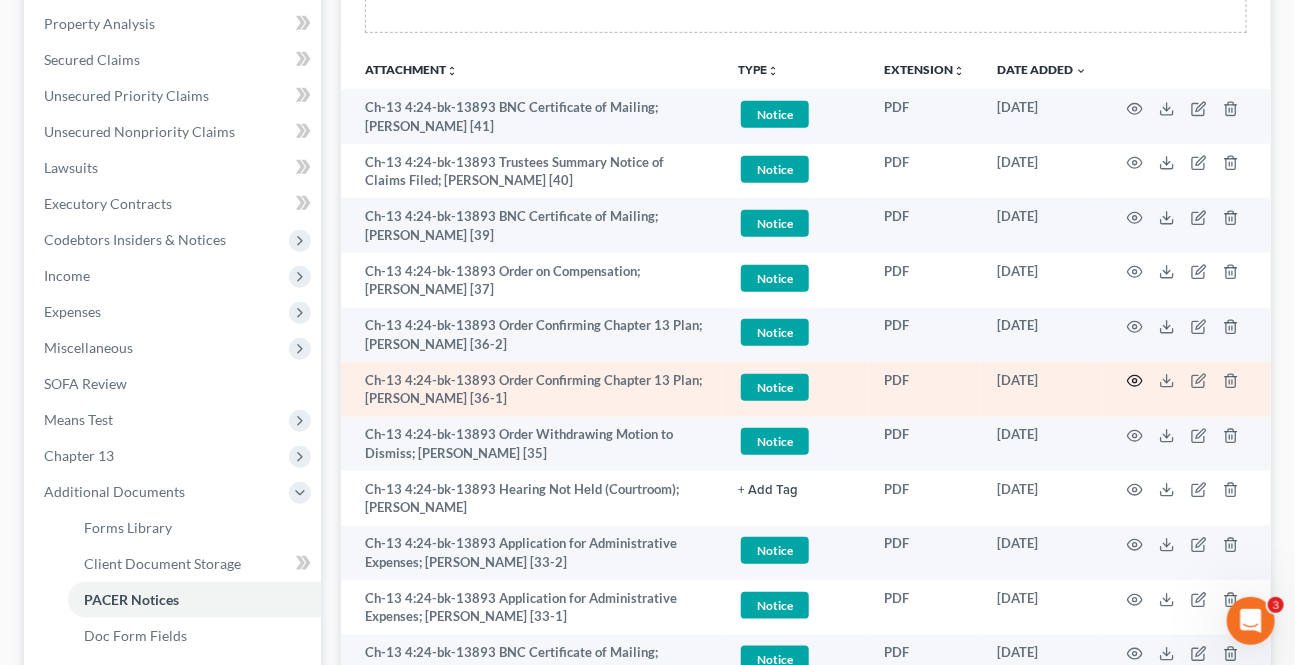 click 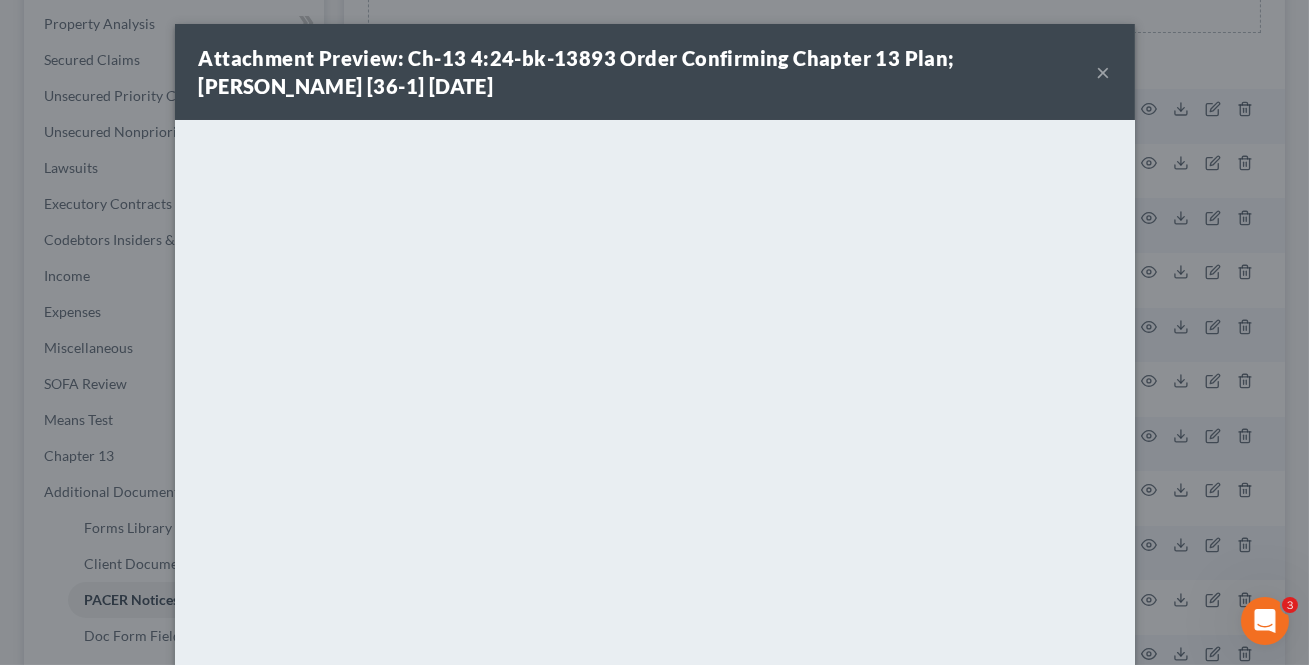 click on "×" at bounding box center [1104, 72] 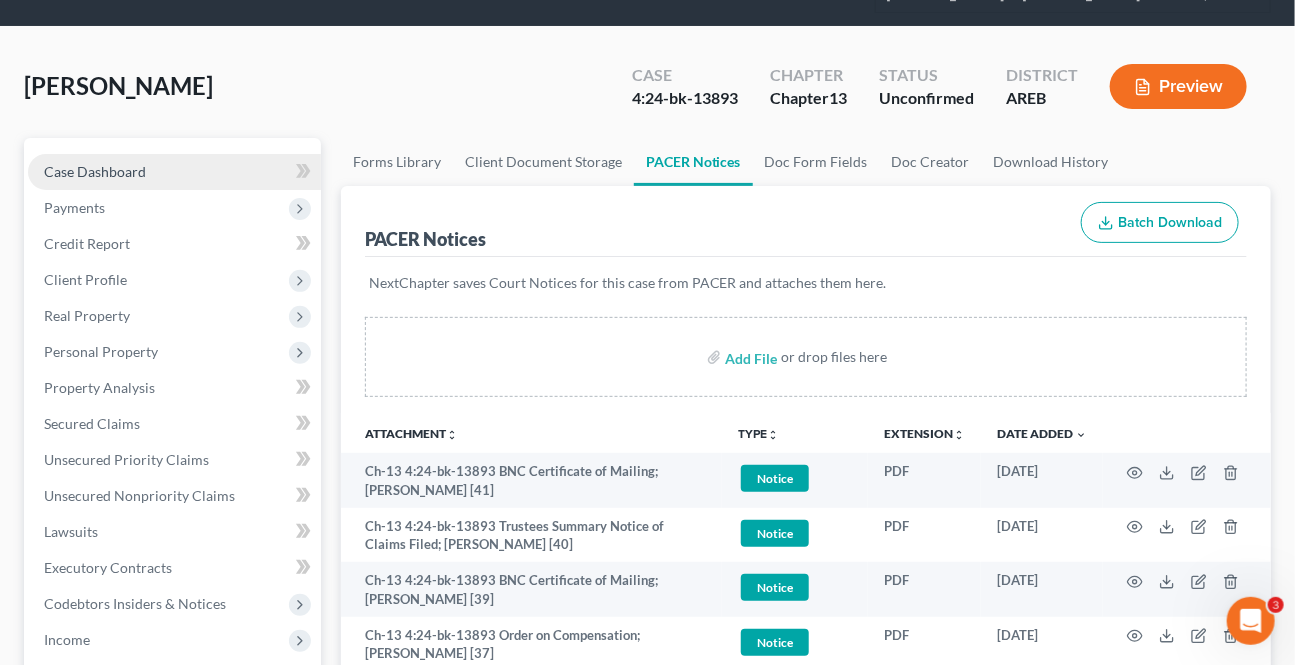 click on "Case Dashboard" at bounding box center [174, 172] 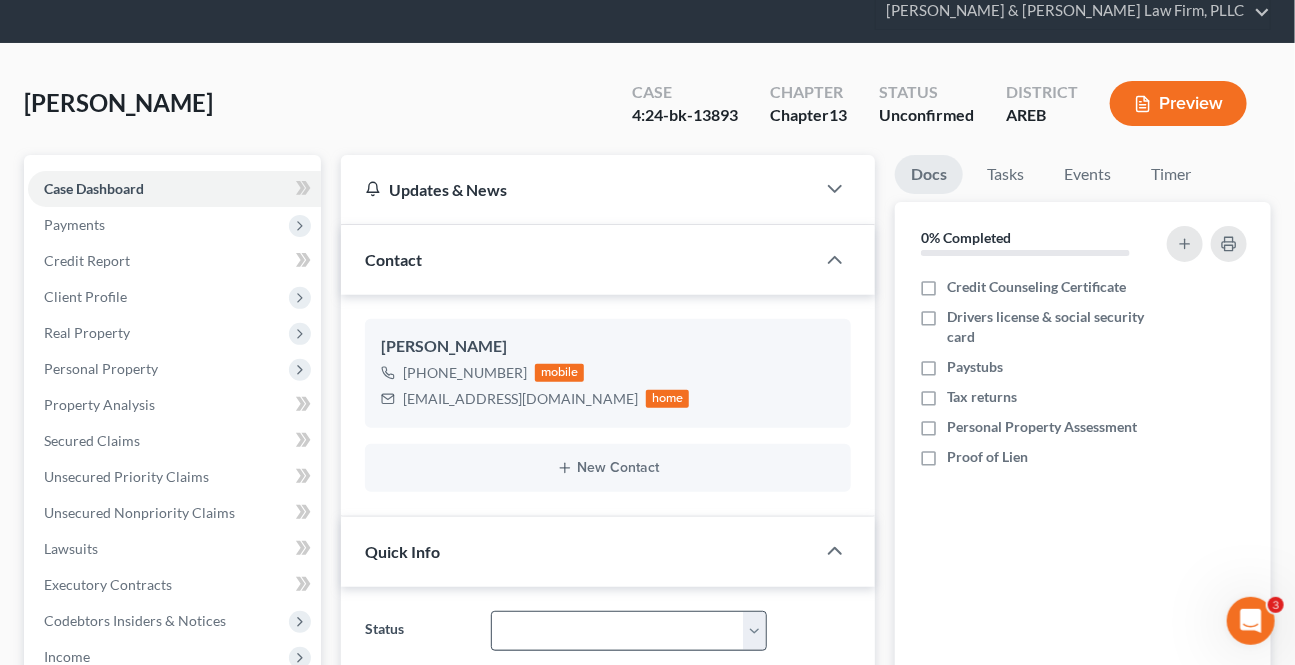 scroll, scrollTop: 454, scrollLeft: 0, axis: vertical 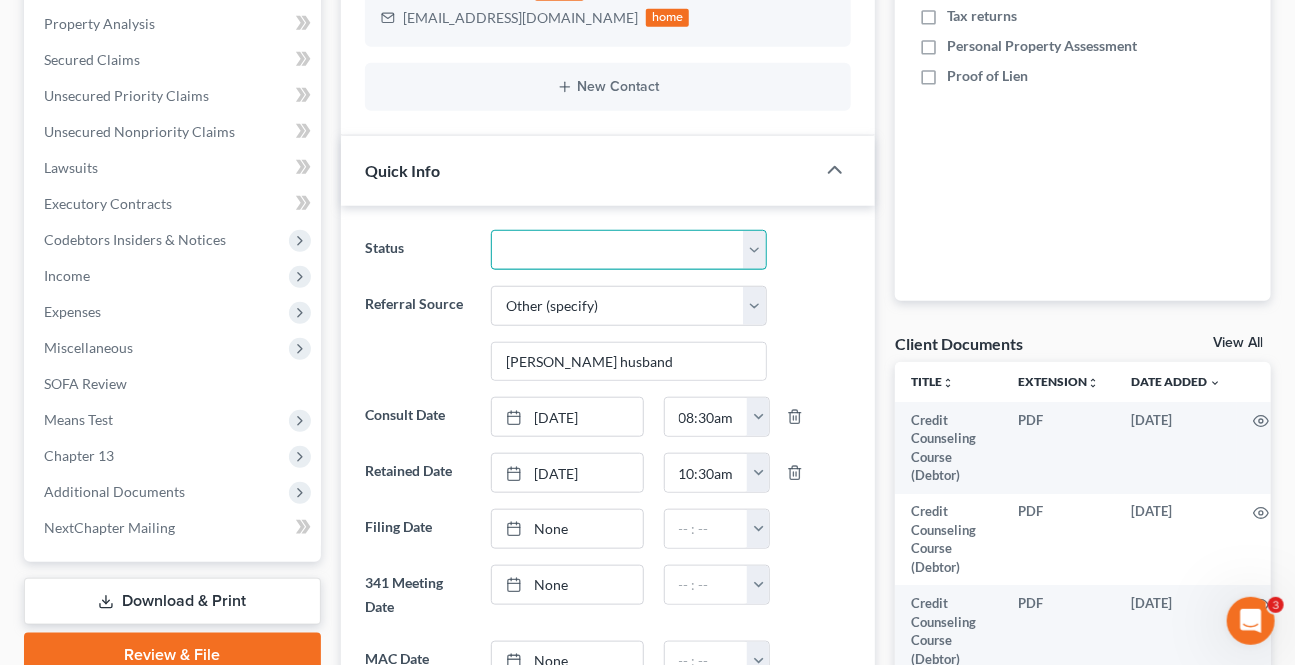 click on "Awaiting 341 Chapter 7 - Attended Meeting Confirmed Discharged Dismissed New Consult Not Retained Rejected Retained Unconfirmed Withdrawn as Counsel" at bounding box center (628, 250) 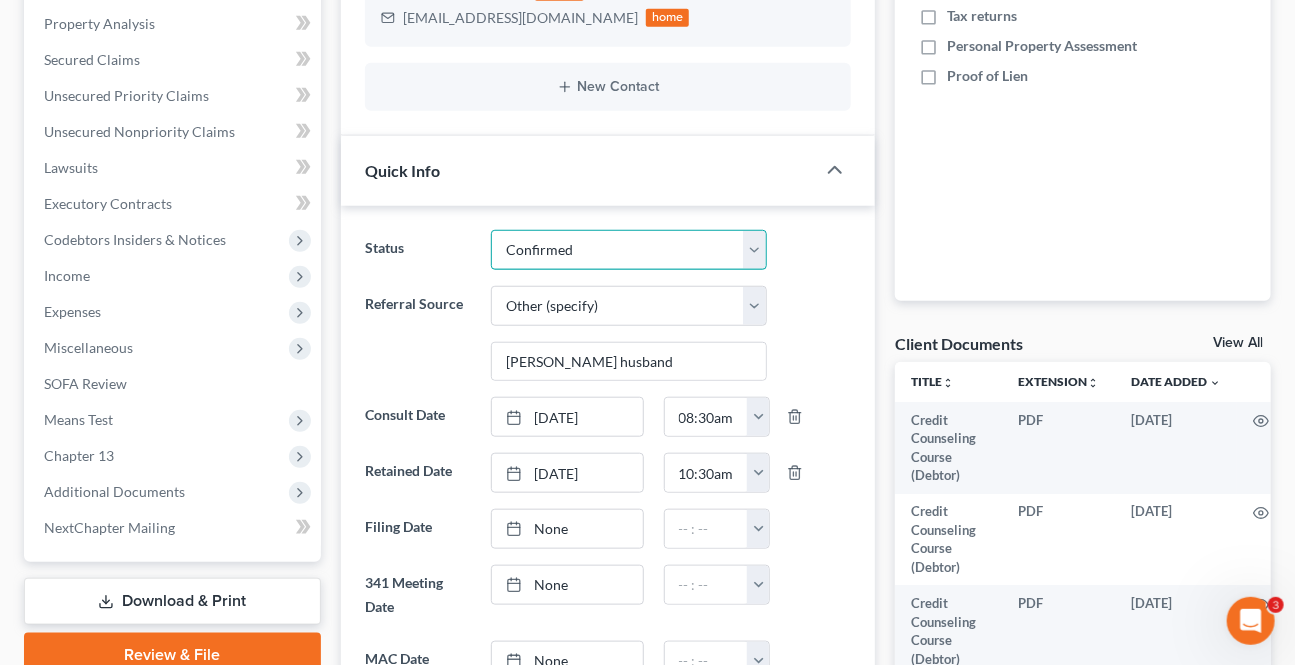 click on "Awaiting 341 Chapter 7 - Attended Meeting Confirmed Discharged Dismissed New Consult Not Retained Rejected Retained Unconfirmed Withdrawn as Counsel" at bounding box center [628, 250] 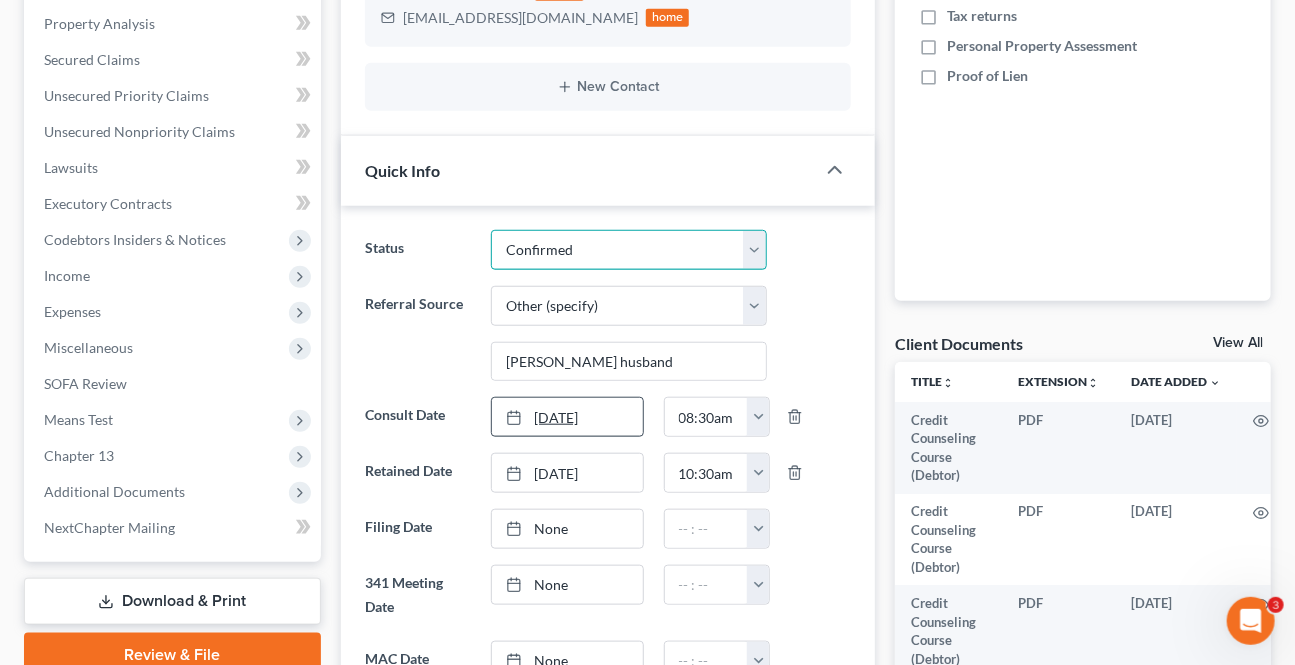 scroll, scrollTop: 636, scrollLeft: 0, axis: vertical 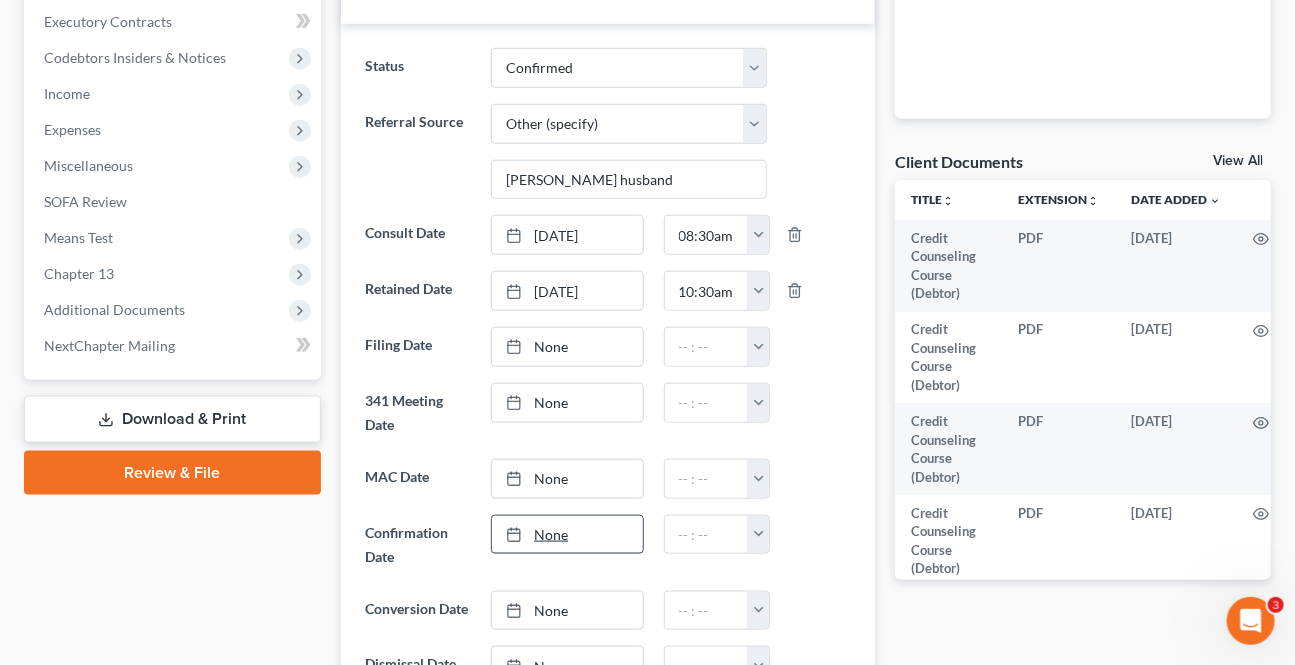 click on "None" at bounding box center [567, 535] 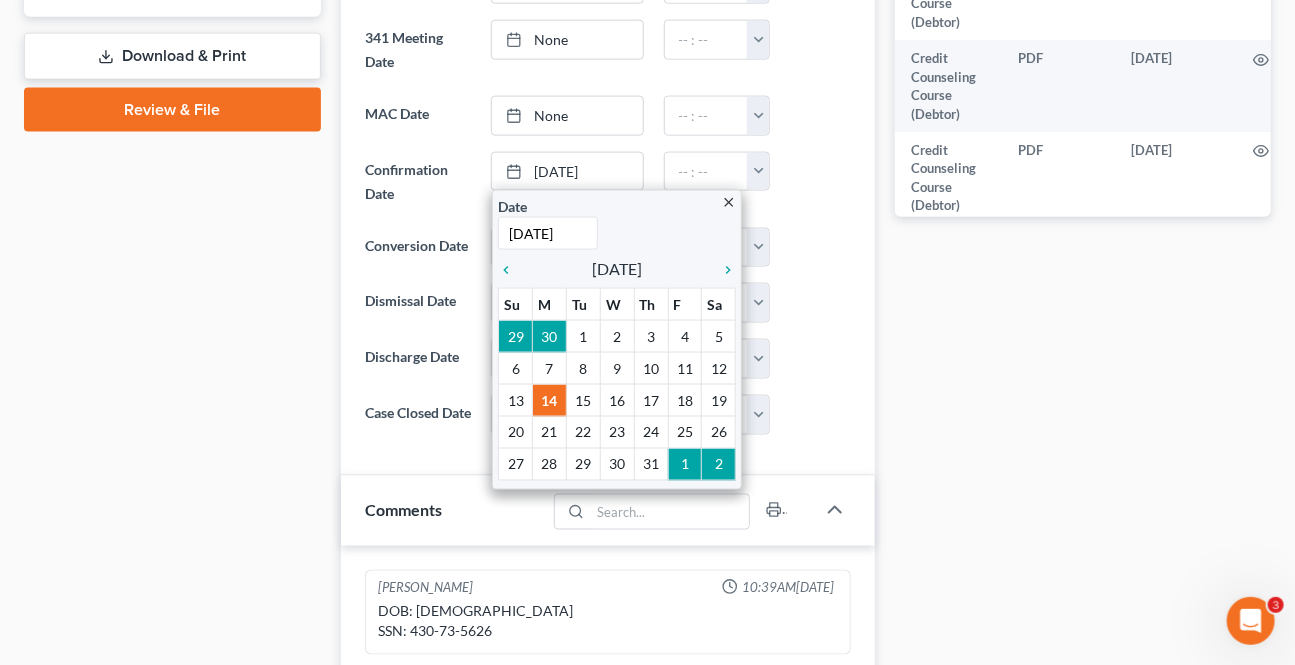 scroll, scrollTop: 1000, scrollLeft: 0, axis: vertical 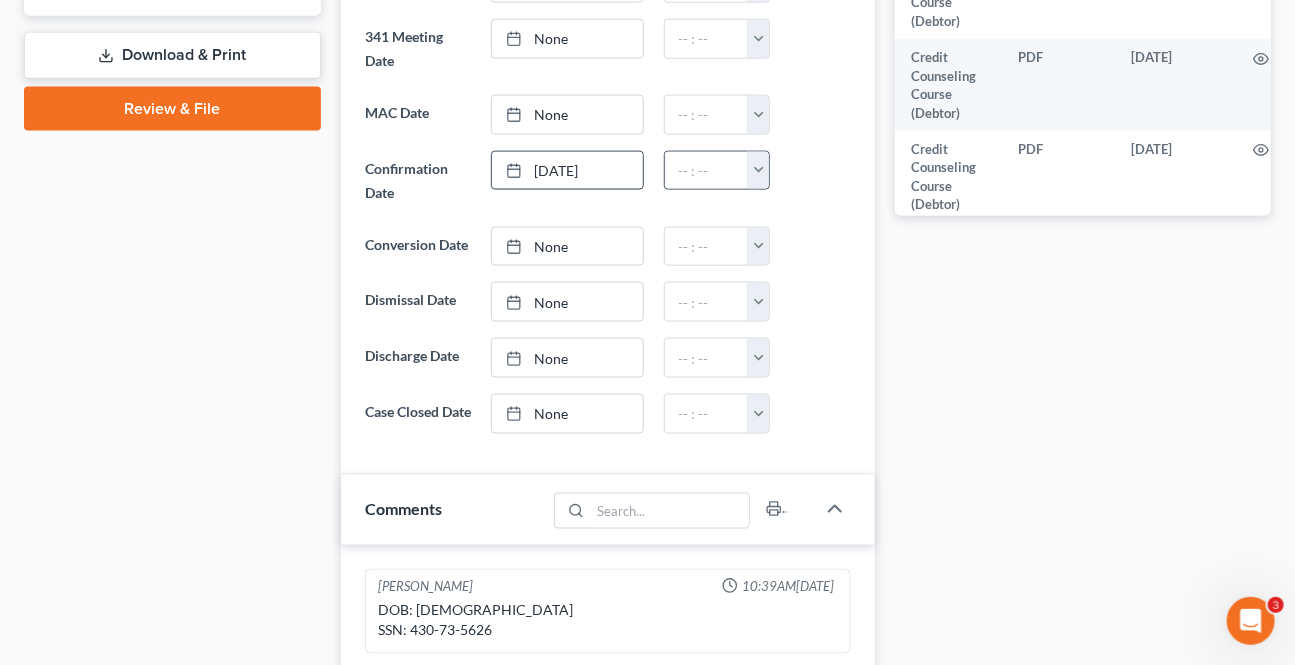 click at bounding box center (758, 171) 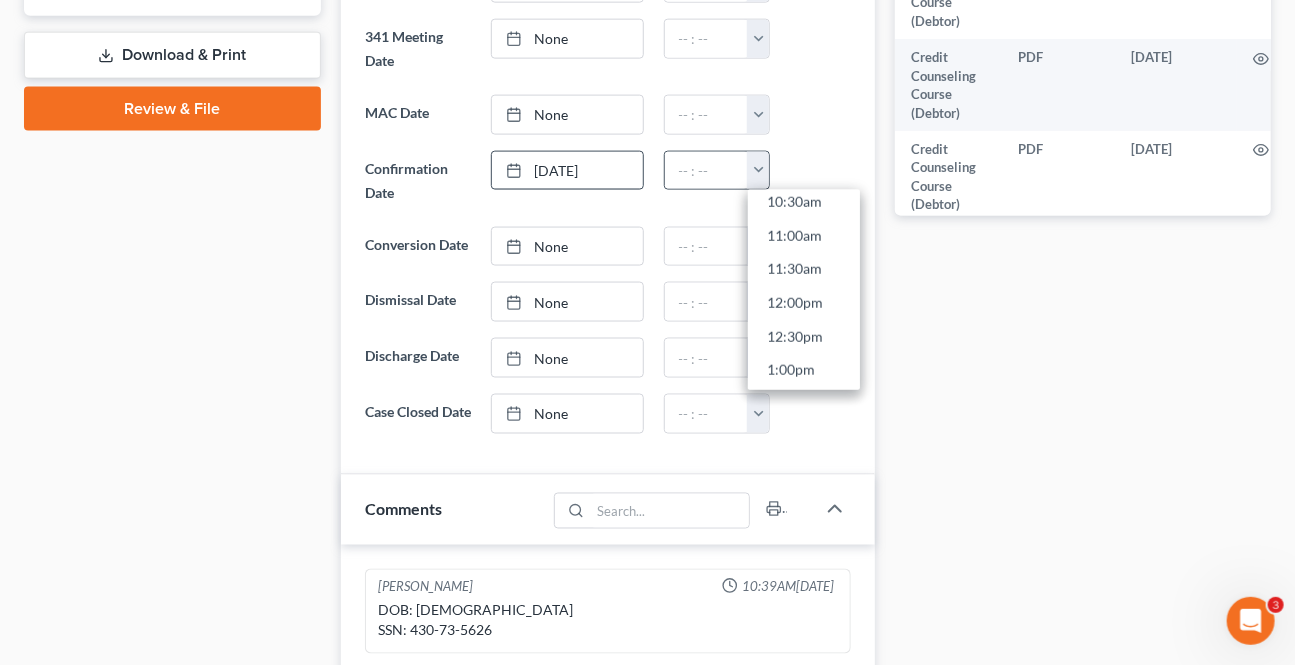 scroll, scrollTop: 727, scrollLeft: 0, axis: vertical 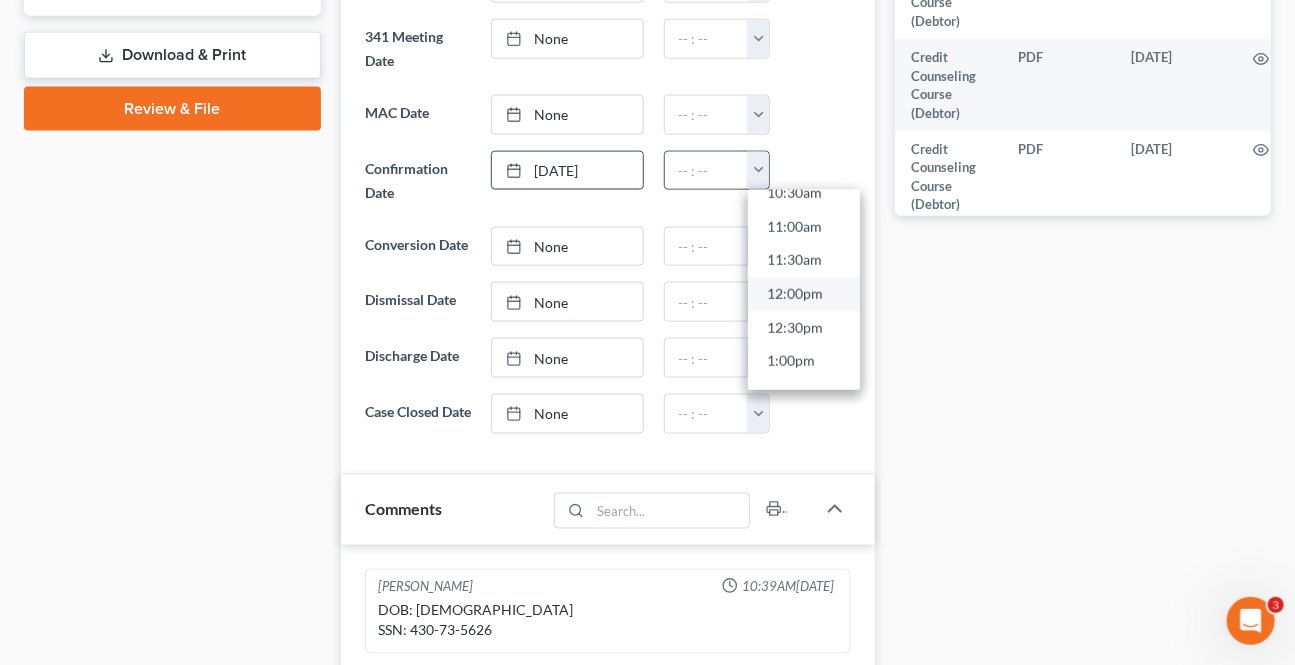 click on "12:00pm" at bounding box center [804, 294] 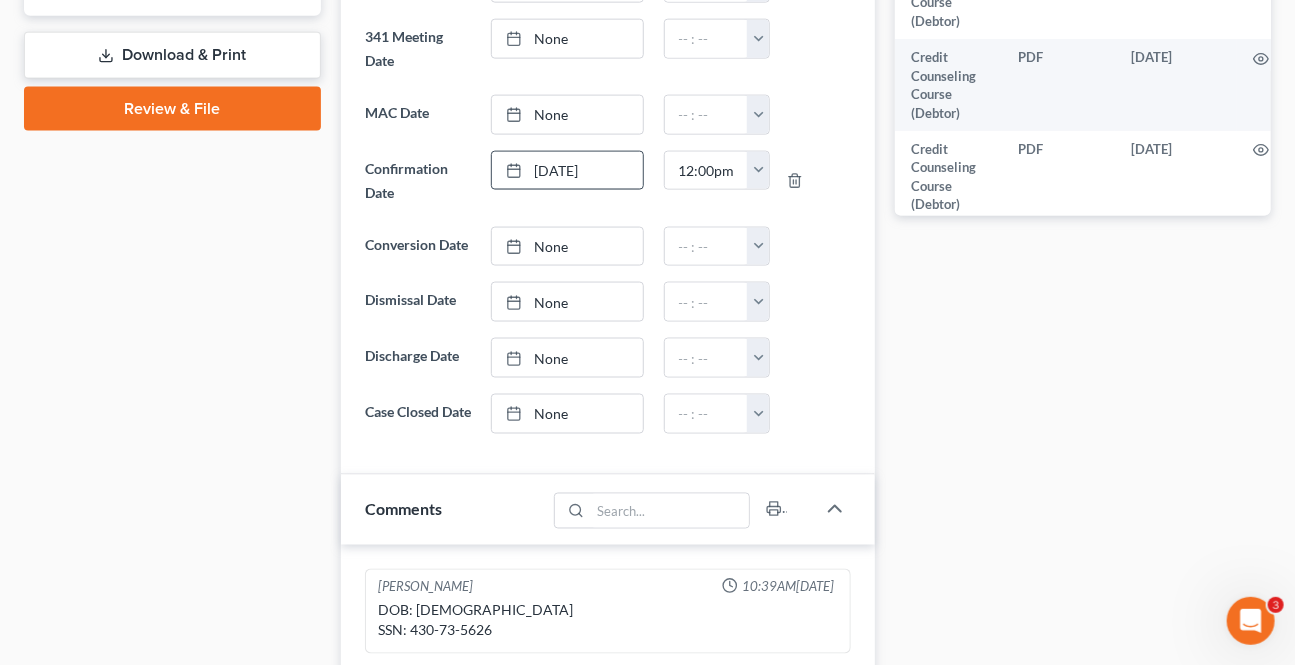 click on "Docs
Tasks
Events
Timer
0% Completed
Nothing here yet! Credit Counseling Certificate   Drivers license & social security card   Paystubs   Tax returns   Personal Property Assessment   Proof of Lien
Hide Completed Tasks
Review for filing [DATE] Efile: plan, fee app, motions [DATE] Yearly review [DATE] 2020/2024 Tax returns [DATE] Filing fee review [DATE] Confirmation review [DATE] Email insurance to Priority [DATE] Update court & trustee info [DATE] Garnishment or repossessions [DATE] Notices of bankruptcy (lawsuits) [DATE] Check for bills to add [DATE] Create 341 calendar events [DATE] 341 prep [DATE] Send debtor education email/text [DATE] Submit CMI ([PERSON_NAME] only) [DATE] Submit debtor contact sheet ([PERSON_NAME] & [PERSON_NAME] only) [DATE] Check for automatic stay motion [DATE] Check for fee application [DATE] Send case & payment email [DATE] Schedule attorney appointment" at bounding box center [1083, 168] 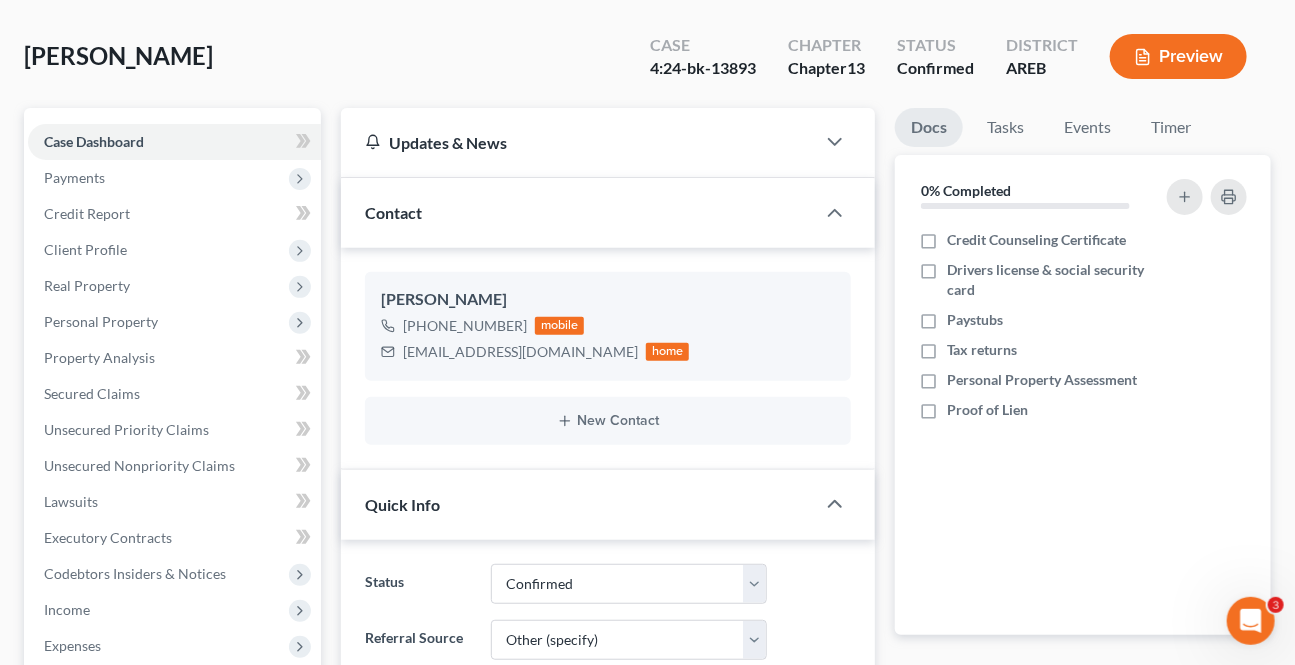 scroll, scrollTop: 0, scrollLeft: 0, axis: both 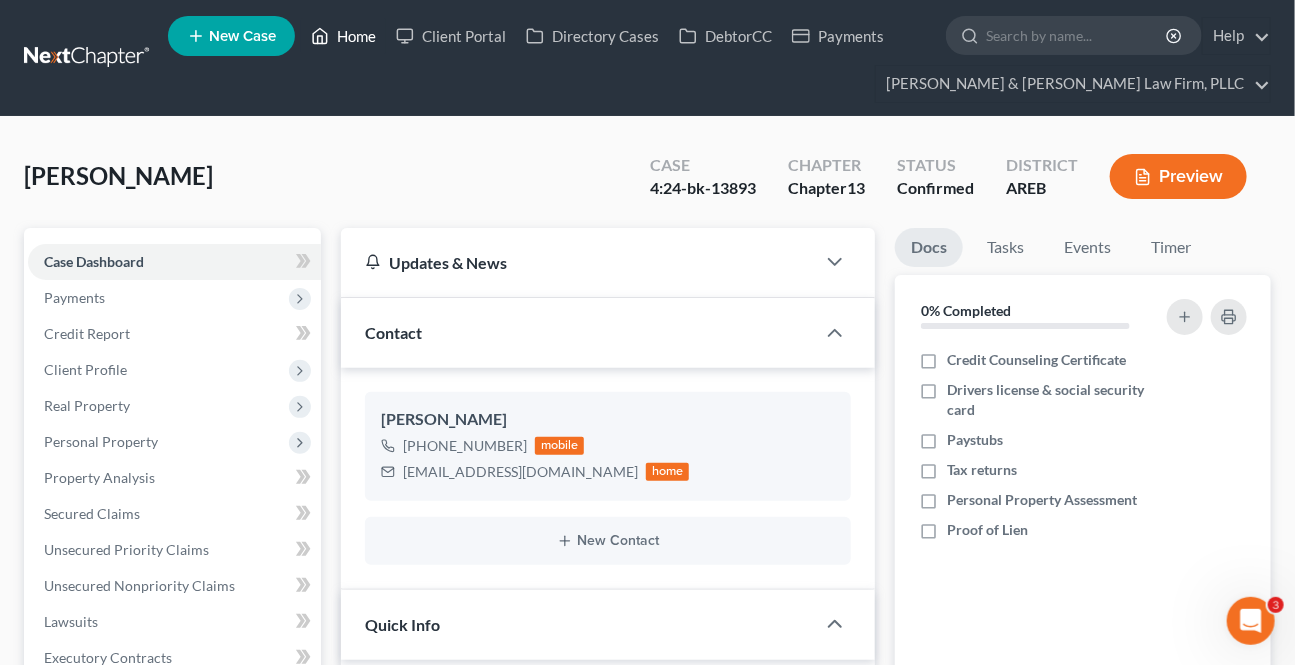 click 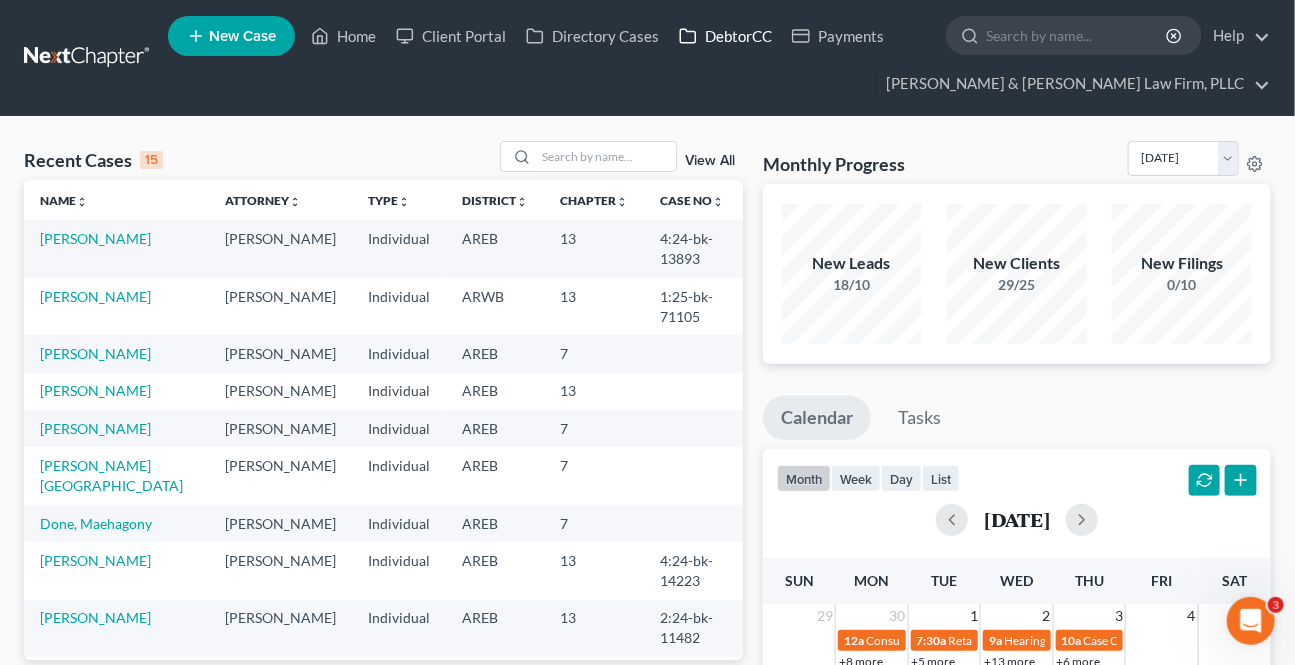 click on "DebtorCC" at bounding box center [725, 36] 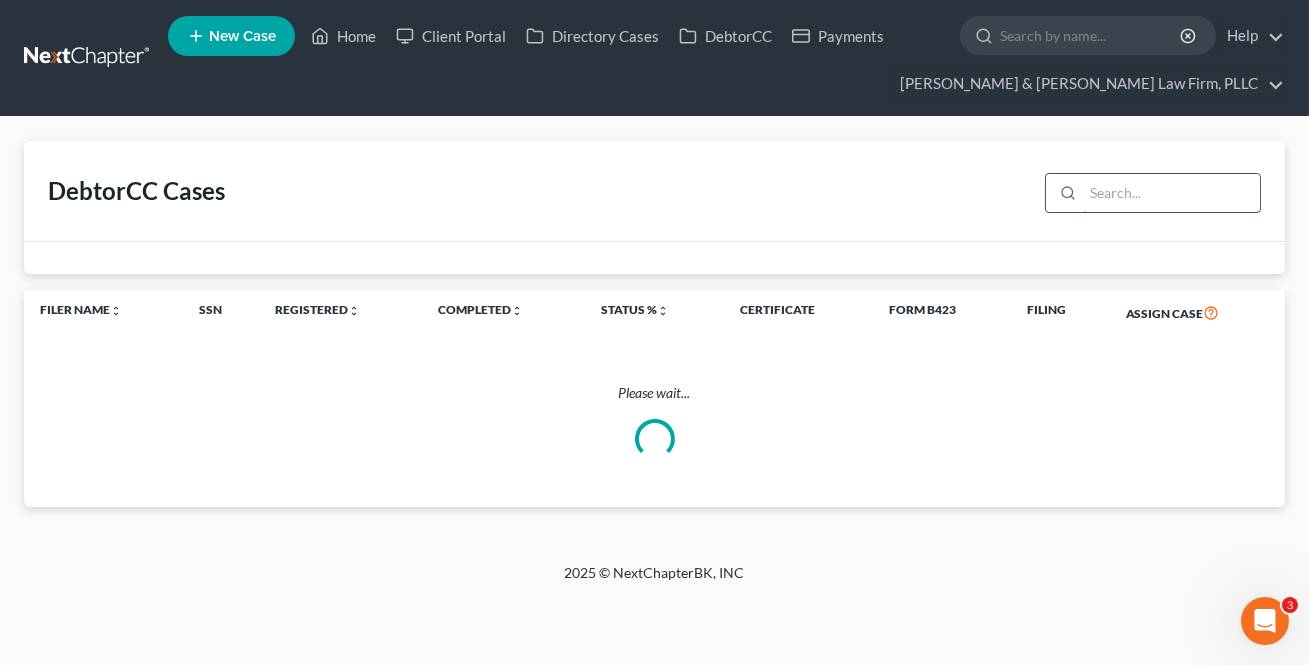 click at bounding box center (1171, 193) 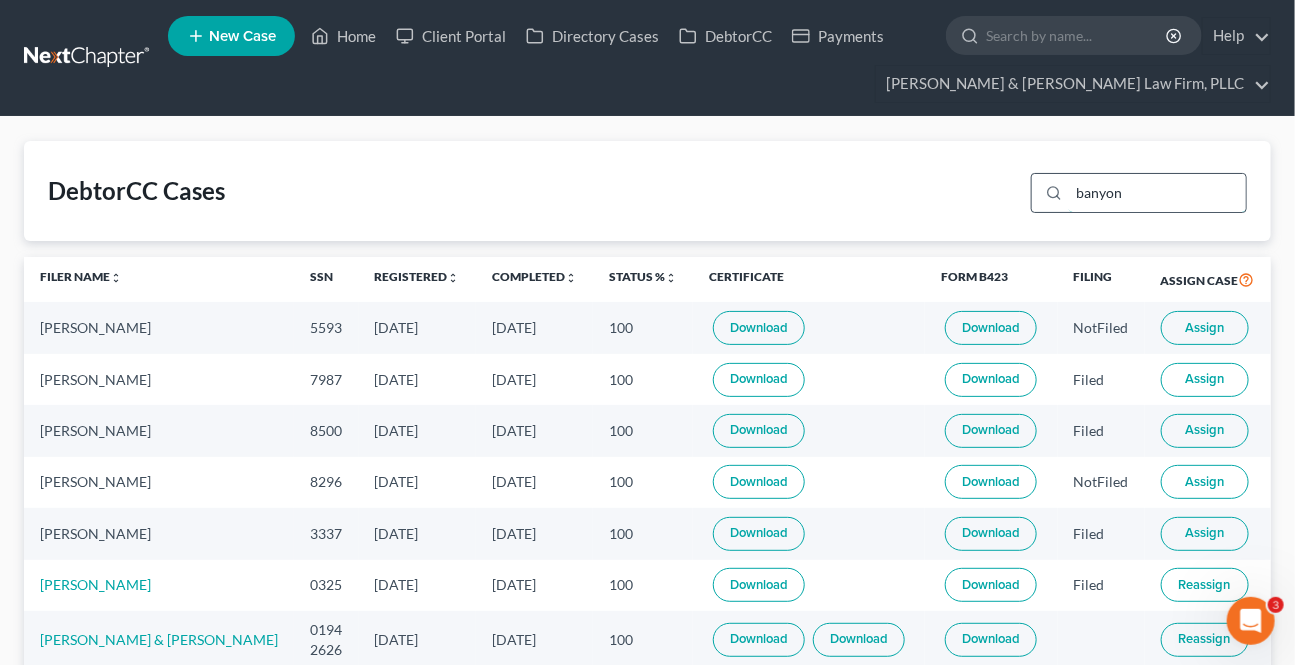 click on "banyon" at bounding box center [1157, 193] 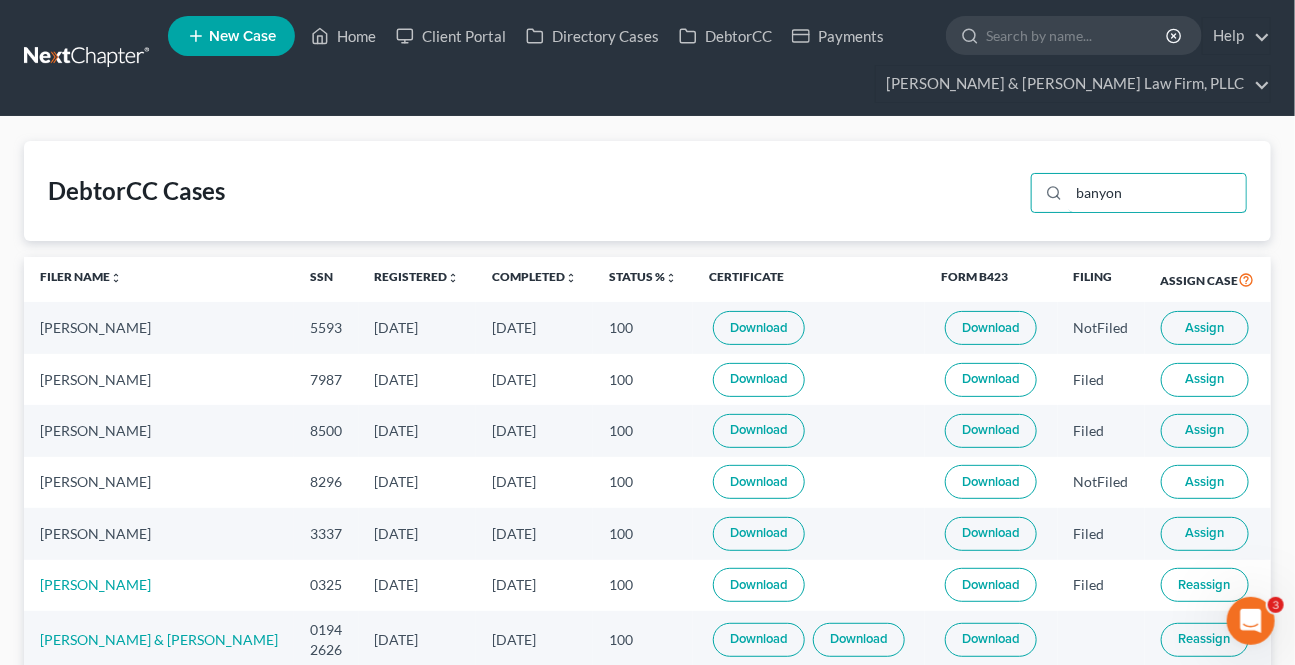 type on "banyon" 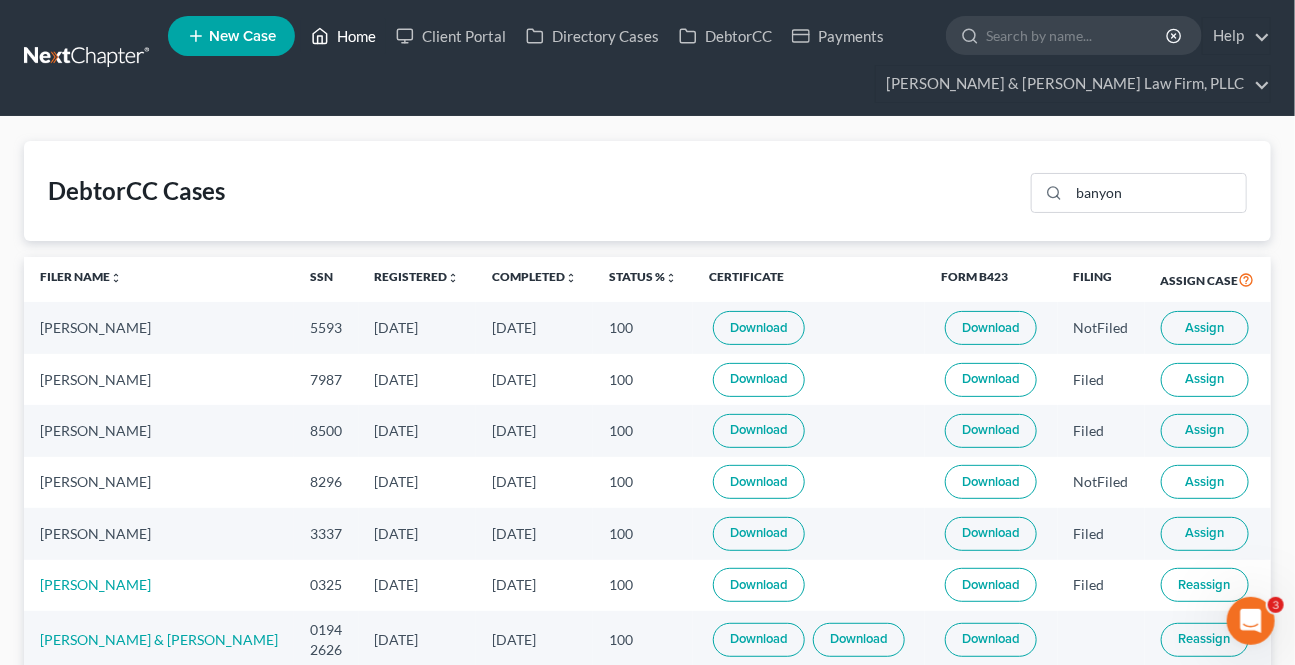click on "Home" at bounding box center (343, 36) 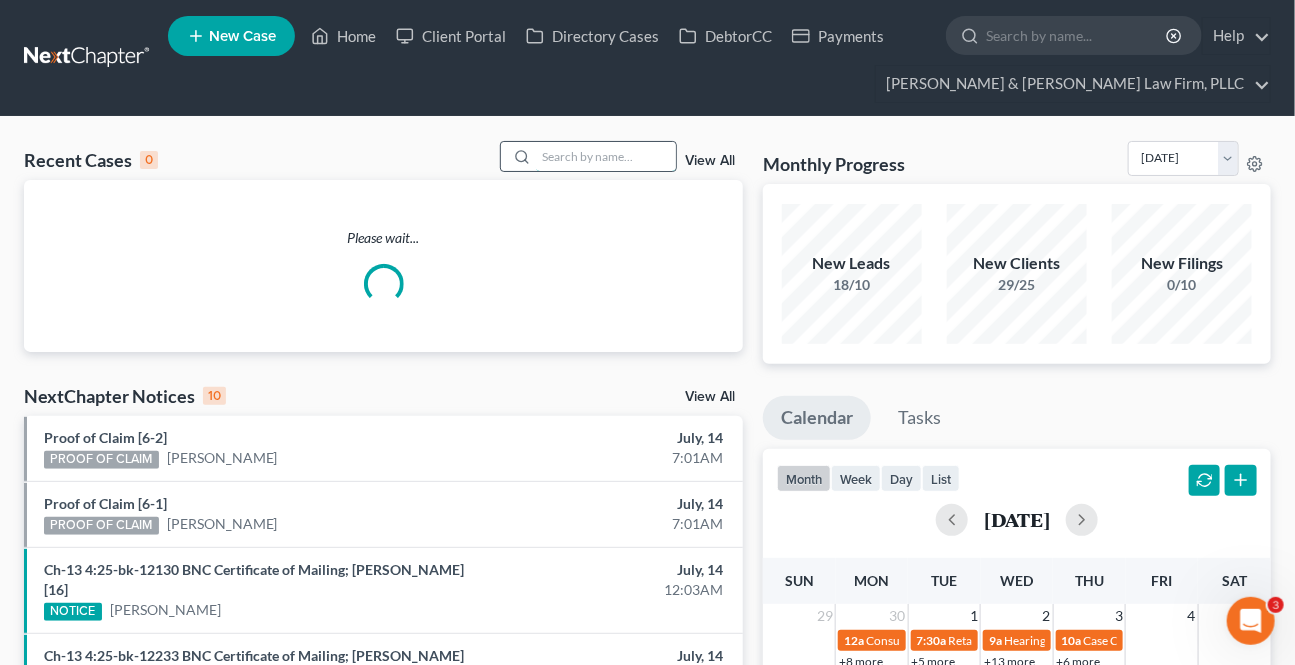 click at bounding box center [606, 156] 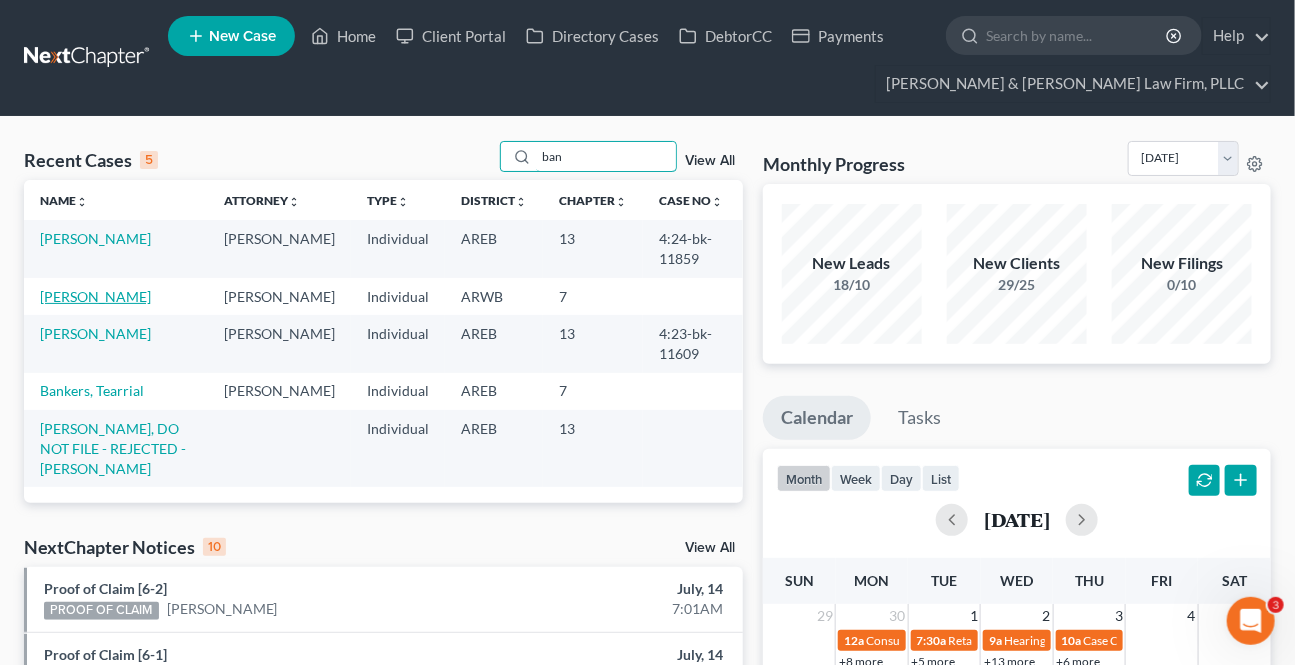 type on "ban" 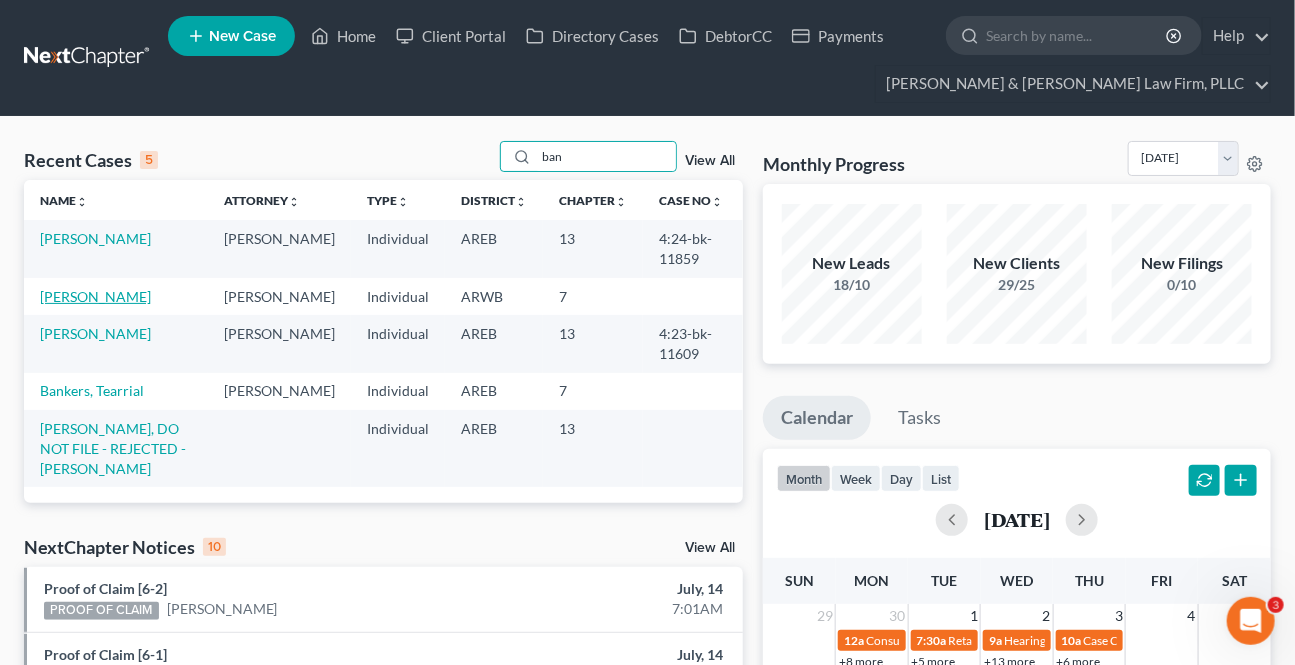 click on "[PERSON_NAME]" at bounding box center [95, 296] 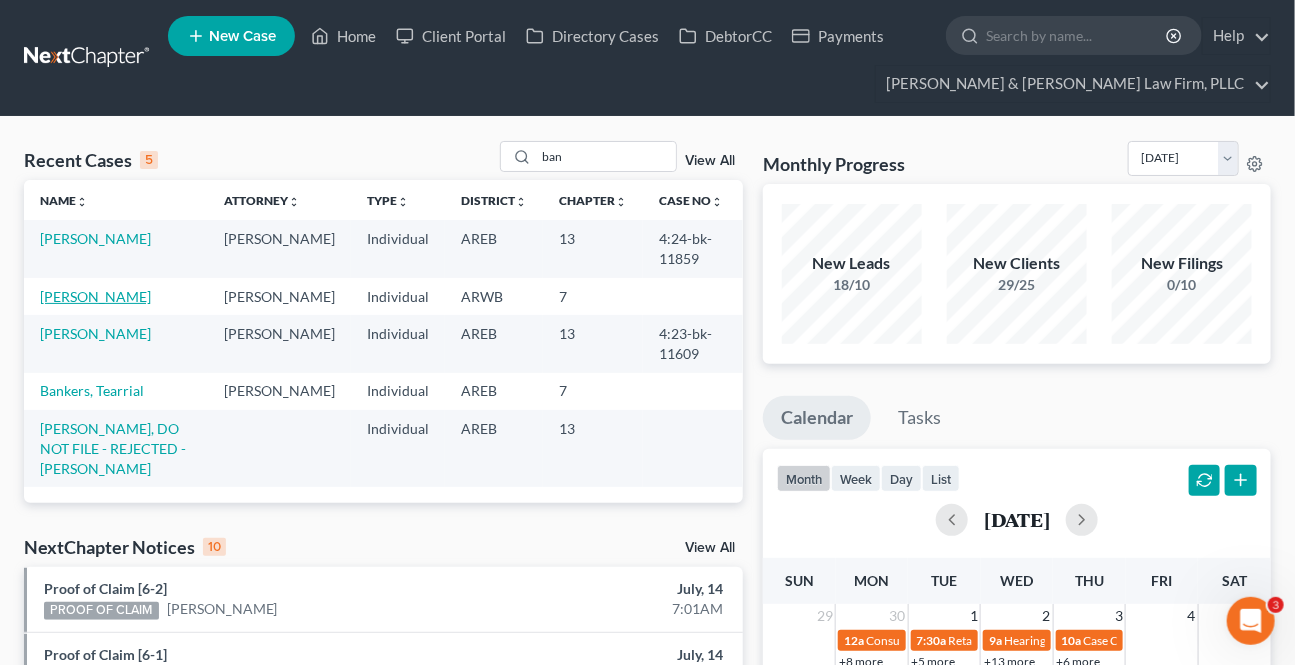 select on "2" 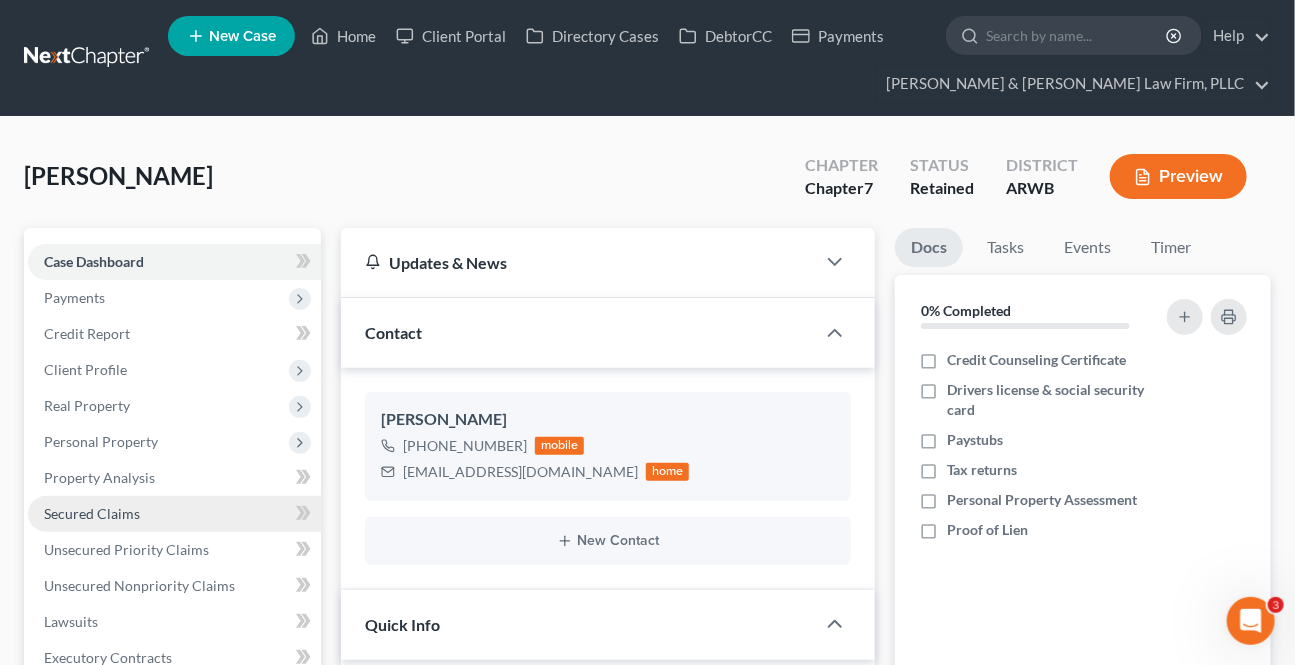 click on "Secured Claims" at bounding box center [92, 513] 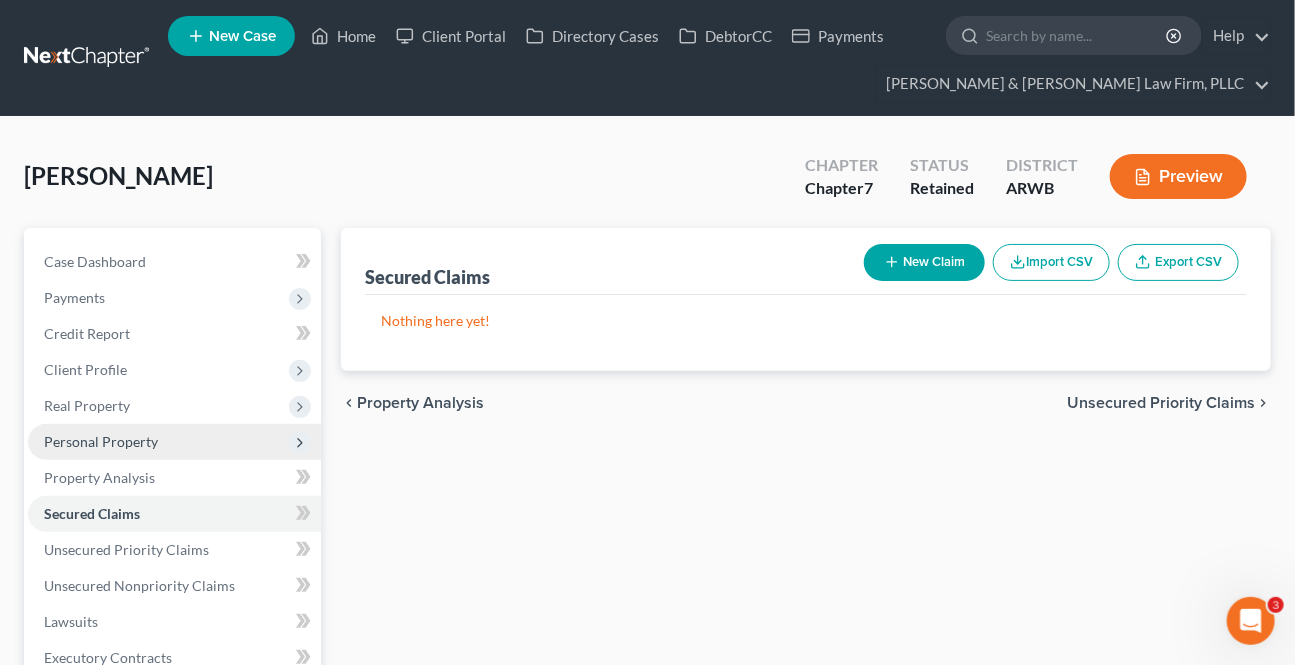 click on "Personal Property" at bounding box center [101, 441] 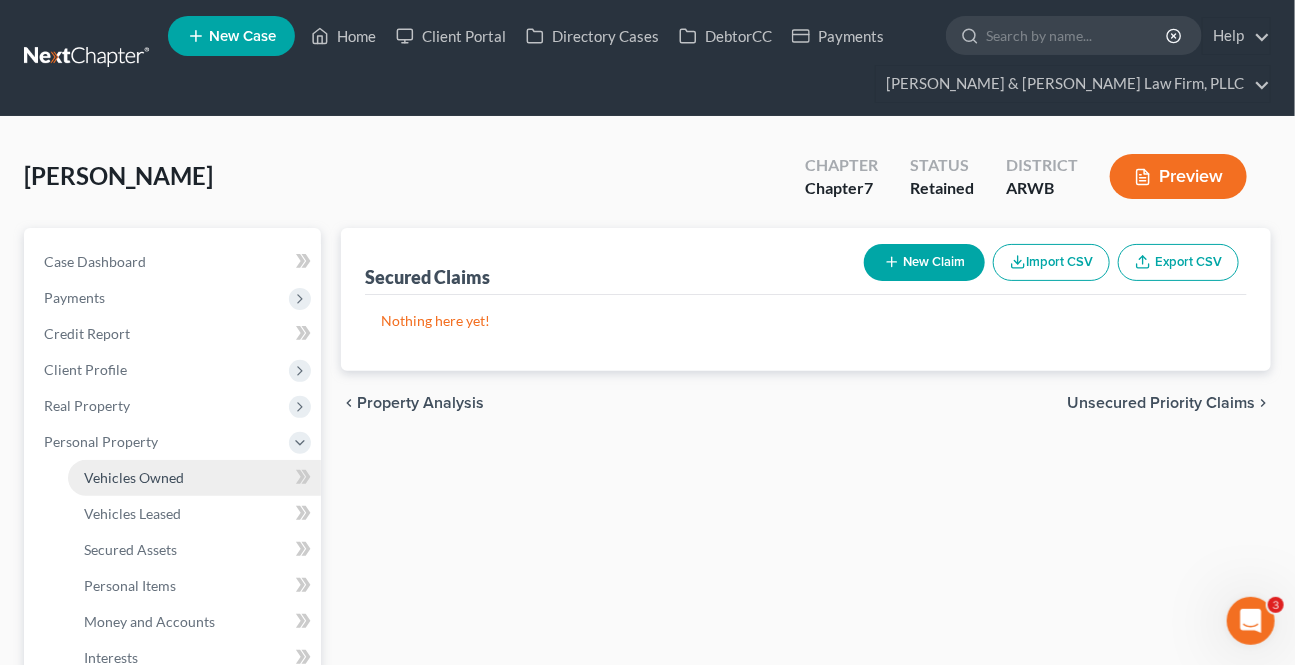 click on "Vehicles Owned" at bounding box center [194, 478] 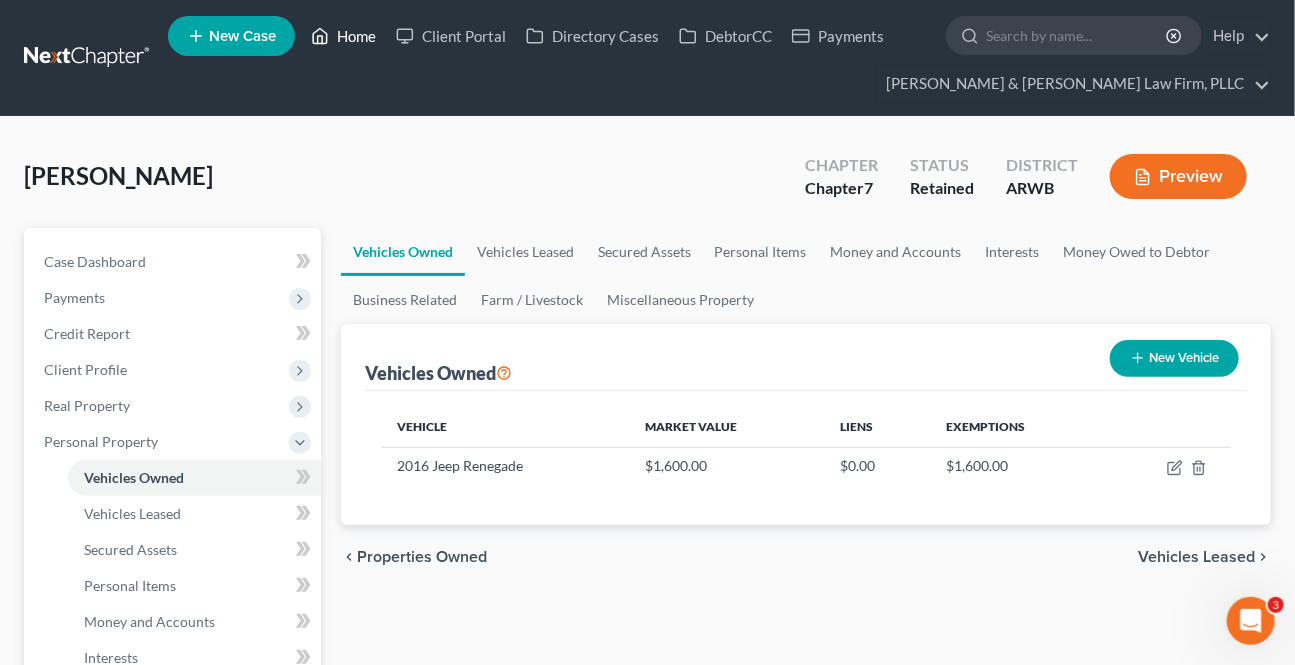 click 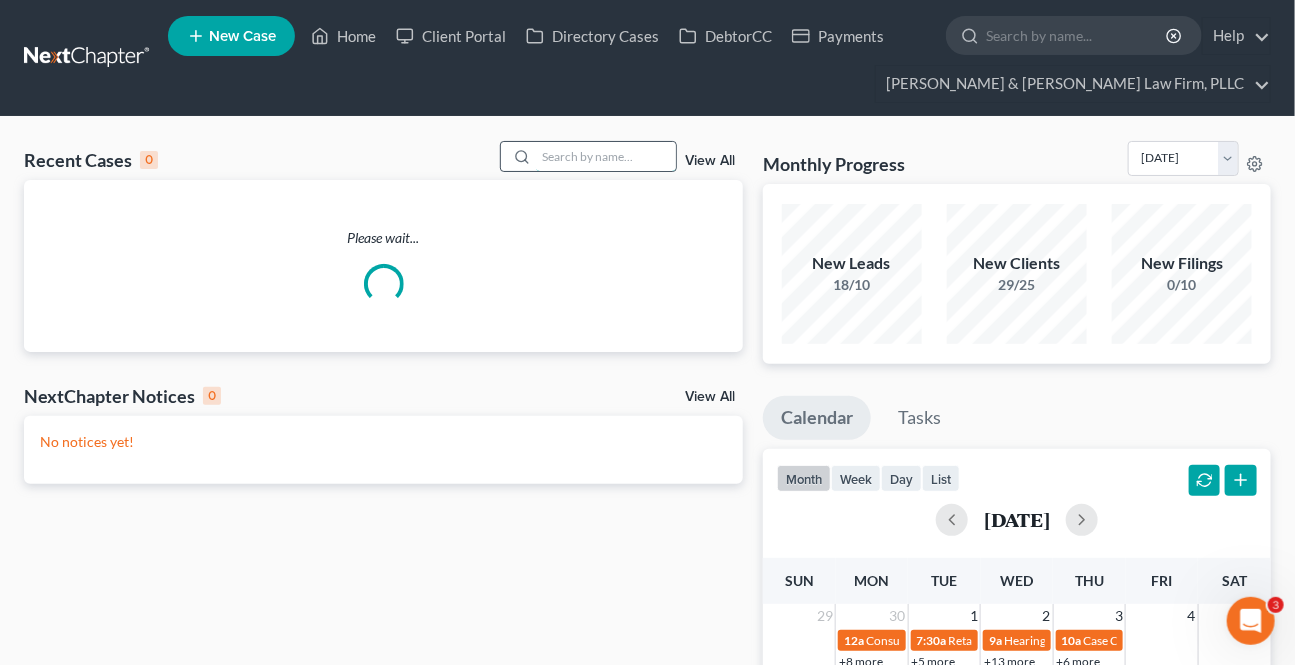 click at bounding box center (606, 156) 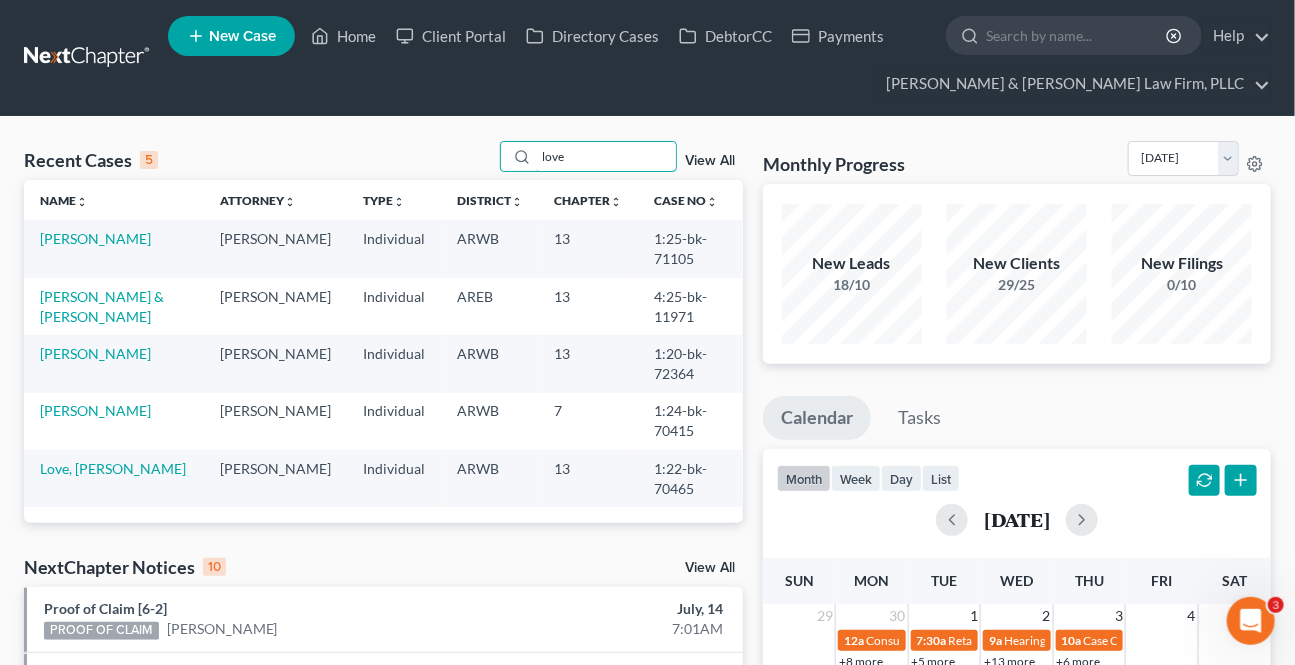 type on "love" 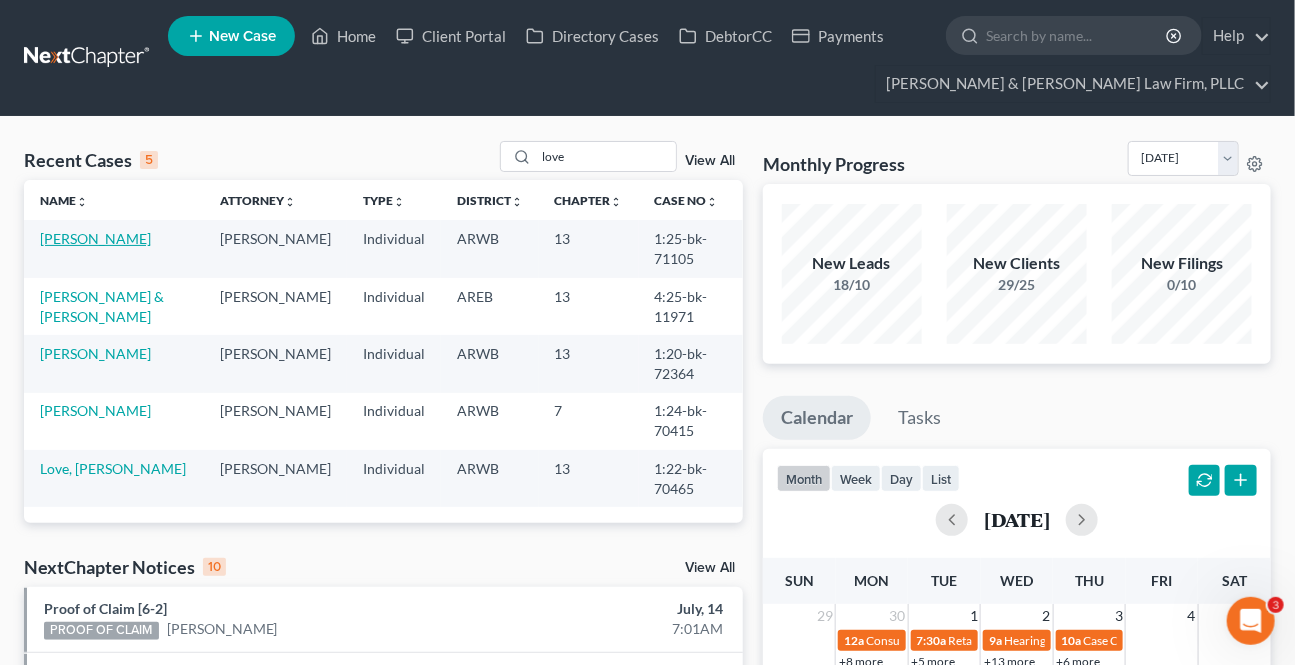 click on "[PERSON_NAME]" at bounding box center (95, 238) 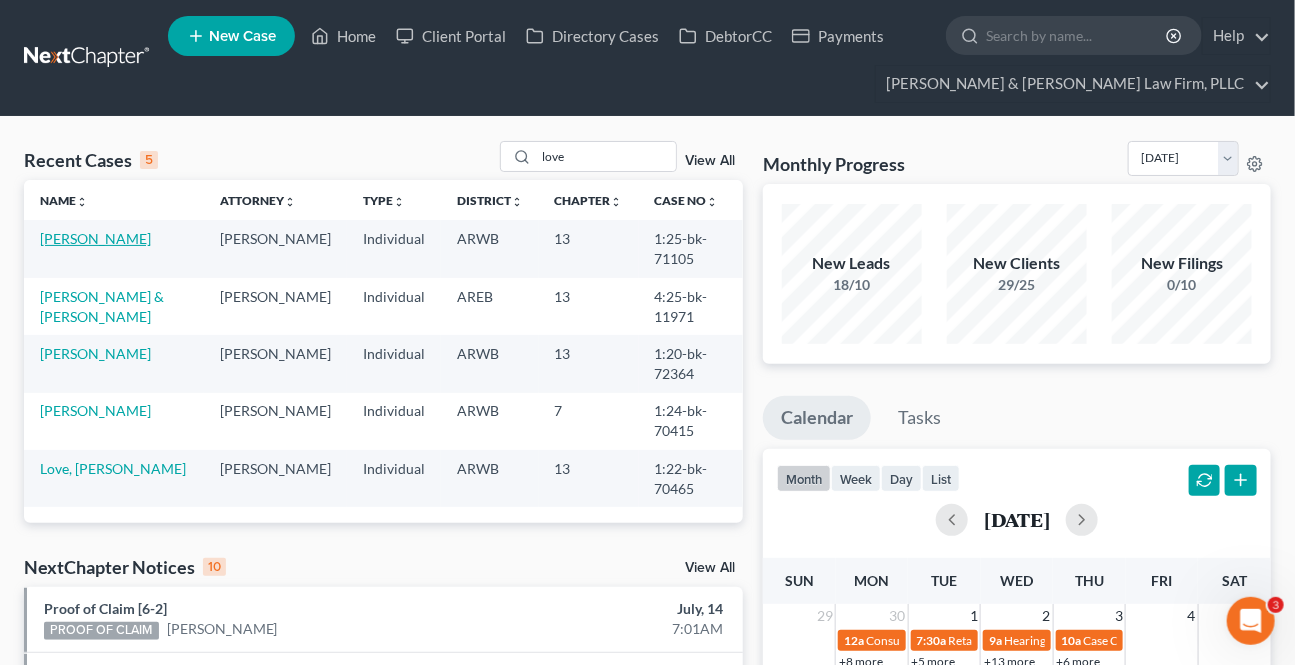 select on "6" 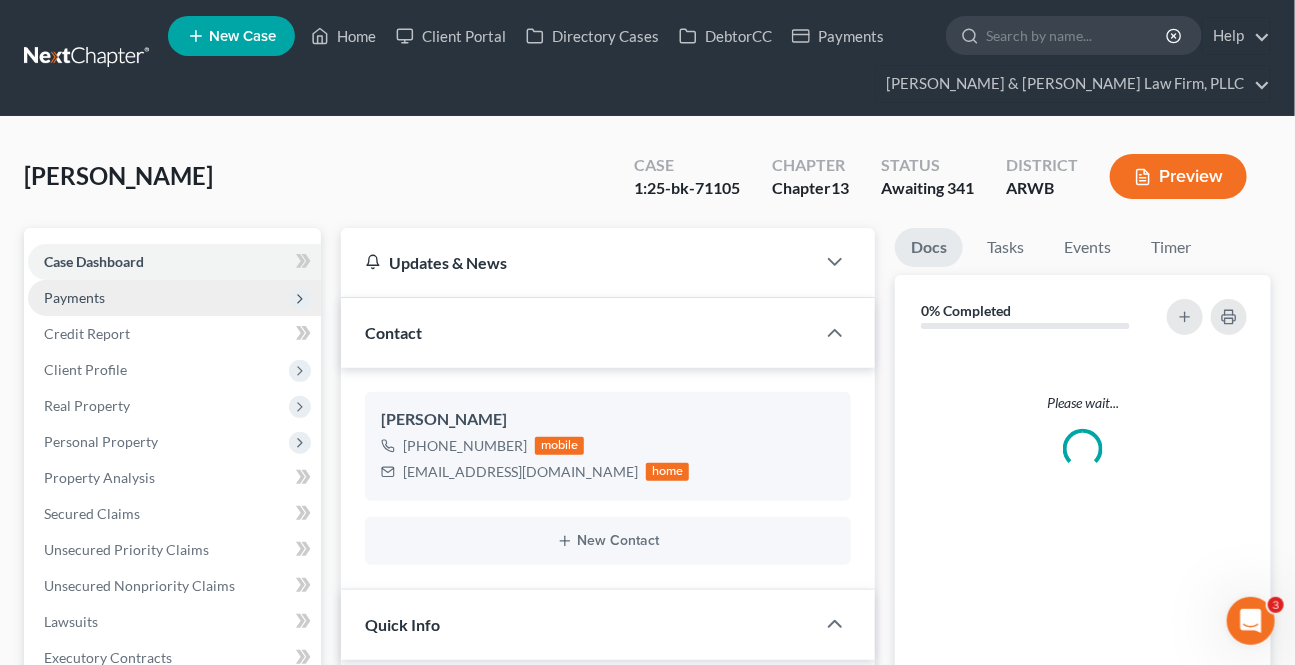 click on "Payments" at bounding box center (74, 297) 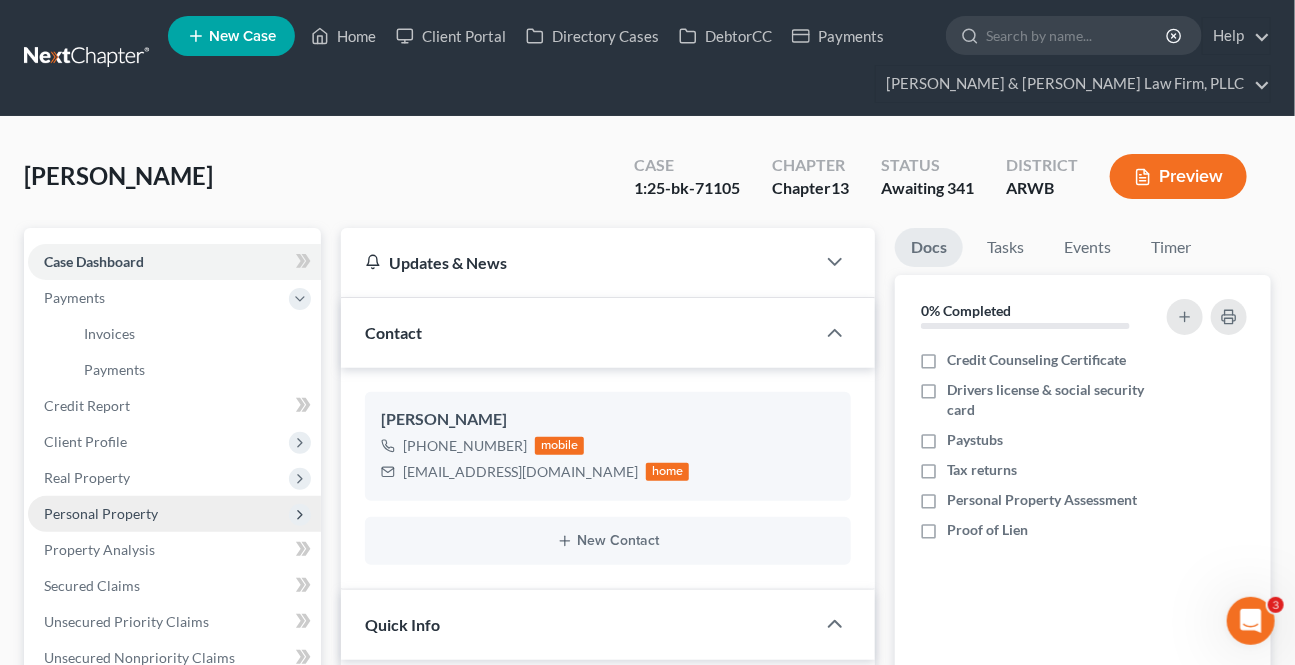 click on "Personal Property" at bounding box center [101, 513] 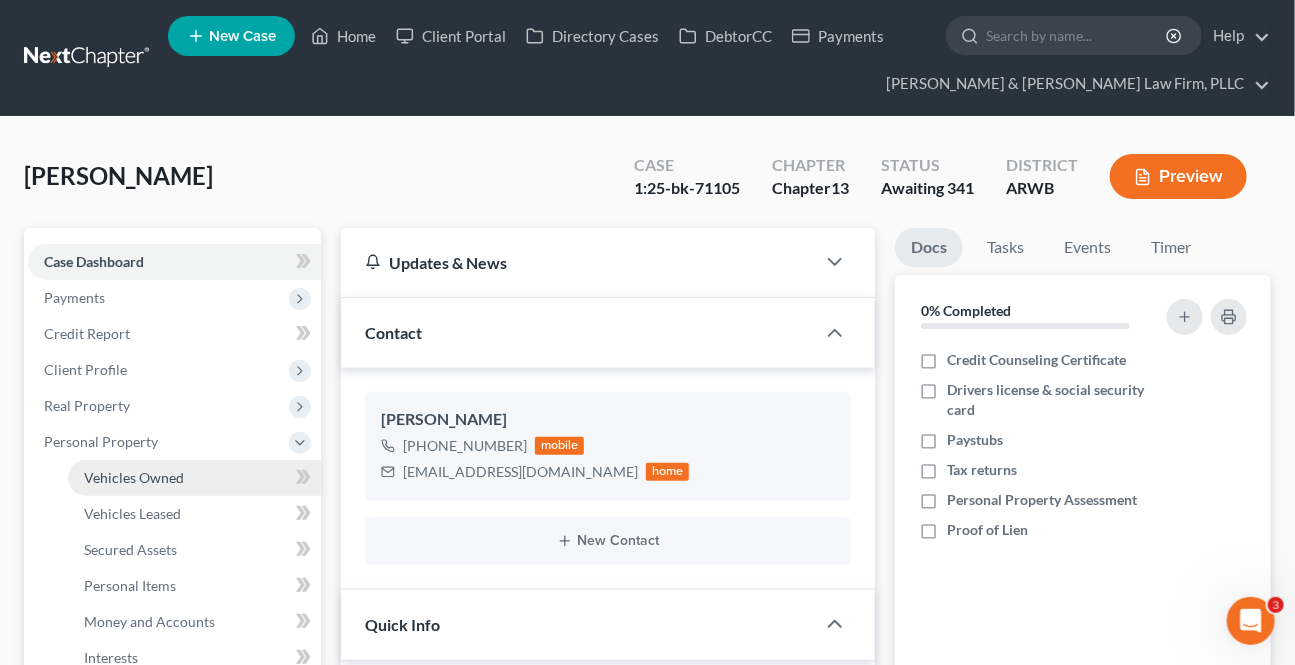 click on "Vehicles Owned" at bounding box center (134, 477) 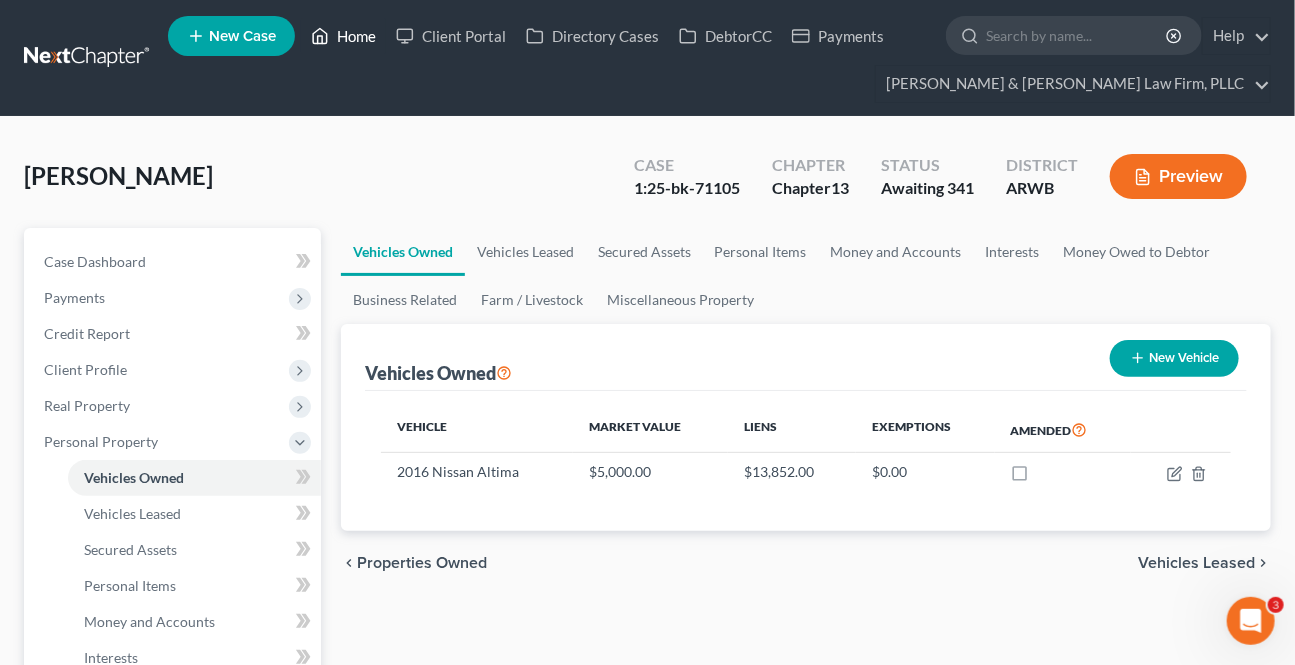 click on "Home" at bounding box center (343, 36) 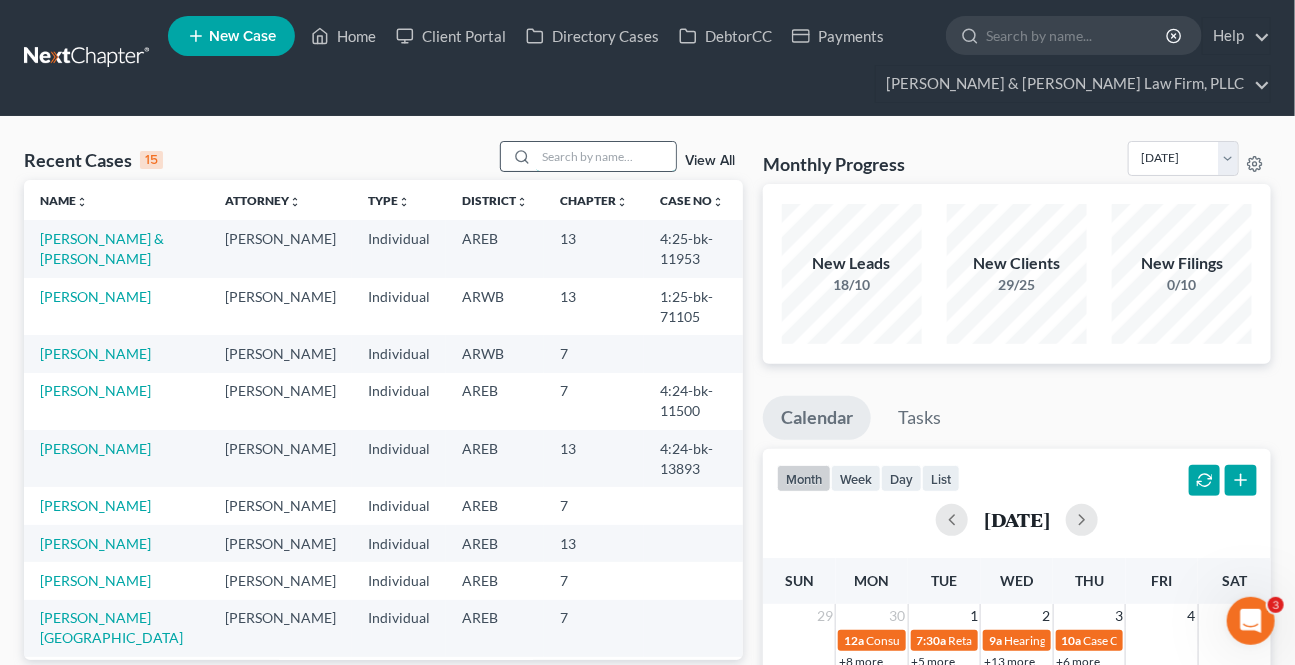 click at bounding box center (606, 156) 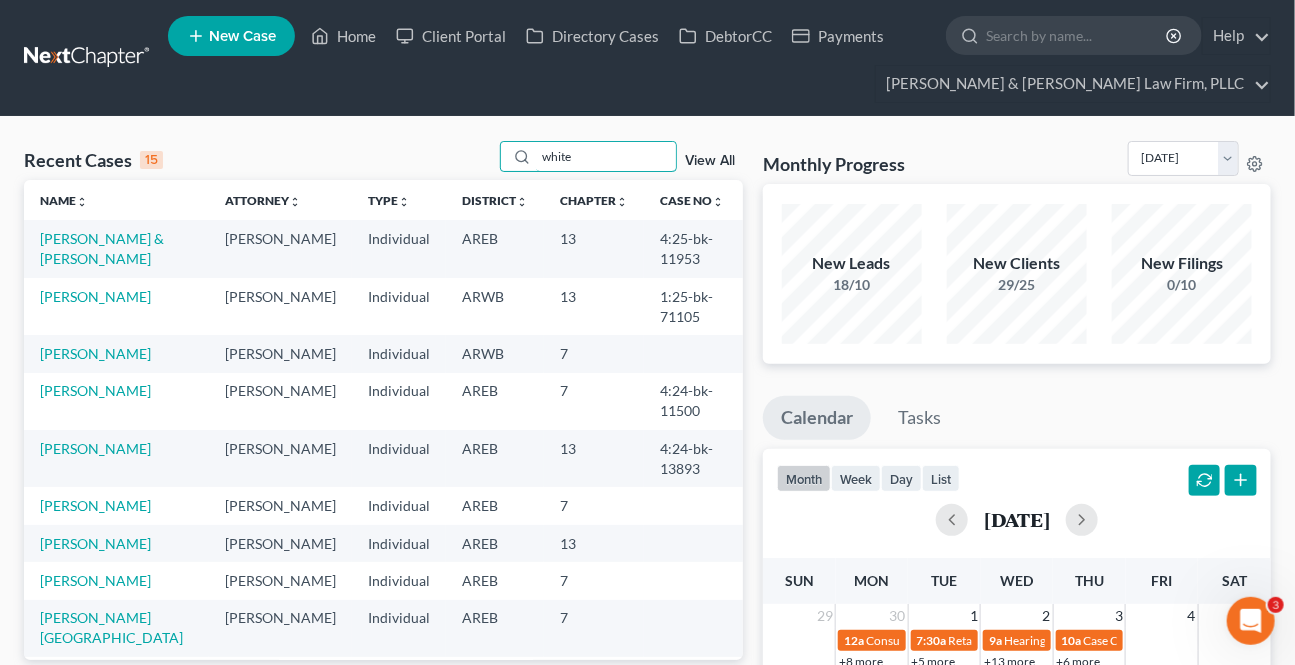 type on "white" 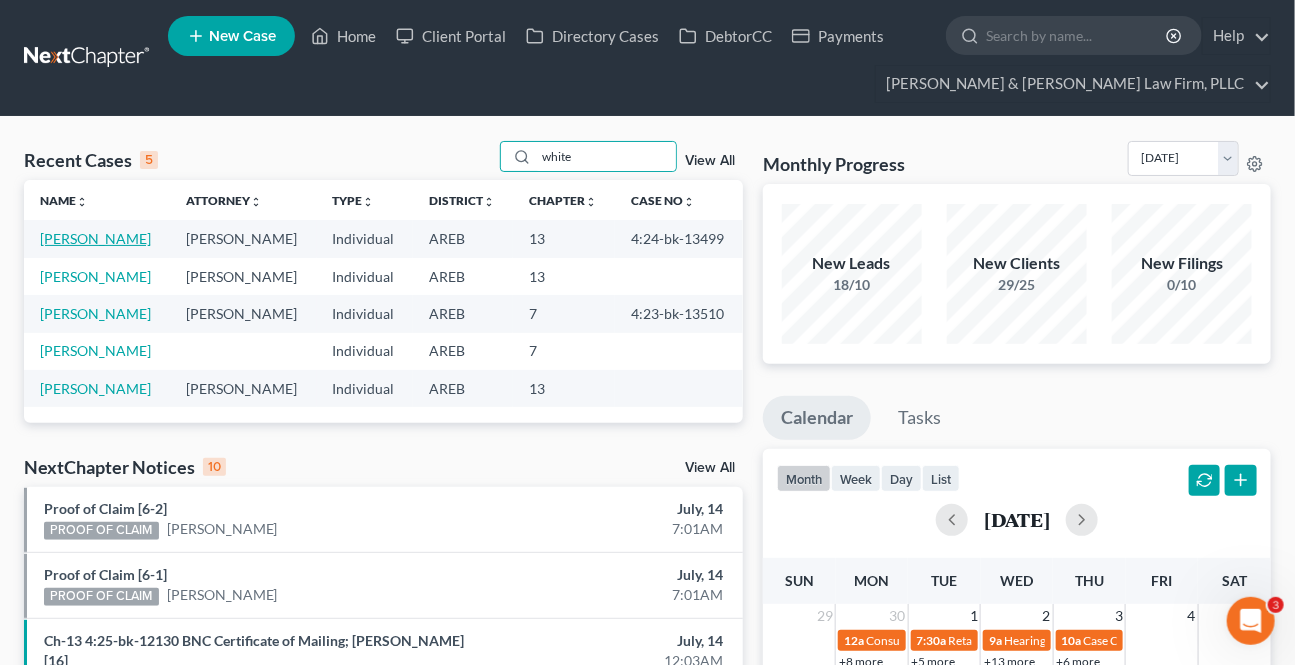 click on "[PERSON_NAME]" at bounding box center [95, 238] 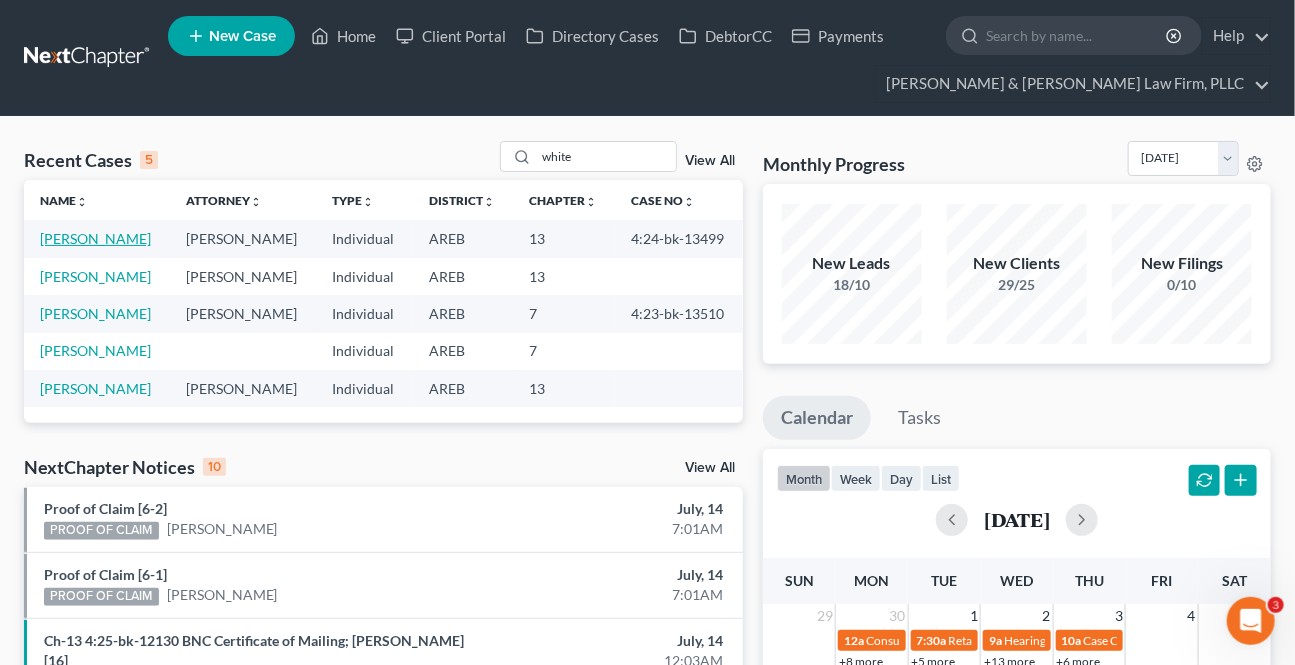 select on "2" 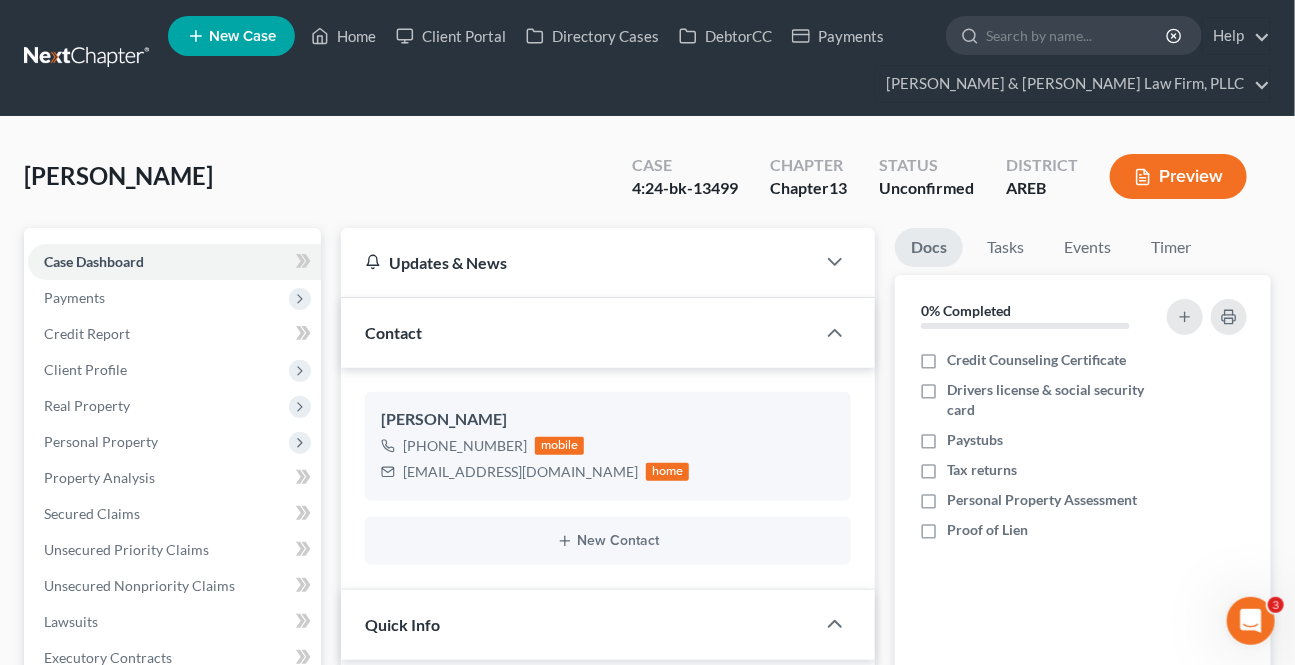 scroll, scrollTop: 727, scrollLeft: 0, axis: vertical 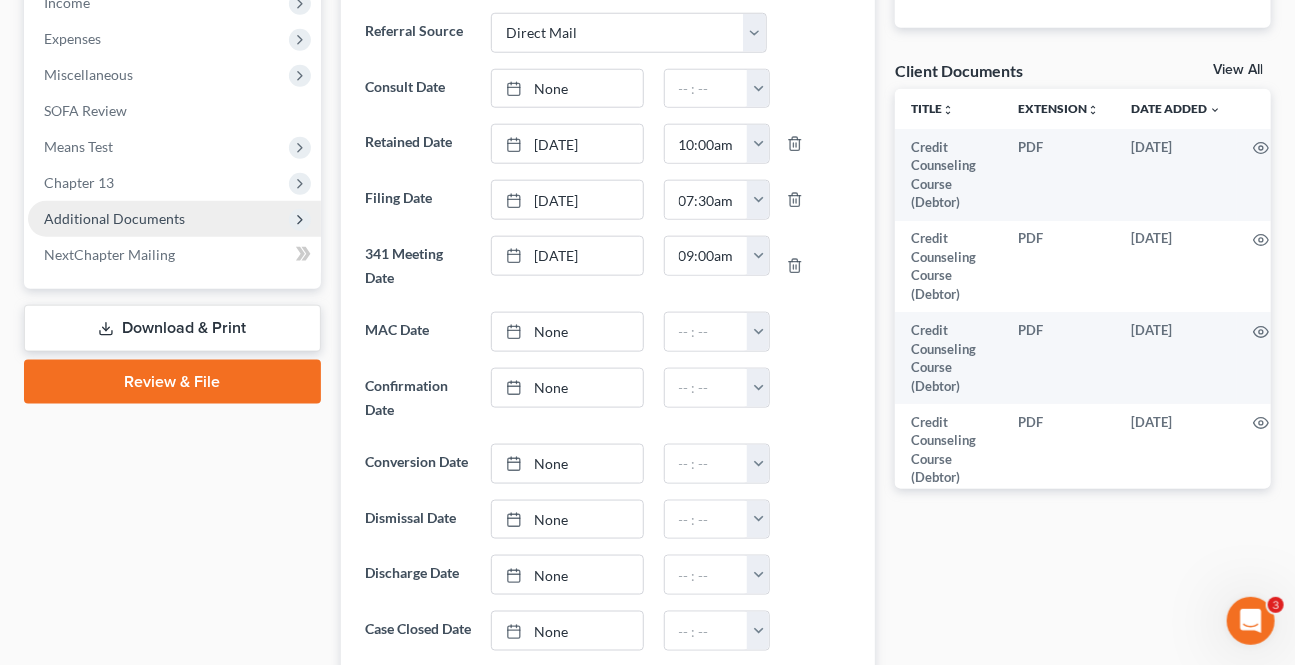 click on "Additional Documents" at bounding box center [114, 218] 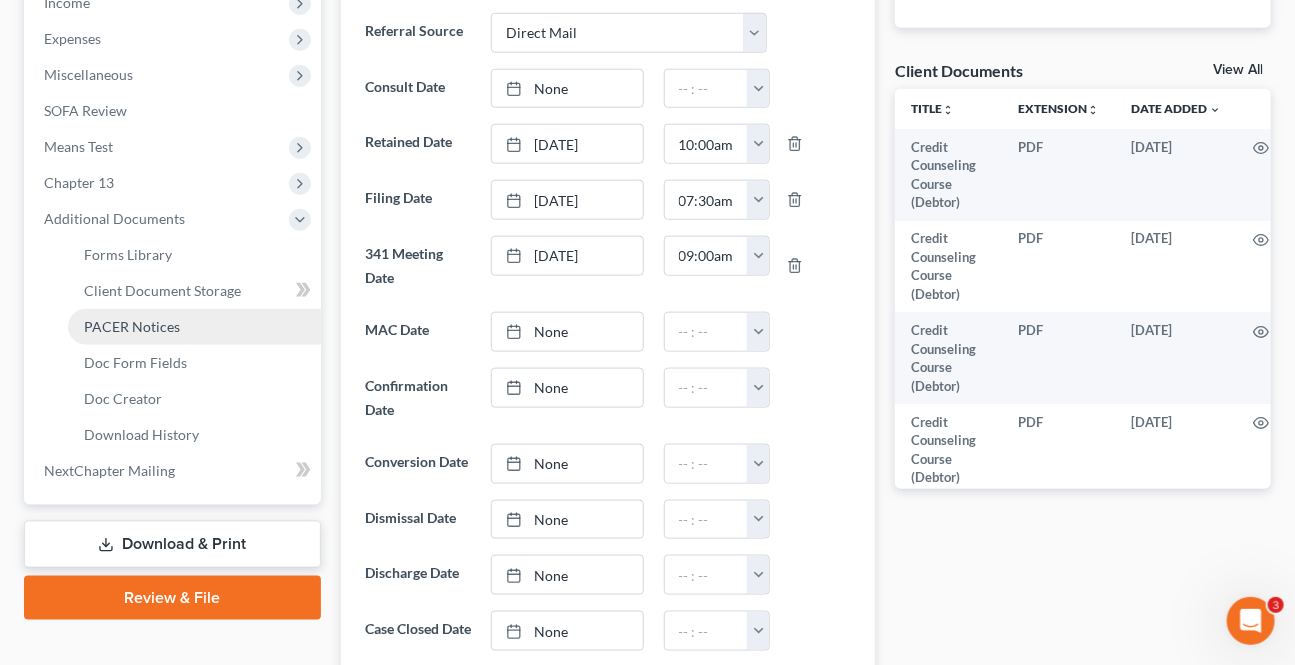 click on "PACER Notices" at bounding box center (132, 326) 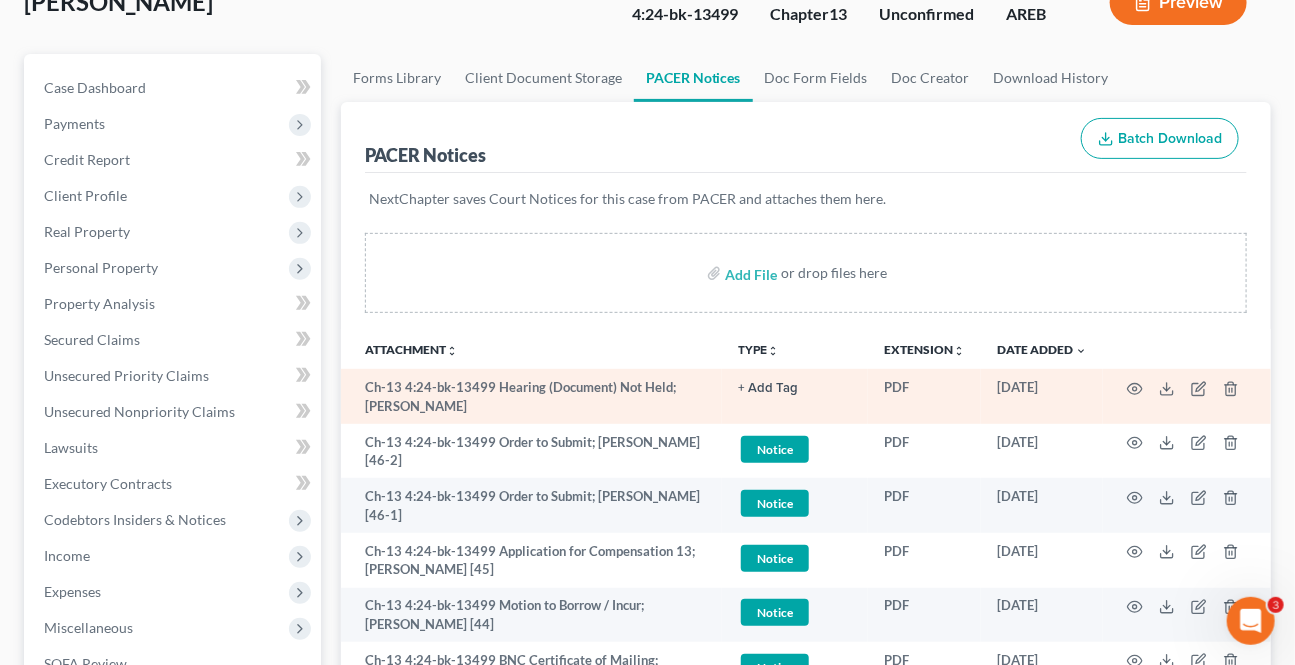 scroll, scrollTop: 181, scrollLeft: 0, axis: vertical 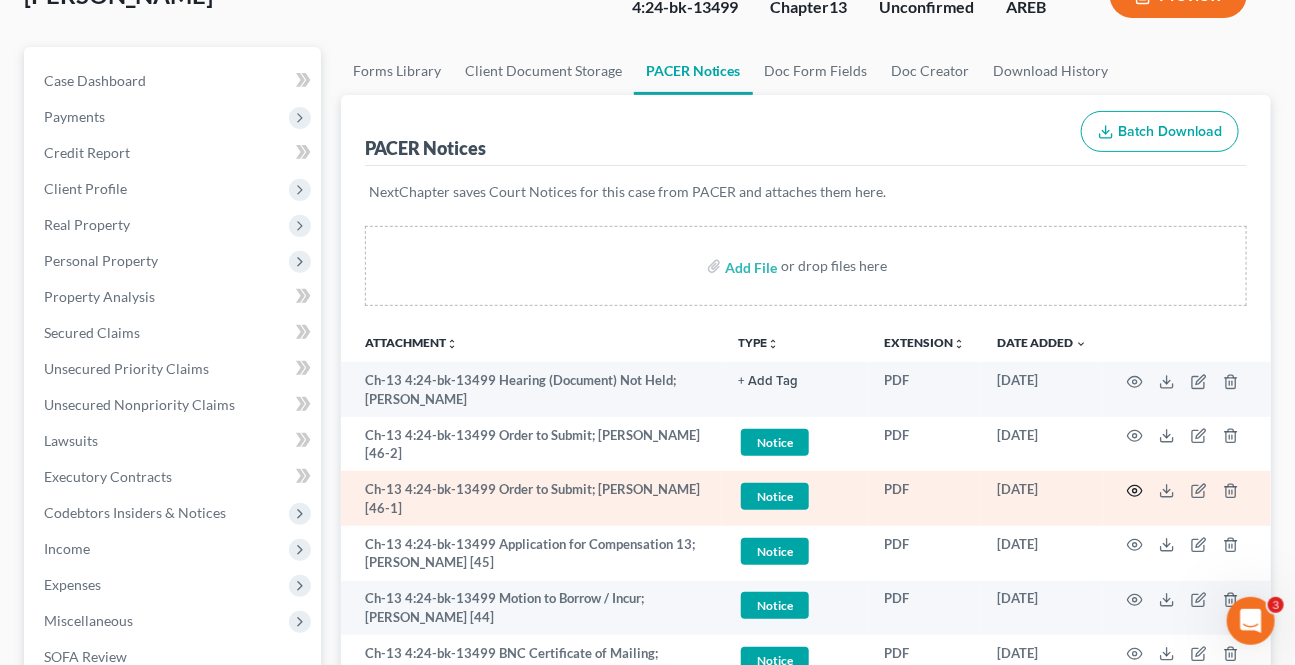 click 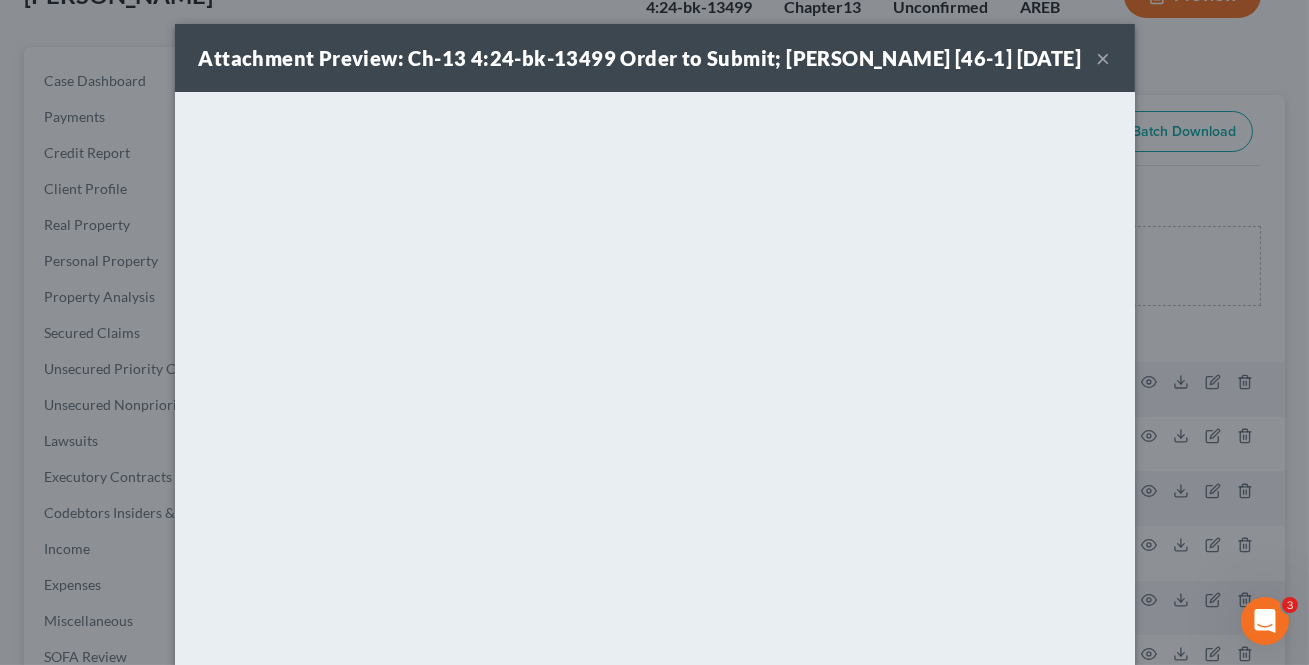 drag, startPoint x: 1098, startPoint y: 61, endPoint x: 1063, endPoint y: 92, distance: 46.75468 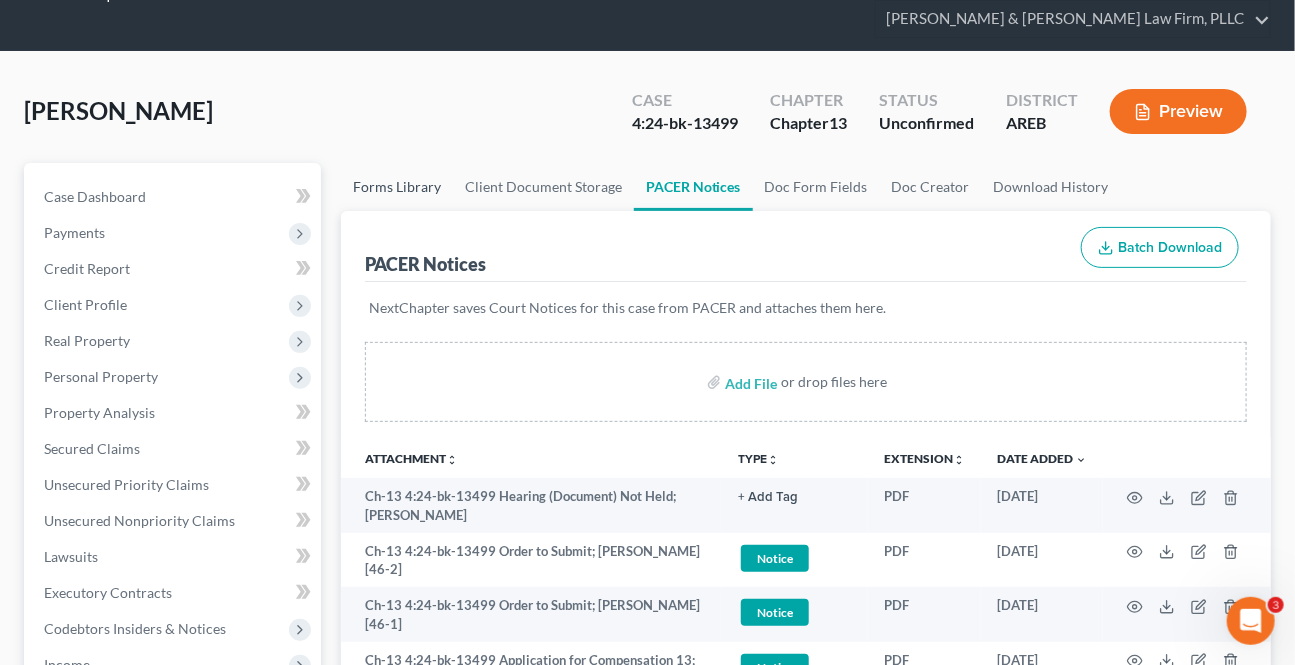 scroll, scrollTop: 0, scrollLeft: 0, axis: both 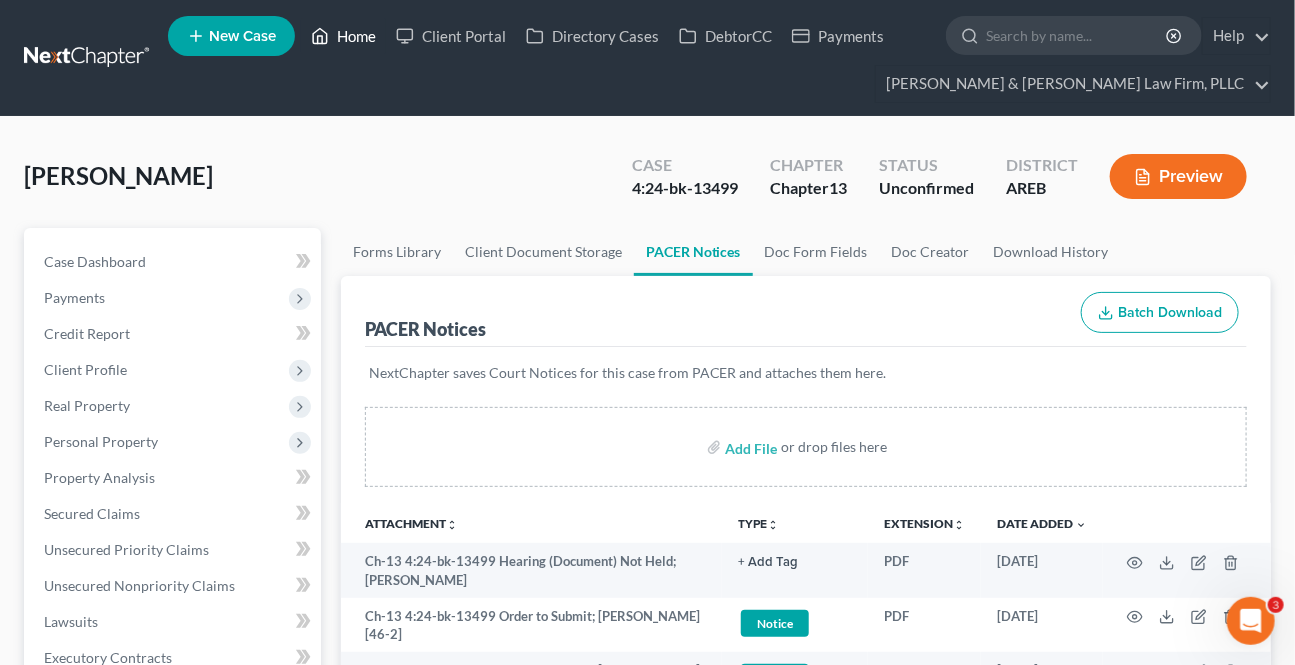 click on "Home" at bounding box center [343, 36] 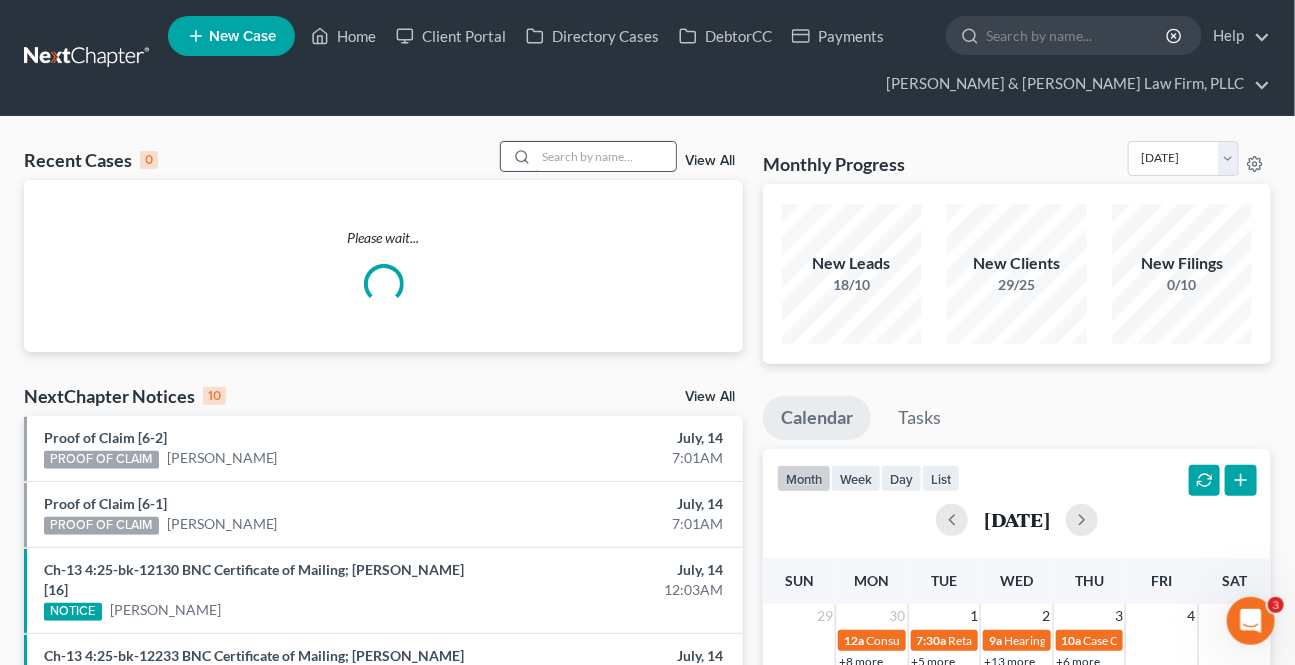 click at bounding box center (606, 156) 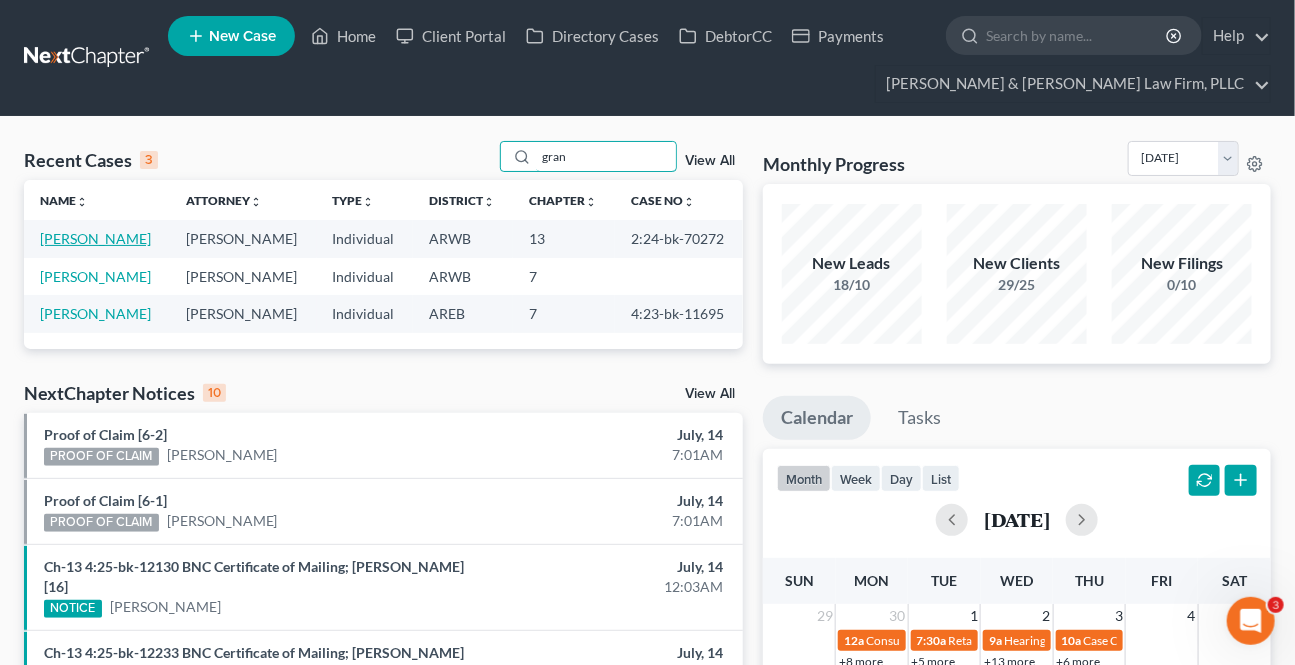 type on "gran" 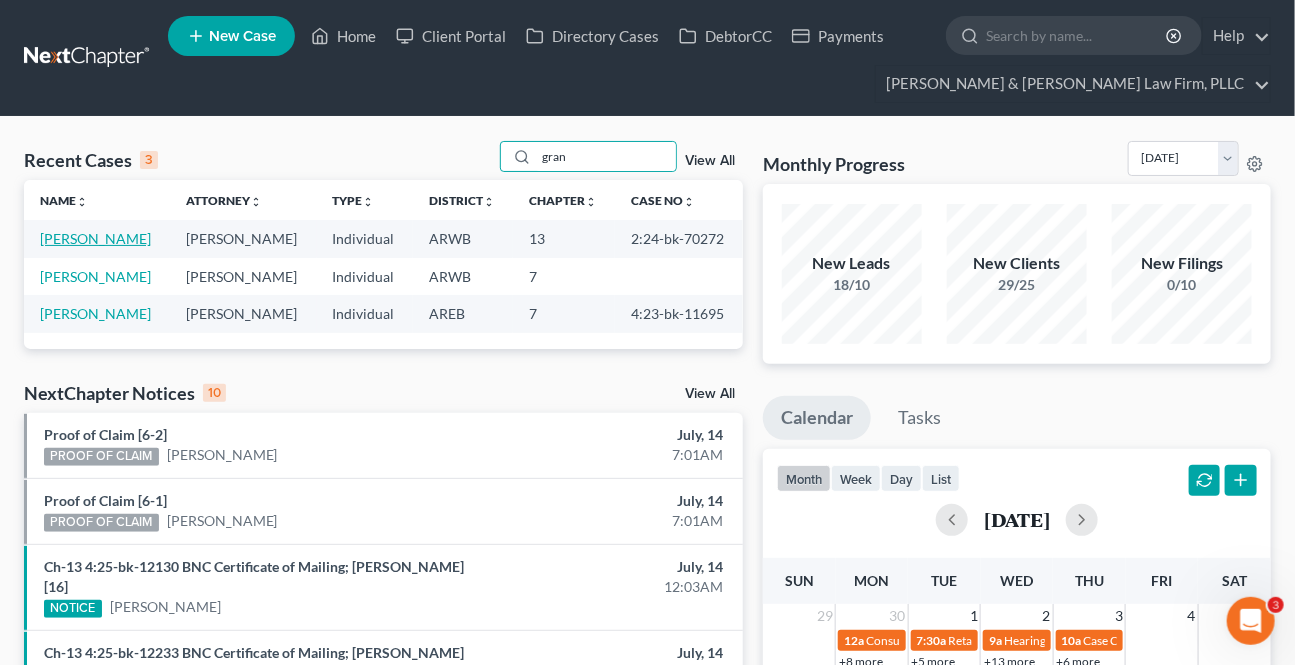 click on "[PERSON_NAME]" at bounding box center [95, 238] 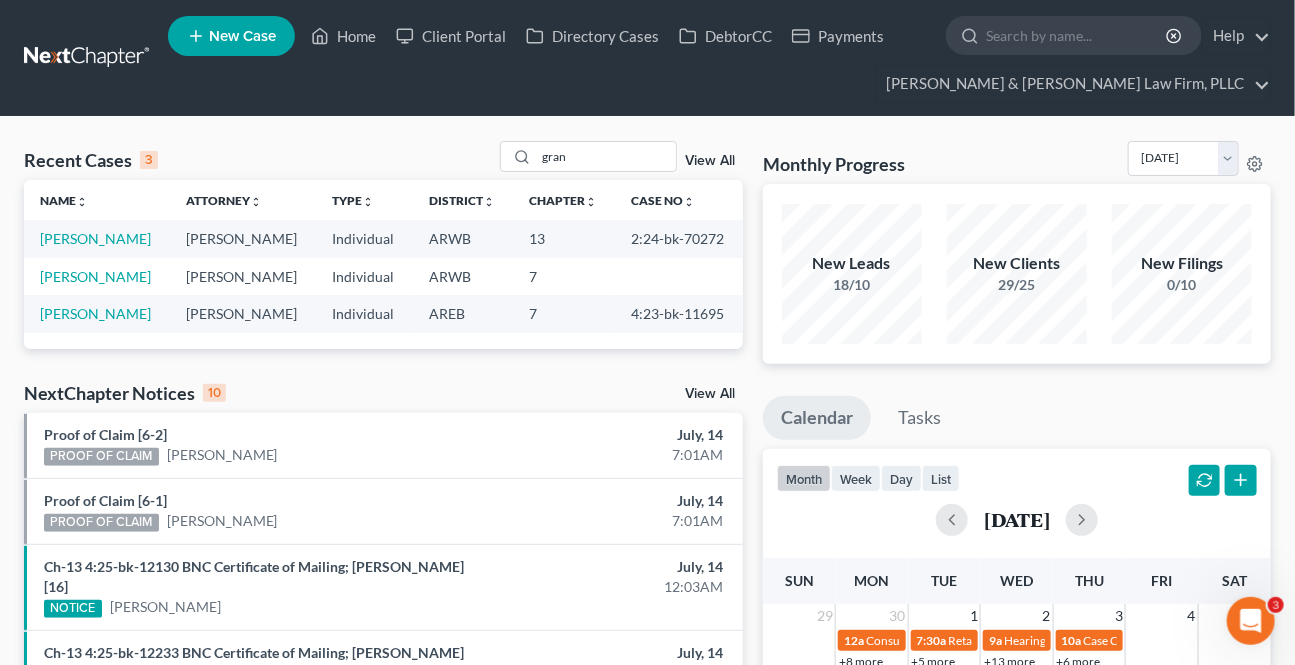 select on "2" 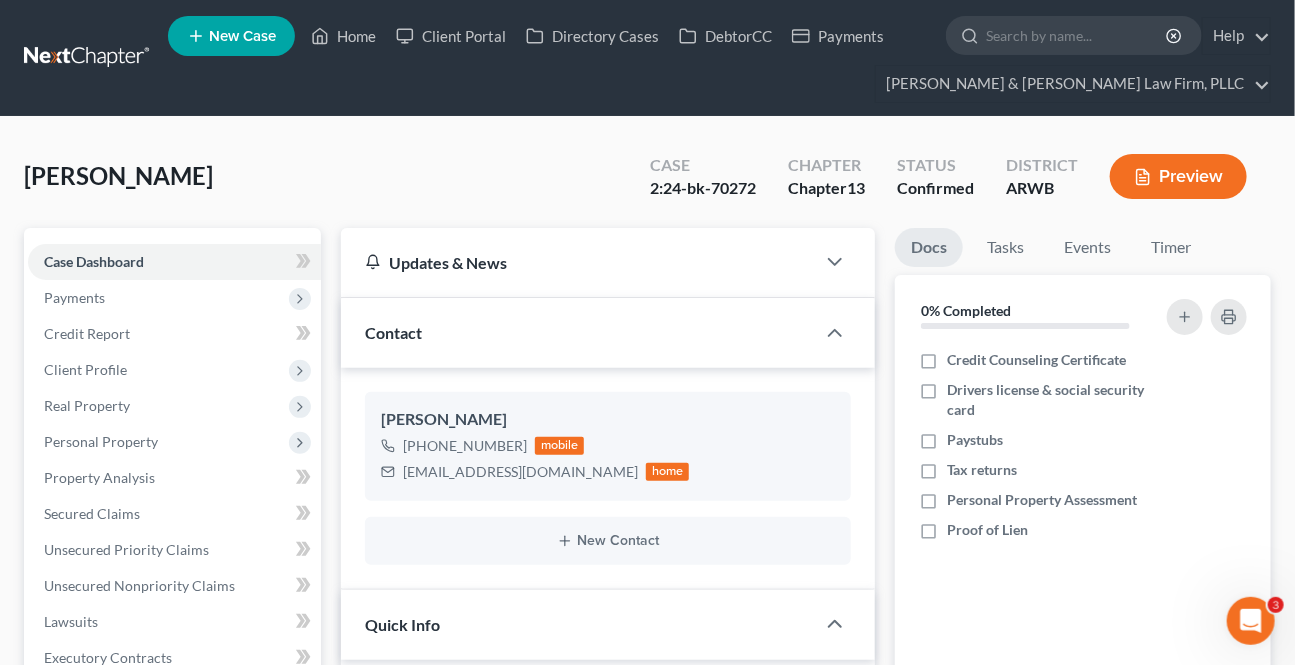 scroll, scrollTop: 363, scrollLeft: 0, axis: vertical 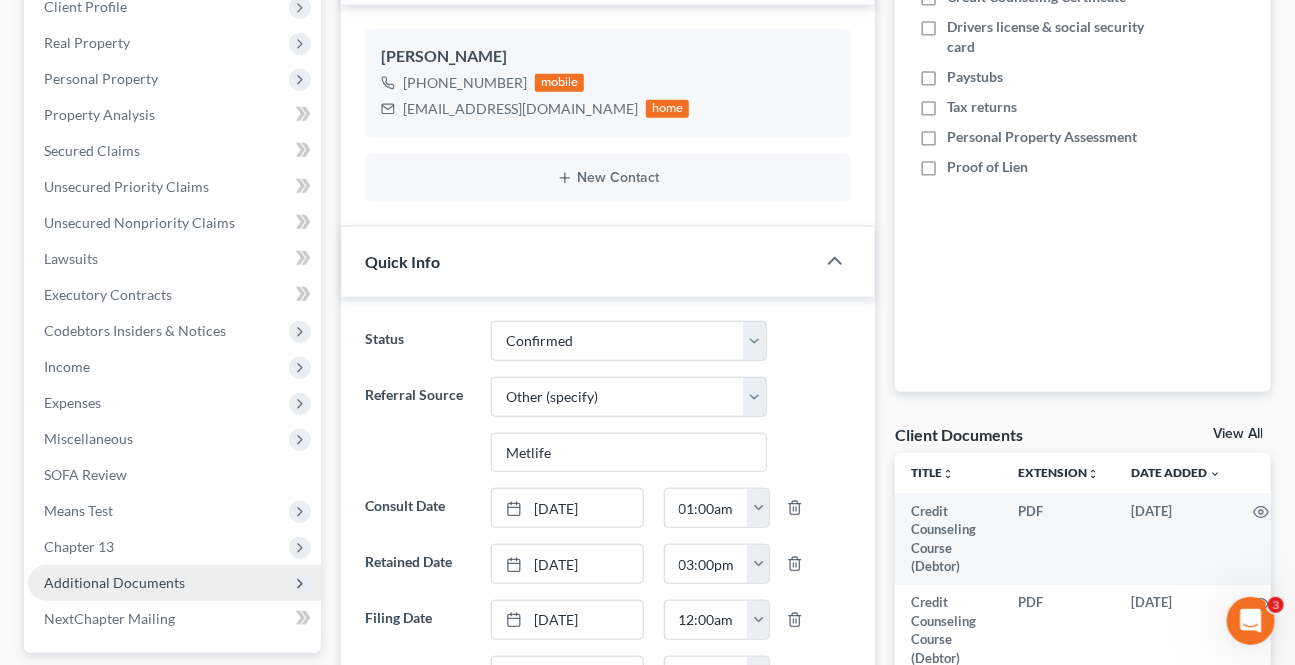 click on "Additional Documents" at bounding box center (114, 582) 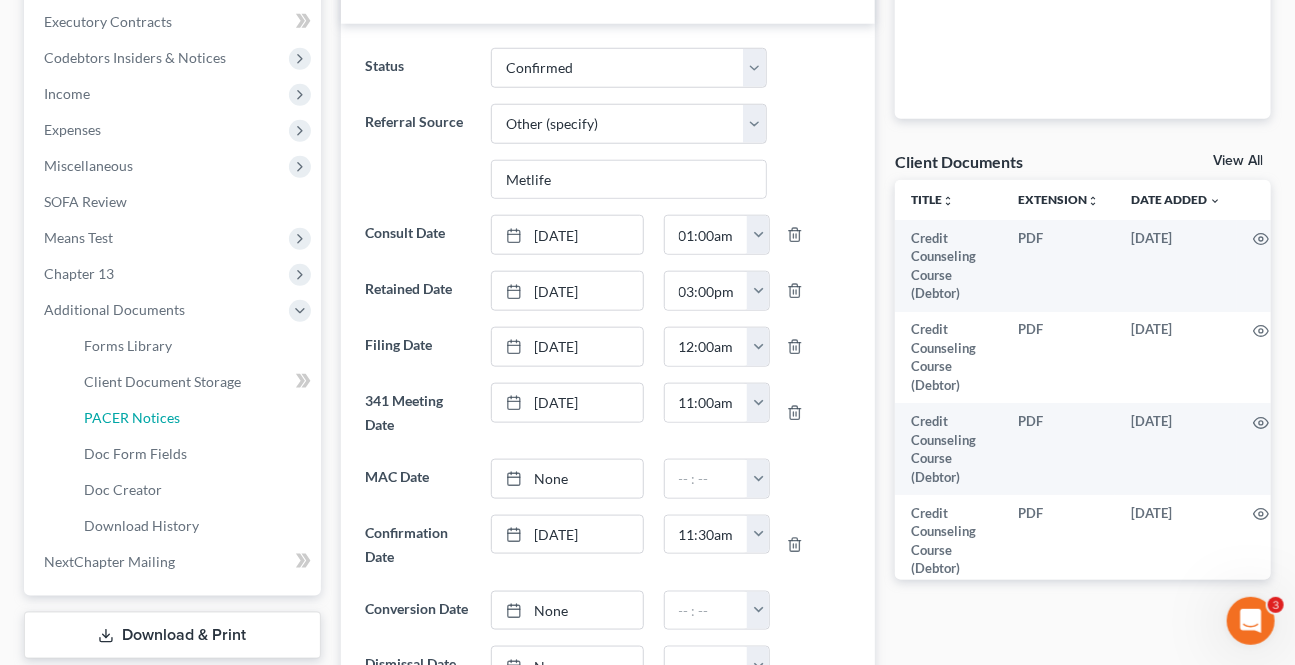 drag, startPoint x: 115, startPoint y: 413, endPoint x: 8, endPoint y: 449, distance: 112.89375 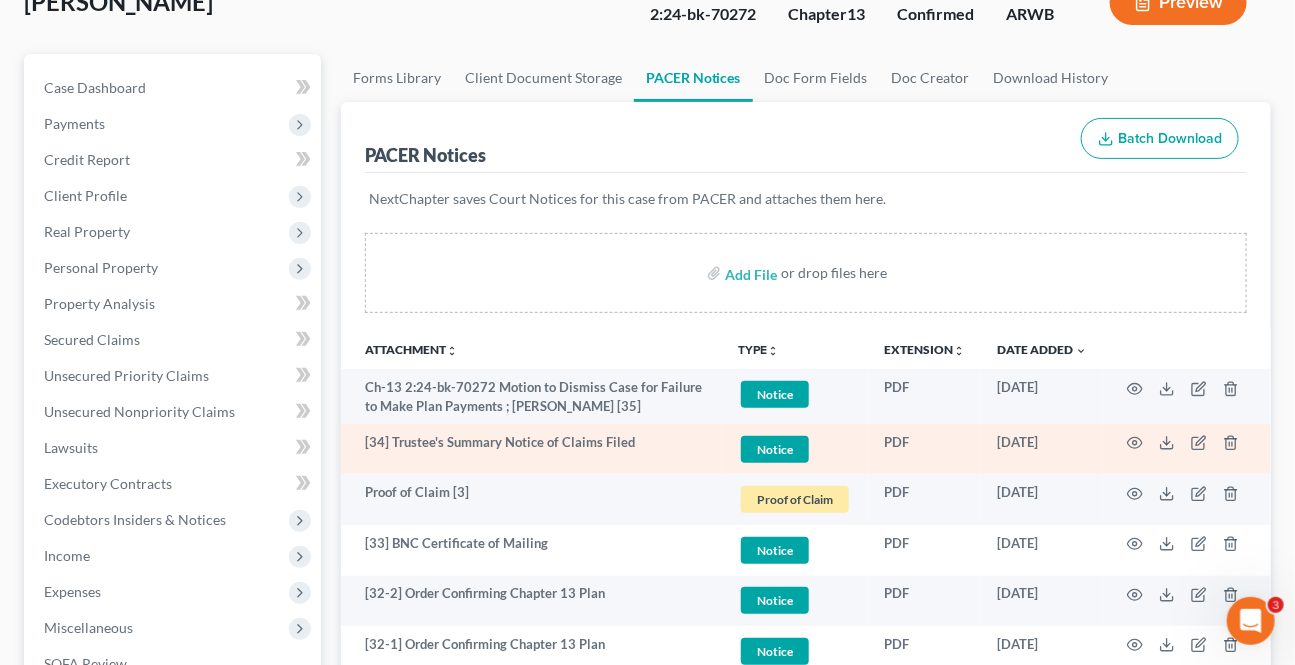 scroll, scrollTop: 181, scrollLeft: 0, axis: vertical 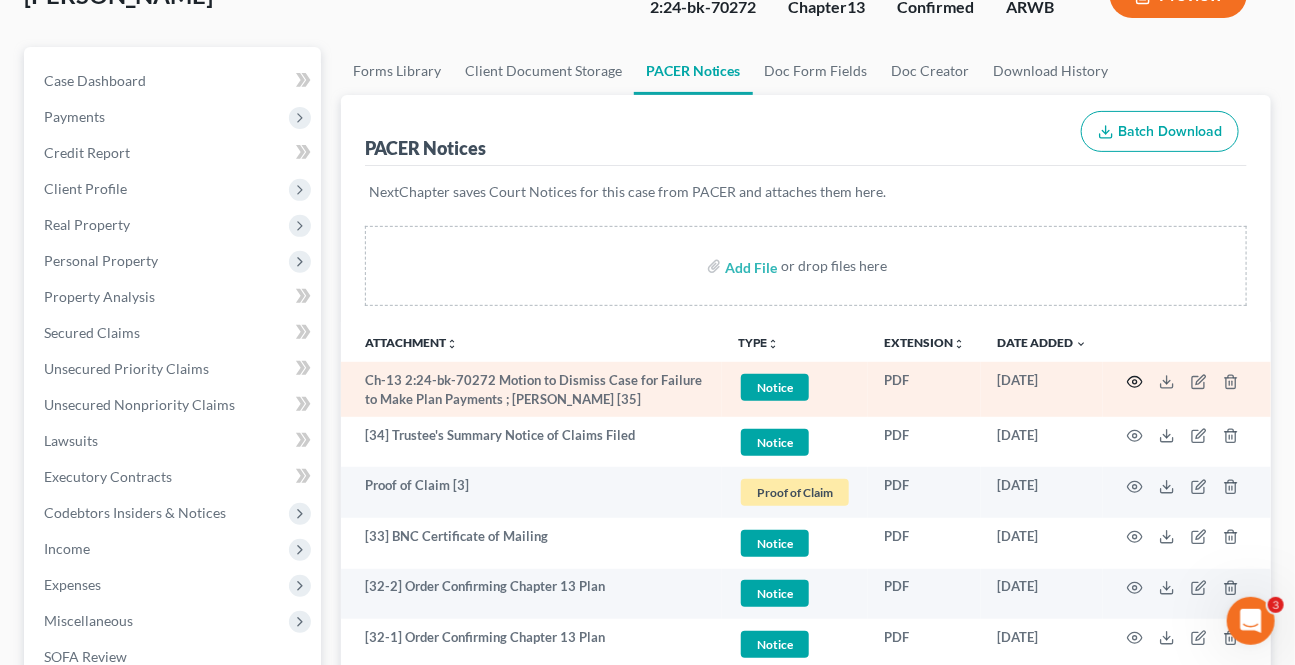 click 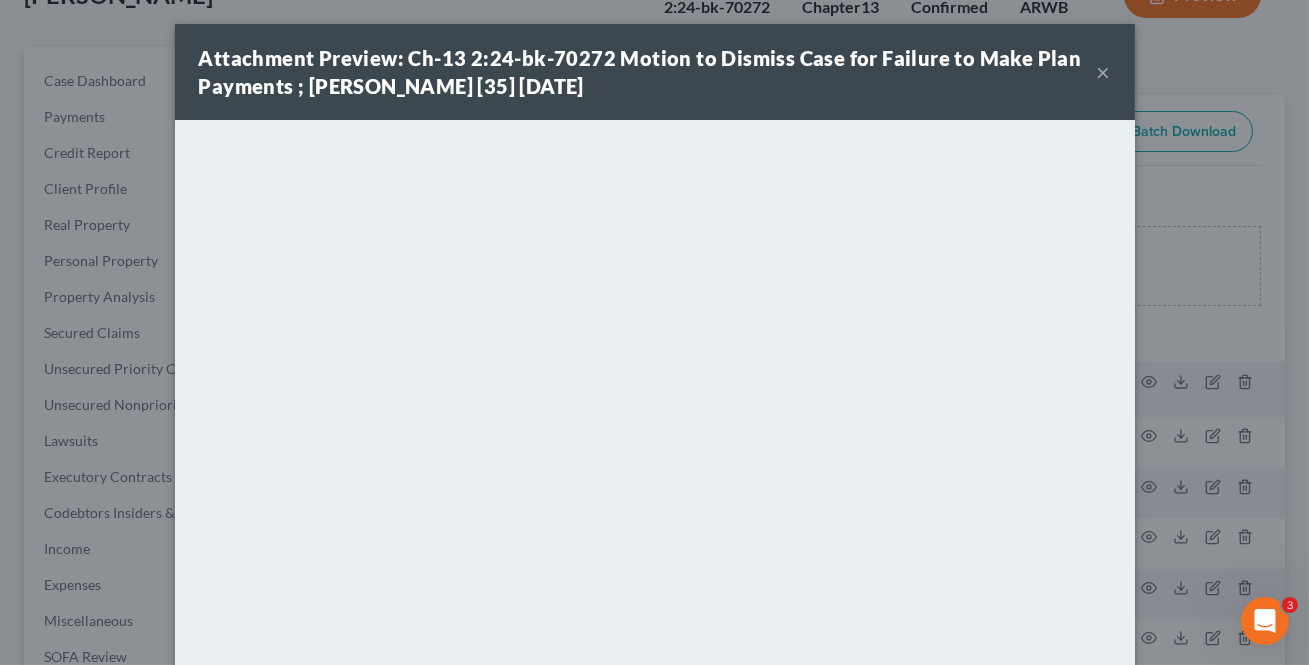 drag, startPoint x: 1101, startPoint y: 72, endPoint x: 1078, endPoint y: 128, distance: 60.53924 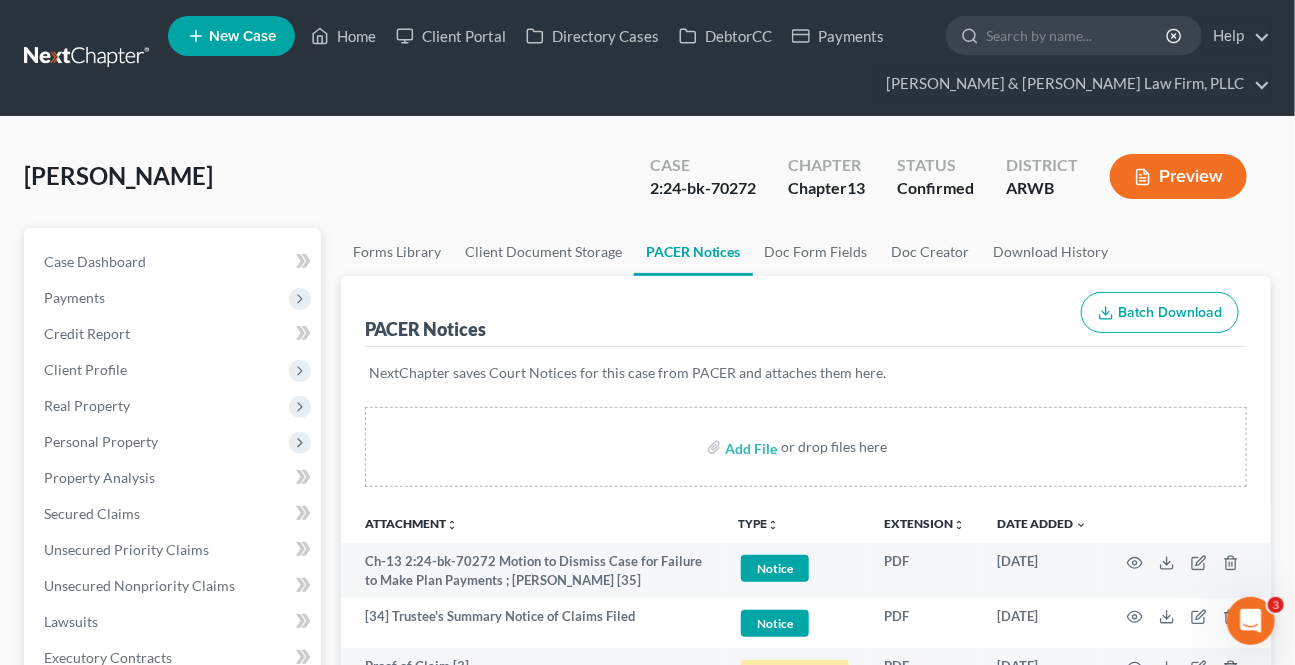 scroll, scrollTop: 0, scrollLeft: 0, axis: both 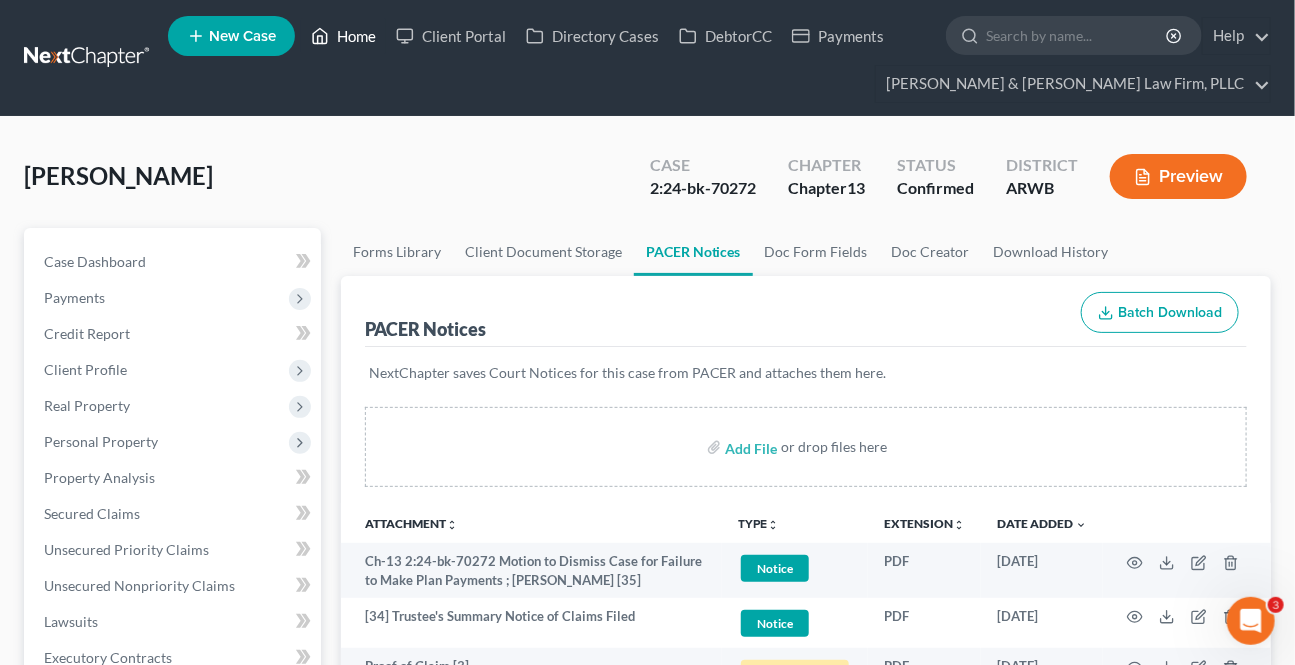 click on "Home" at bounding box center [343, 36] 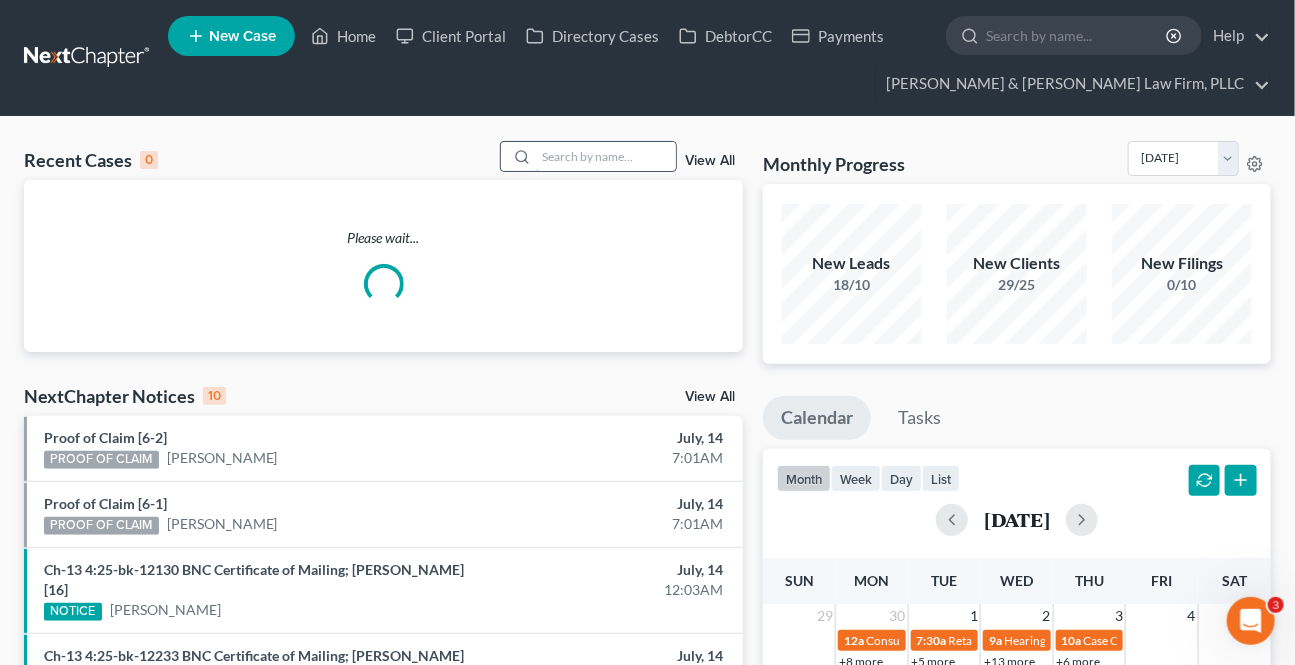 click at bounding box center (606, 156) 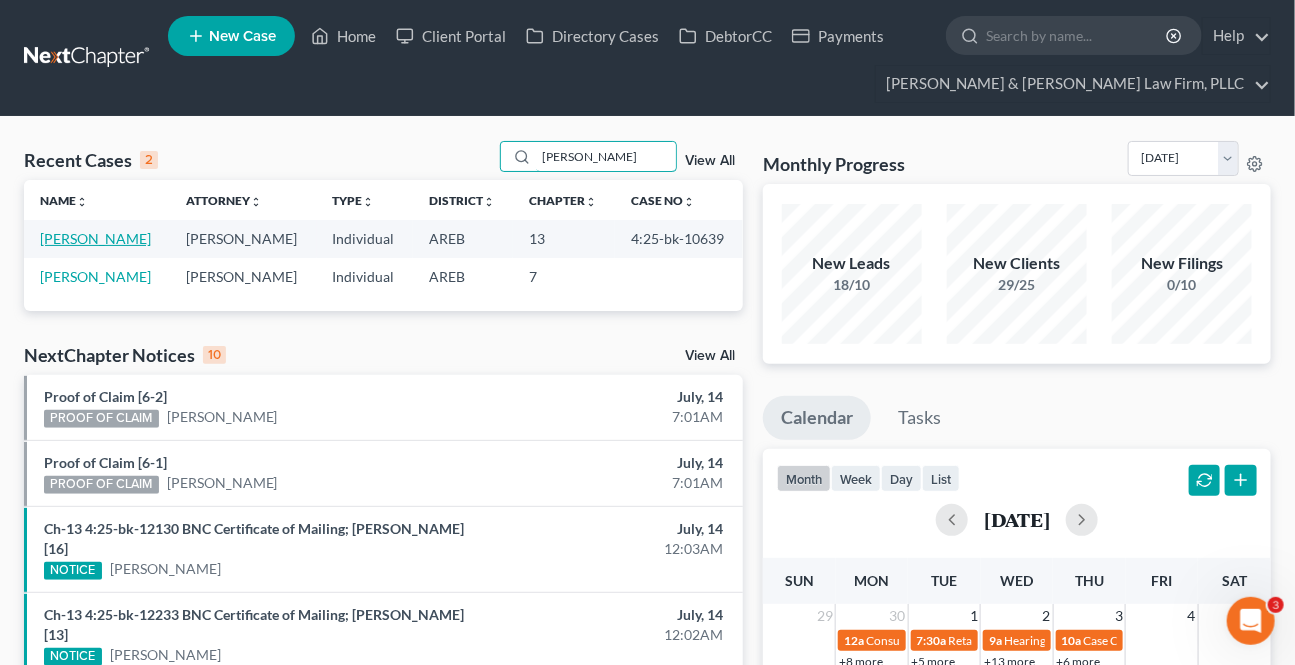 type on "[PERSON_NAME]" 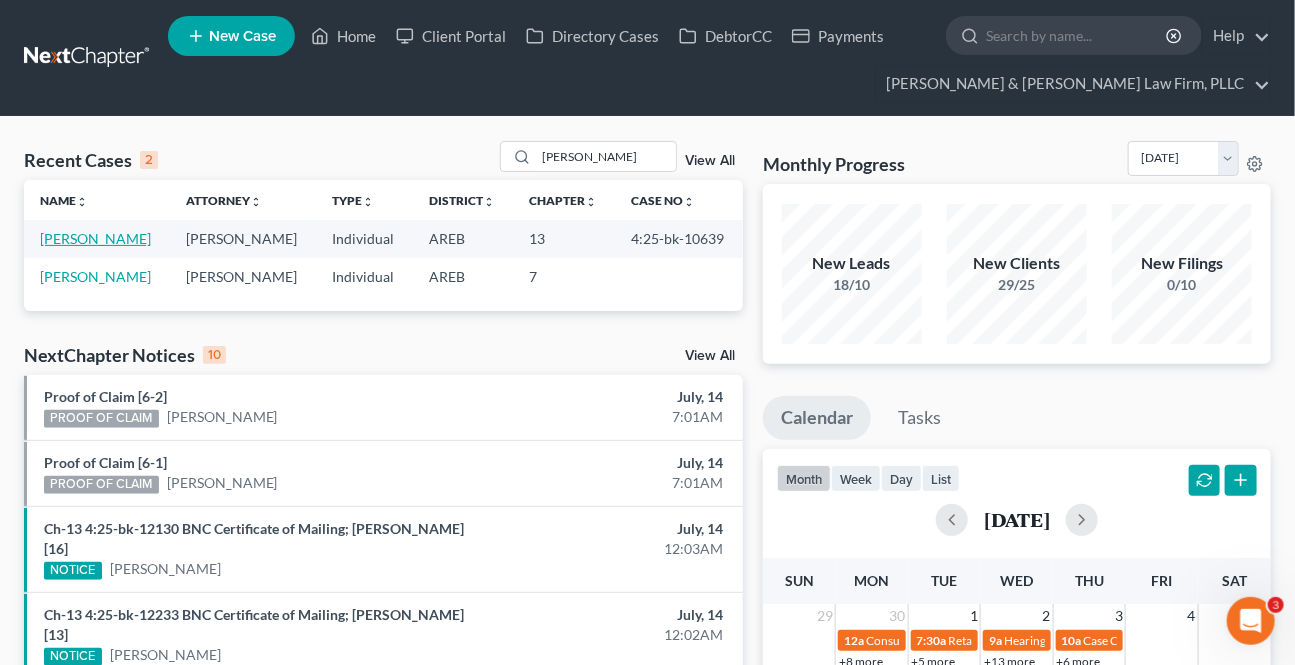 click on "[PERSON_NAME]" at bounding box center (95, 238) 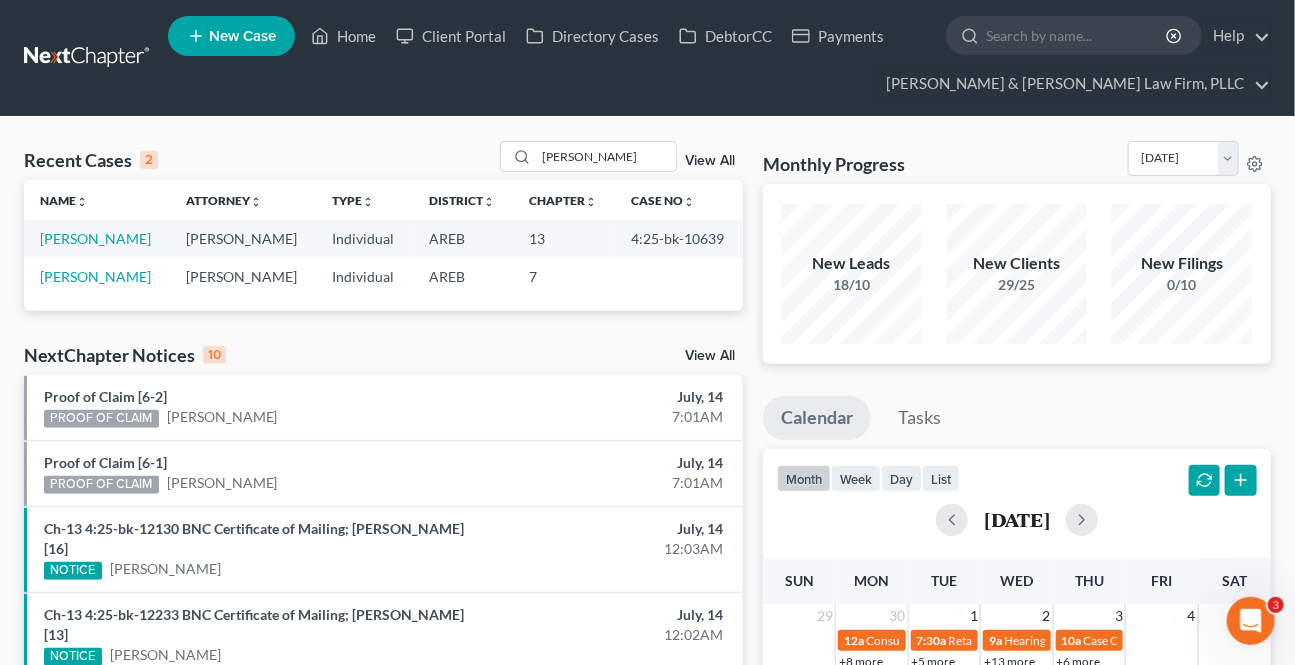 select on "2" 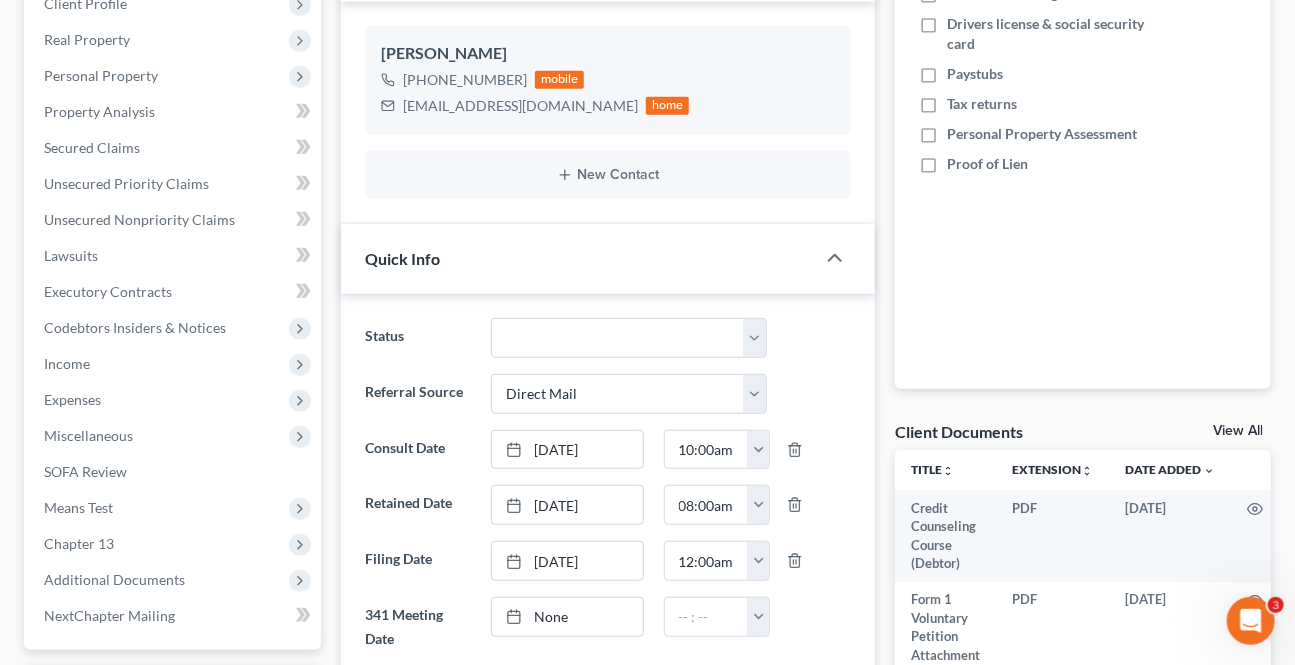 scroll, scrollTop: 636, scrollLeft: 0, axis: vertical 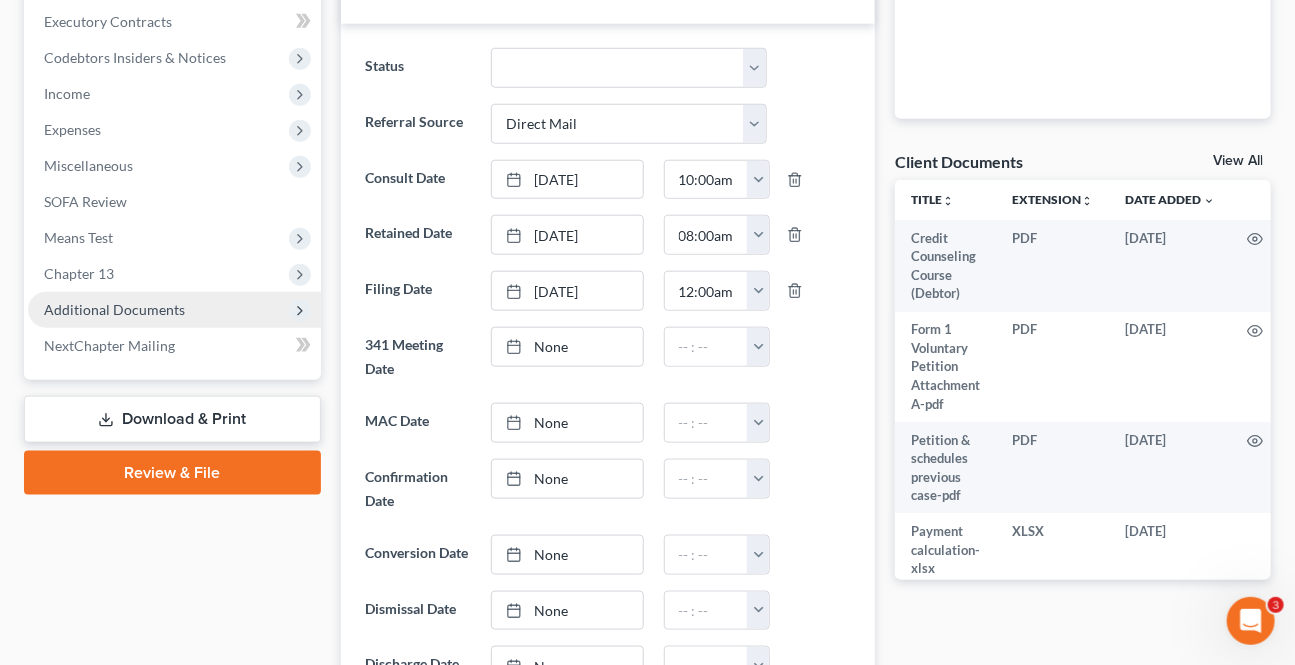click on "Additional Documents" at bounding box center [174, 310] 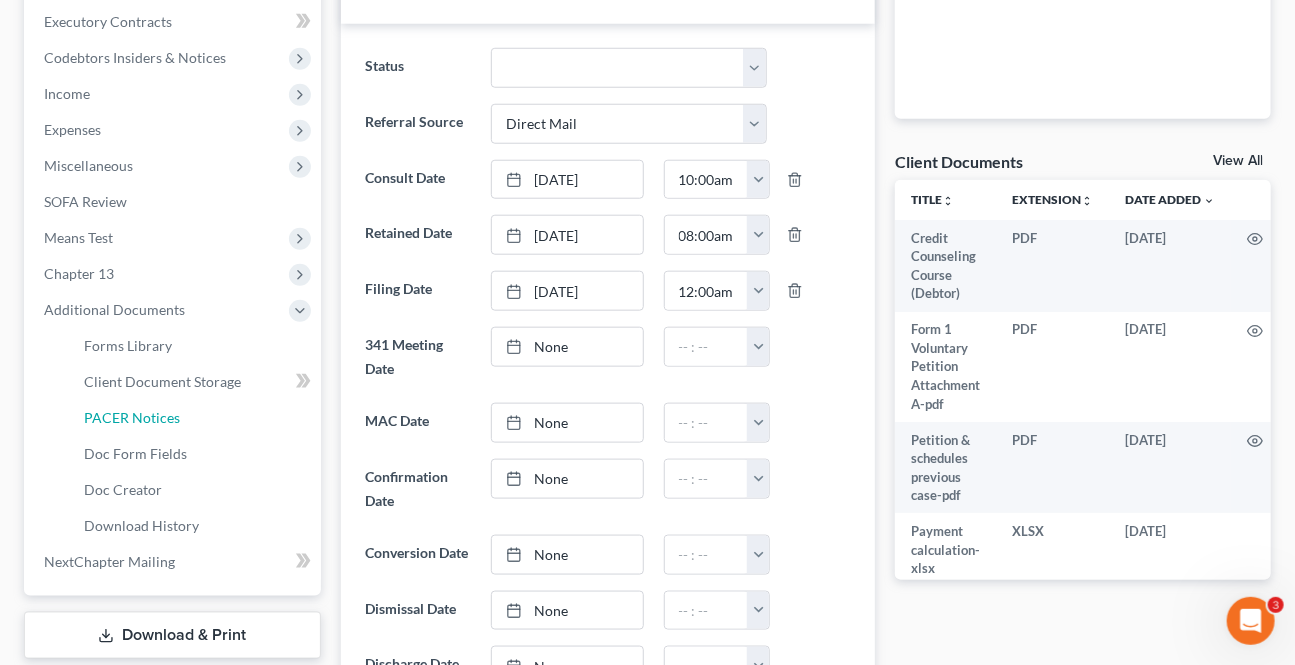 drag, startPoint x: 125, startPoint y: 416, endPoint x: 12, endPoint y: 417, distance: 113.004425 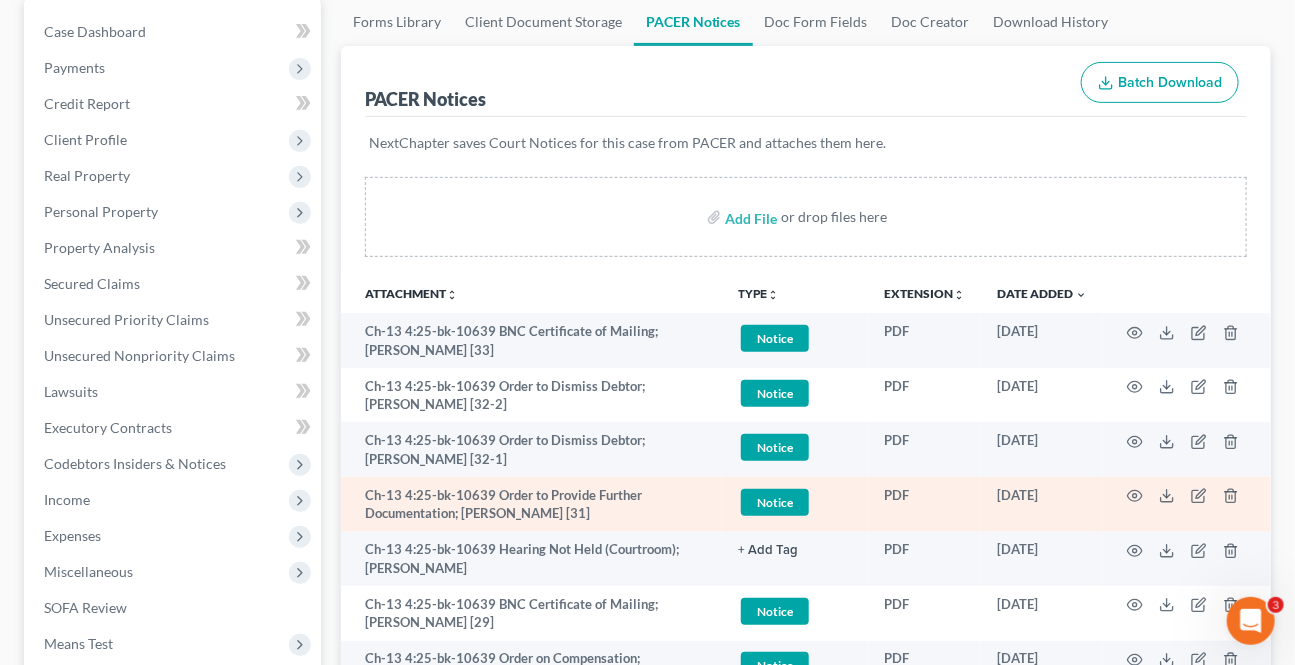 scroll, scrollTop: 272, scrollLeft: 0, axis: vertical 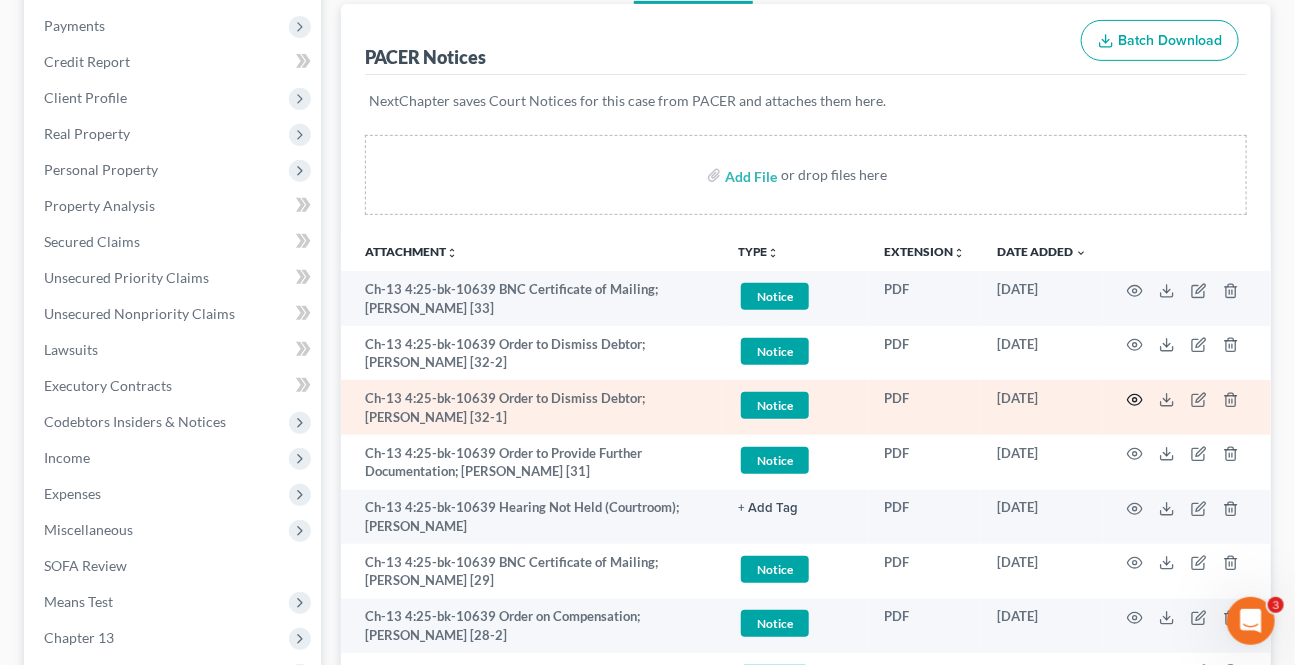 click 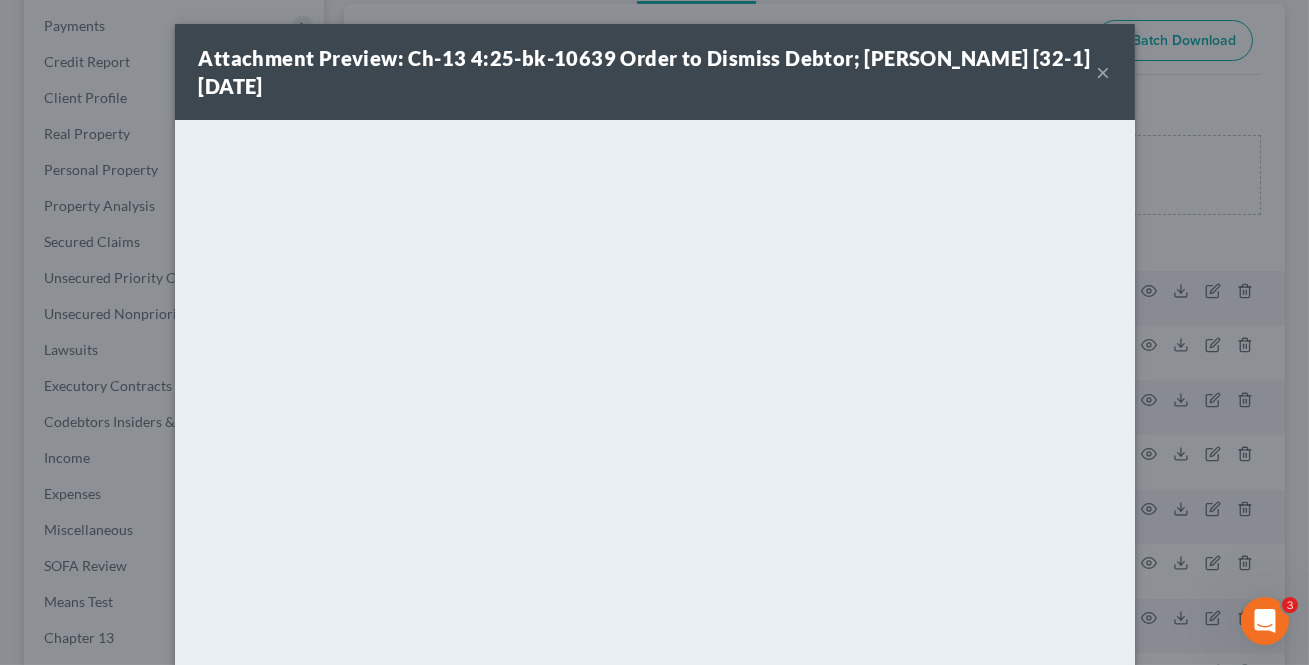 drag, startPoint x: 1090, startPoint y: 75, endPoint x: 928, endPoint y: 120, distance: 168.13388 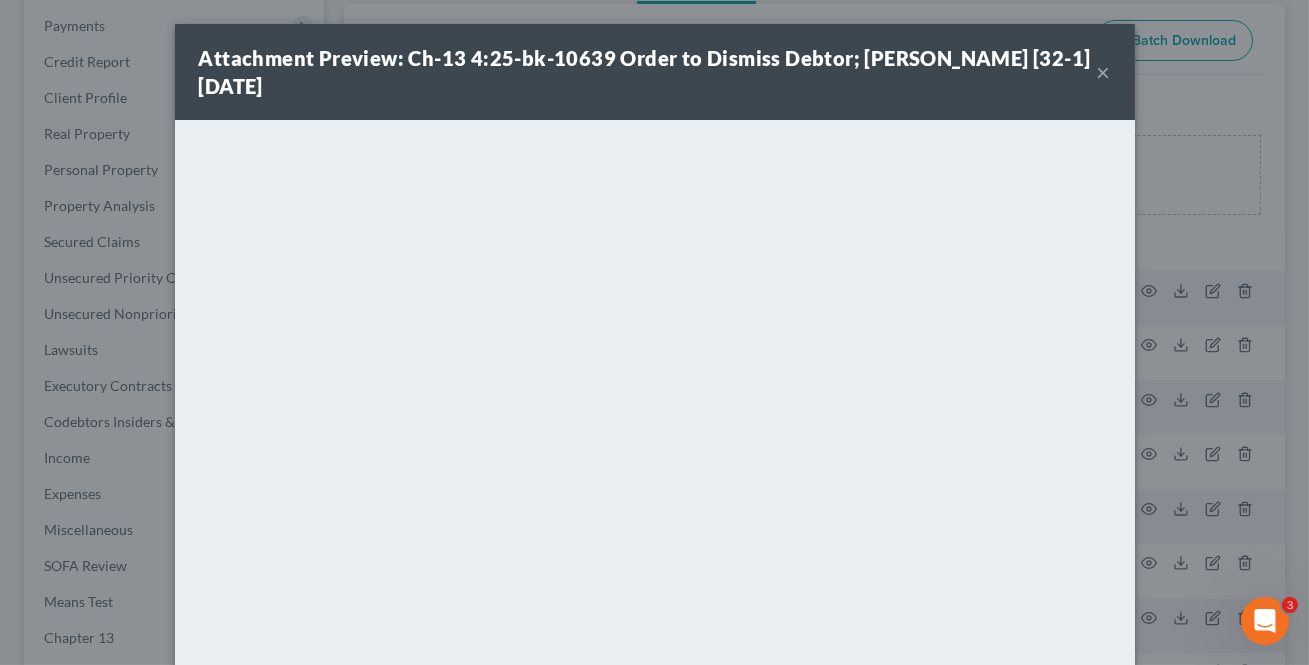 click on "×" at bounding box center (1104, 72) 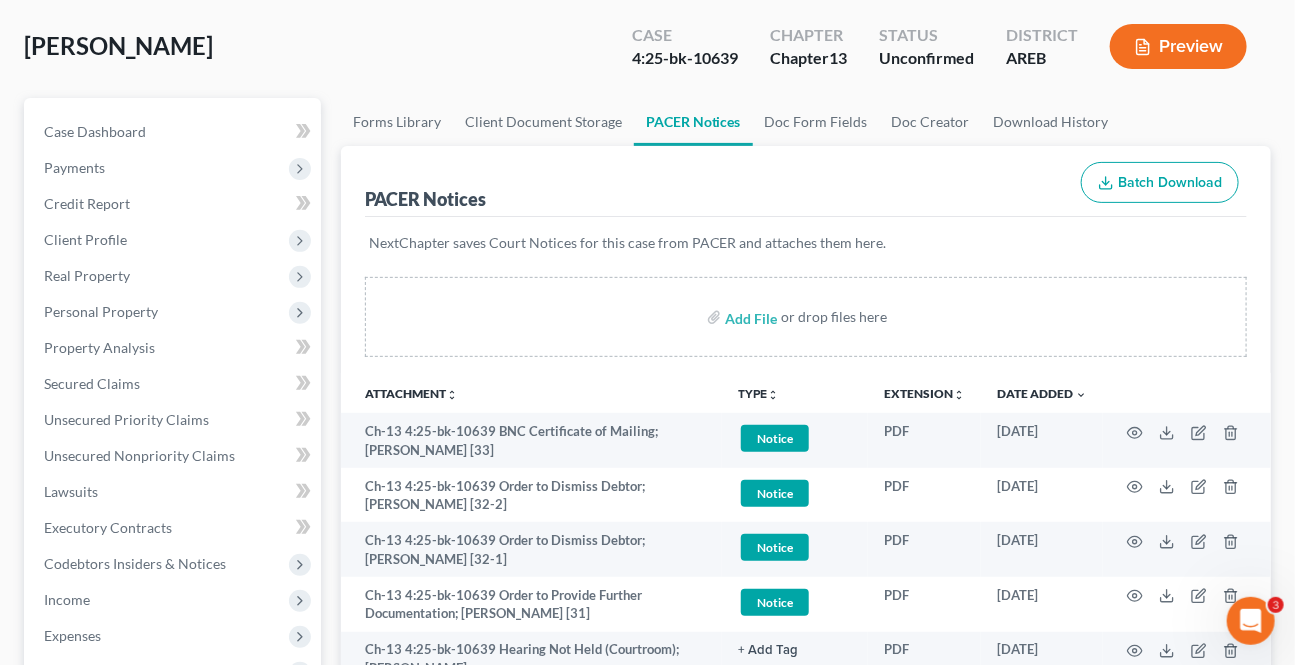 scroll, scrollTop: 0, scrollLeft: 0, axis: both 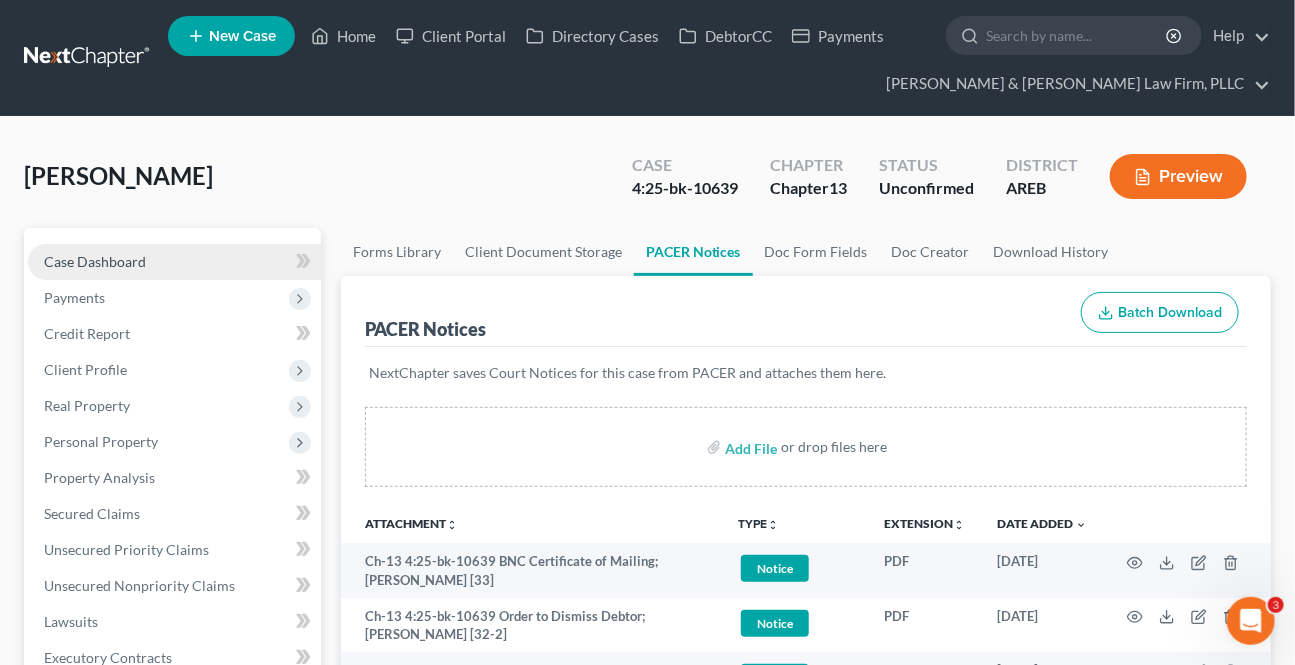 click on "Case Dashboard" at bounding box center [95, 261] 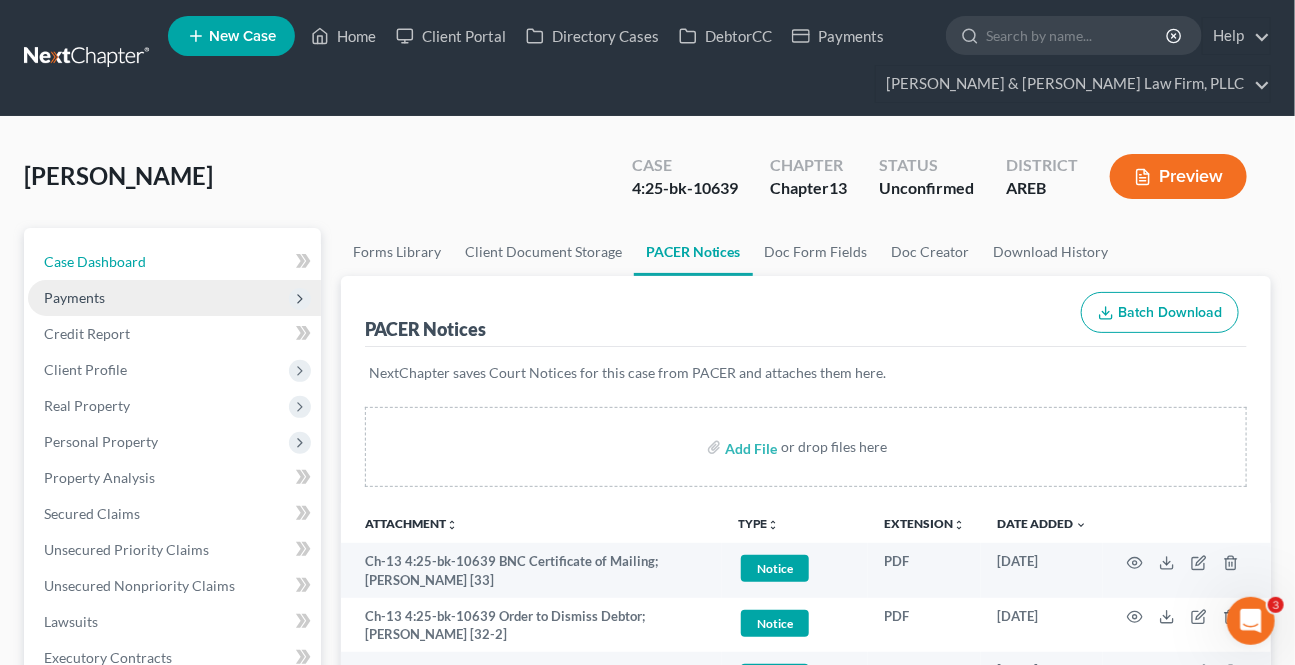 select on "2" 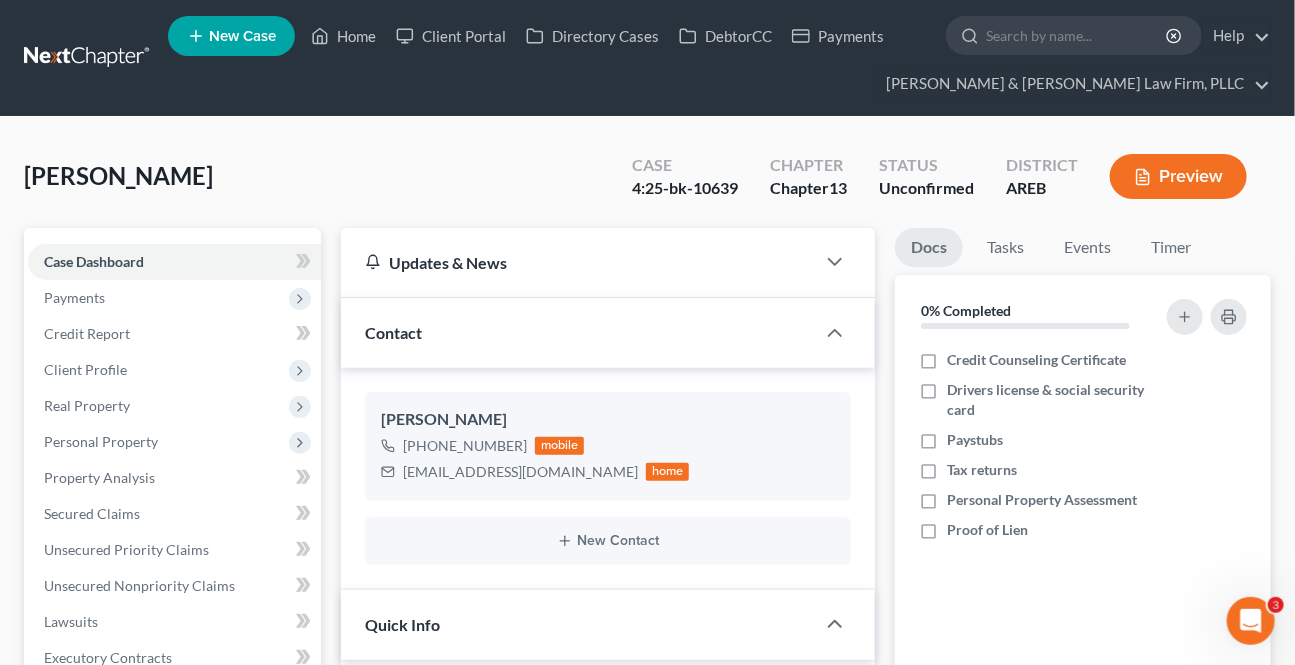 scroll, scrollTop: 454, scrollLeft: 0, axis: vertical 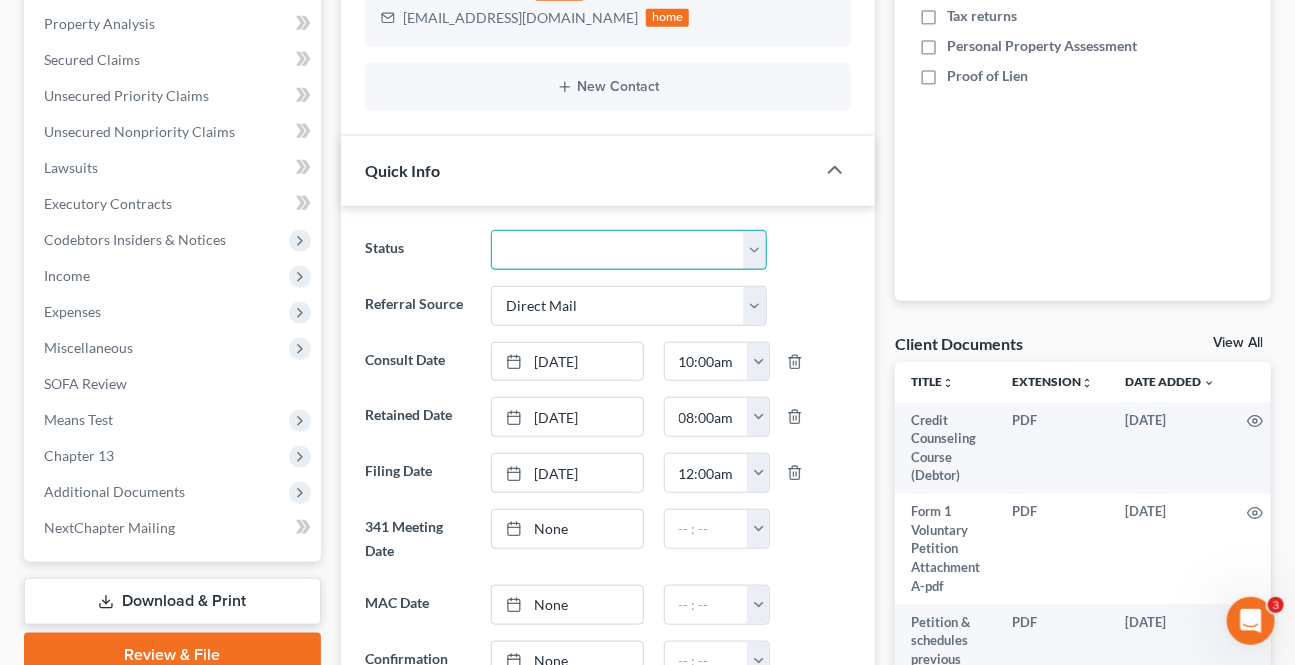 click on "Awaiting 341 Chapter 7 - Attended Meeting Confirmed Discharged Dismissed New Consult Not Retained Rejected Retained Unconfirmed Withdrawn as Counsel" at bounding box center (628, 250) 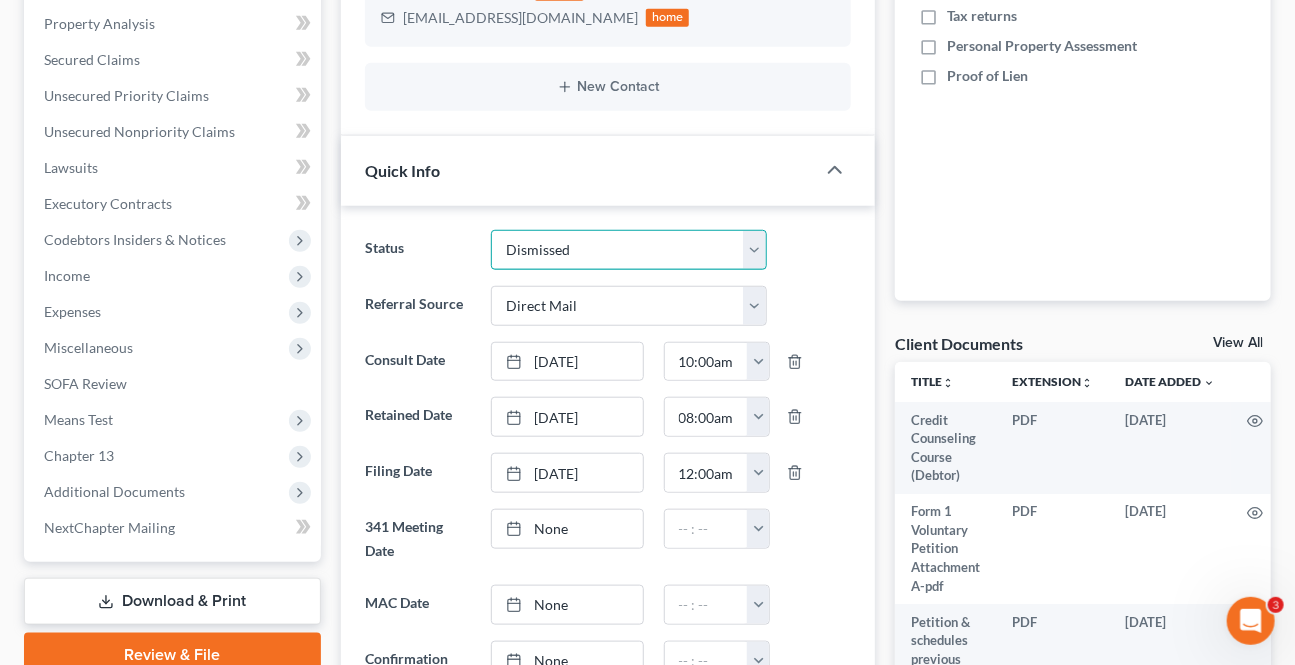 click on "Awaiting 341 Chapter 7 - Attended Meeting Confirmed Discharged Dismissed New Consult Not Retained Rejected Retained Unconfirmed Withdrawn as Counsel" at bounding box center [628, 250] 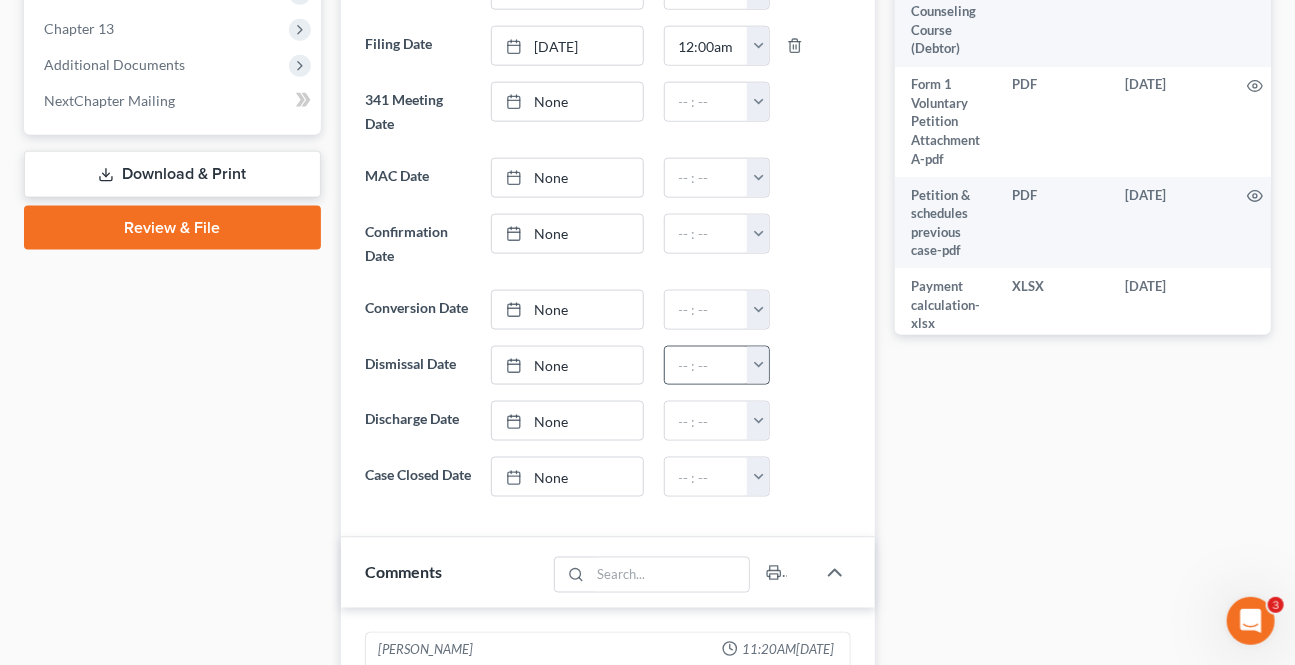 scroll, scrollTop: 909, scrollLeft: 0, axis: vertical 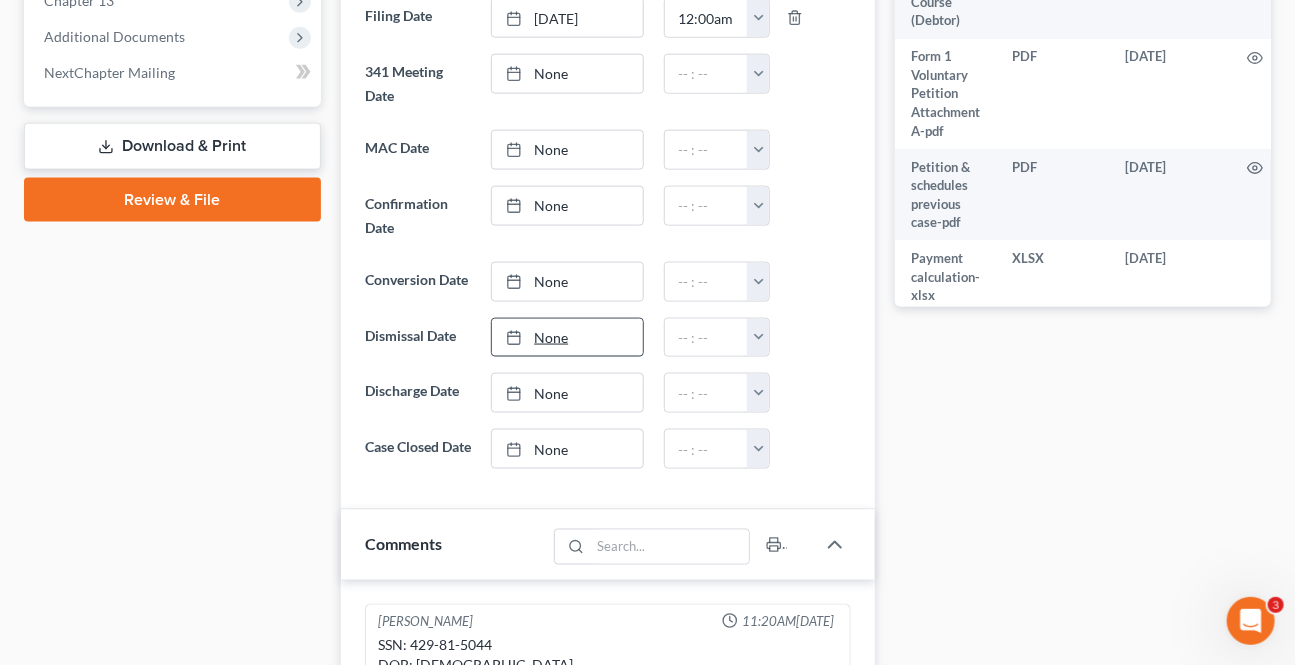 click on "None" at bounding box center (567, 338) 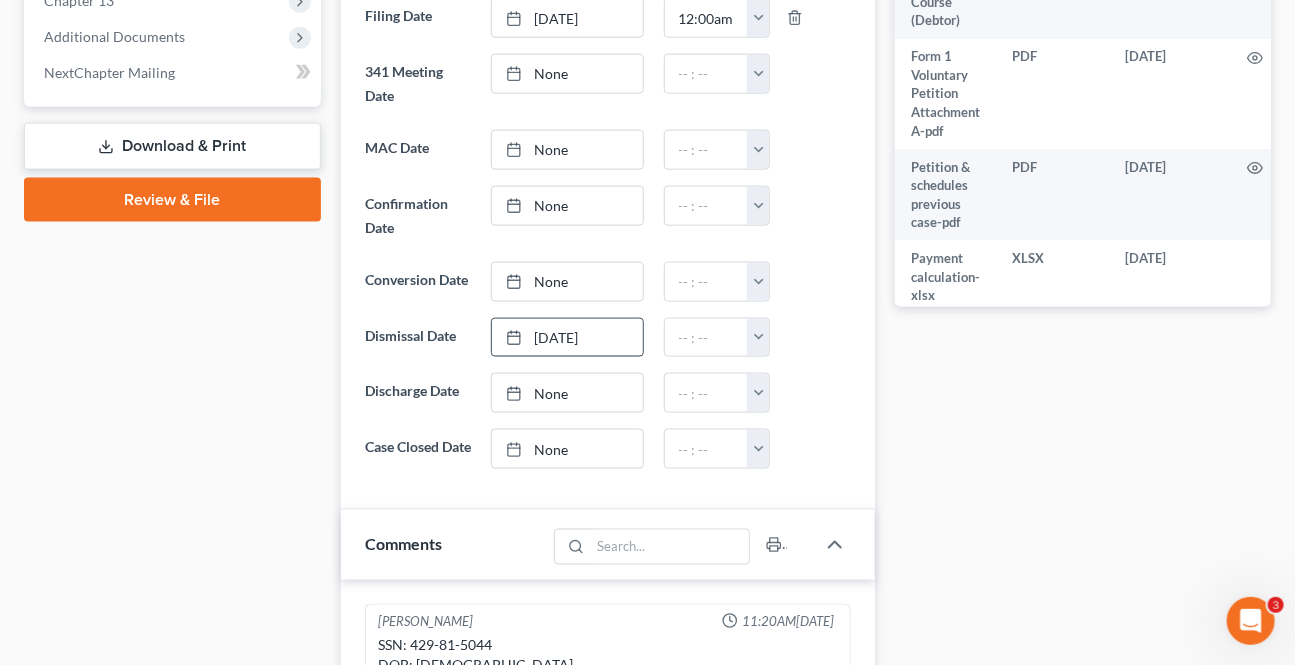 drag, startPoint x: 578, startPoint y: 540, endPoint x: 615, endPoint y: 492, distance: 60.60528 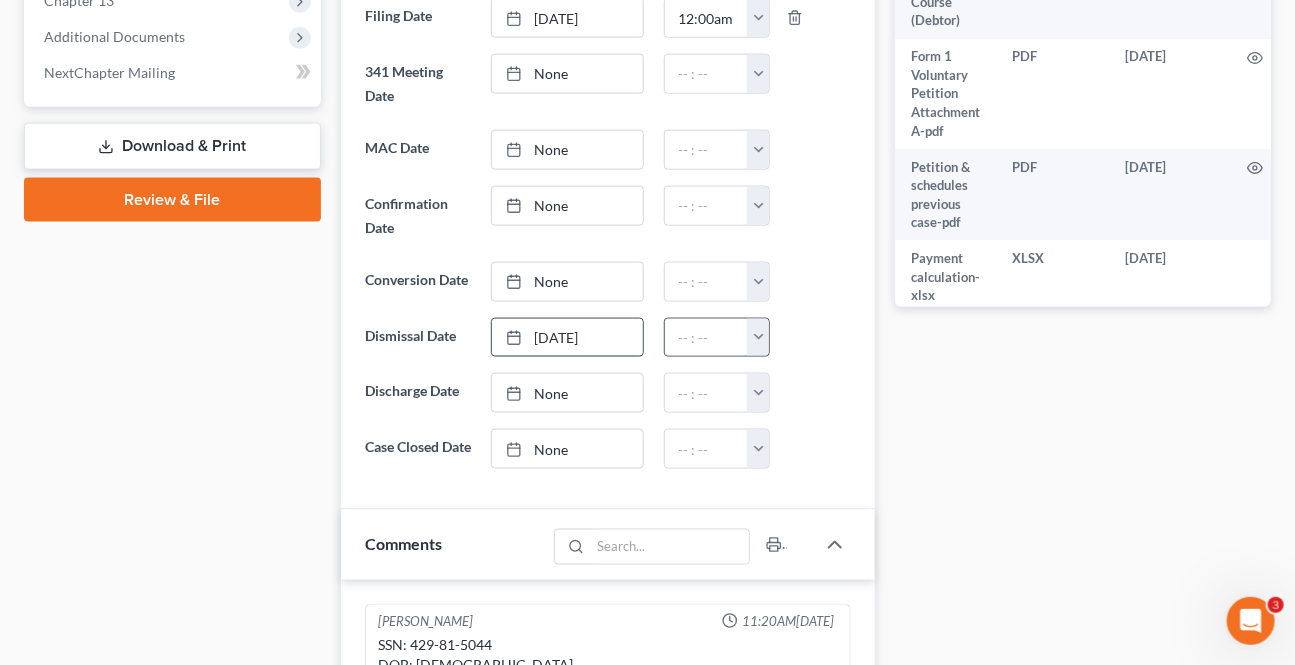 click at bounding box center [758, 338] 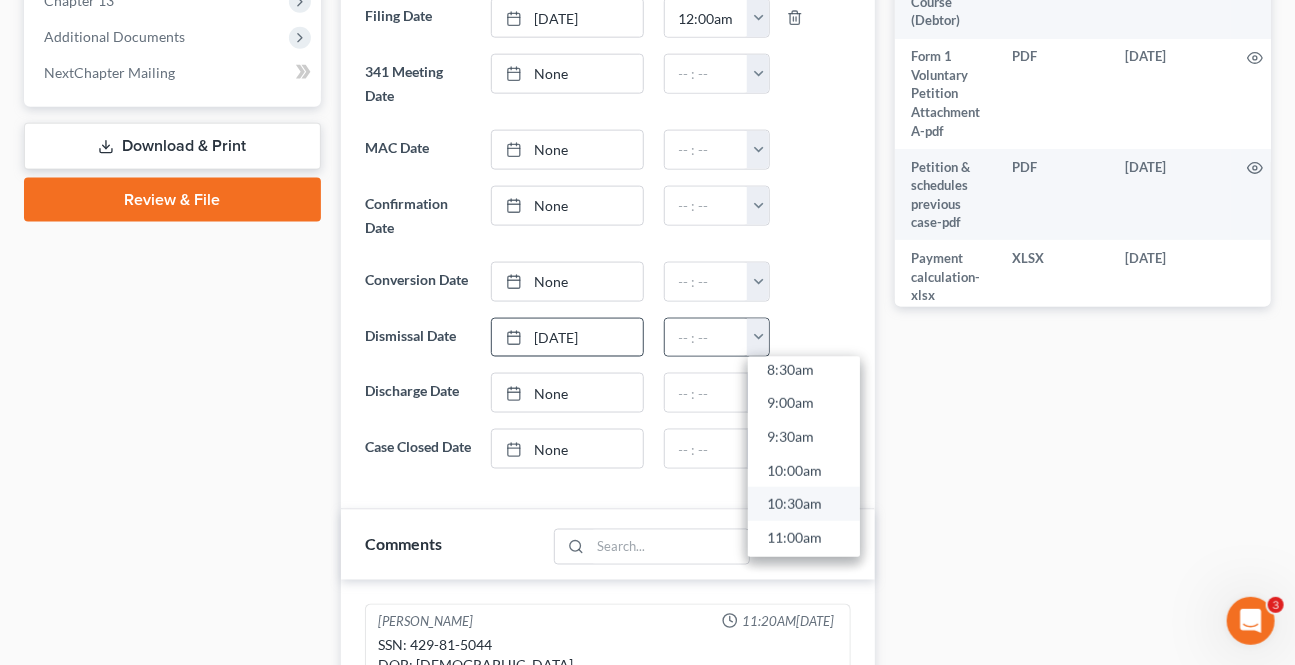 scroll, scrollTop: 636, scrollLeft: 0, axis: vertical 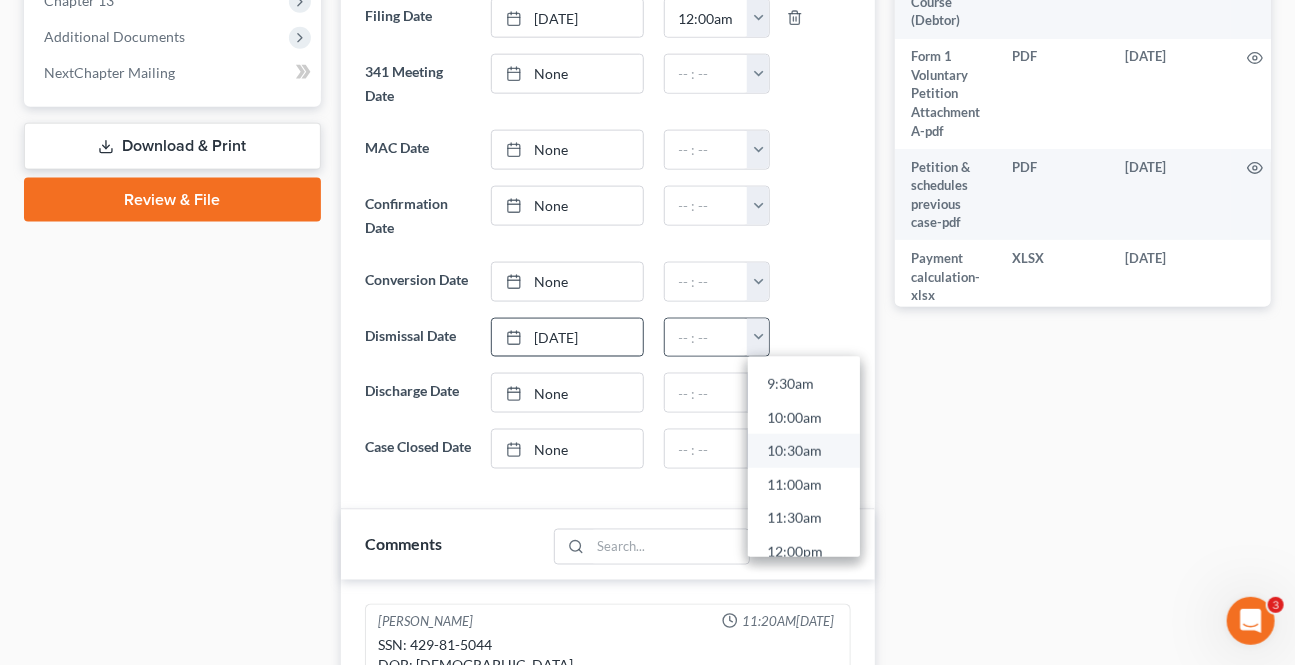 click on "10:30am" at bounding box center (804, 451) 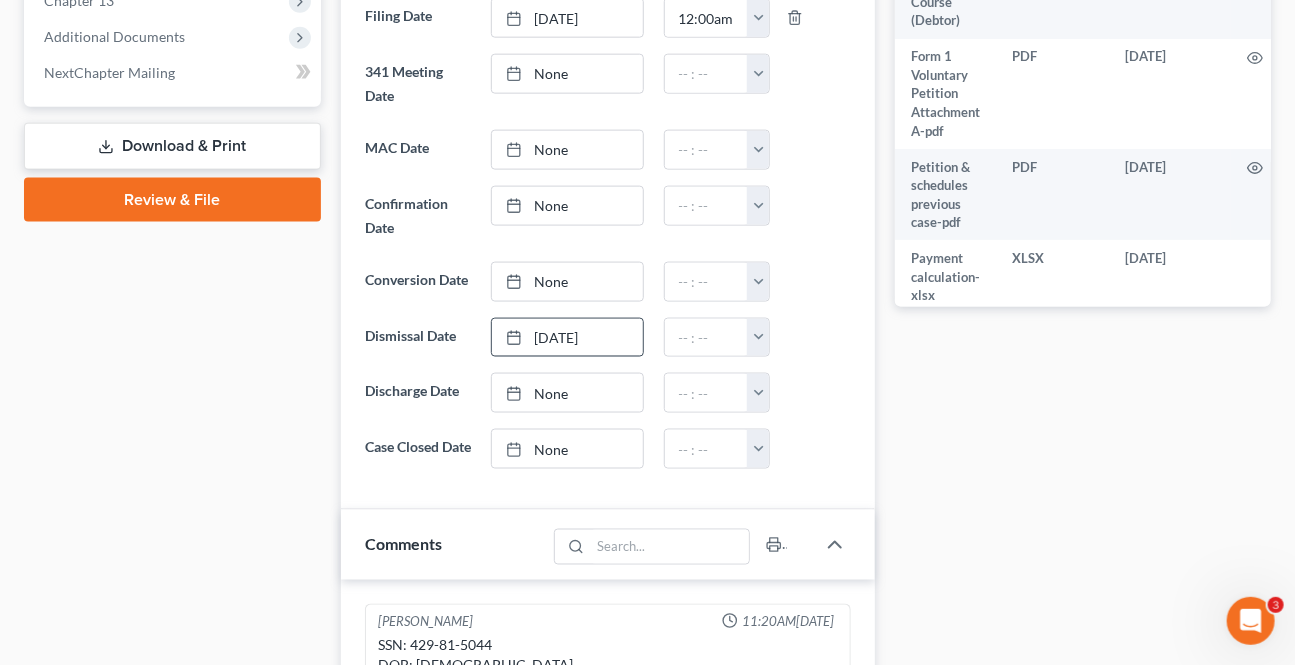 type on "10:30am" 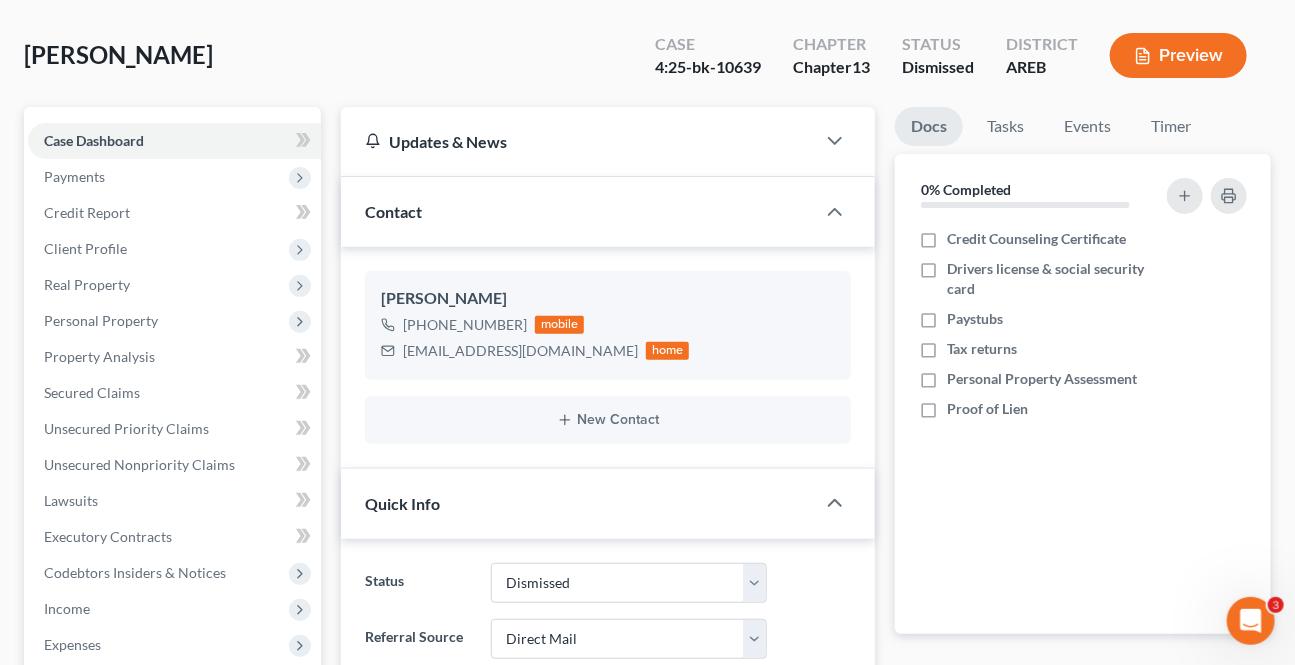 scroll, scrollTop: 0, scrollLeft: 0, axis: both 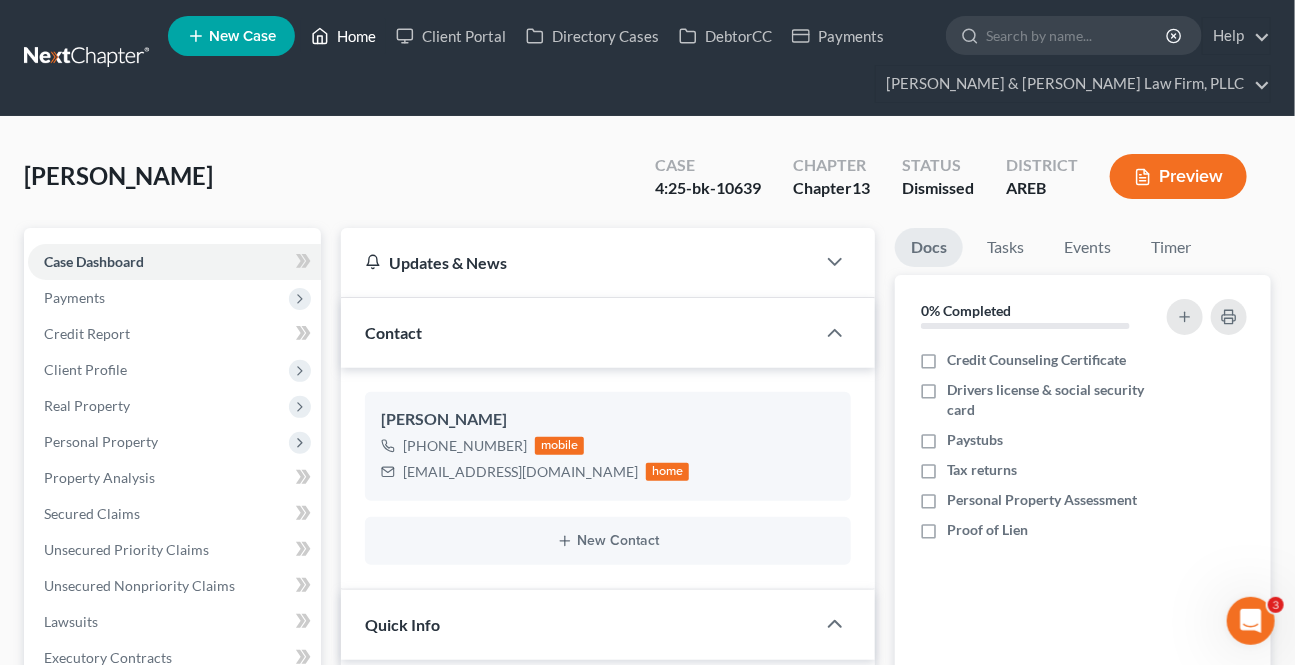 click on "Home" at bounding box center [343, 36] 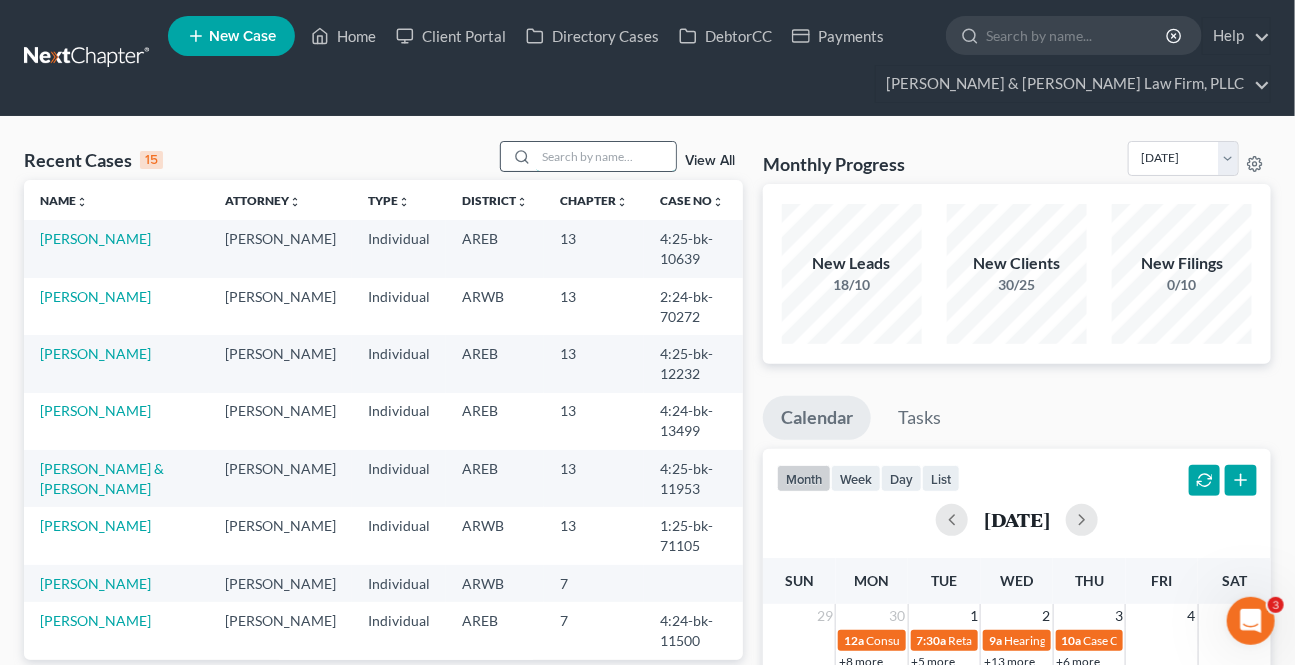 click at bounding box center [606, 156] 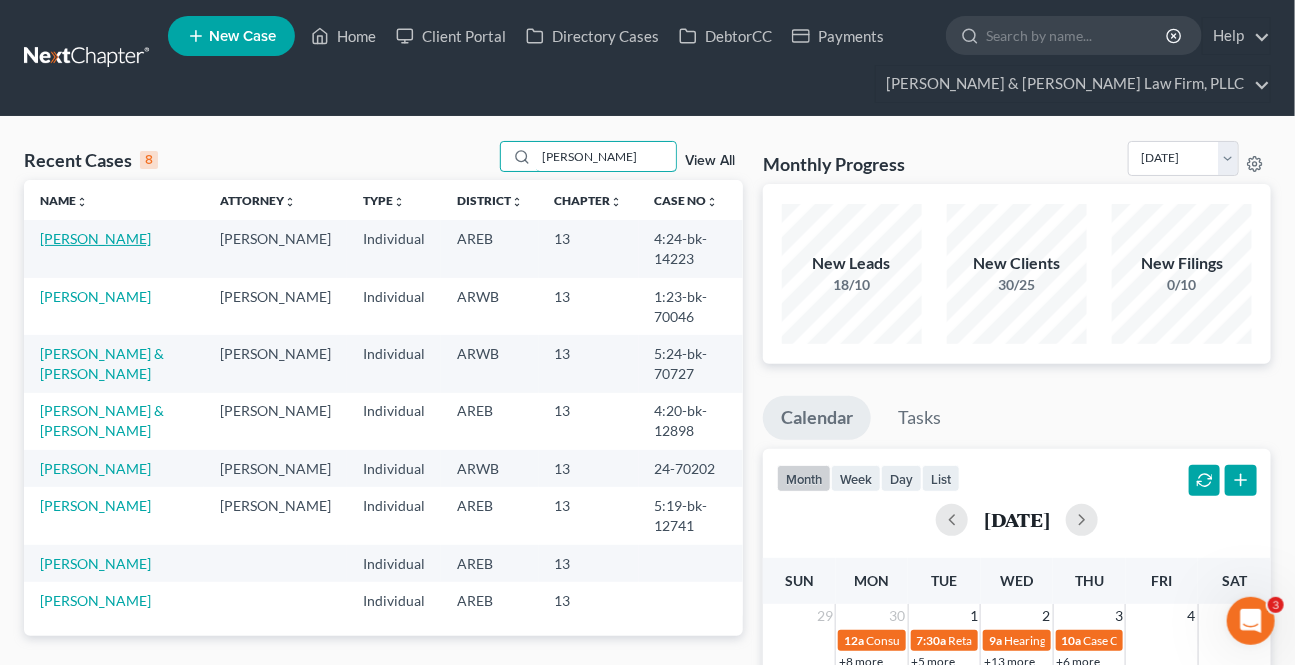 type on "[PERSON_NAME]" 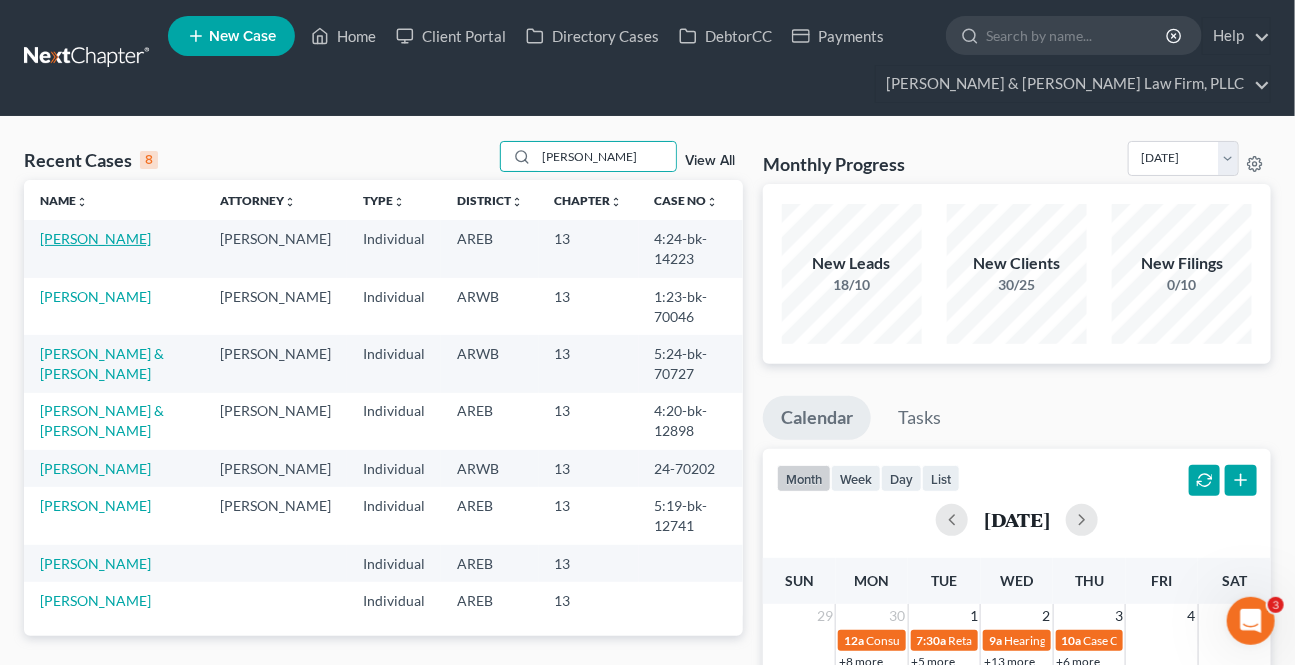 drag, startPoint x: 122, startPoint y: 241, endPoint x: 74, endPoint y: 246, distance: 48.259712 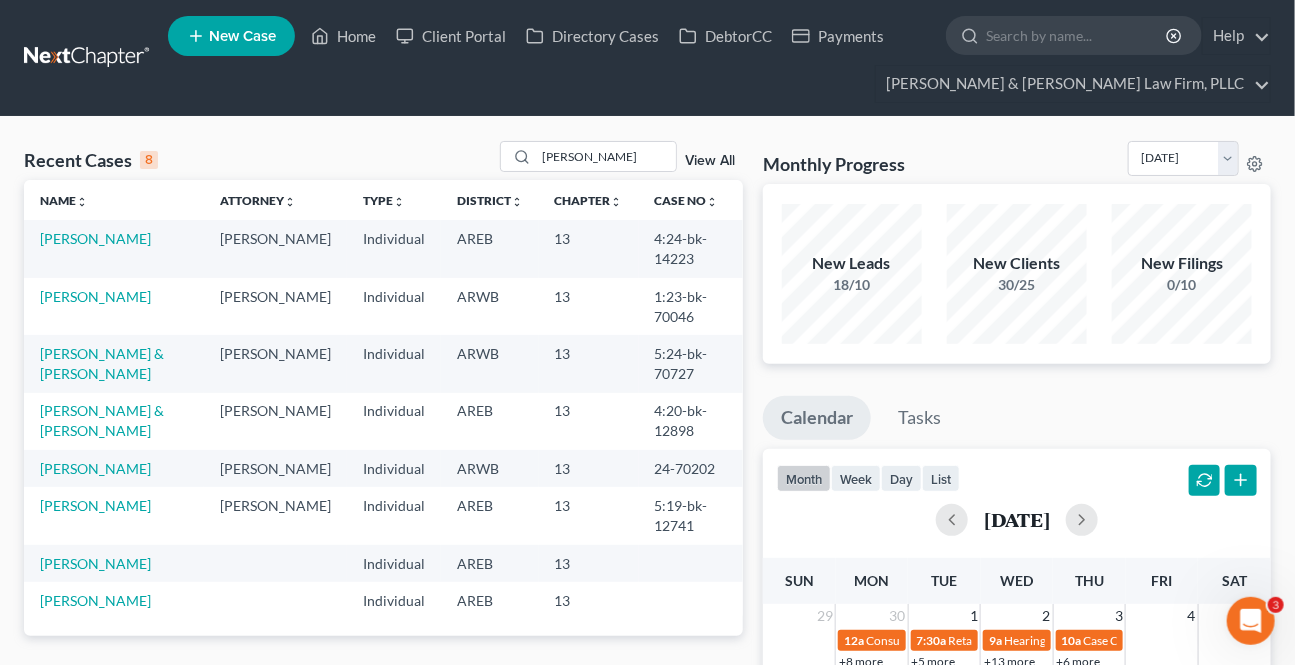 select on "9" 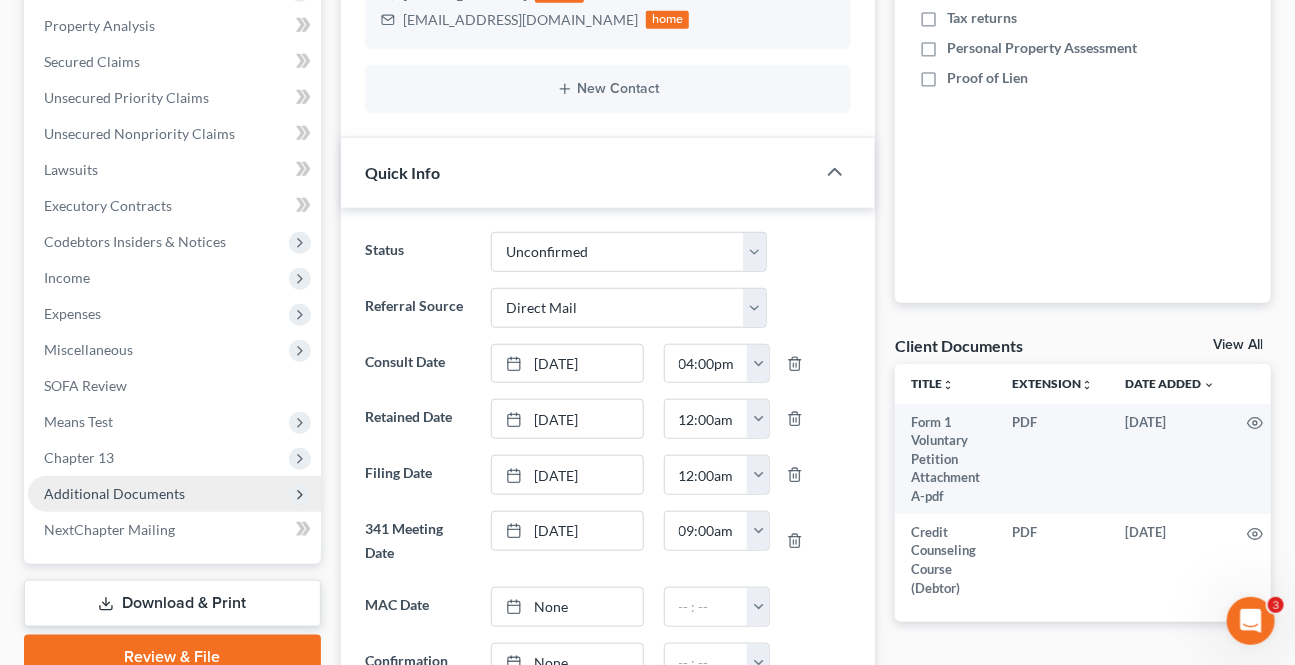 scroll, scrollTop: 454, scrollLeft: 0, axis: vertical 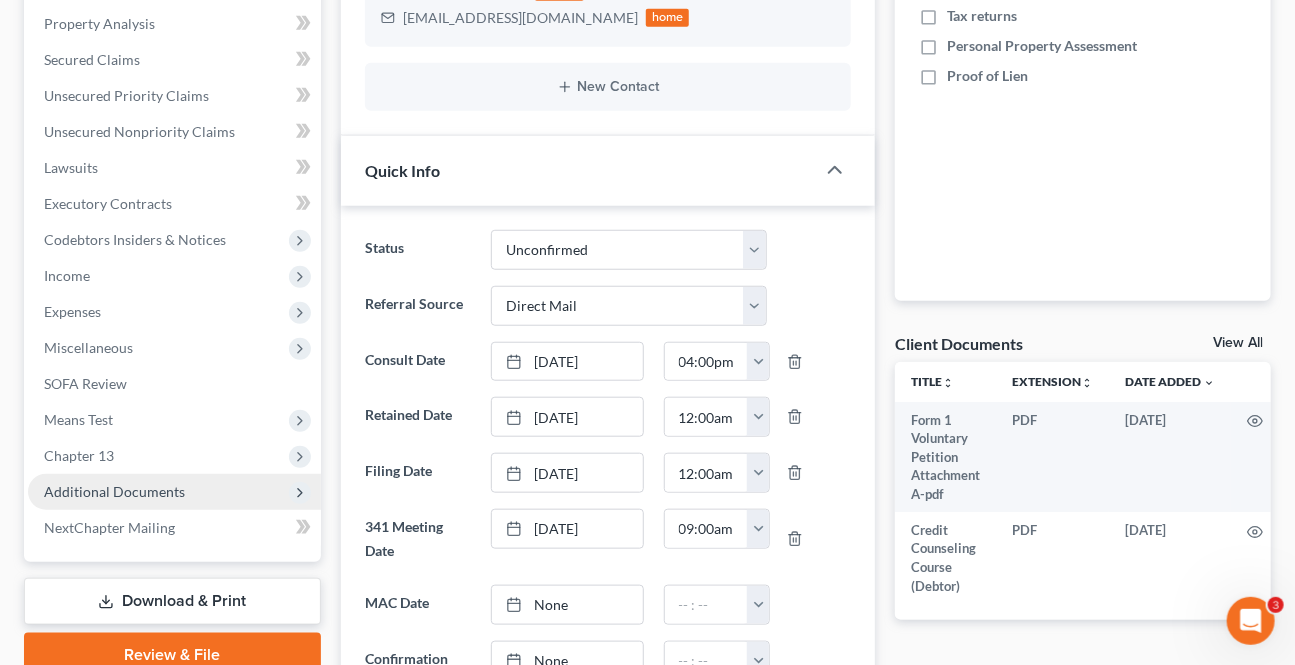 click on "Additional Documents" at bounding box center [174, 492] 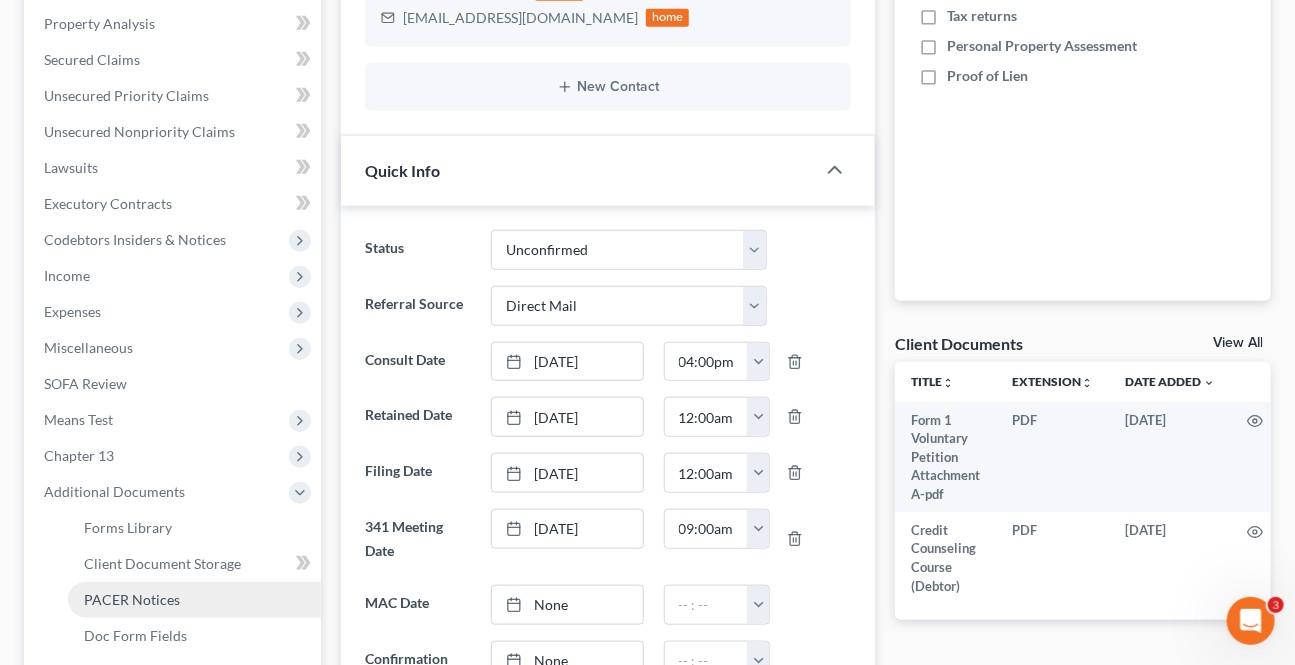 click on "PACER Notices" at bounding box center [194, 600] 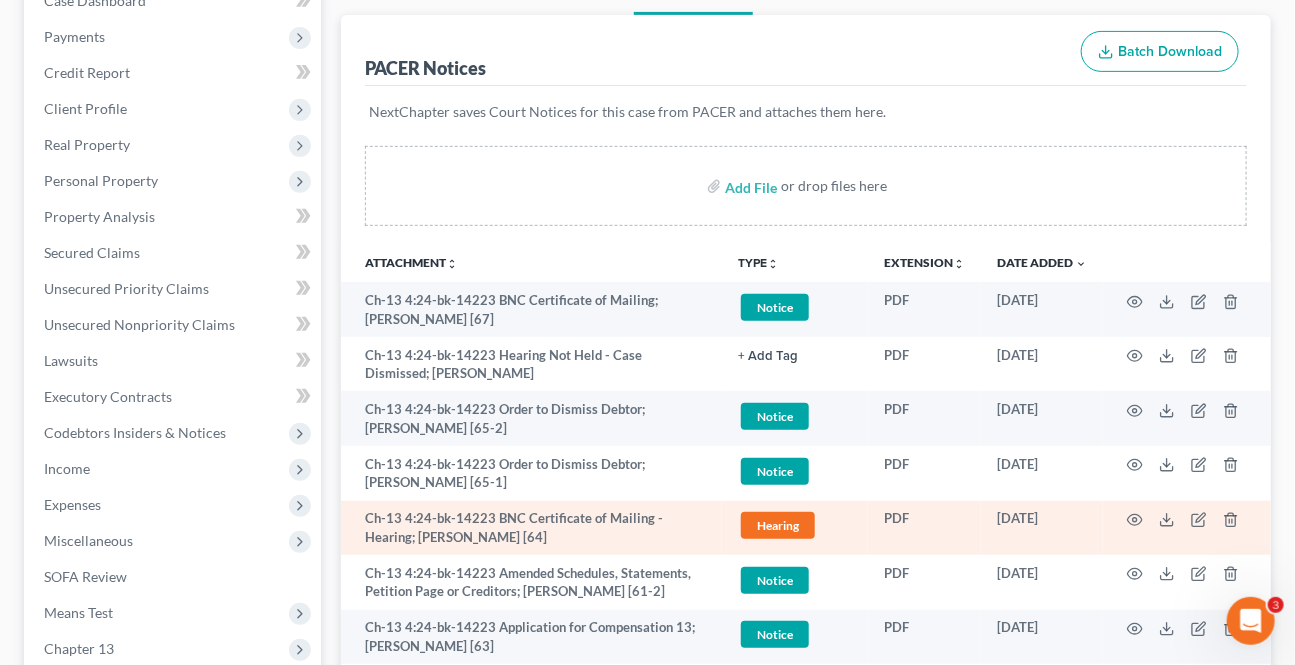 scroll, scrollTop: 272, scrollLeft: 0, axis: vertical 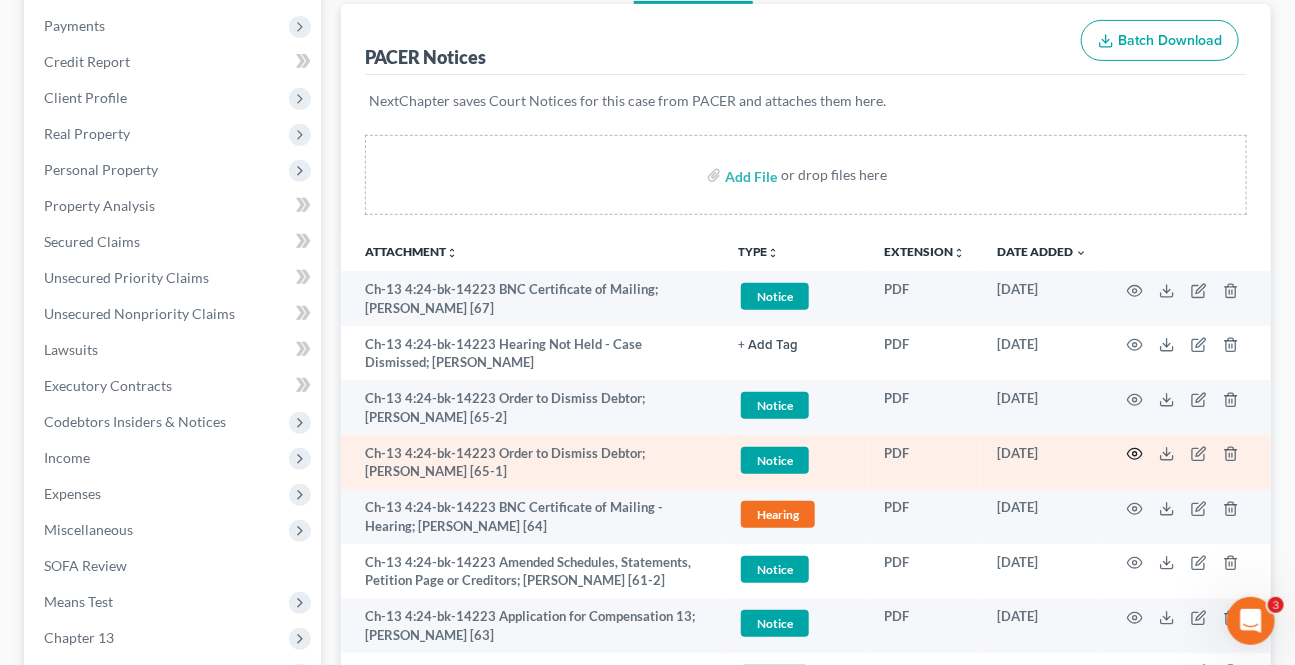 click 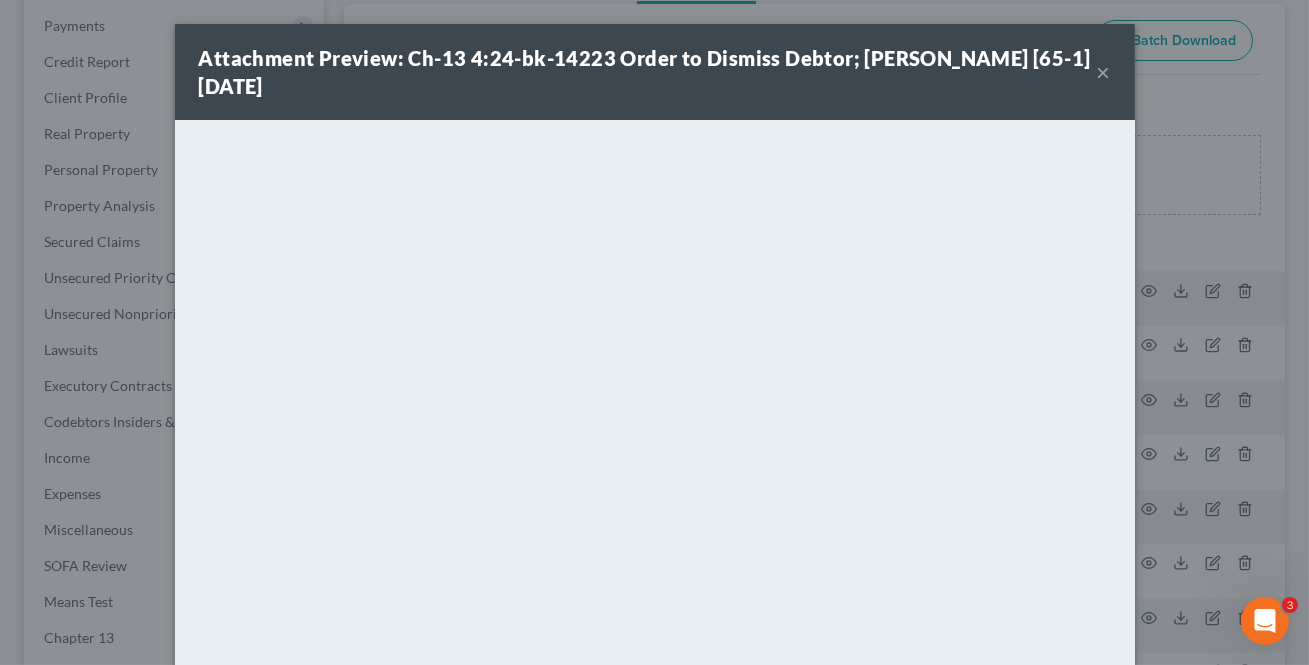 drag, startPoint x: 1100, startPoint y: 76, endPoint x: 1088, endPoint y: 93, distance: 20.808653 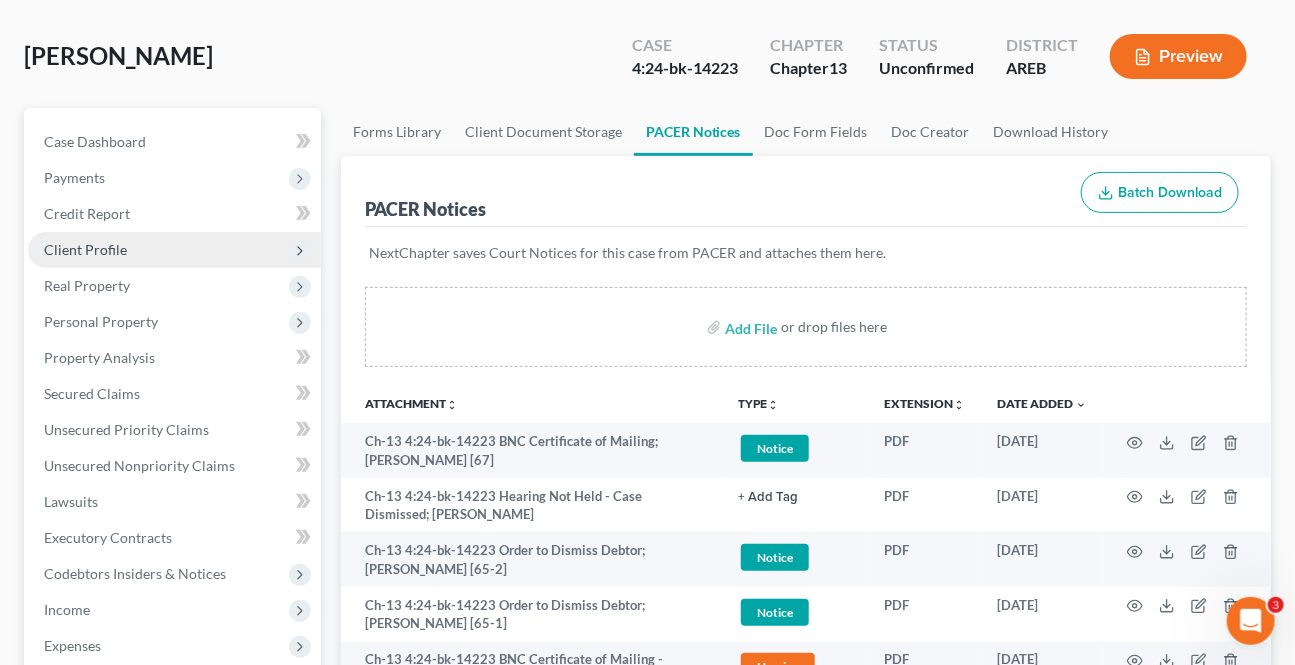 scroll, scrollTop: 0, scrollLeft: 0, axis: both 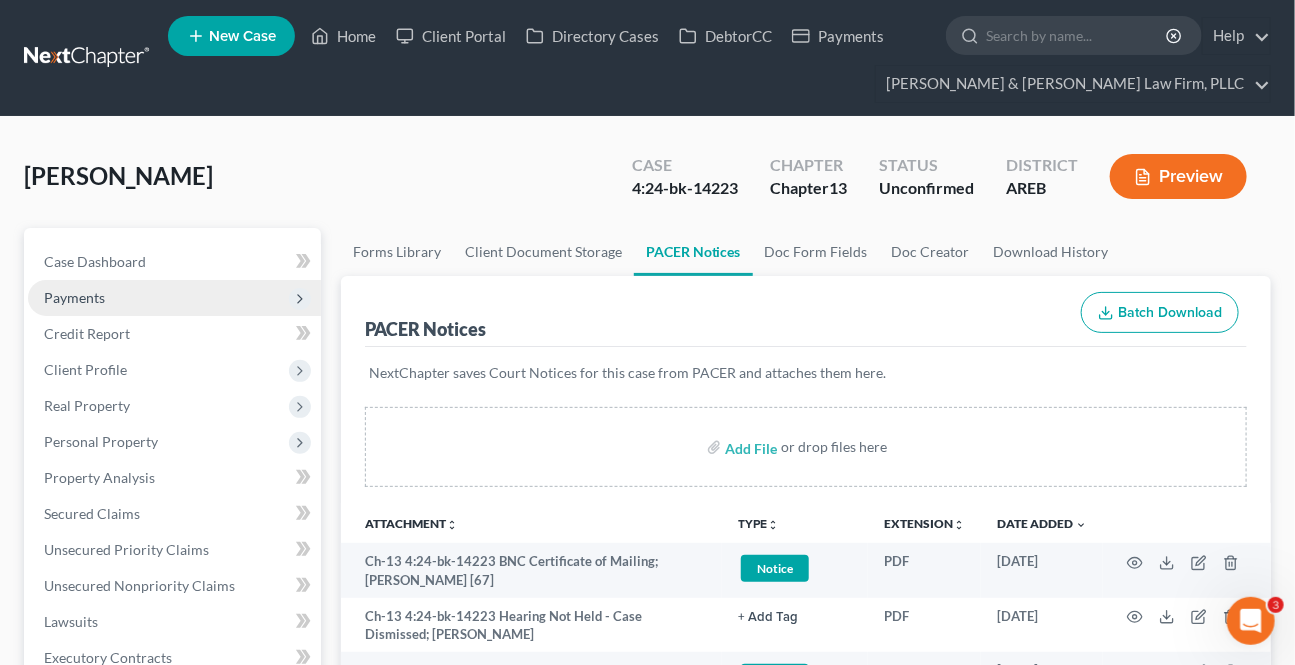 click on "Payments" at bounding box center [174, 298] 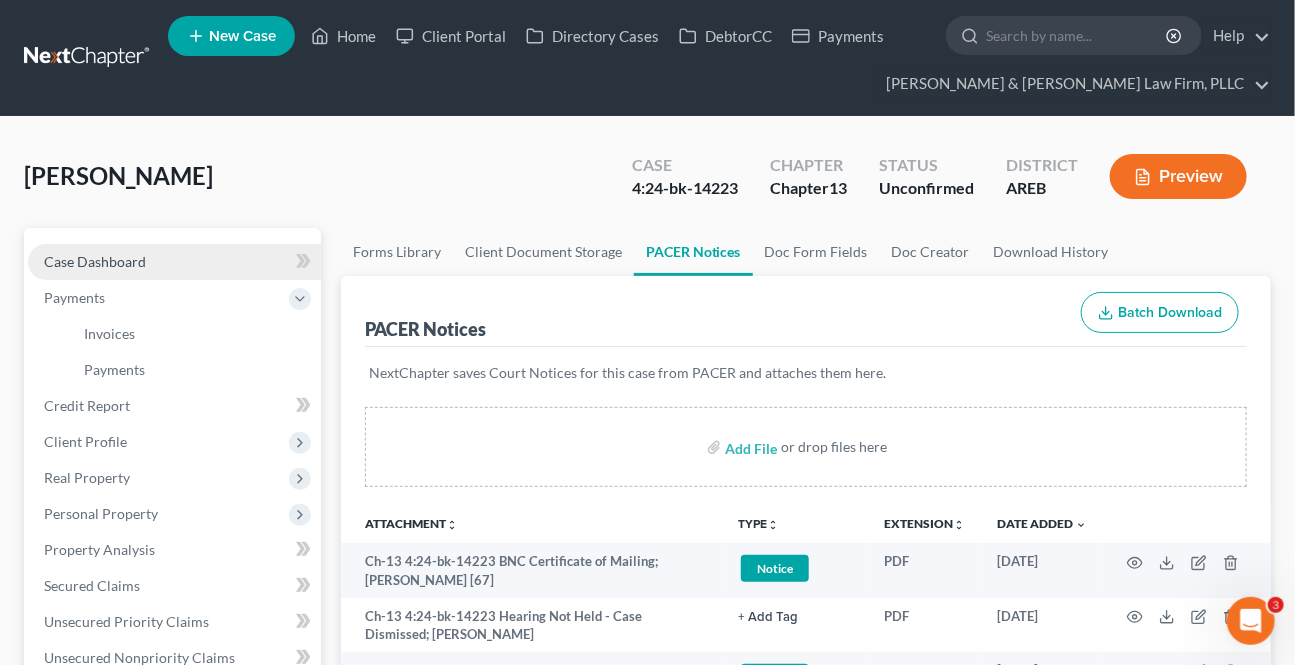 click on "Case Dashboard" at bounding box center [95, 261] 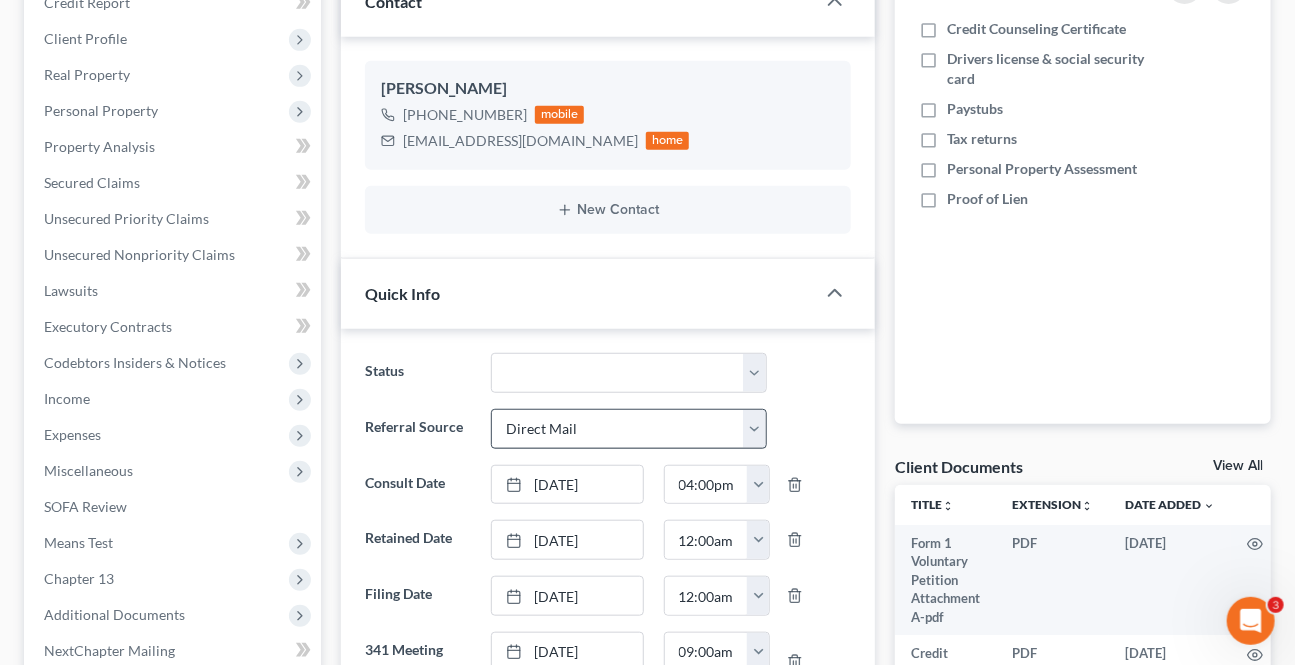 scroll, scrollTop: 363, scrollLeft: 0, axis: vertical 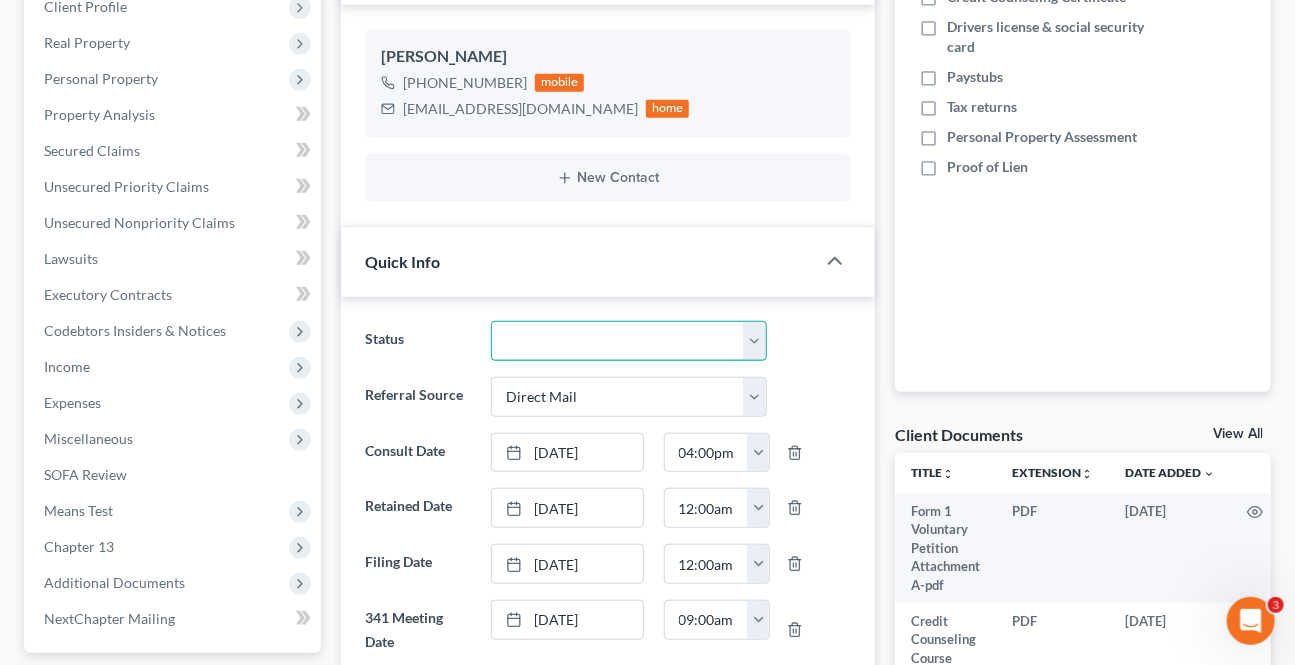 click on "Awaiting 341 Chapter 7 - Attended Meeting Confirmed Discharged Dismissed New Consult Not Retained Rejected Retained Unconfirmed Withdrawn as Counsel" at bounding box center (628, 341) 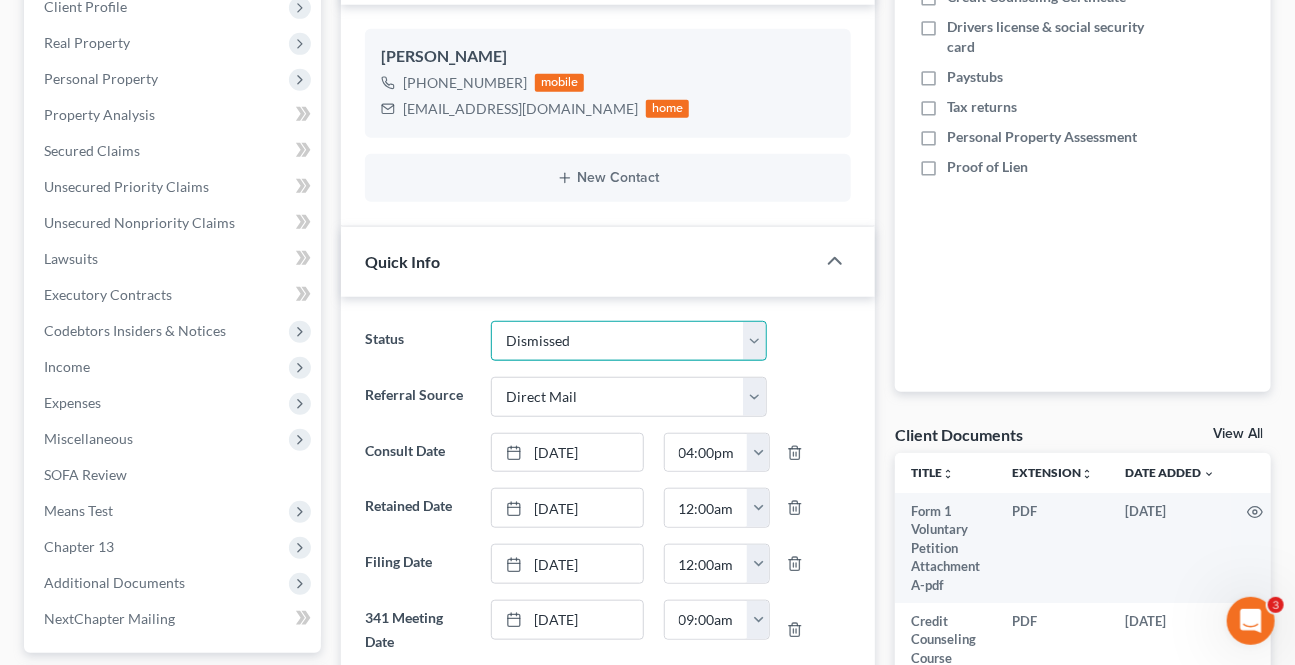 click on "Awaiting 341 Chapter 7 - Attended Meeting Confirmed Discharged Dismissed New Consult Not Retained Rejected Retained Unconfirmed Withdrawn as Counsel" at bounding box center (628, 341) 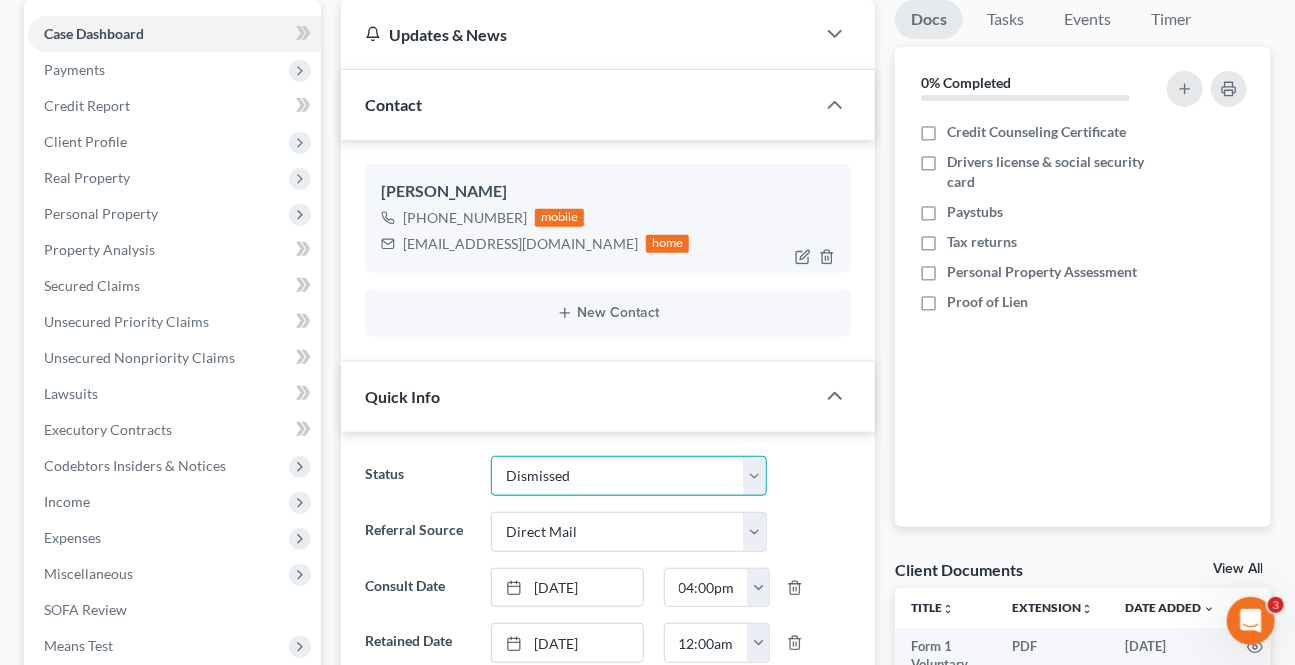scroll, scrollTop: 0, scrollLeft: 0, axis: both 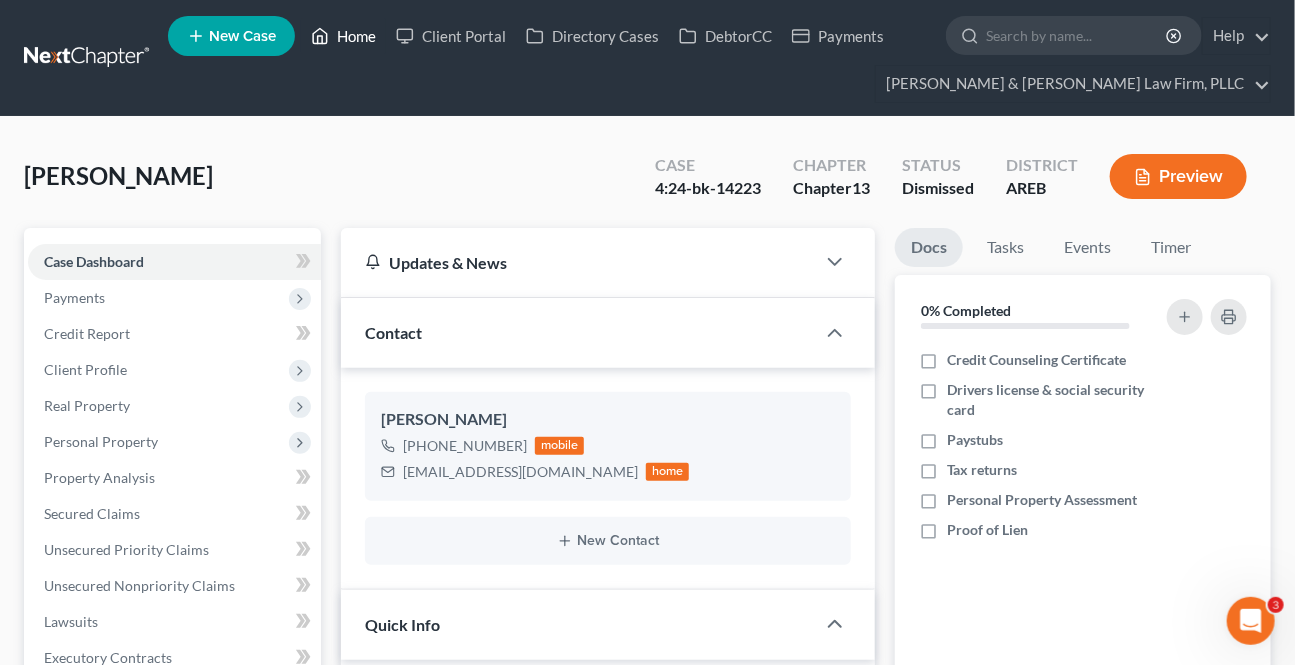 drag, startPoint x: 364, startPoint y: 30, endPoint x: 6, endPoint y: 24, distance: 358.05026 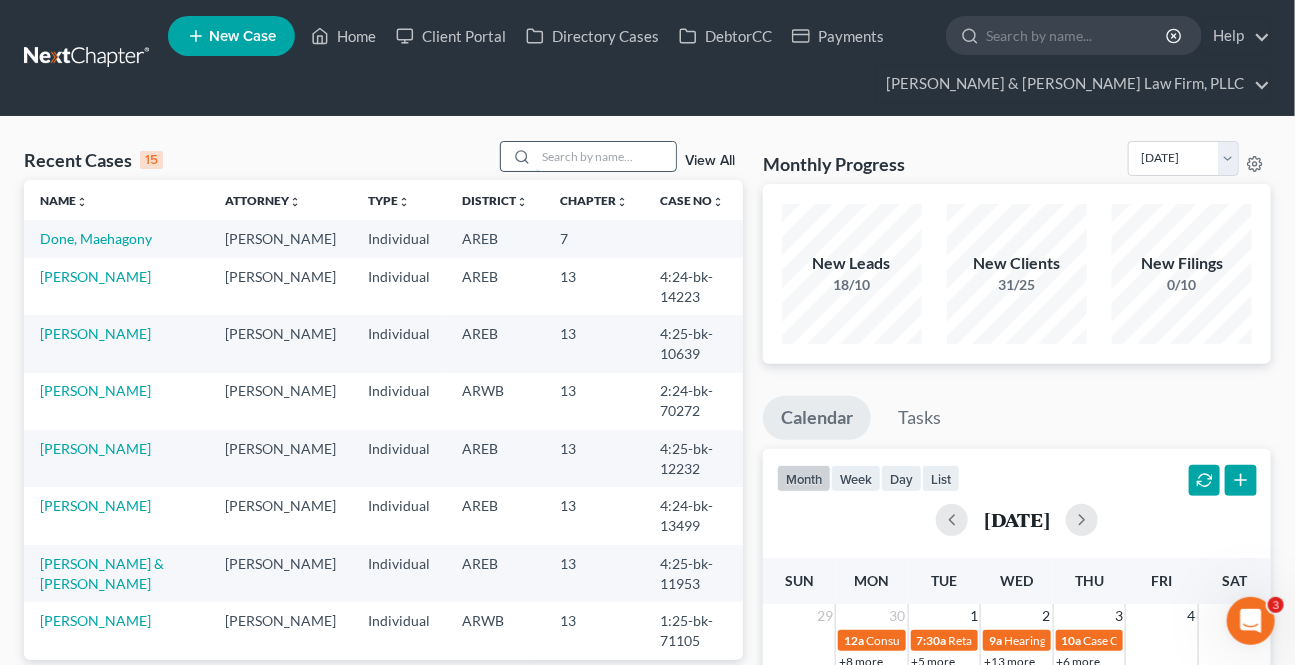 click at bounding box center (606, 156) 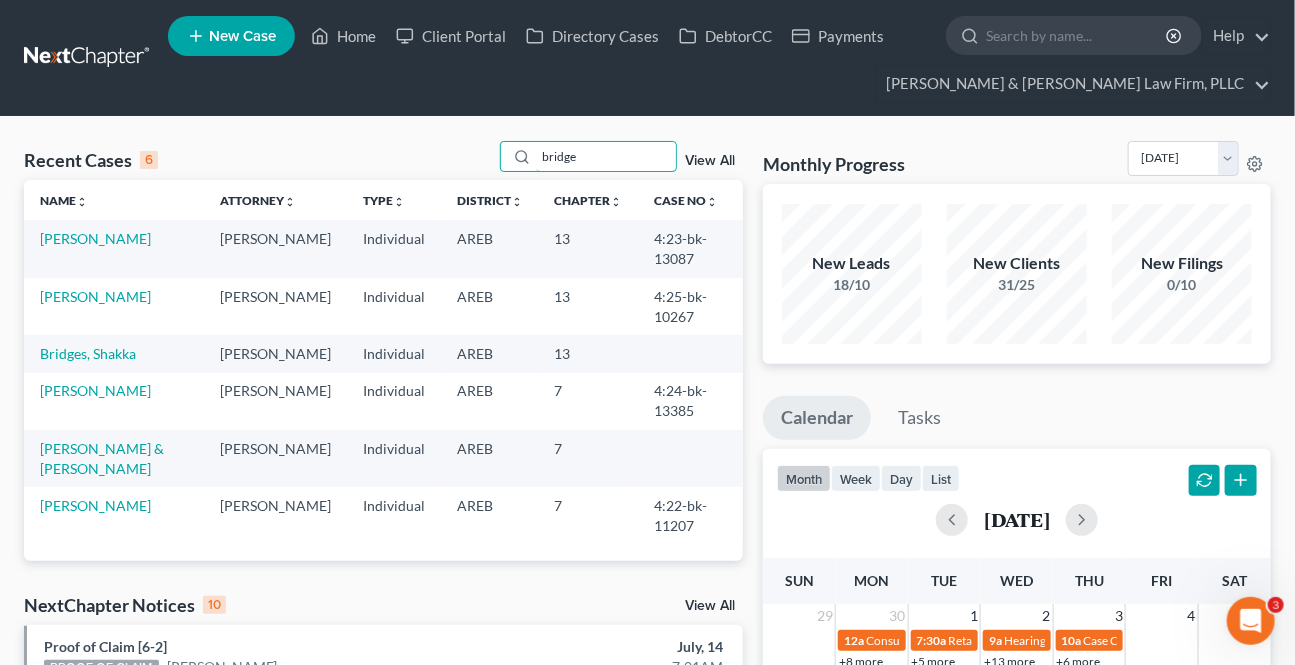 type on "bridge" 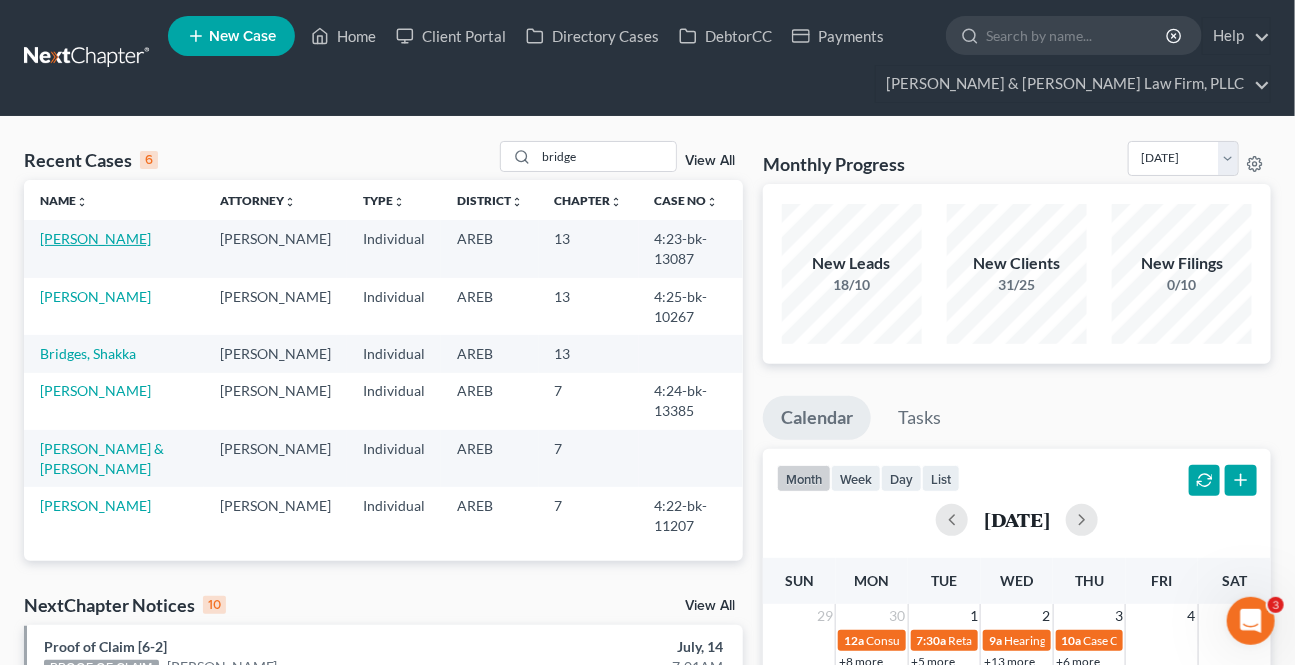 click on "[PERSON_NAME]" at bounding box center (95, 238) 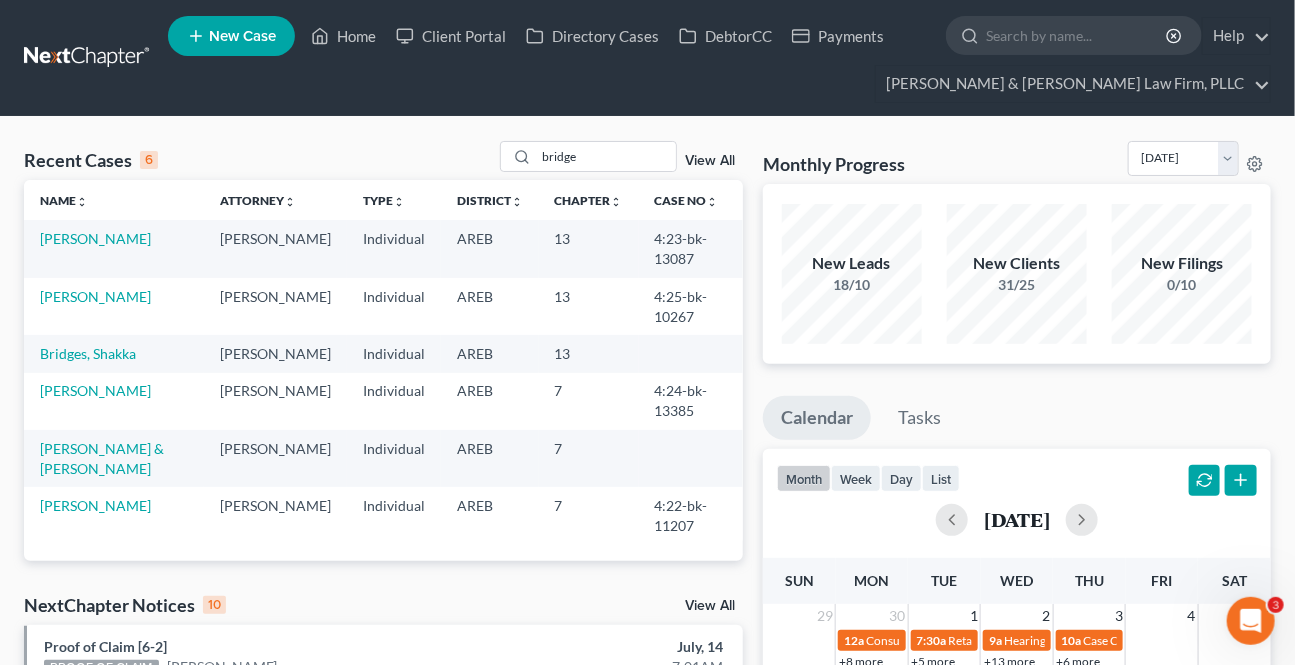 select on "2" 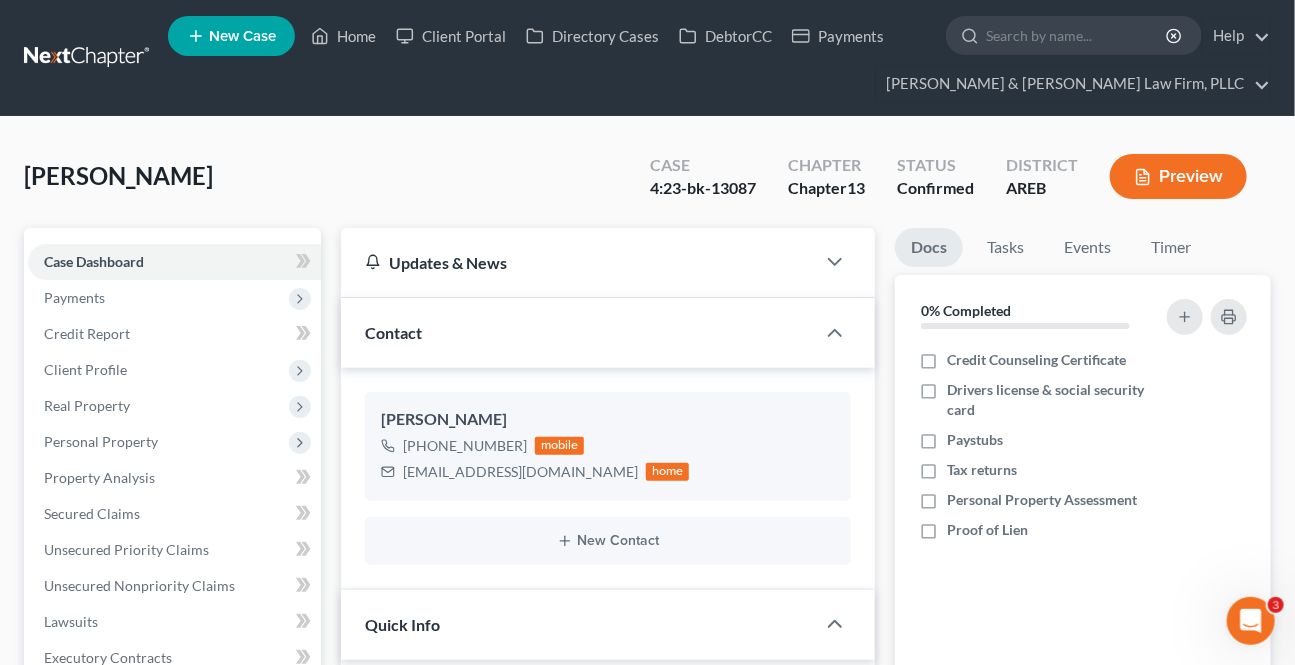 scroll, scrollTop: 454, scrollLeft: 0, axis: vertical 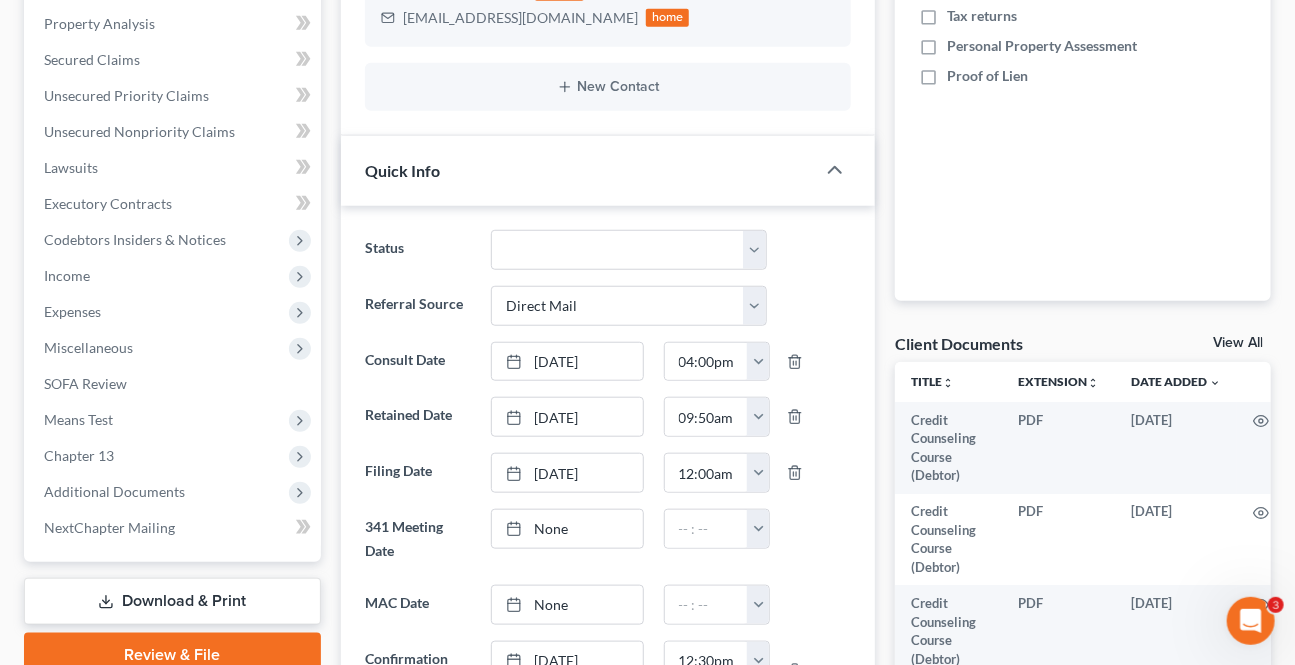 click on "Additional Documents" at bounding box center (114, 491) 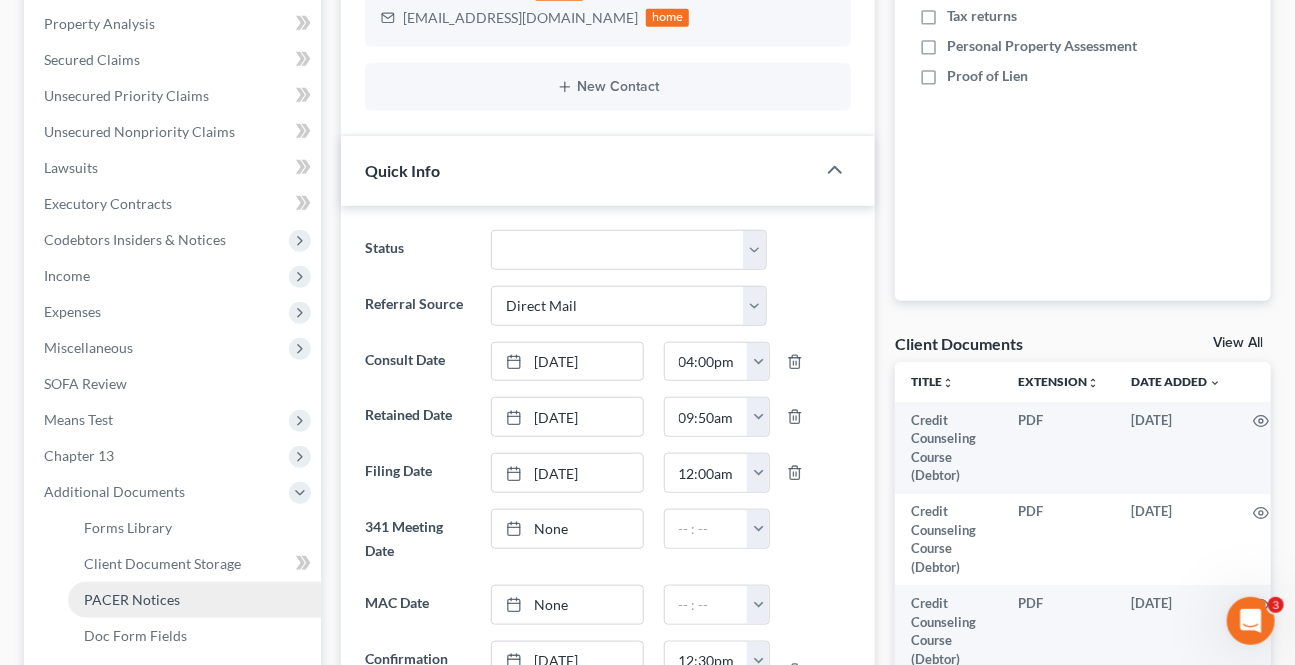 click on "PACER Notices" at bounding box center [132, 599] 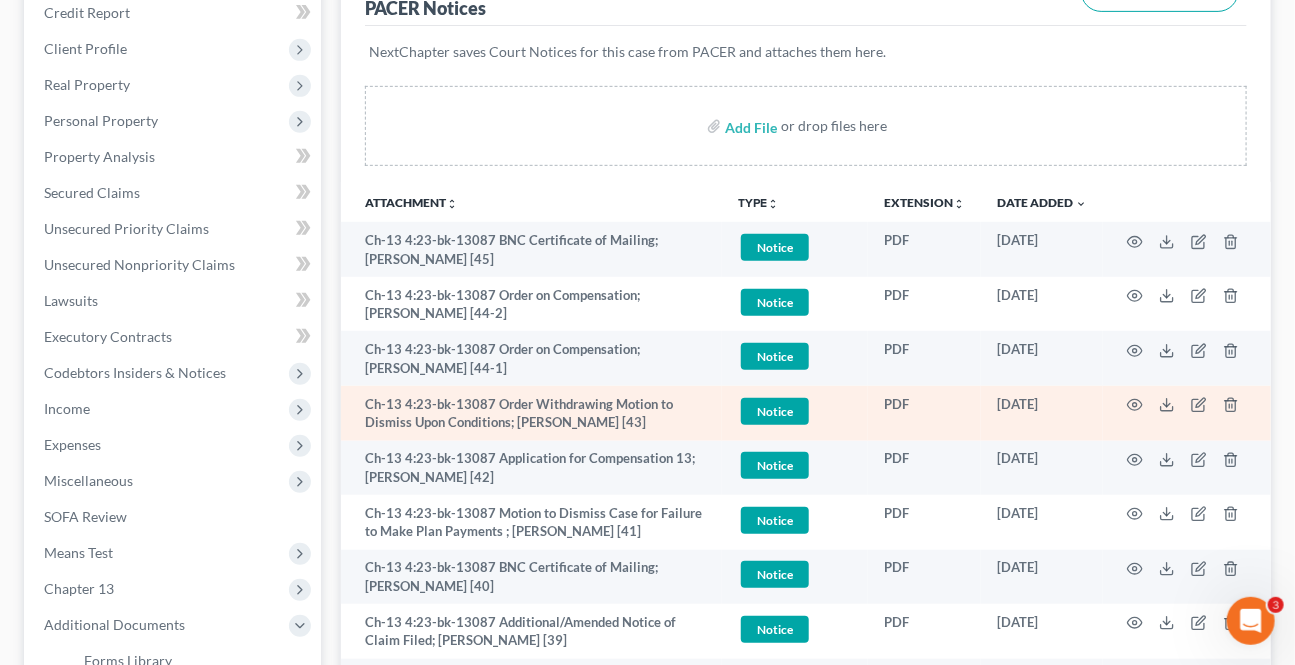 scroll, scrollTop: 363, scrollLeft: 0, axis: vertical 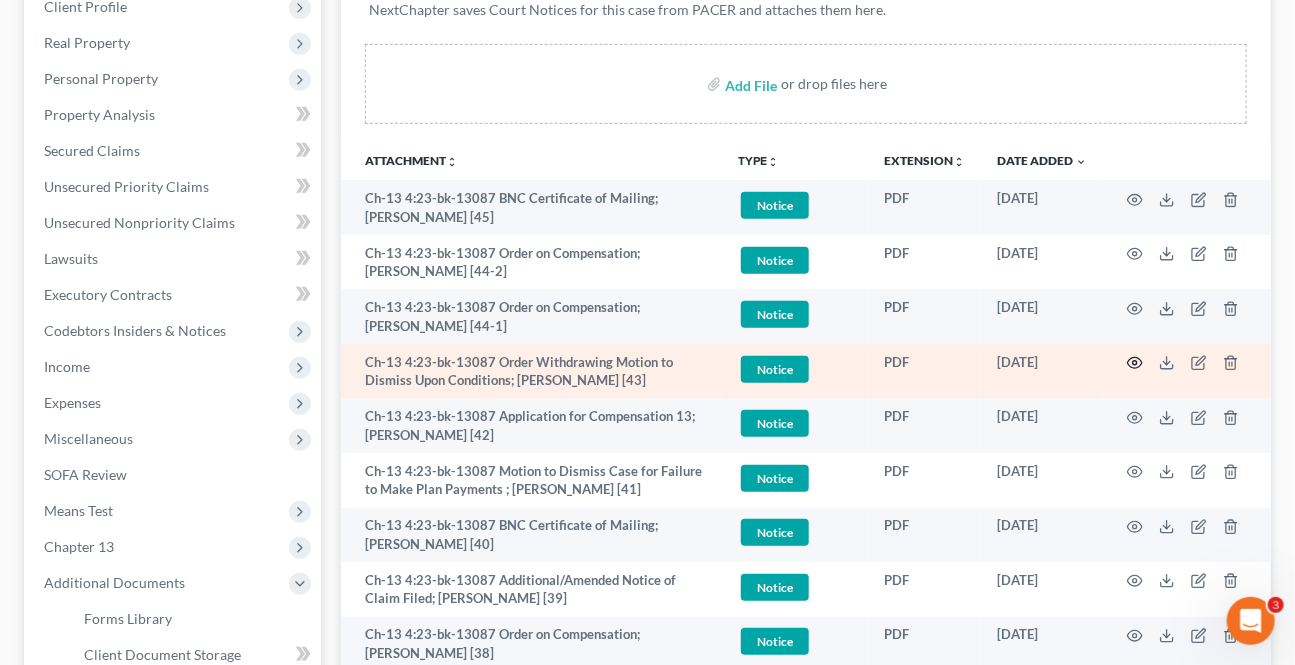 click 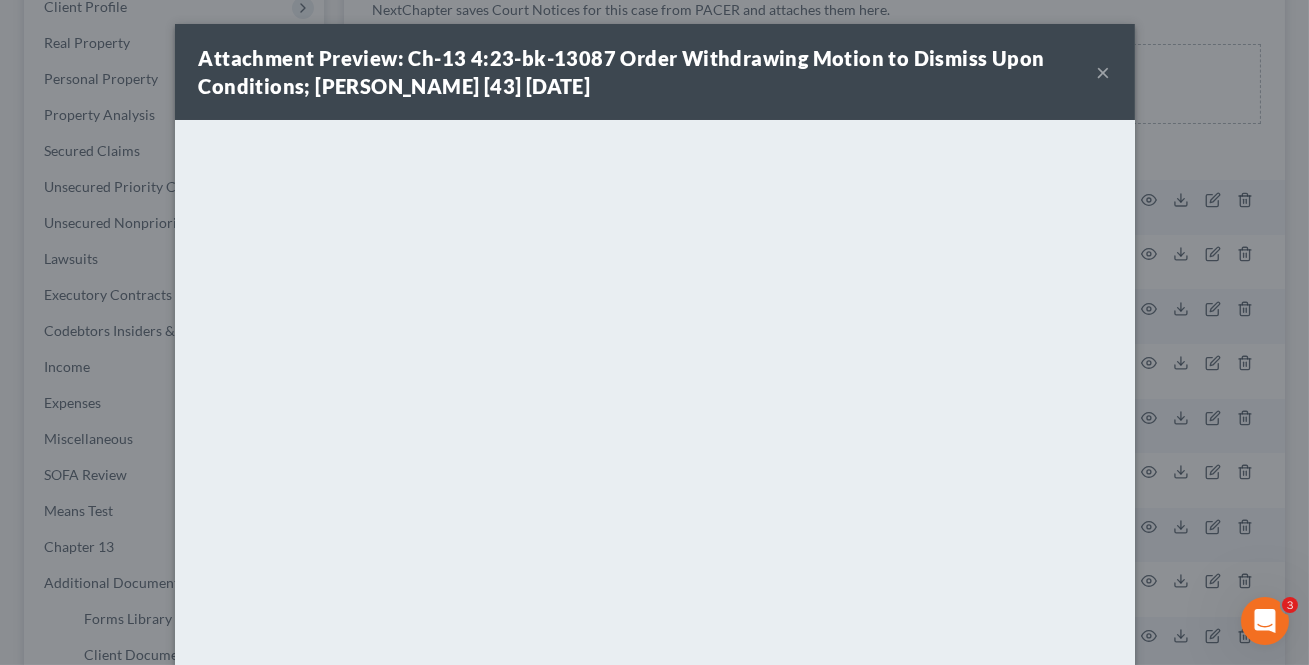 click on "×" at bounding box center [1104, 72] 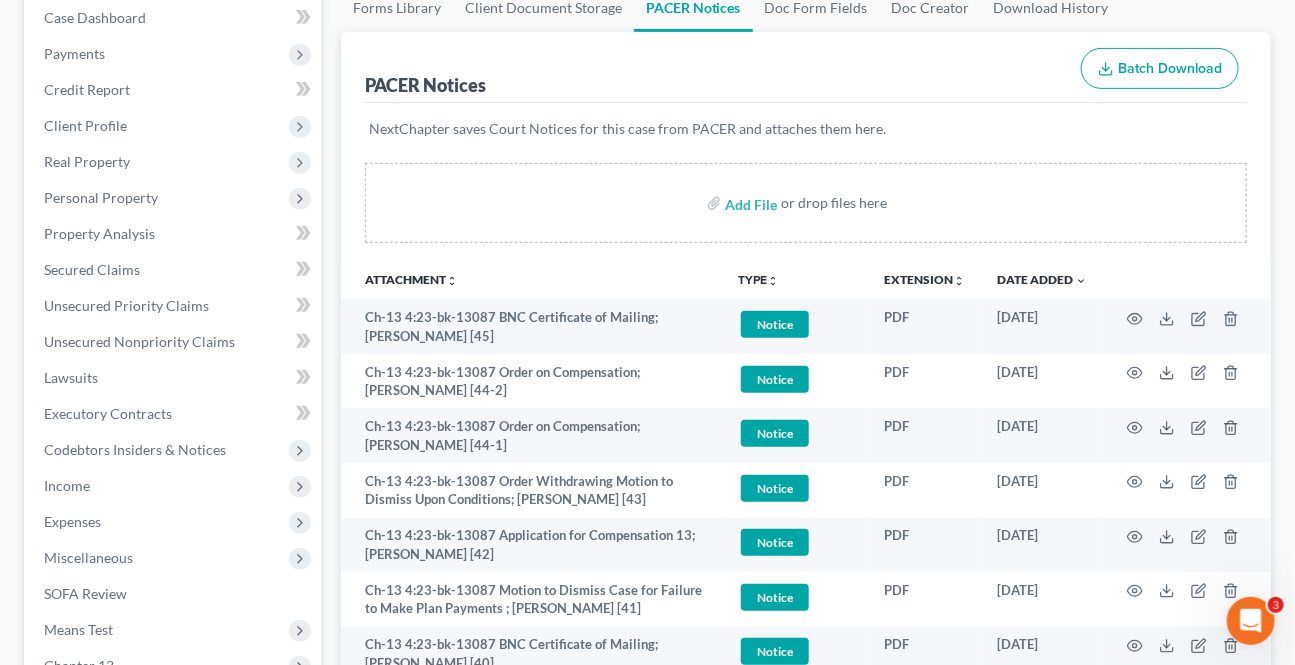 scroll, scrollTop: 0, scrollLeft: 0, axis: both 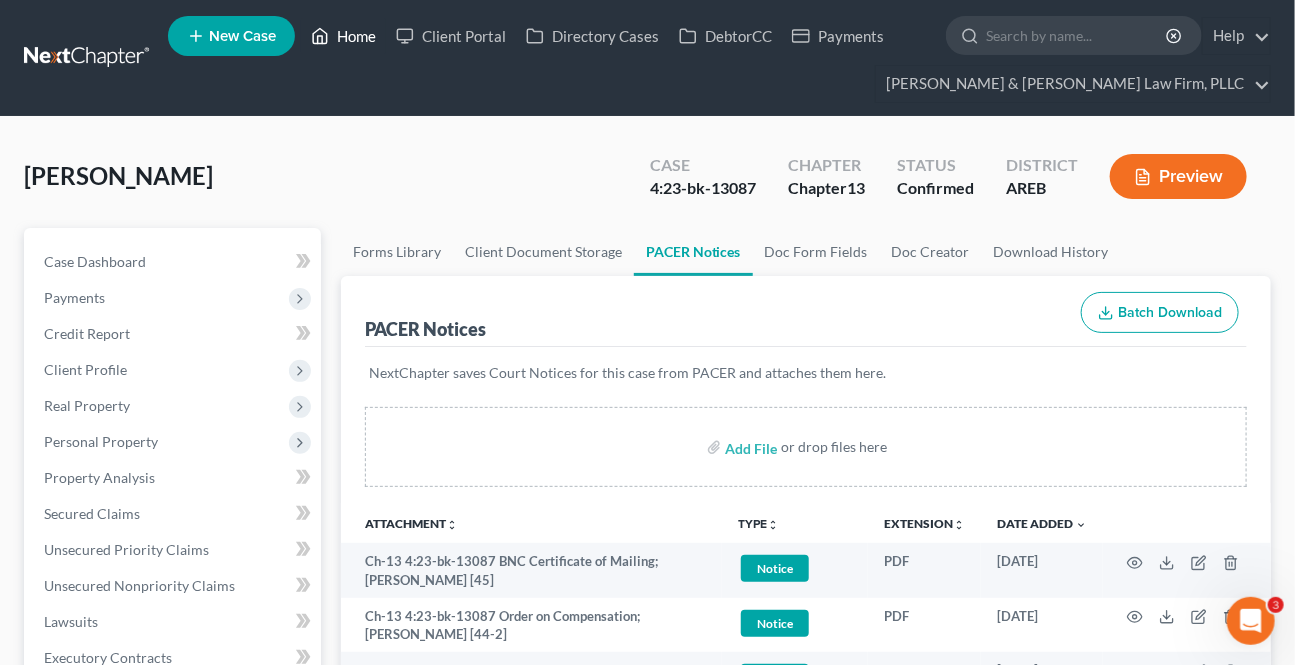 click on "Home" at bounding box center (343, 36) 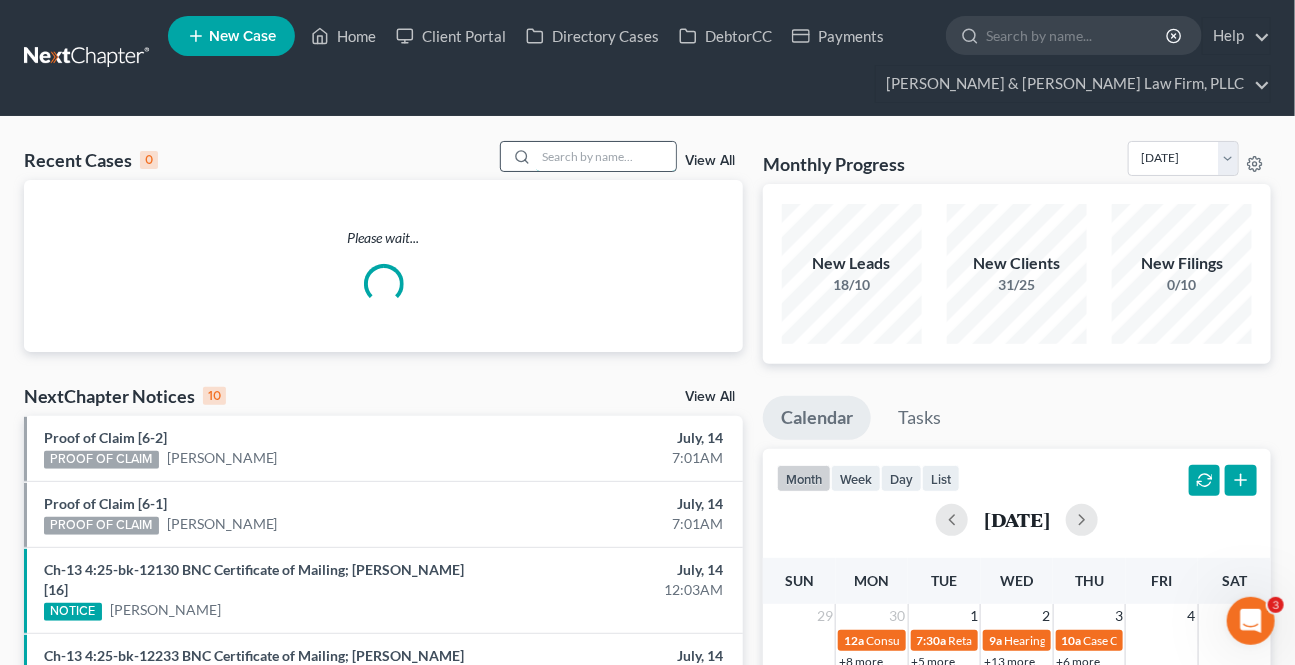 click at bounding box center (606, 156) 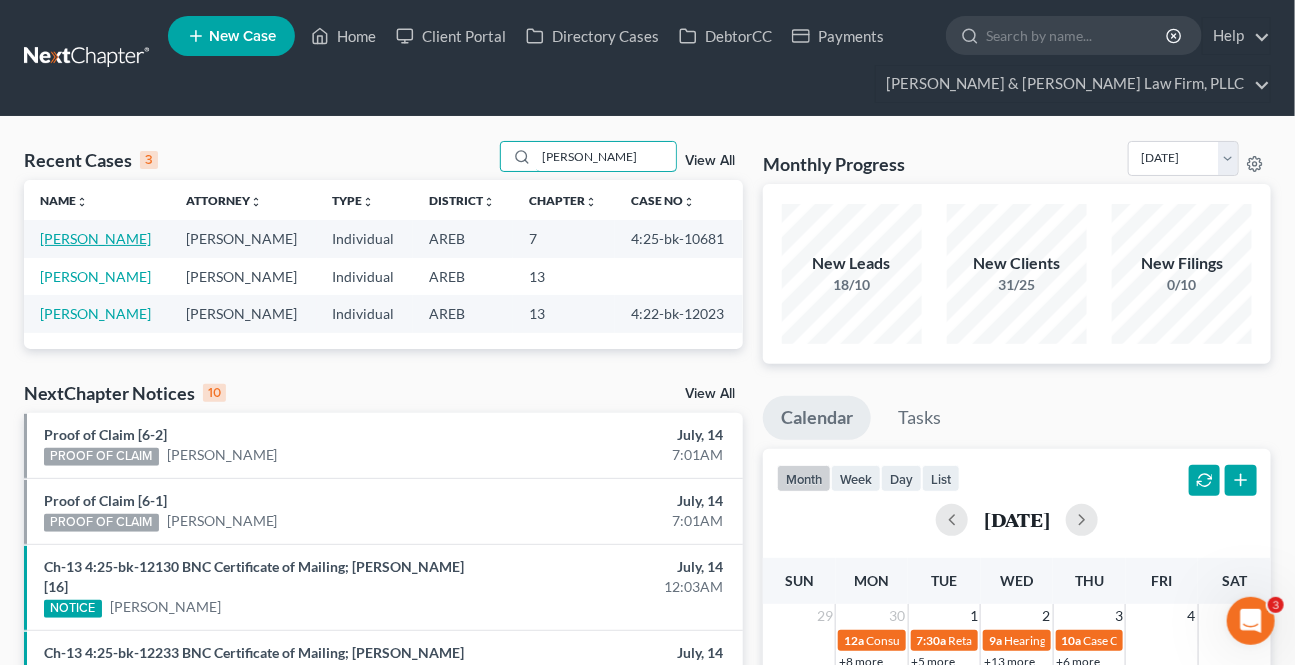 type on "[PERSON_NAME]" 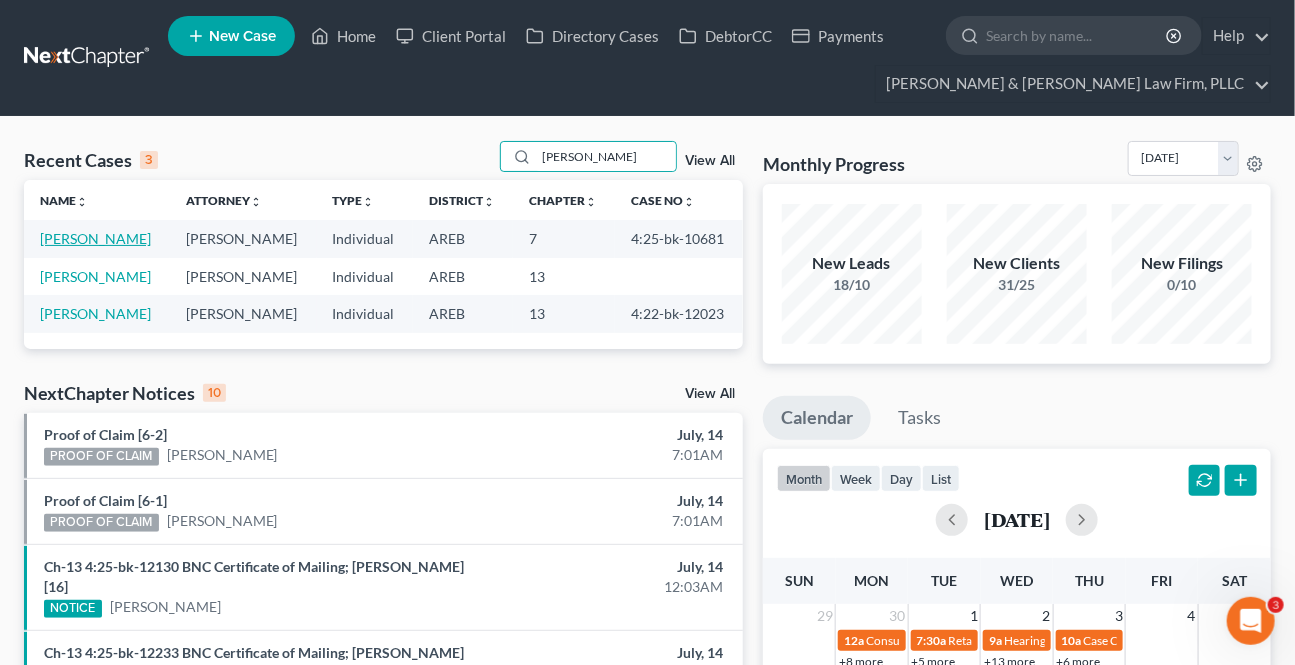 click on "[PERSON_NAME]" at bounding box center (95, 238) 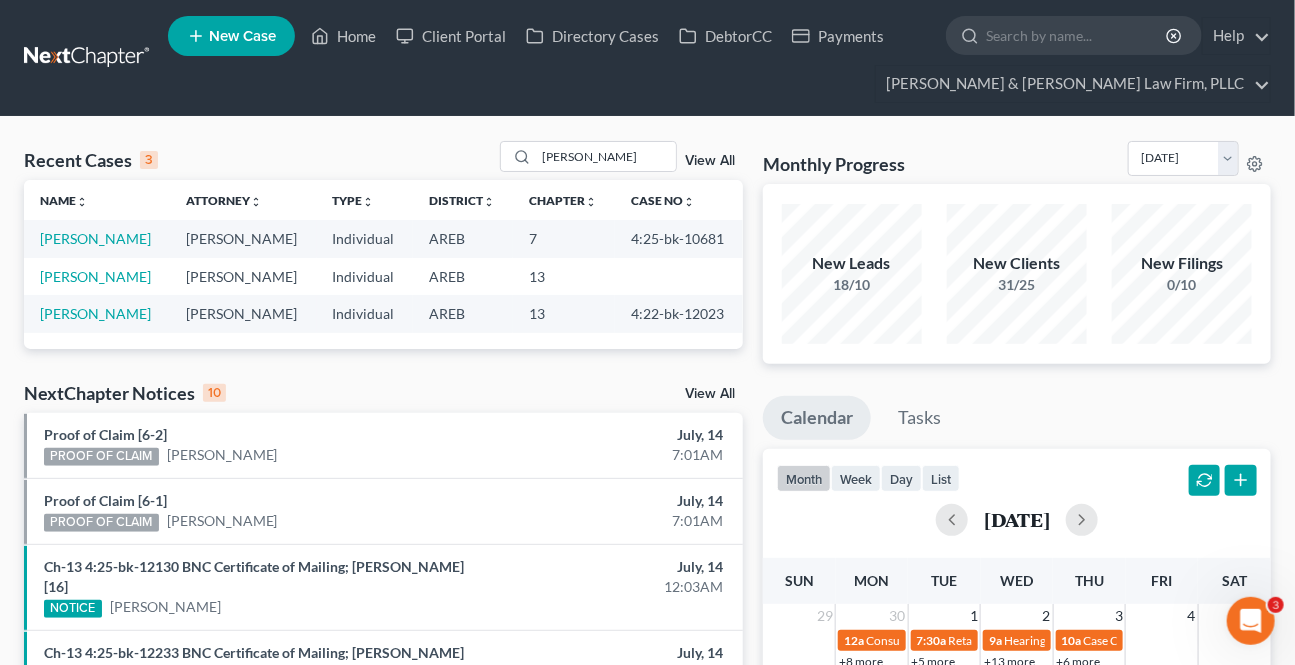 select on "2" 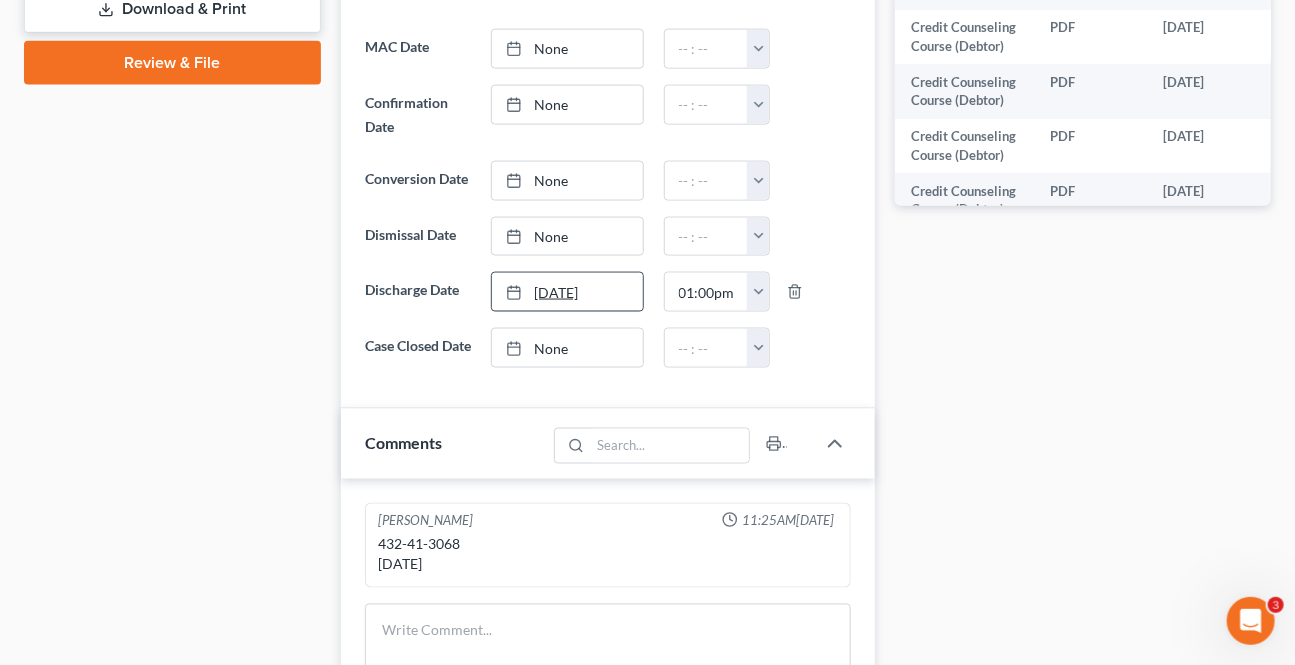 scroll, scrollTop: 1000, scrollLeft: 0, axis: vertical 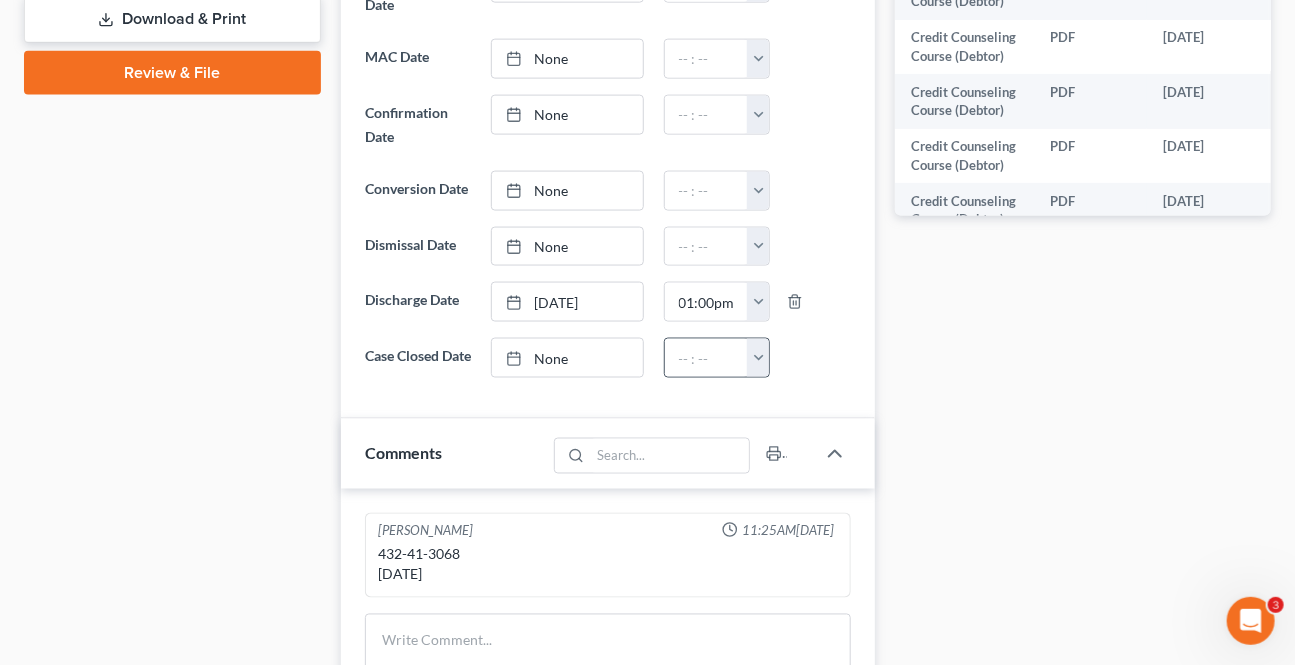 click on "None" at bounding box center (567, 358) 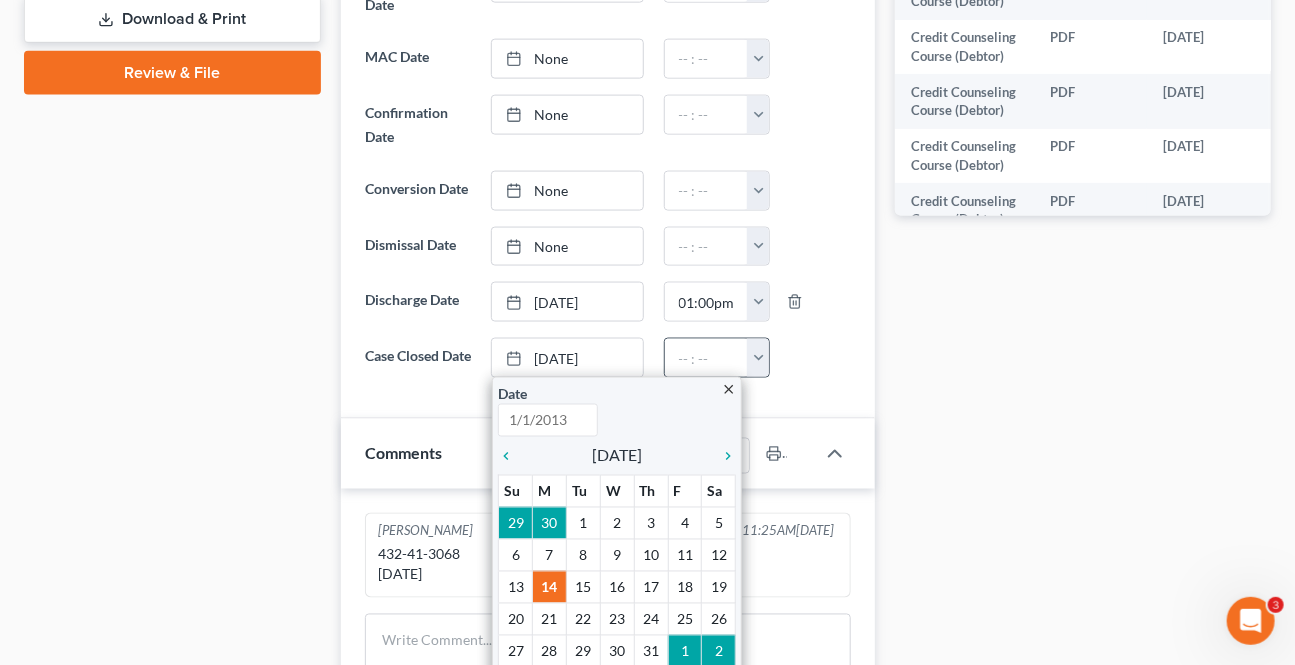 type on "[DATE]" 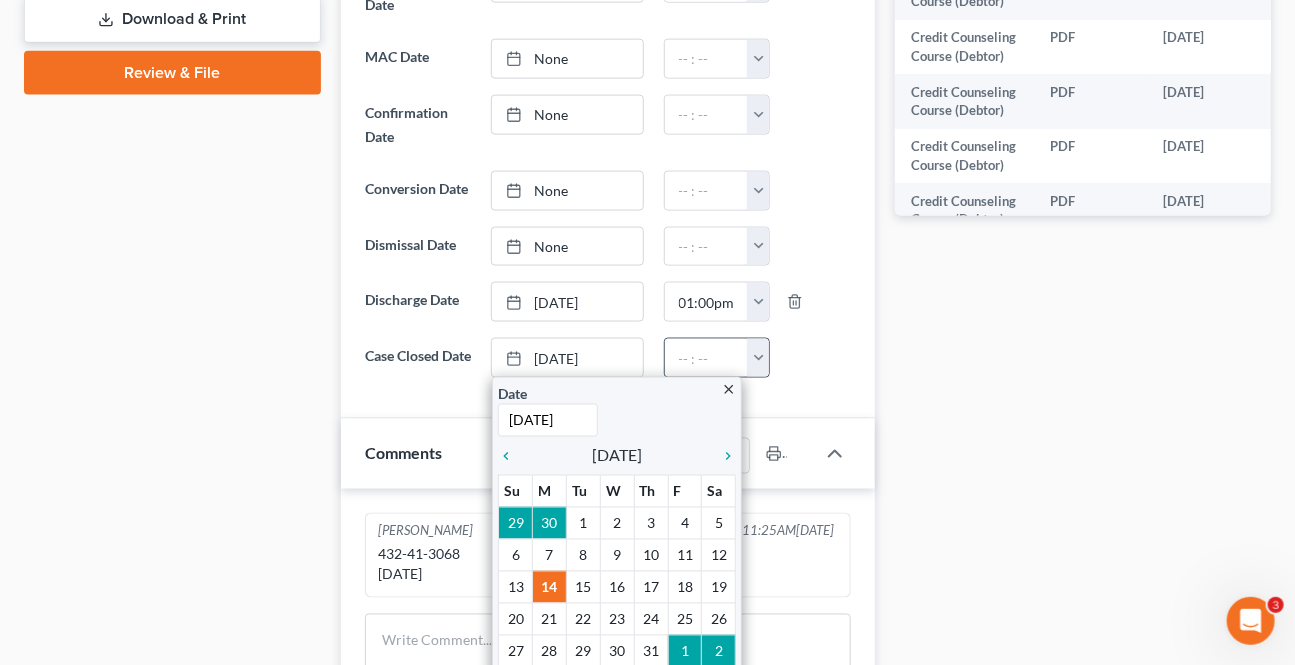 click at bounding box center [758, 358] 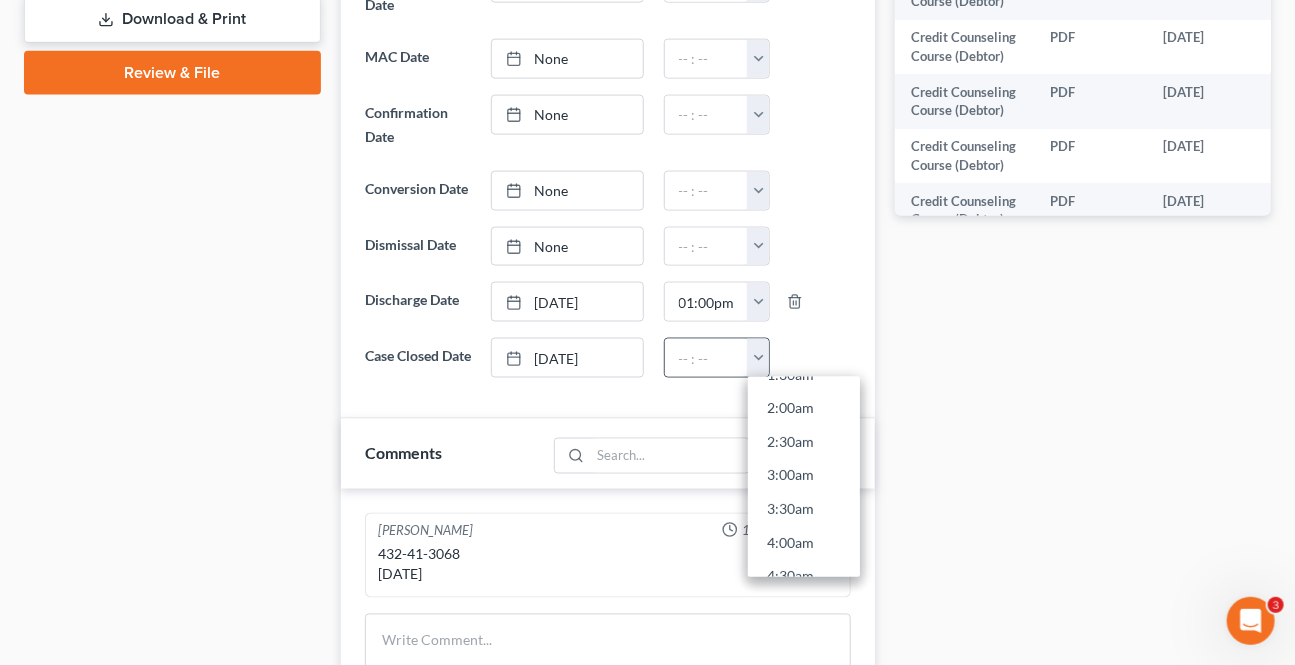scroll, scrollTop: 545, scrollLeft: 0, axis: vertical 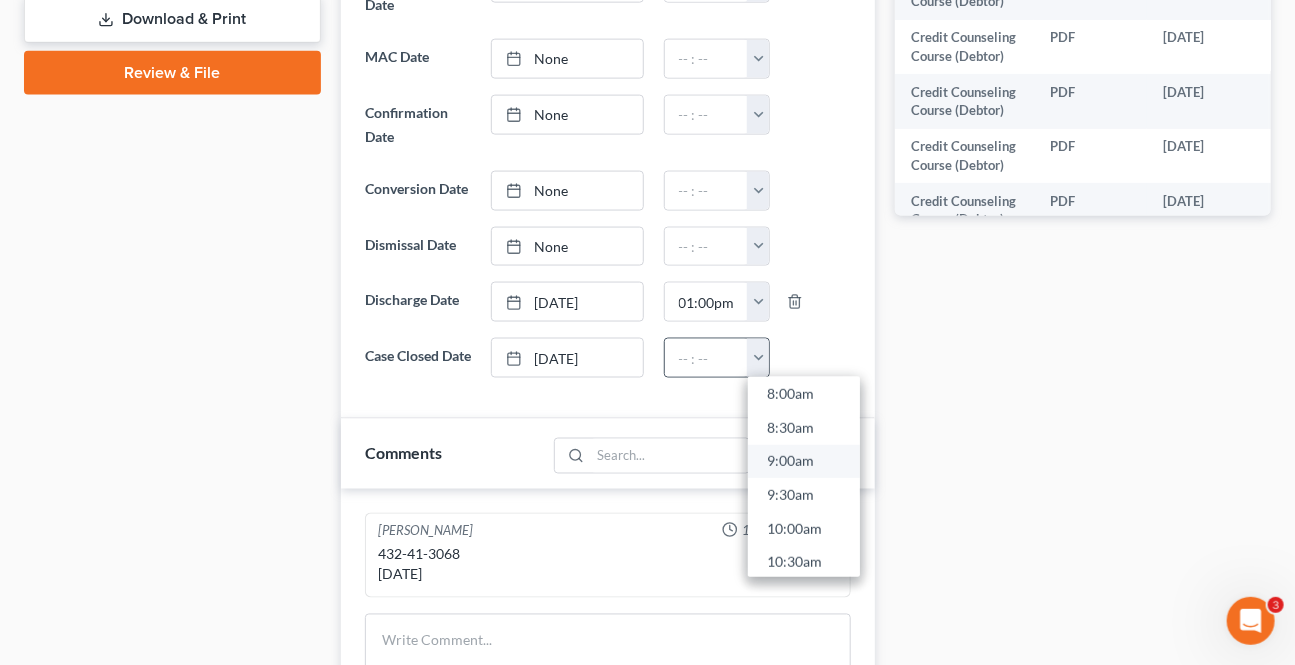 click on "9:00am" at bounding box center [804, 462] 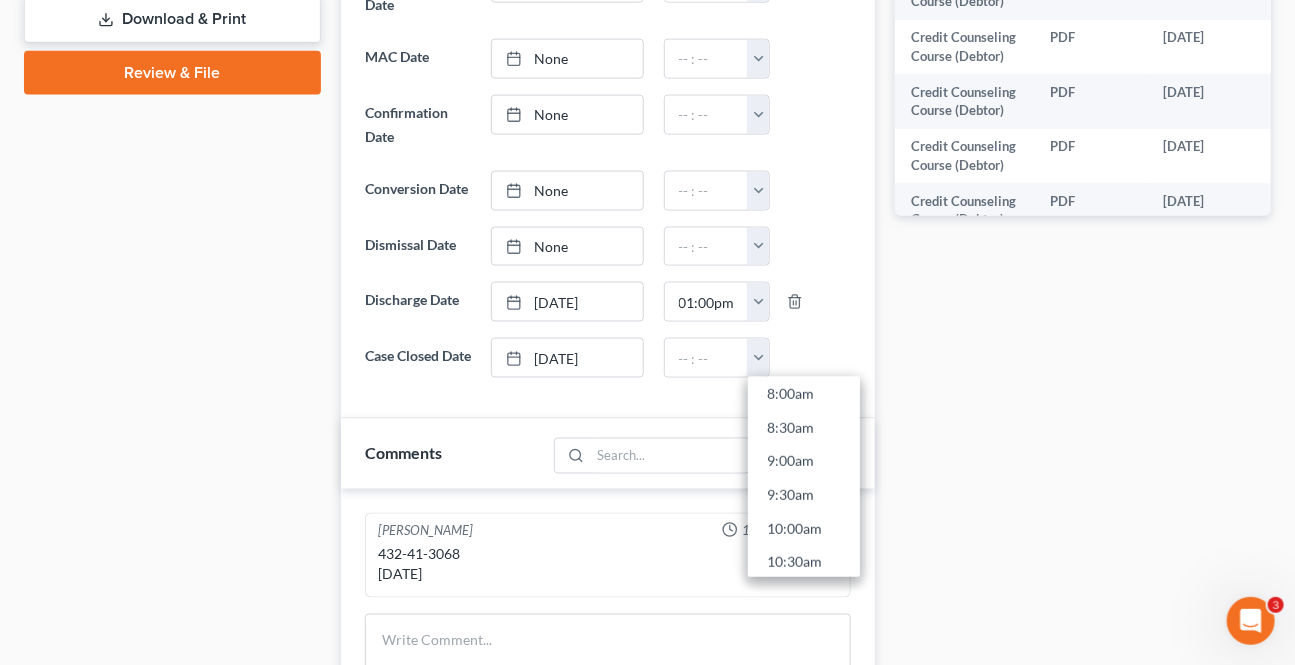 type on "9:00am" 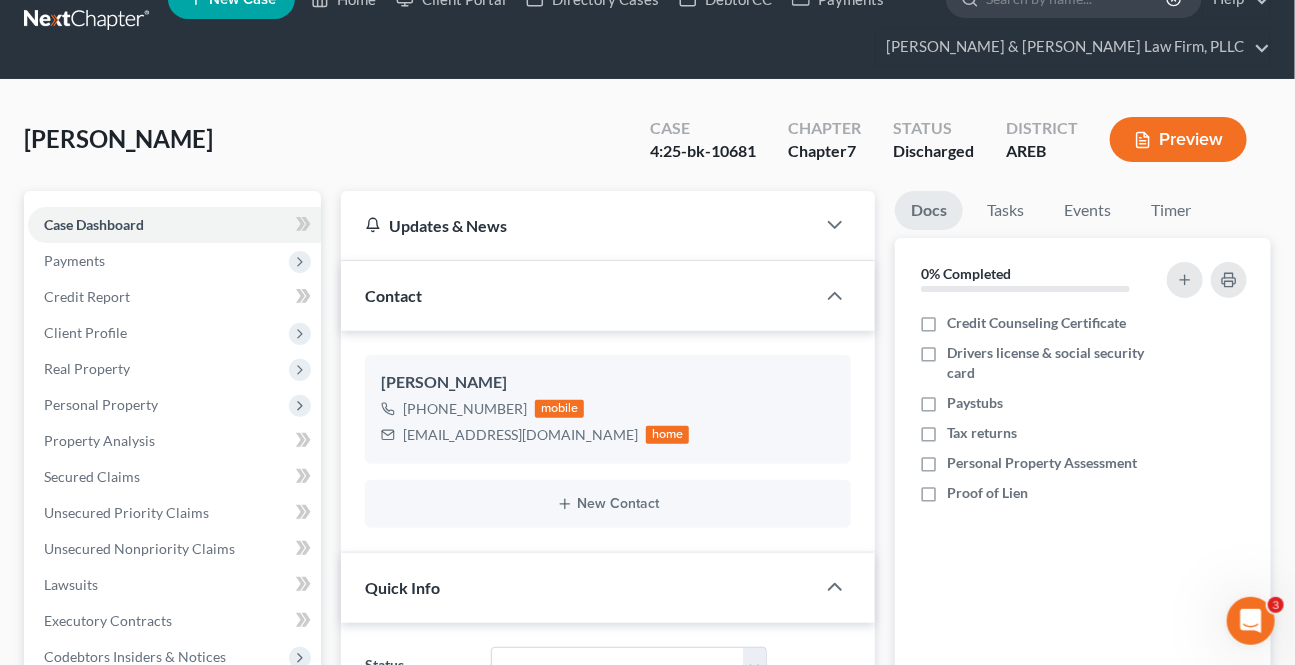 scroll, scrollTop: 0, scrollLeft: 0, axis: both 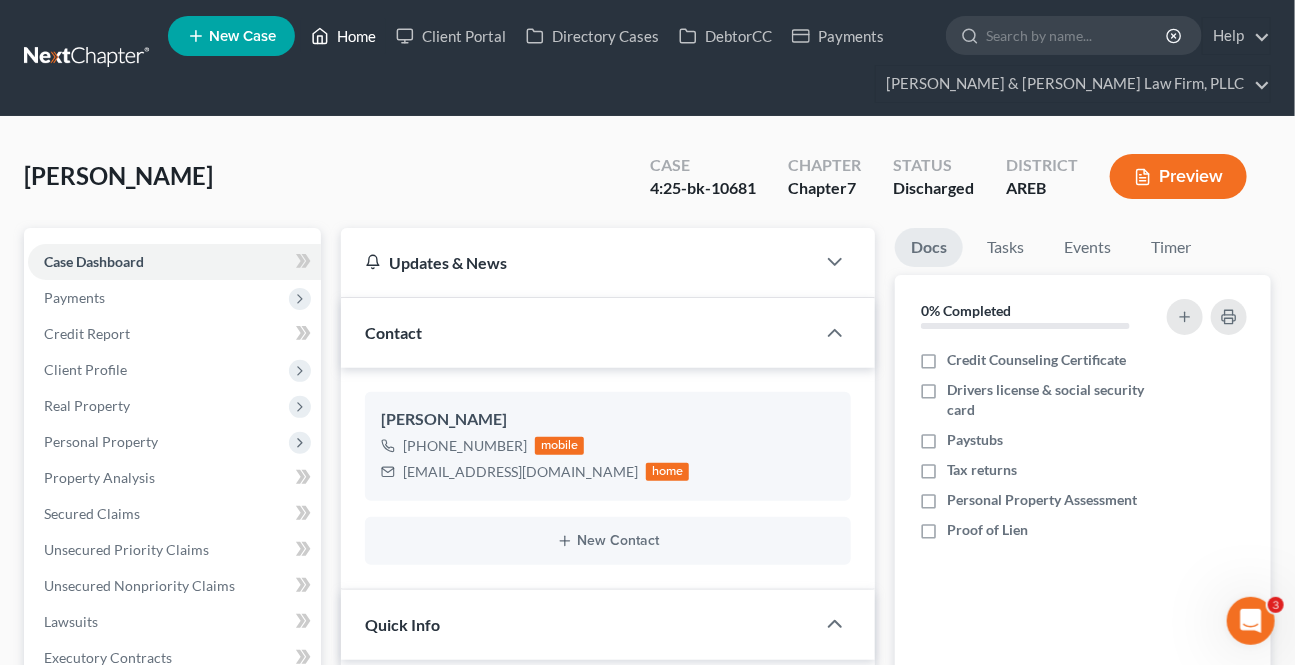 drag, startPoint x: 360, startPoint y: 39, endPoint x: 2, endPoint y: 242, distance: 411.5495 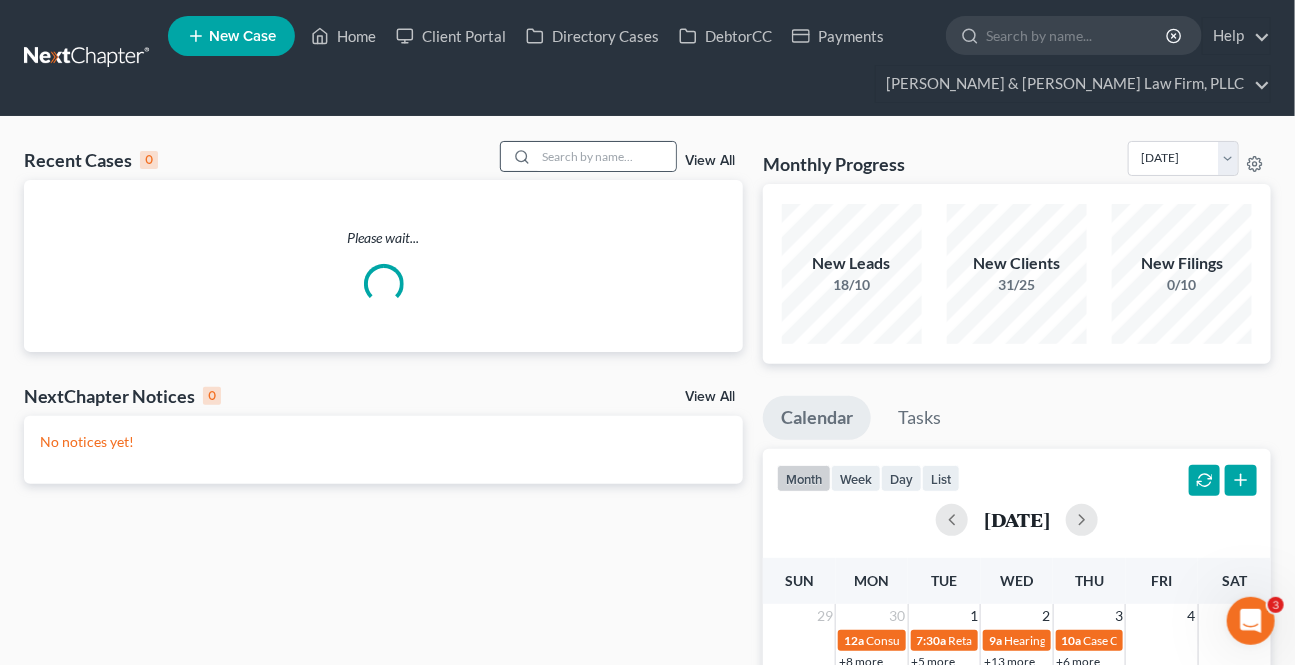 click at bounding box center [589, 156] 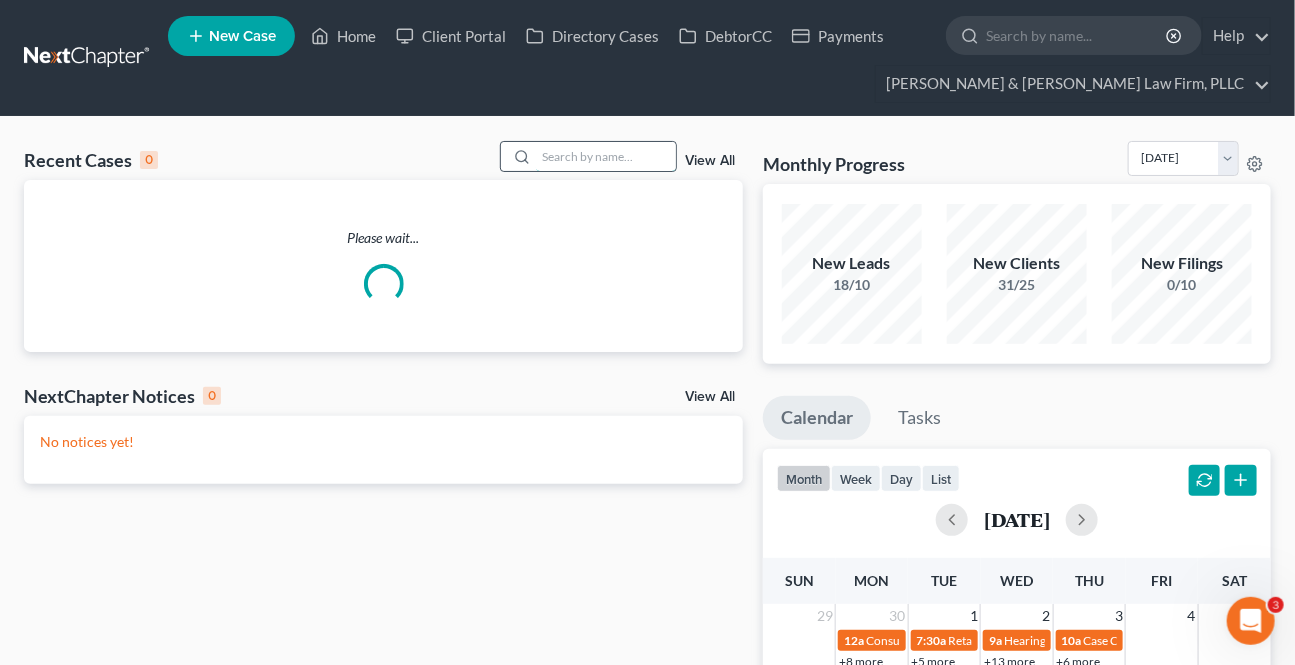 click at bounding box center (606, 156) 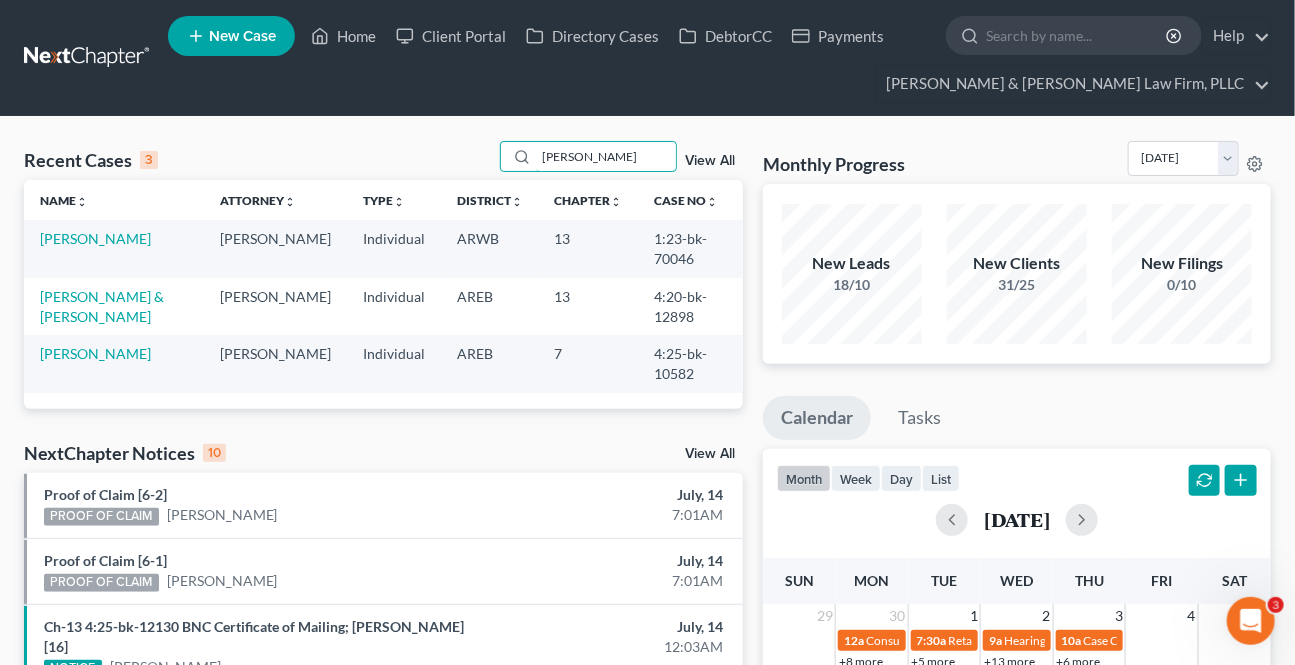 type on "[PERSON_NAME]" 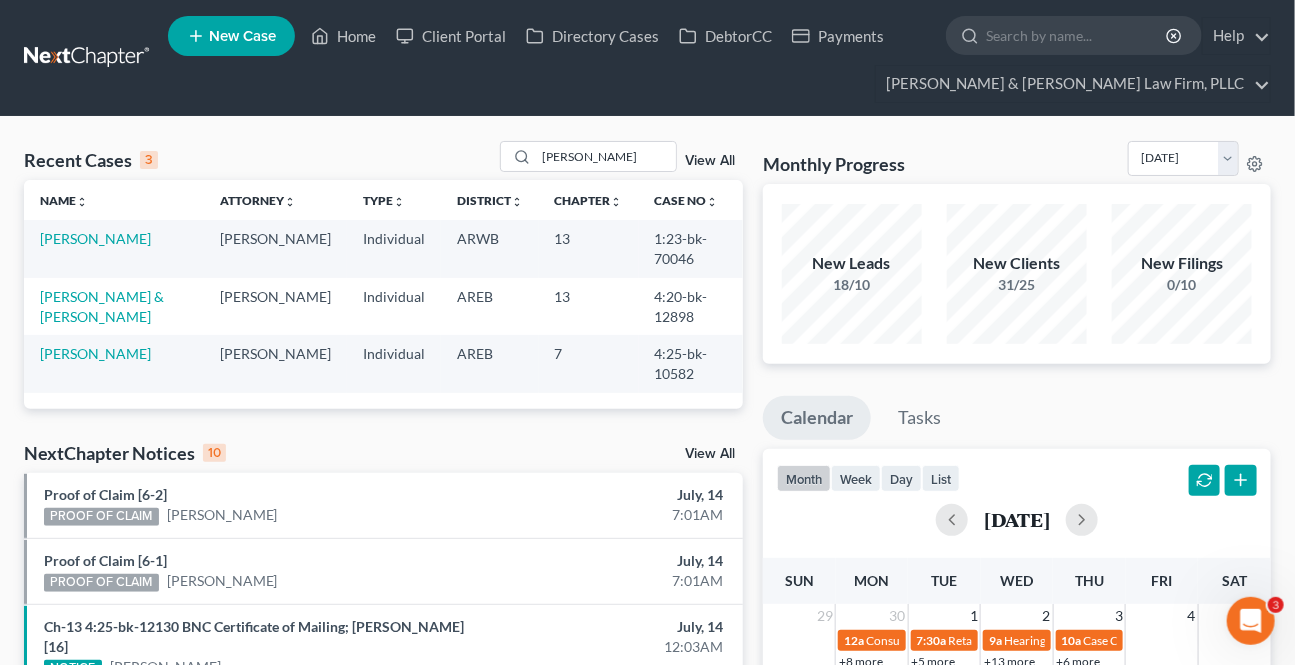 click on "[PERSON_NAME]" at bounding box center (114, 363) 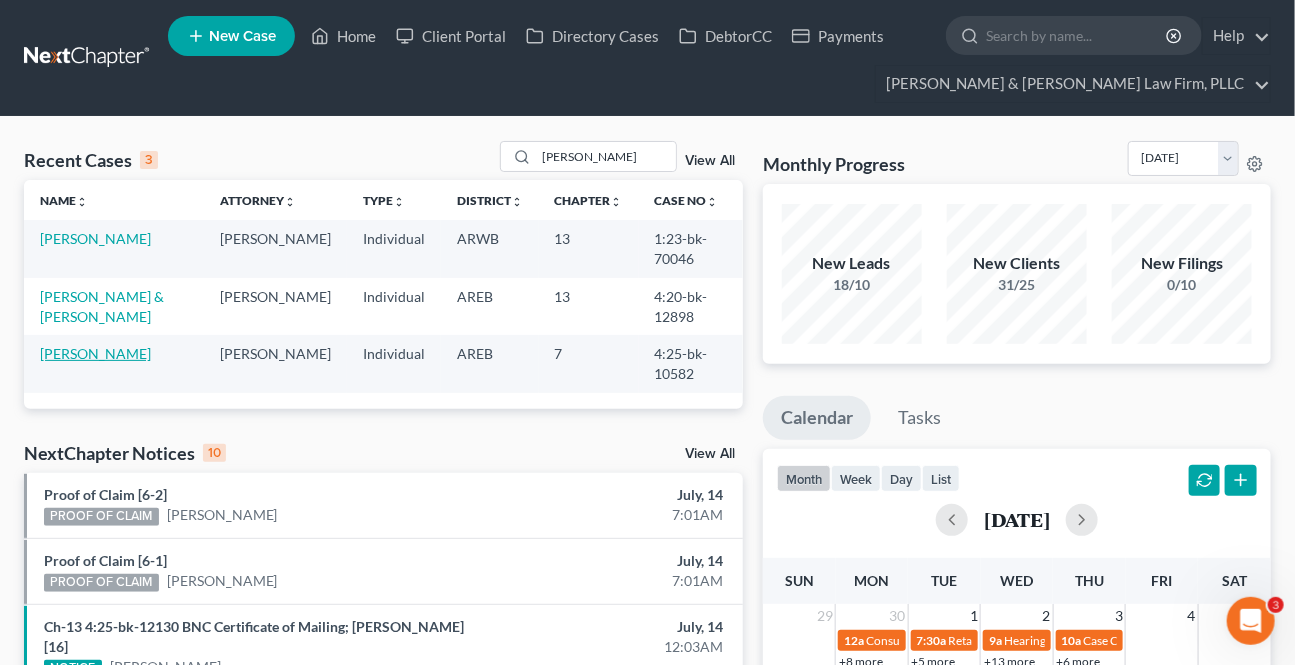 click on "[PERSON_NAME]" at bounding box center (95, 353) 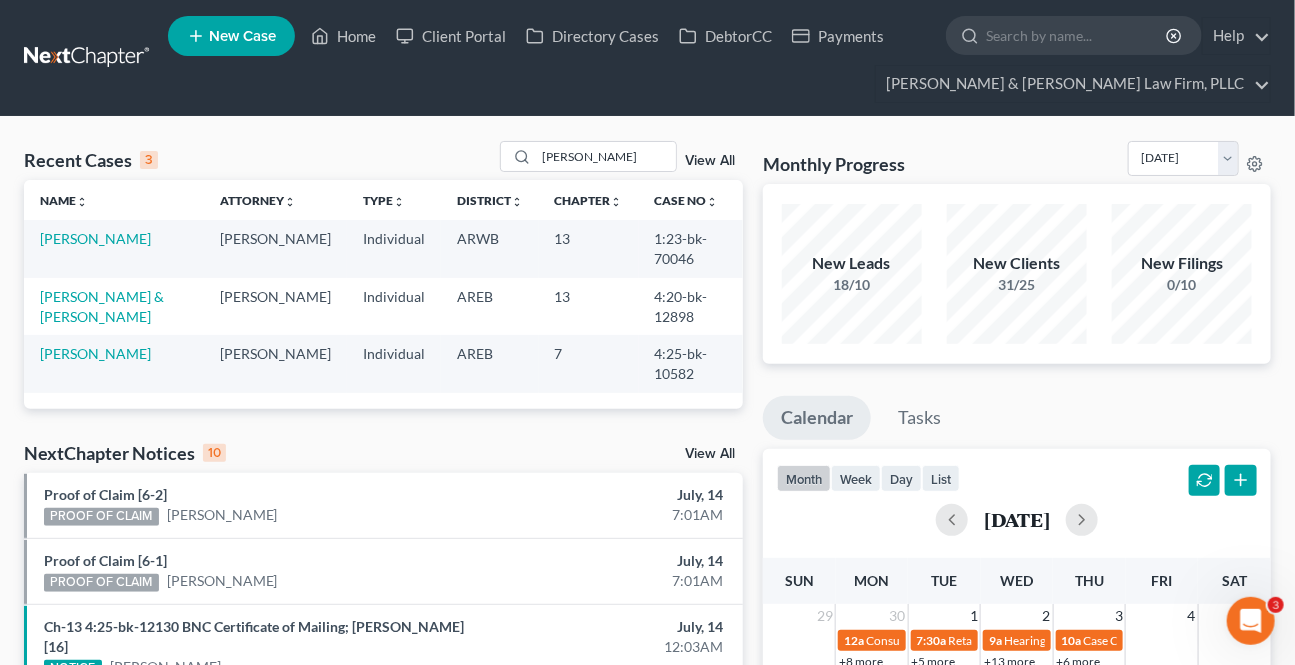 select on "6" 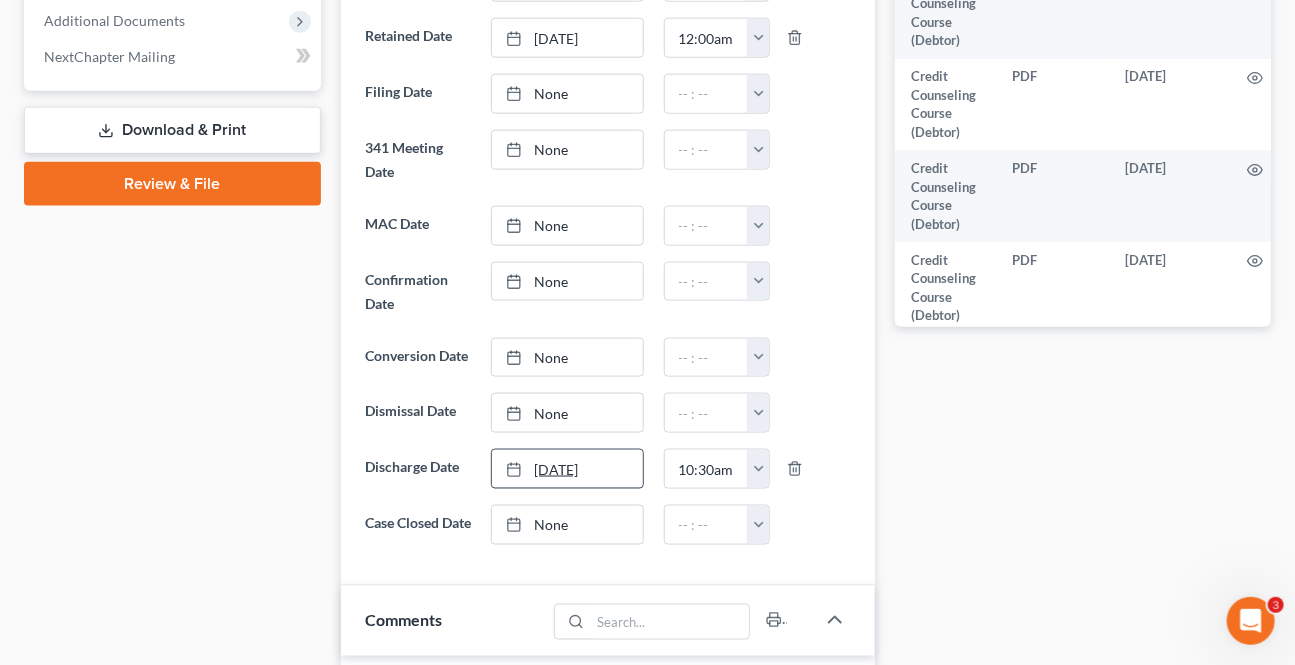 scroll, scrollTop: 909, scrollLeft: 0, axis: vertical 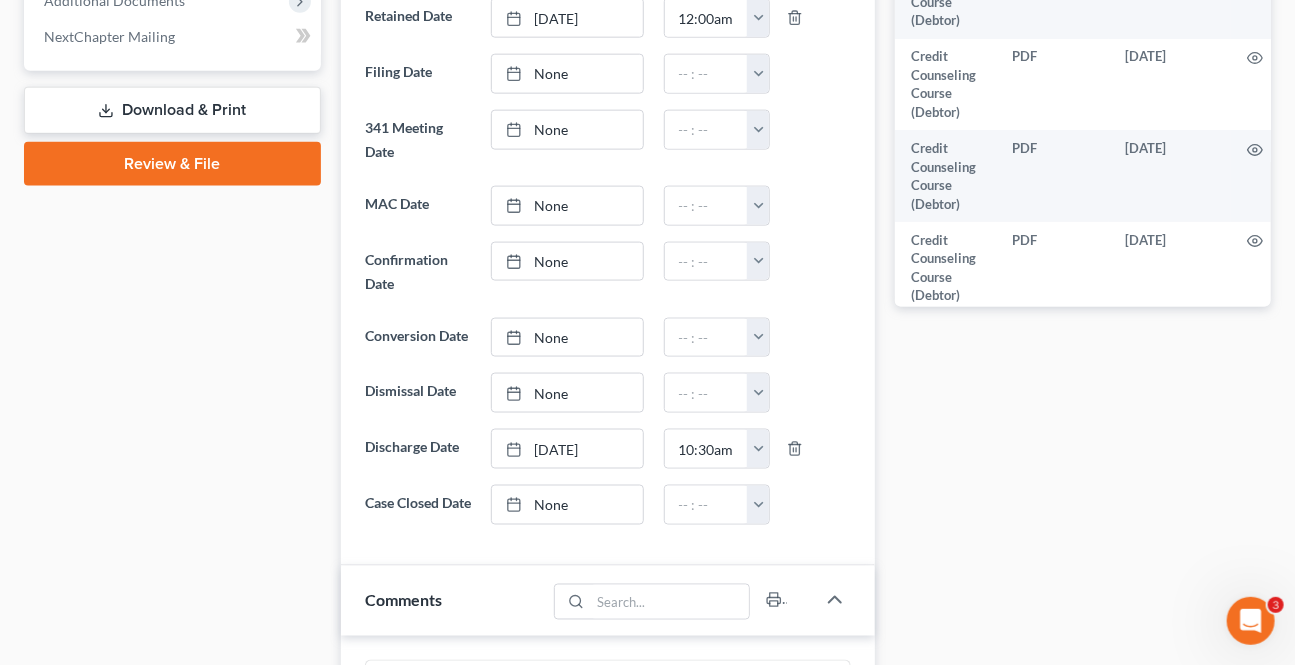 drag, startPoint x: 586, startPoint y: 489, endPoint x: 800, endPoint y: 512, distance: 215.23244 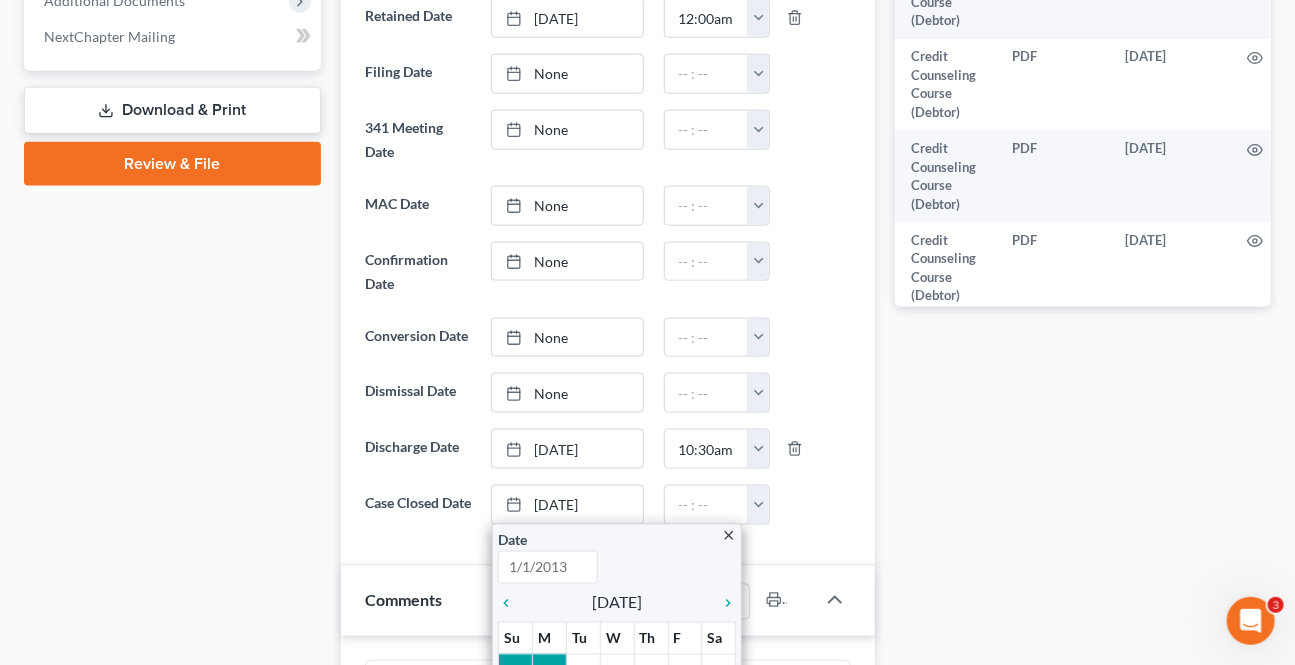 type on "[DATE]" 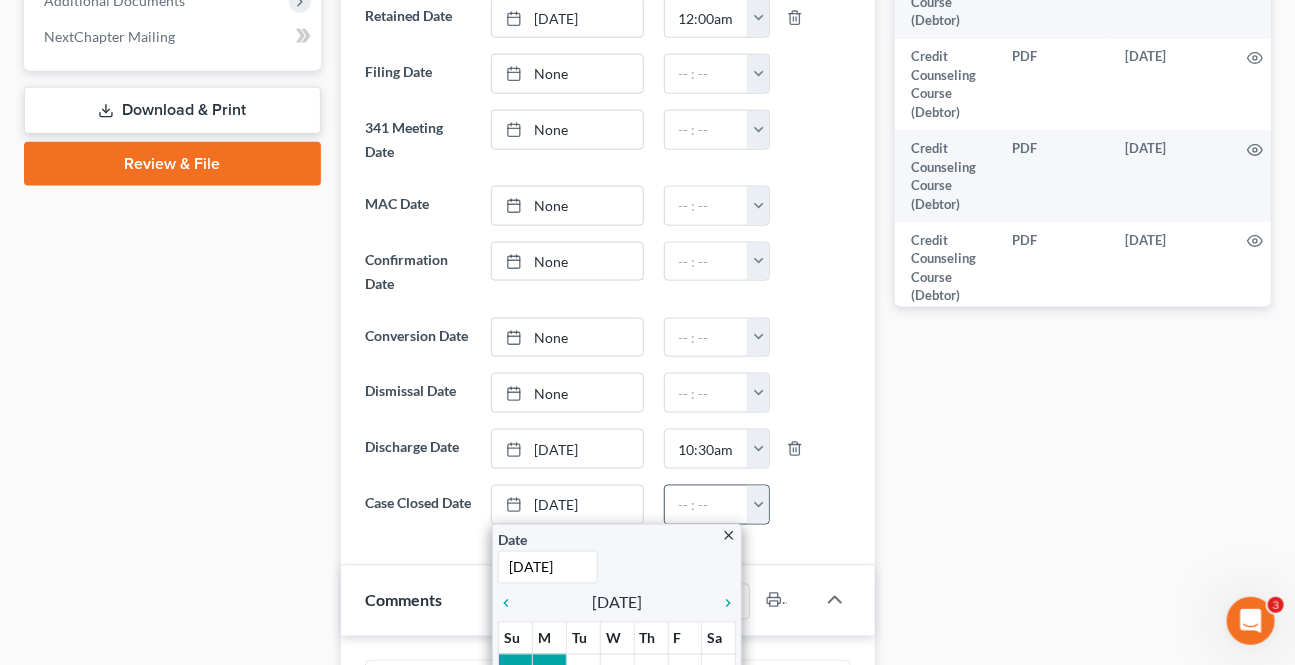 click at bounding box center (758, 505) 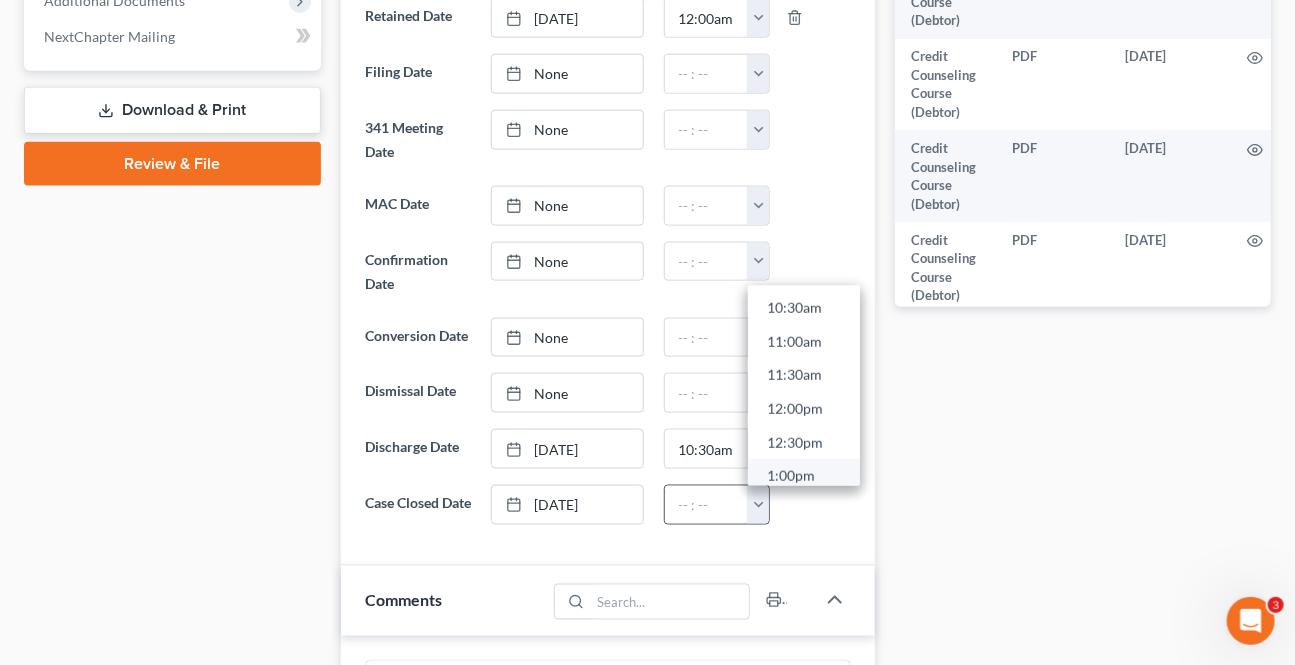 scroll, scrollTop: 727, scrollLeft: 0, axis: vertical 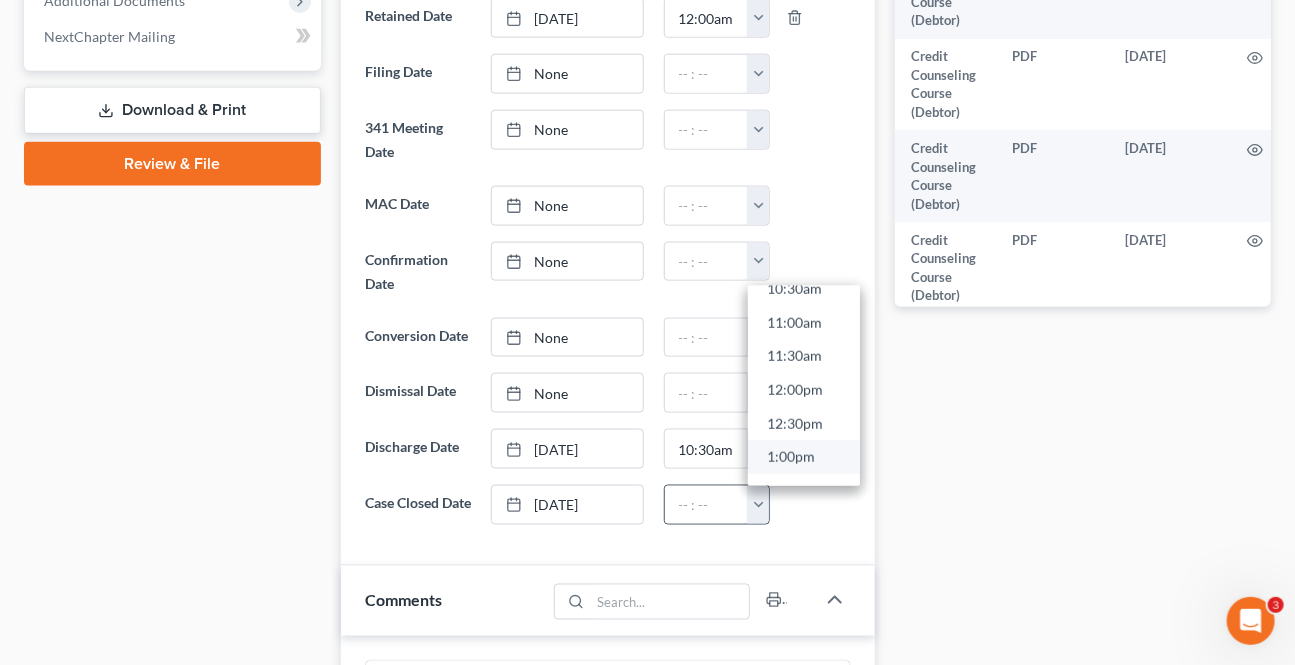 click on "1:00pm" at bounding box center [804, 457] 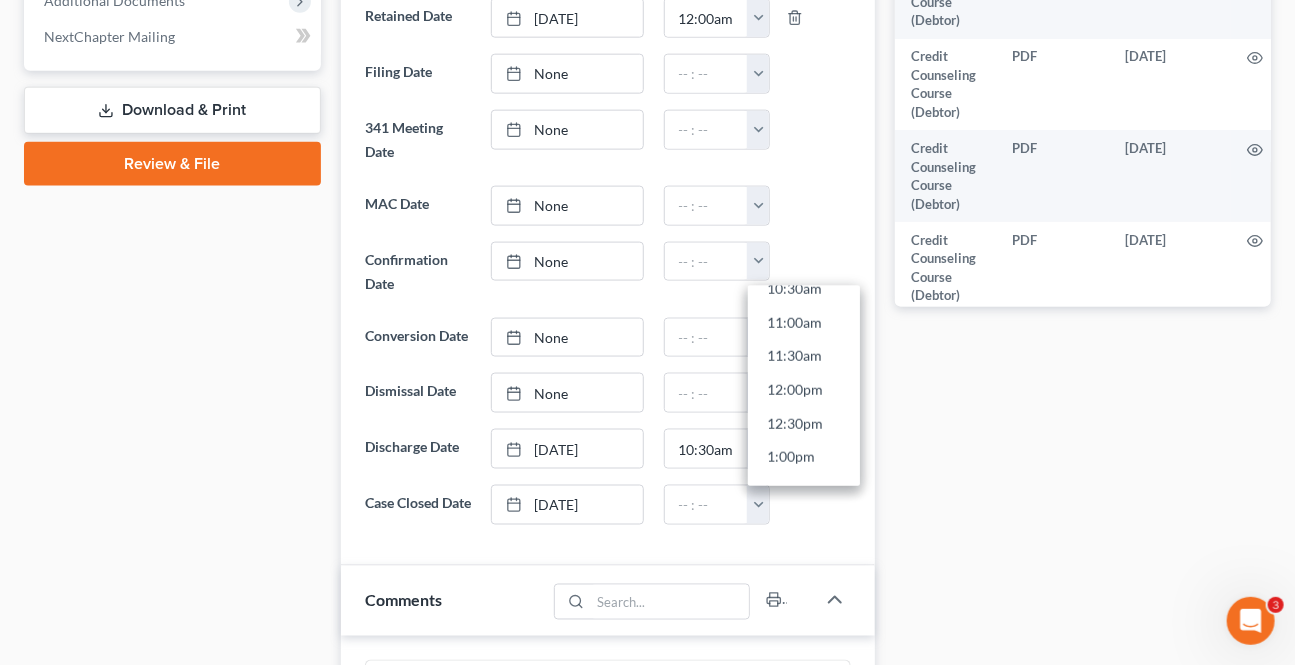 type on "1:00pm" 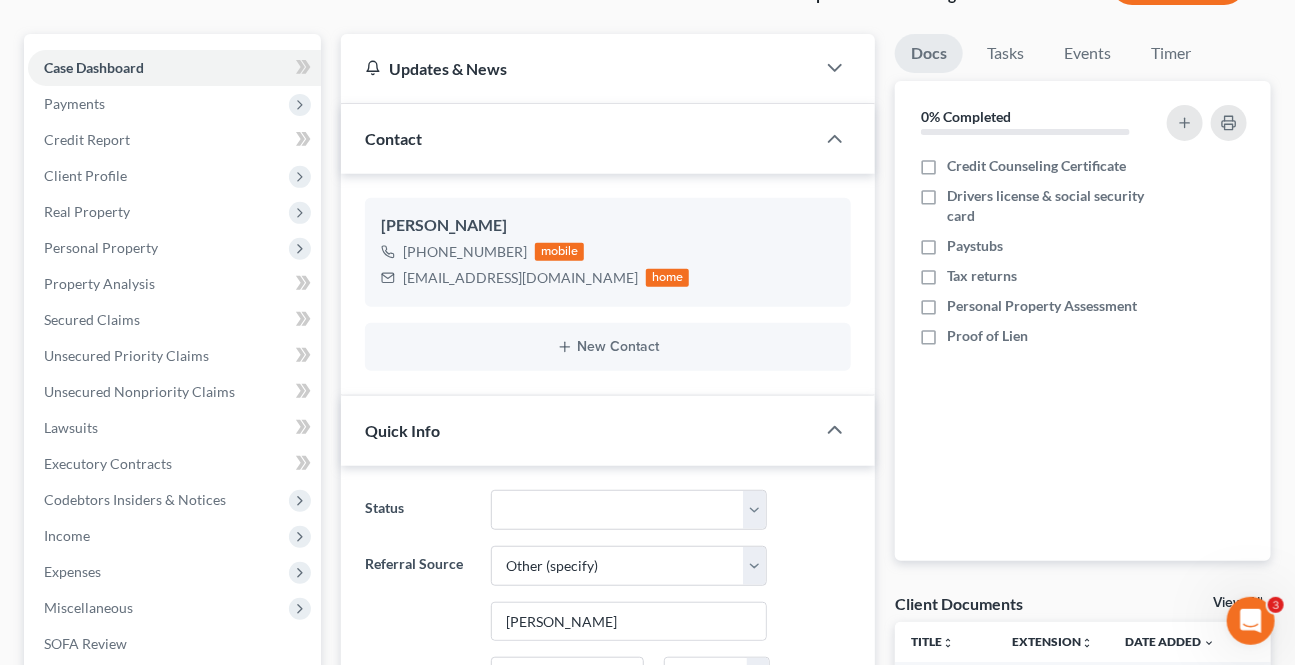 scroll, scrollTop: 0, scrollLeft: 0, axis: both 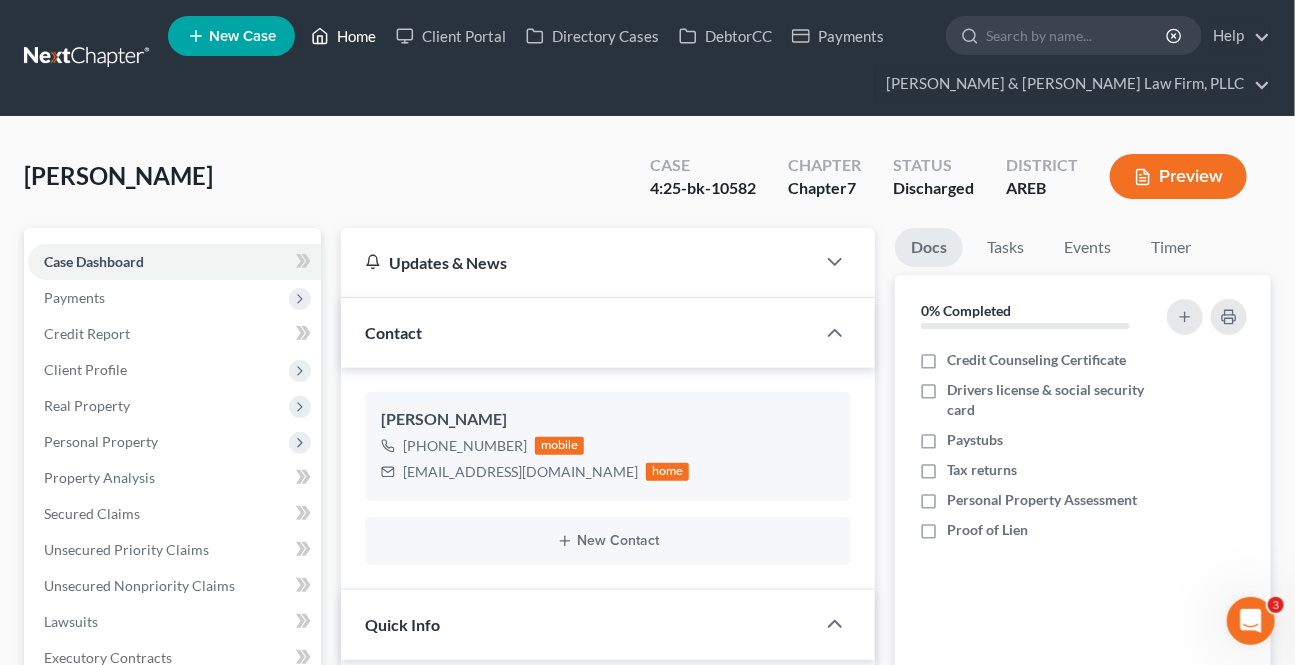 click on "Home" at bounding box center [343, 36] 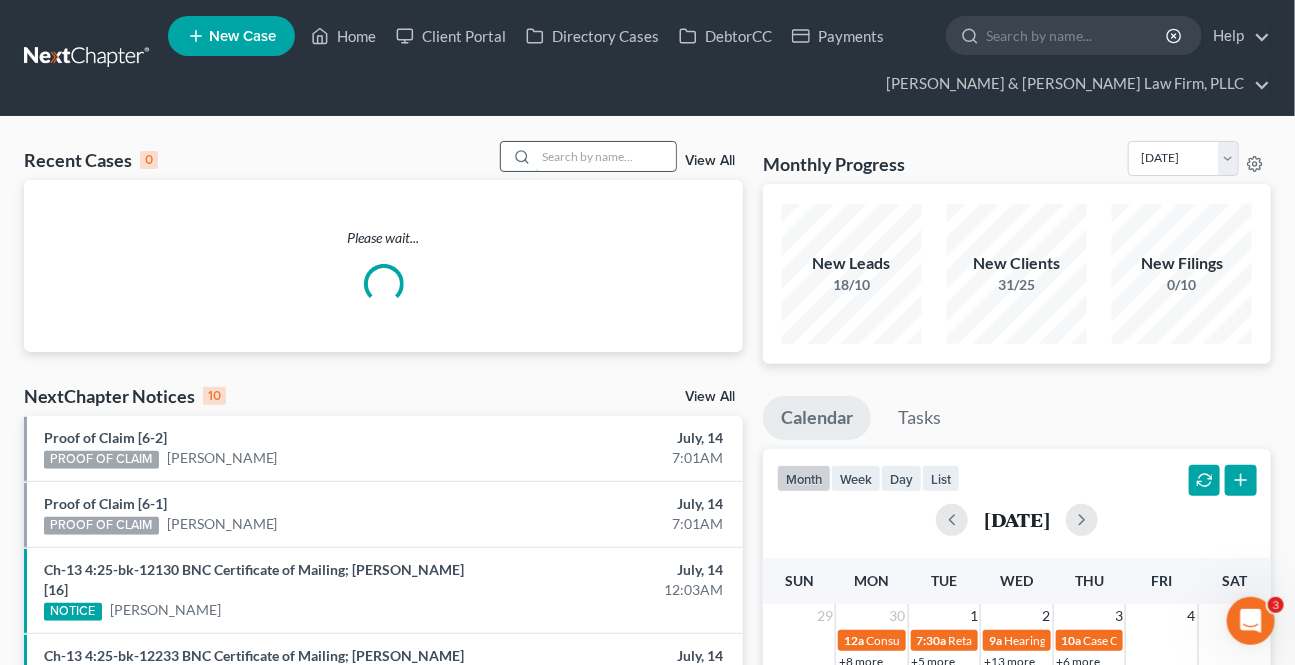 click at bounding box center [606, 156] 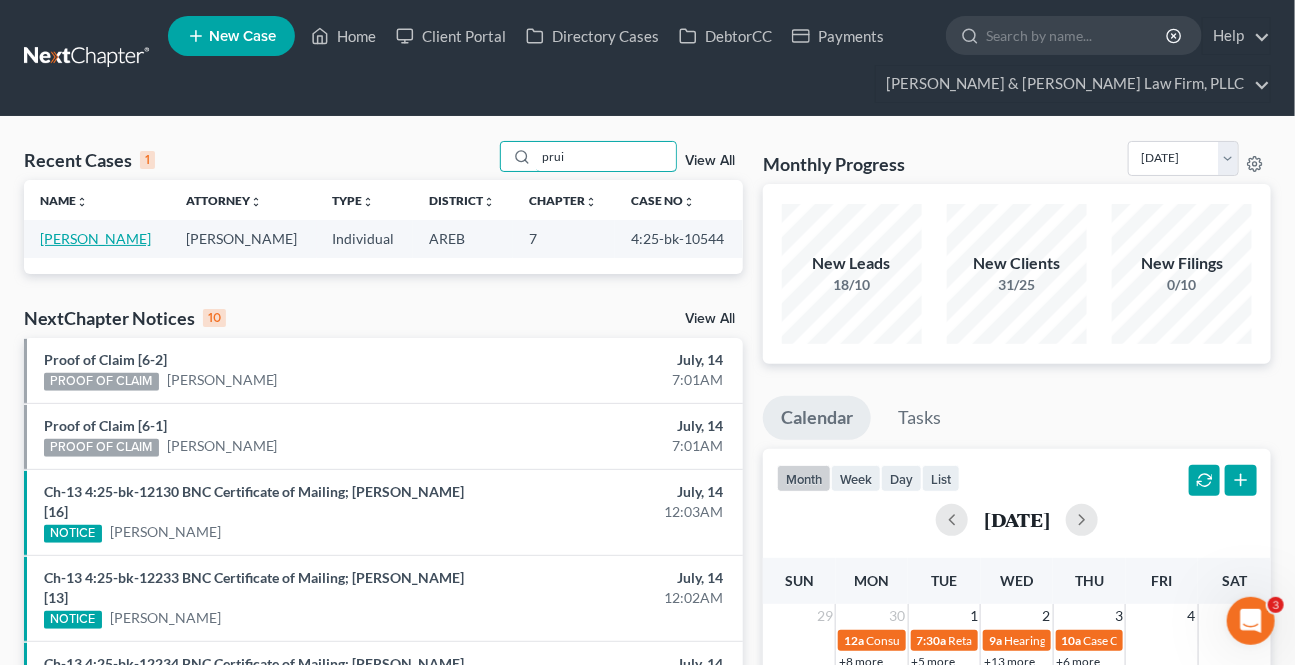 type on "prui" 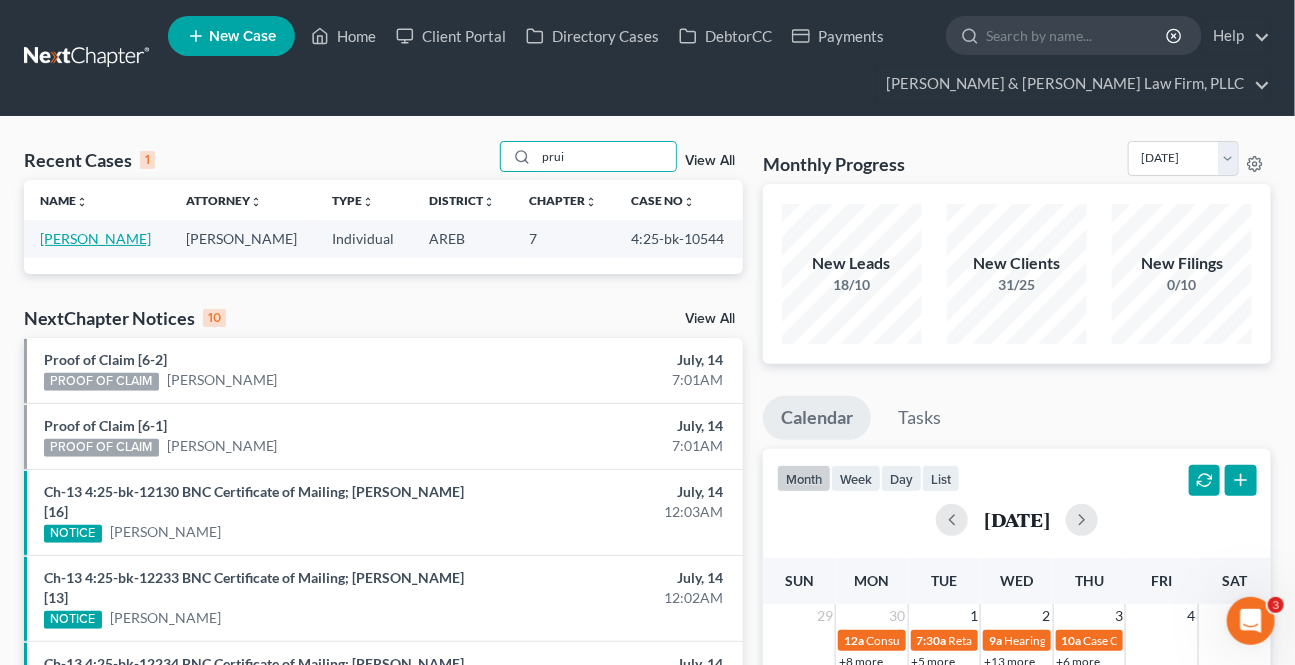 click on "[PERSON_NAME]" at bounding box center [95, 238] 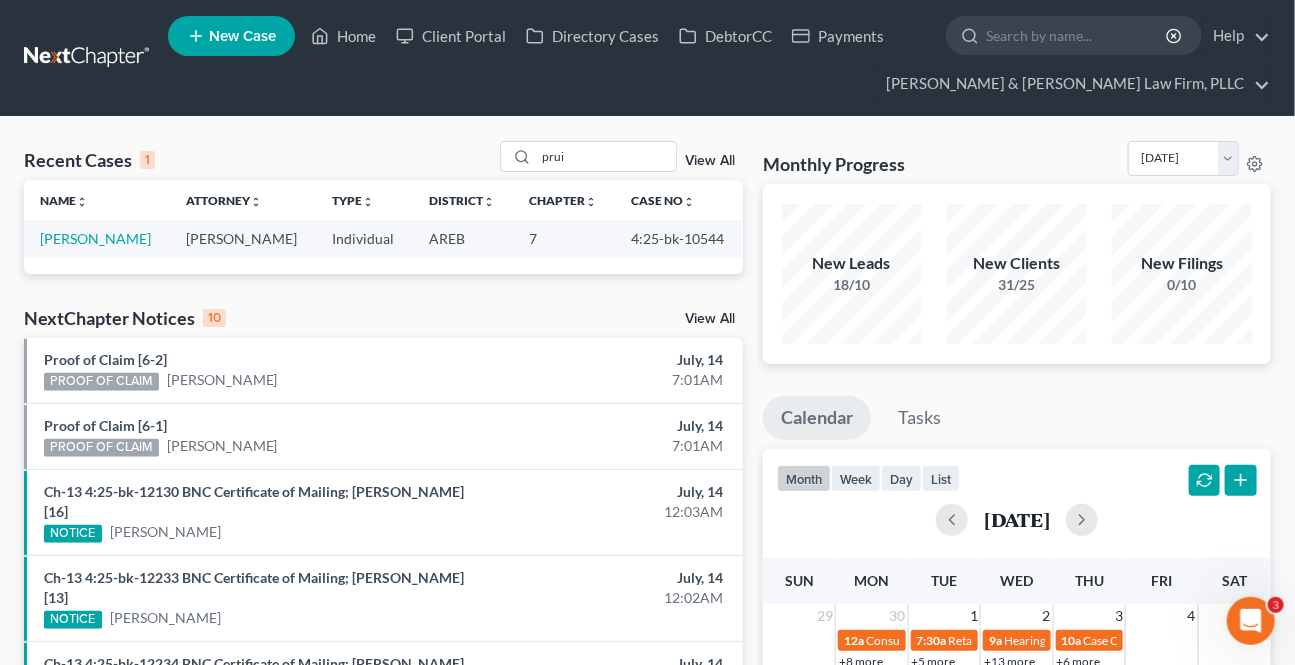 select on "3" 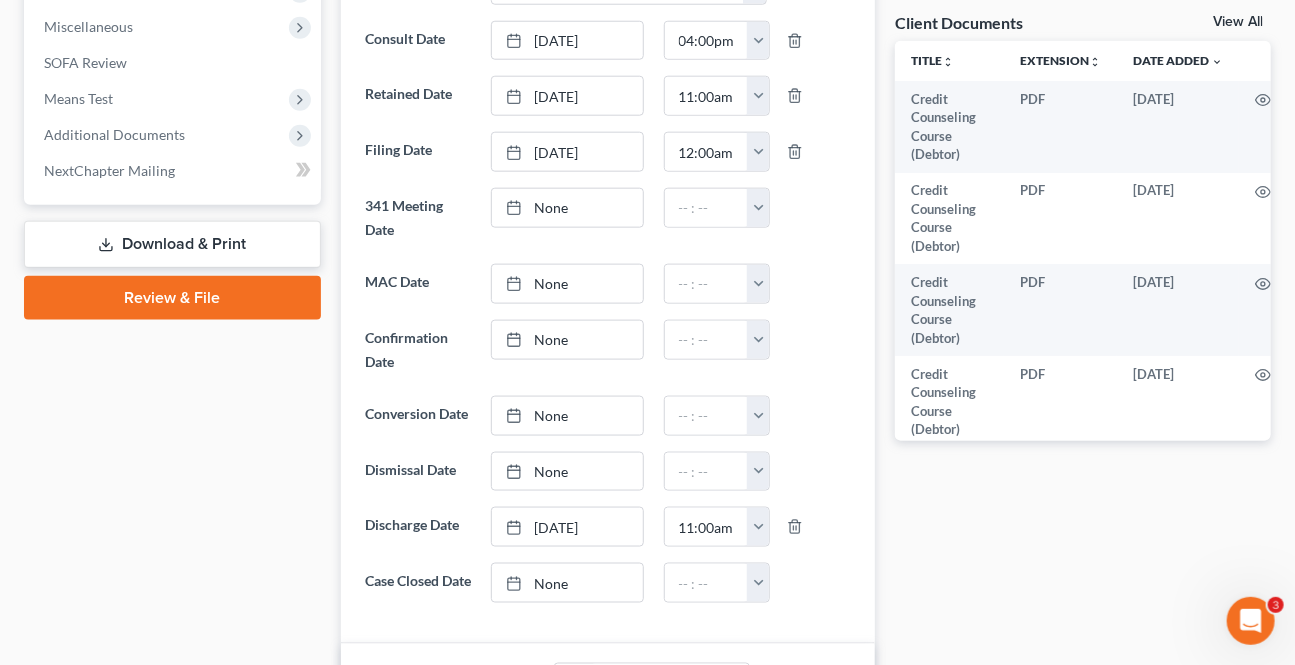scroll, scrollTop: 1000, scrollLeft: 0, axis: vertical 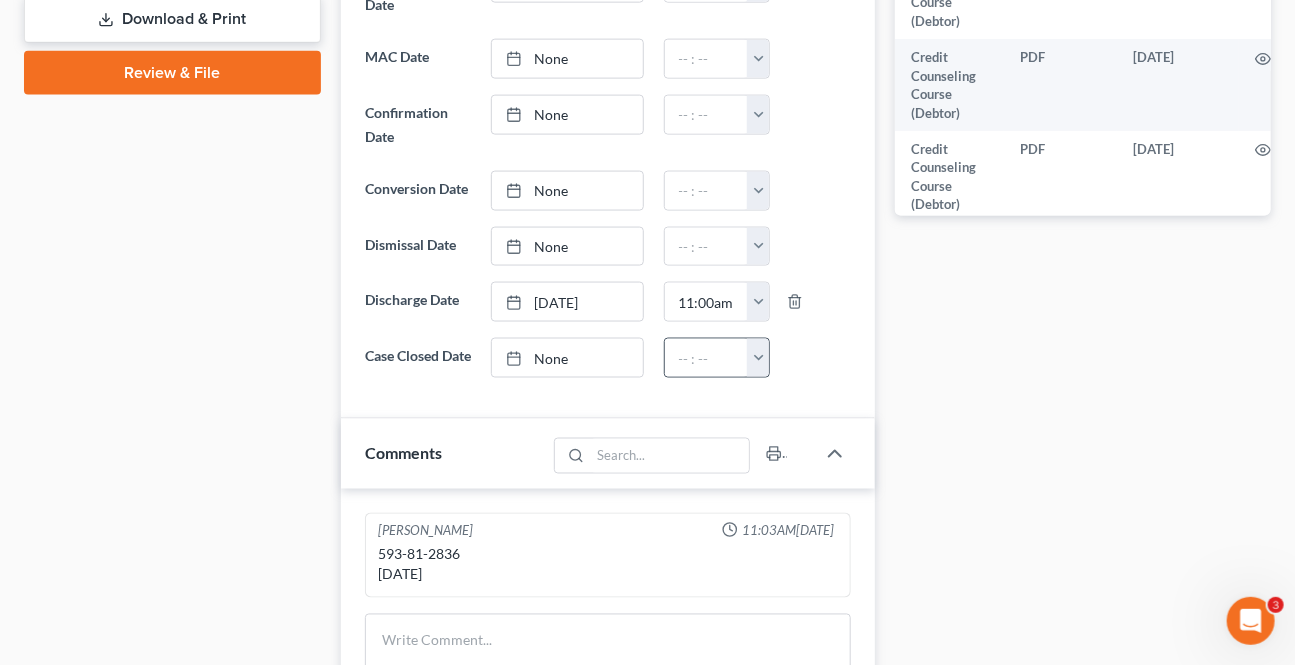 click on "None" at bounding box center (567, 358) 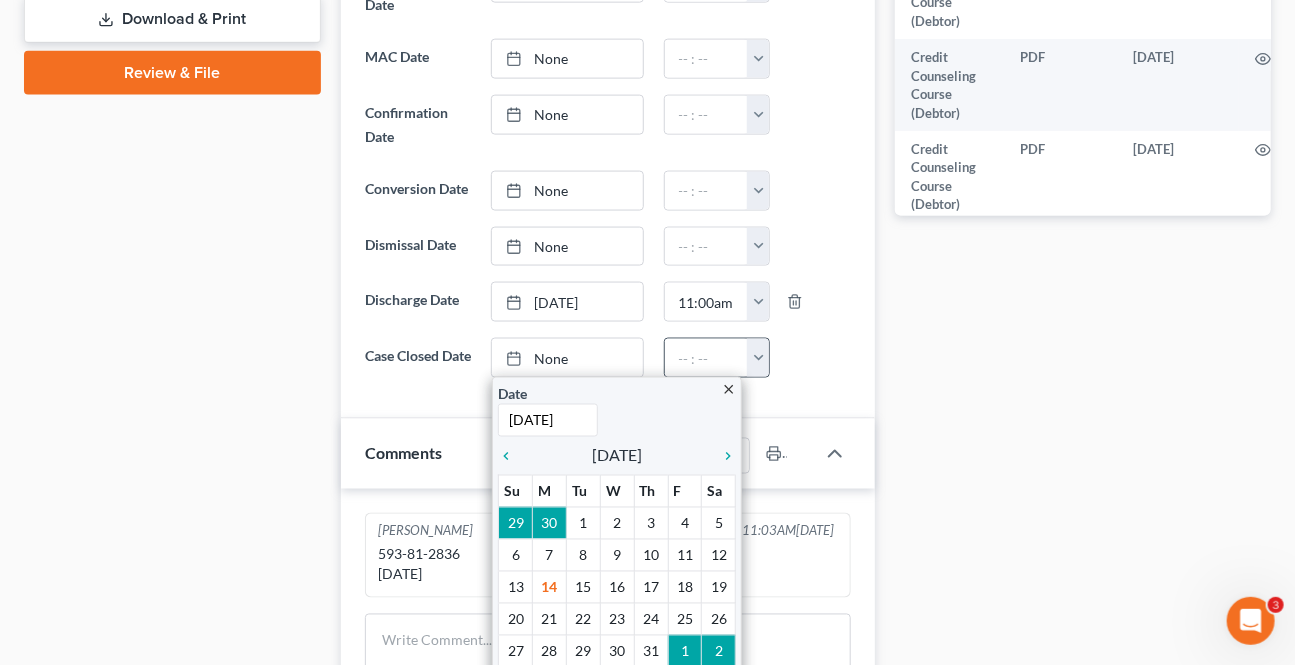 click at bounding box center (758, 358) 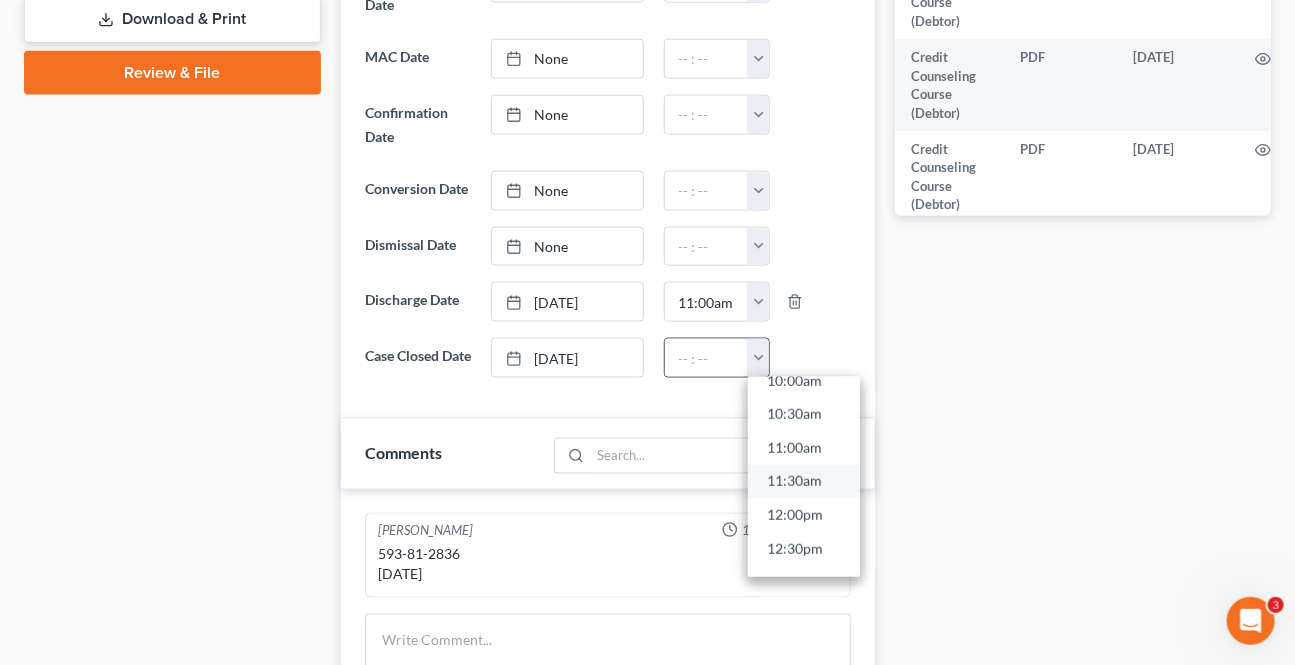 scroll, scrollTop: 727, scrollLeft: 0, axis: vertical 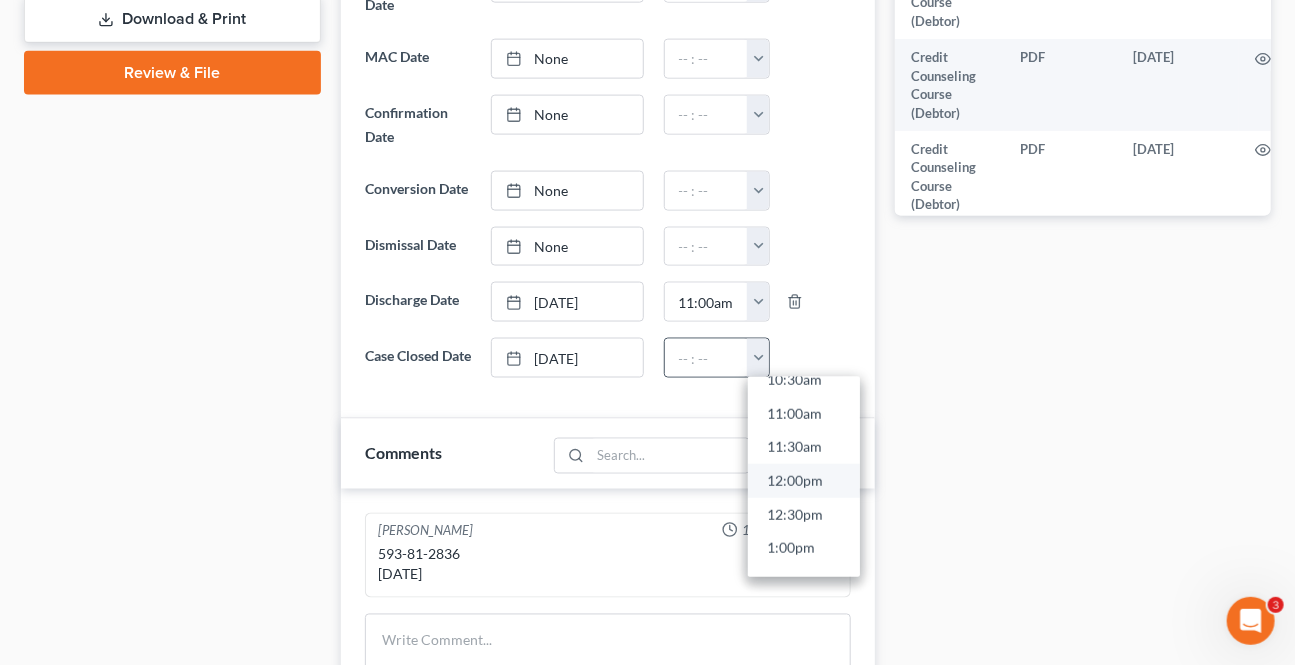 click on "12:00pm" at bounding box center (804, 481) 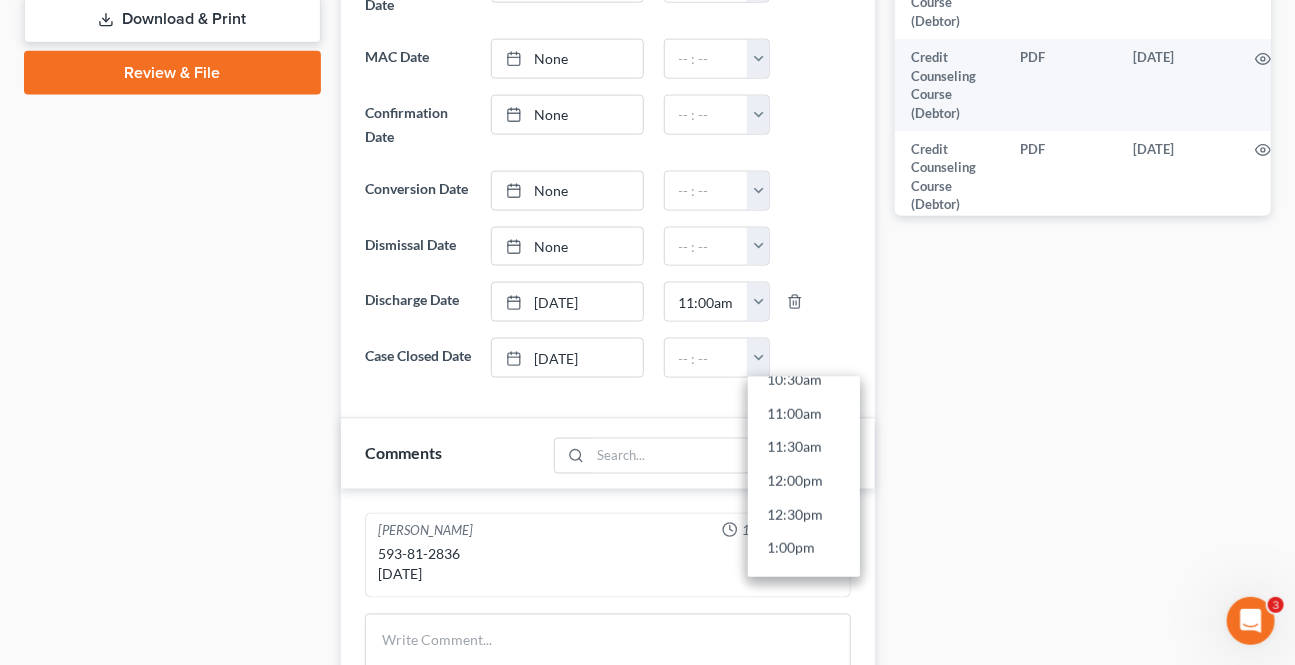 type on "12:00pm" 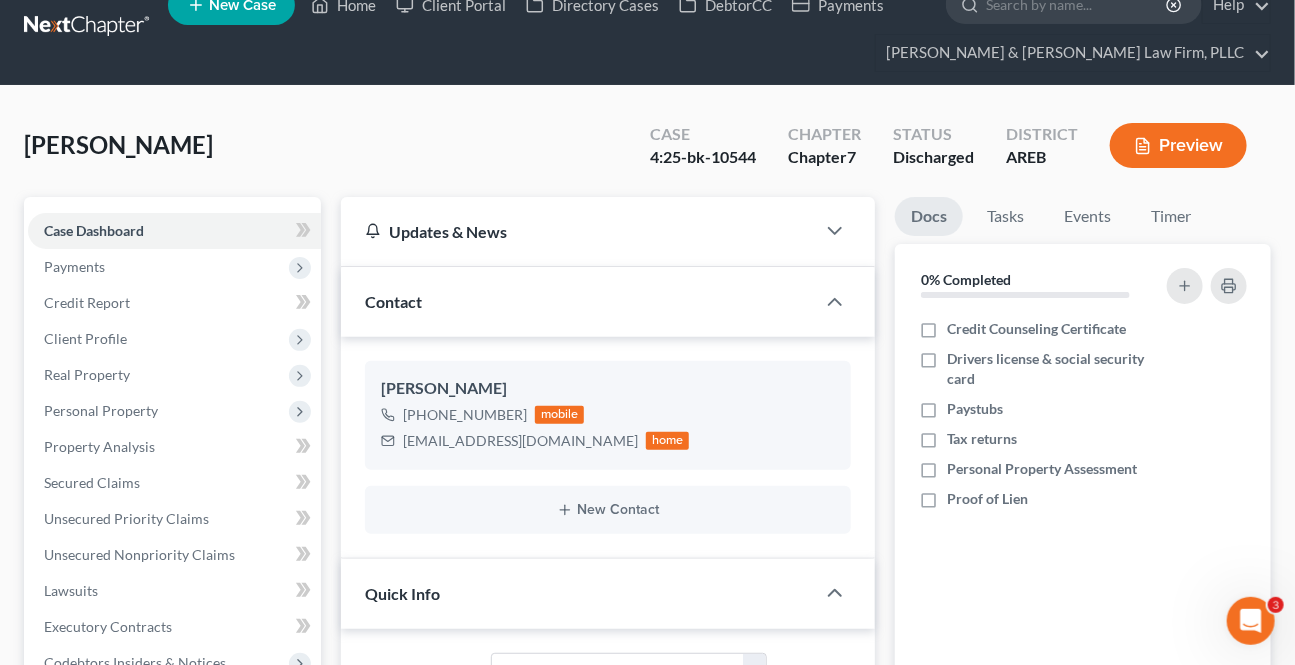 scroll, scrollTop: 0, scrollLeft: 0, axis: both 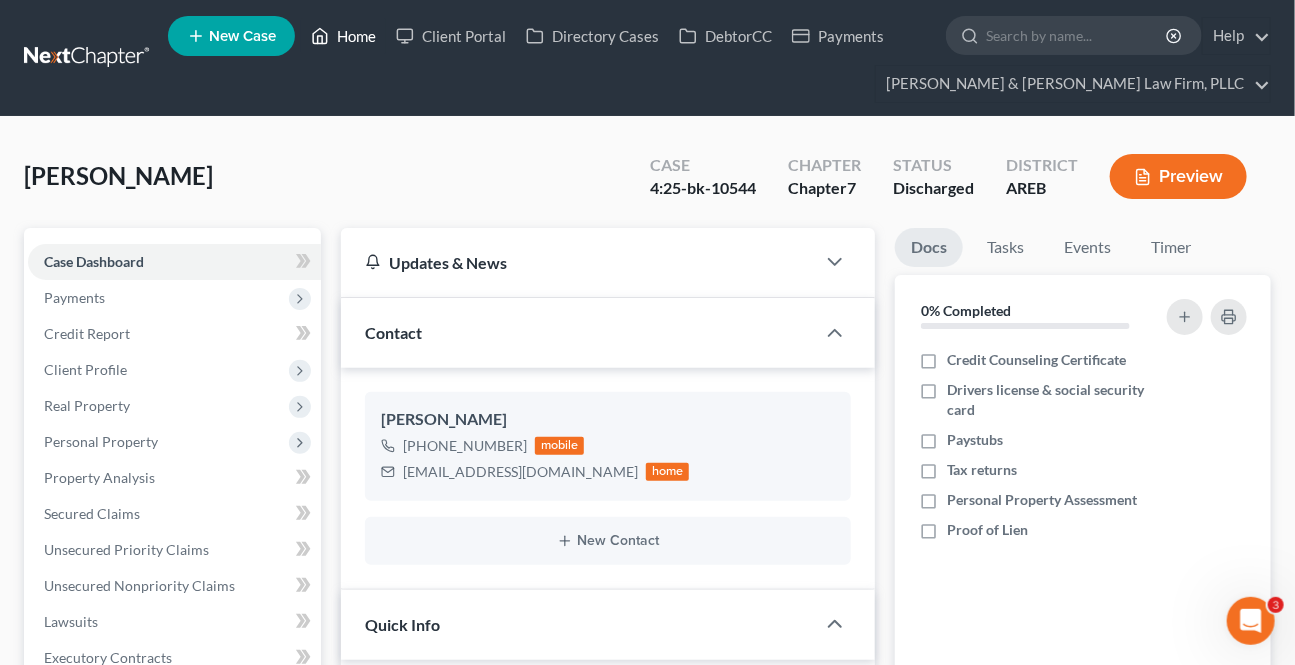 drag, startPoint x: 345, startPoint y: 36, endPoint x: 12, endPoint y: 130, distance: 346.013 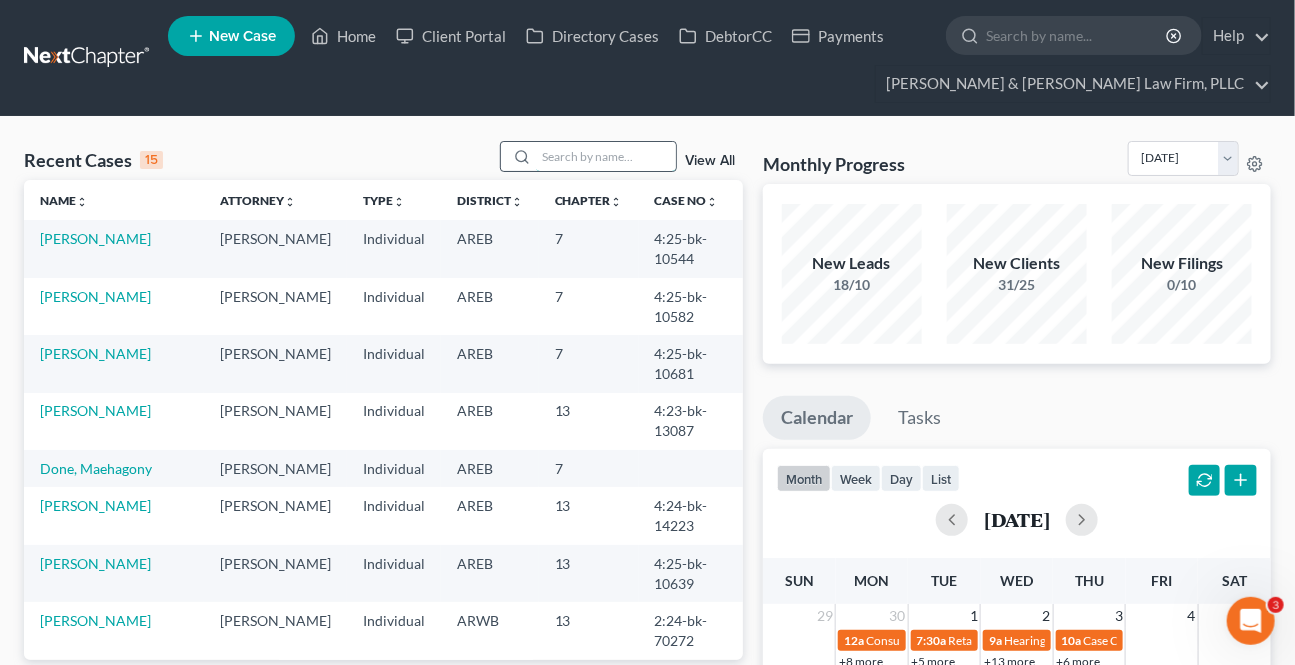 click at bounding box center [606, 156] 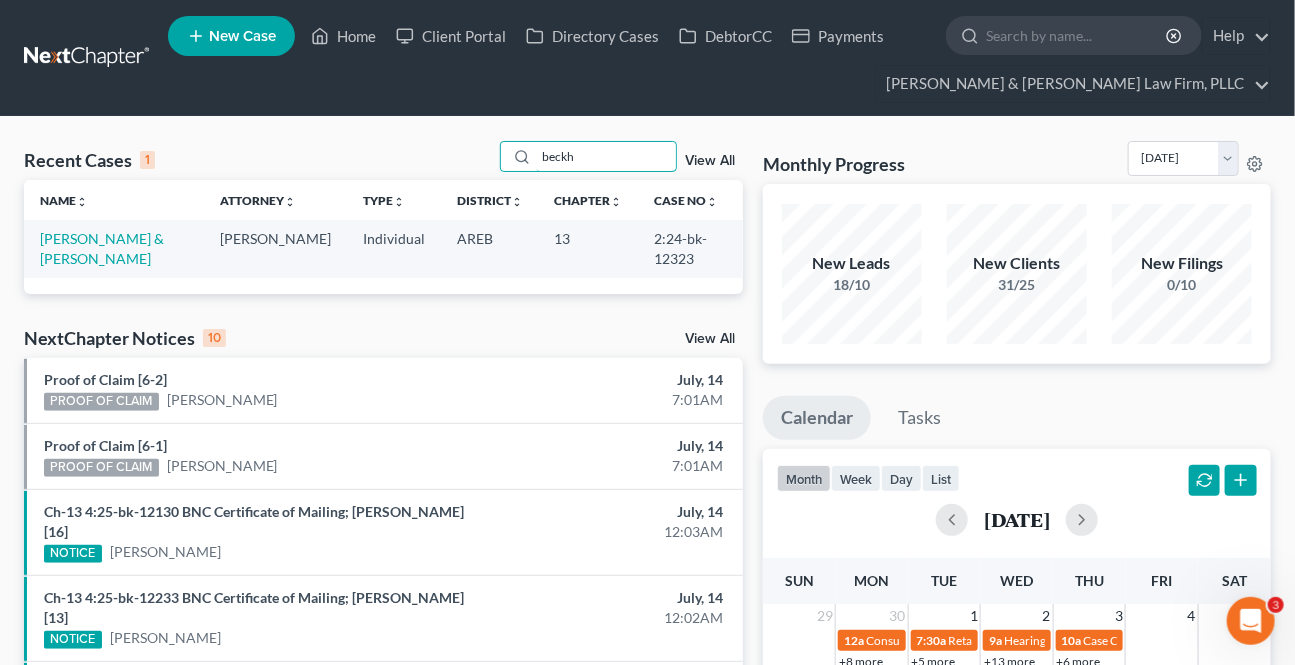 type on "beckh" 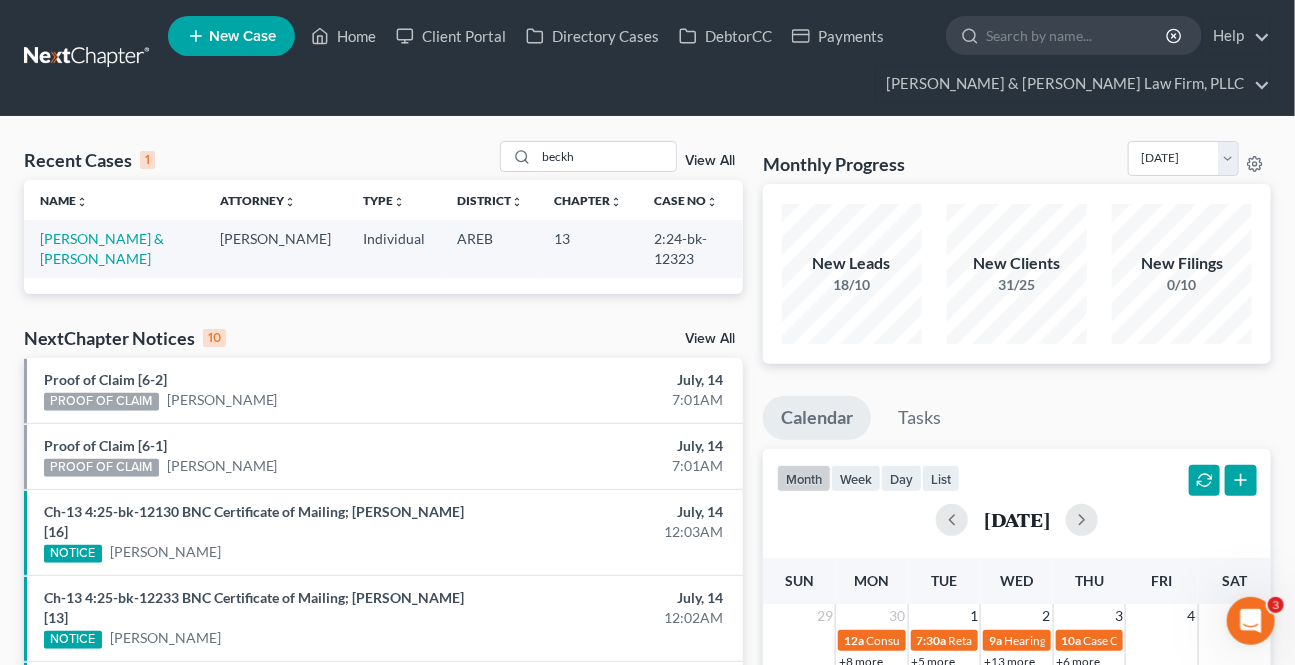 click on "[PERSON_NAME] & [PERSON_NAME]" at bounding box center (114, 248) 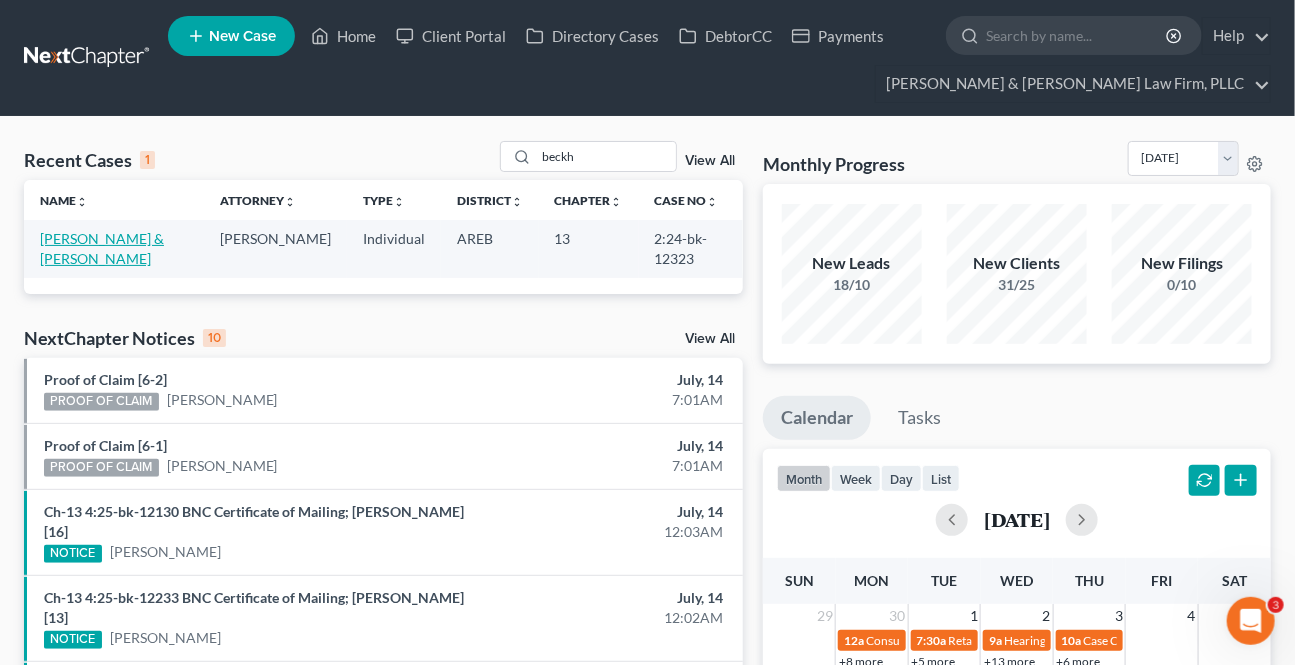 click on "[PERSON_NAME] & [PERSON_NAME]" at bounding box center [102, 248] 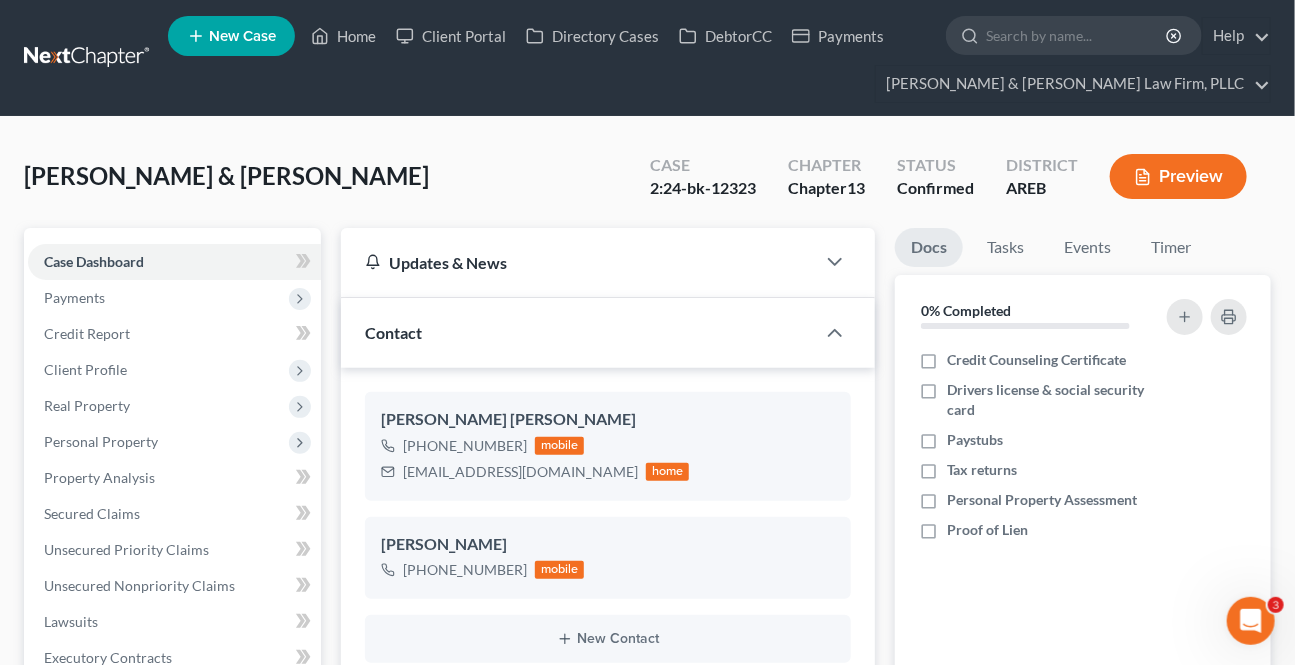 scroll, scrollTop: 545, scrollLeft: 0, axis: vertical 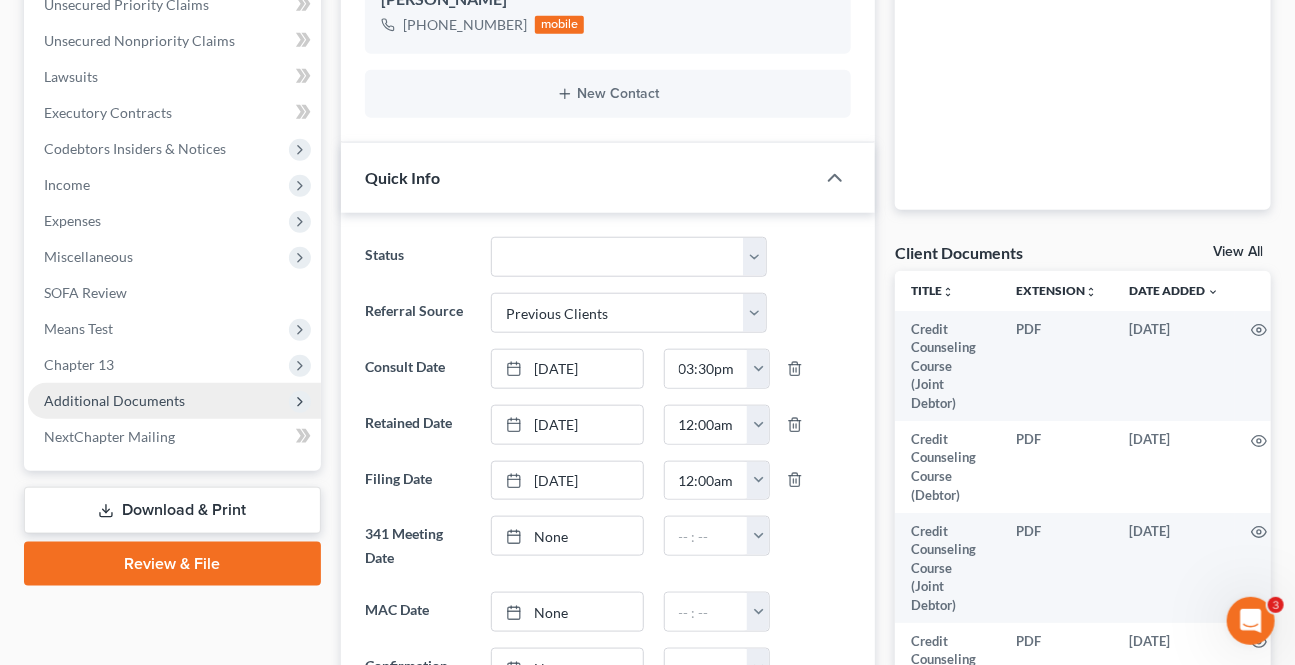 click on "Additional Documents" at bounding box center [114, 400] 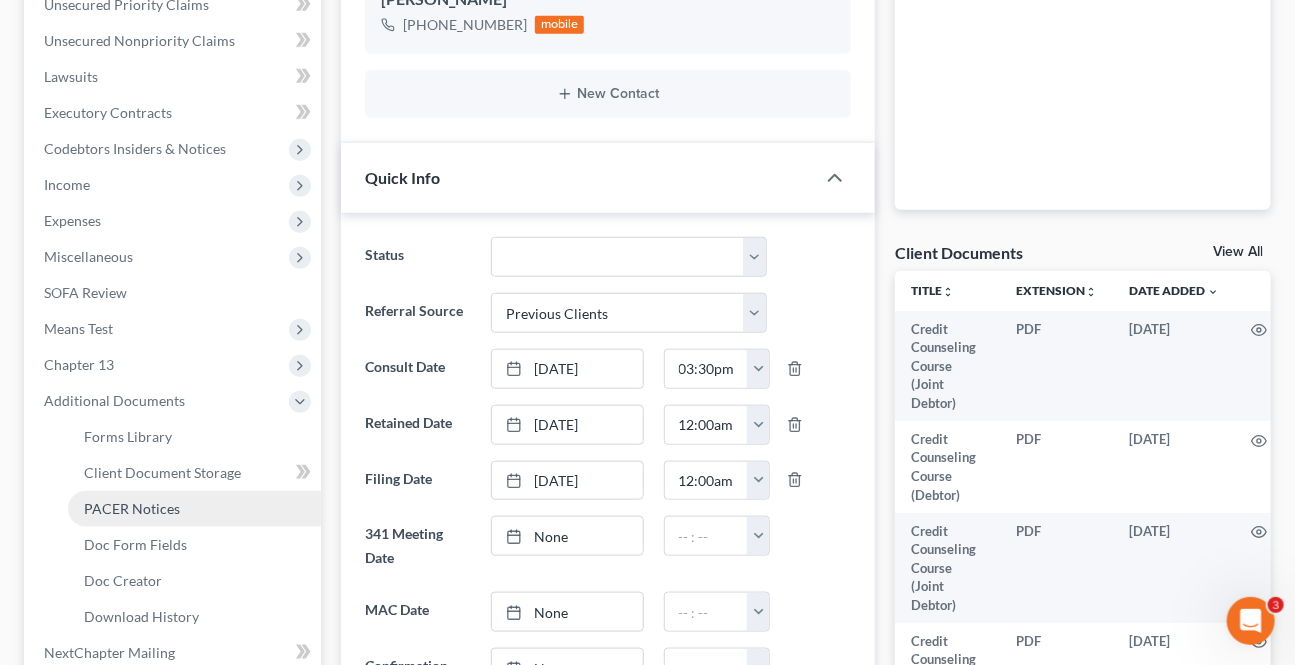 click on "PACER Notices" at bounding box center (132, 508) 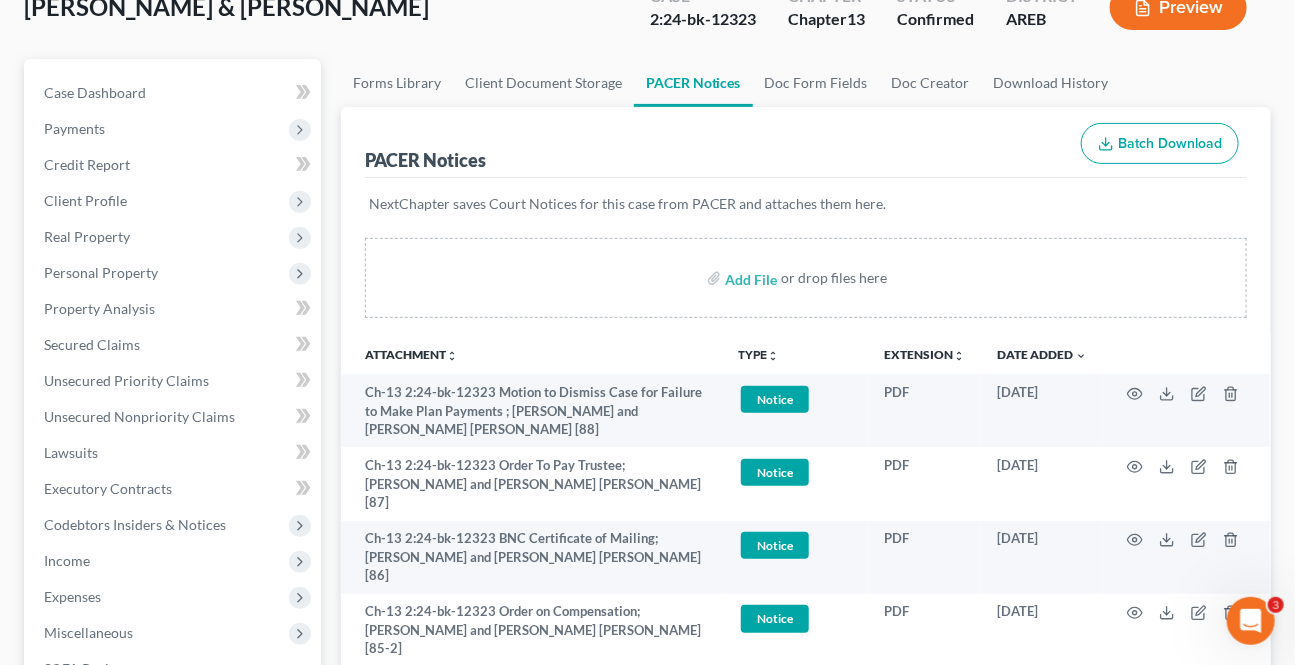 scroll, scrollTop: 181, scrollLeft: 0, axis: vertical 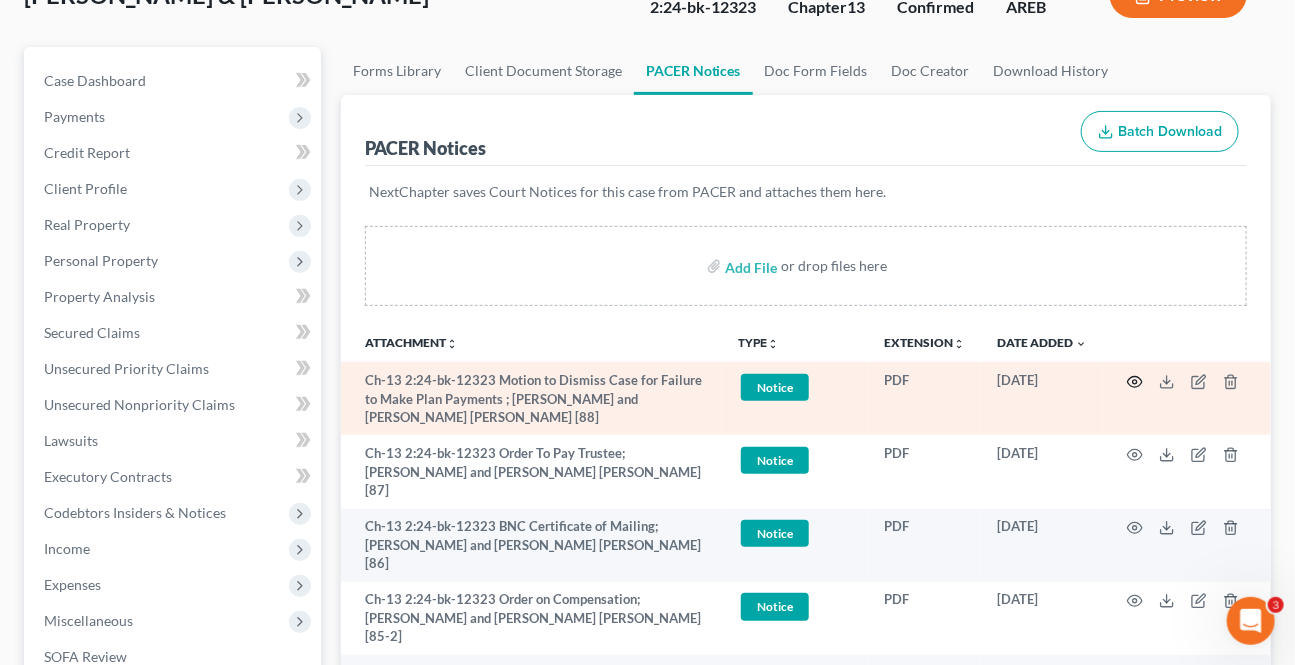 click 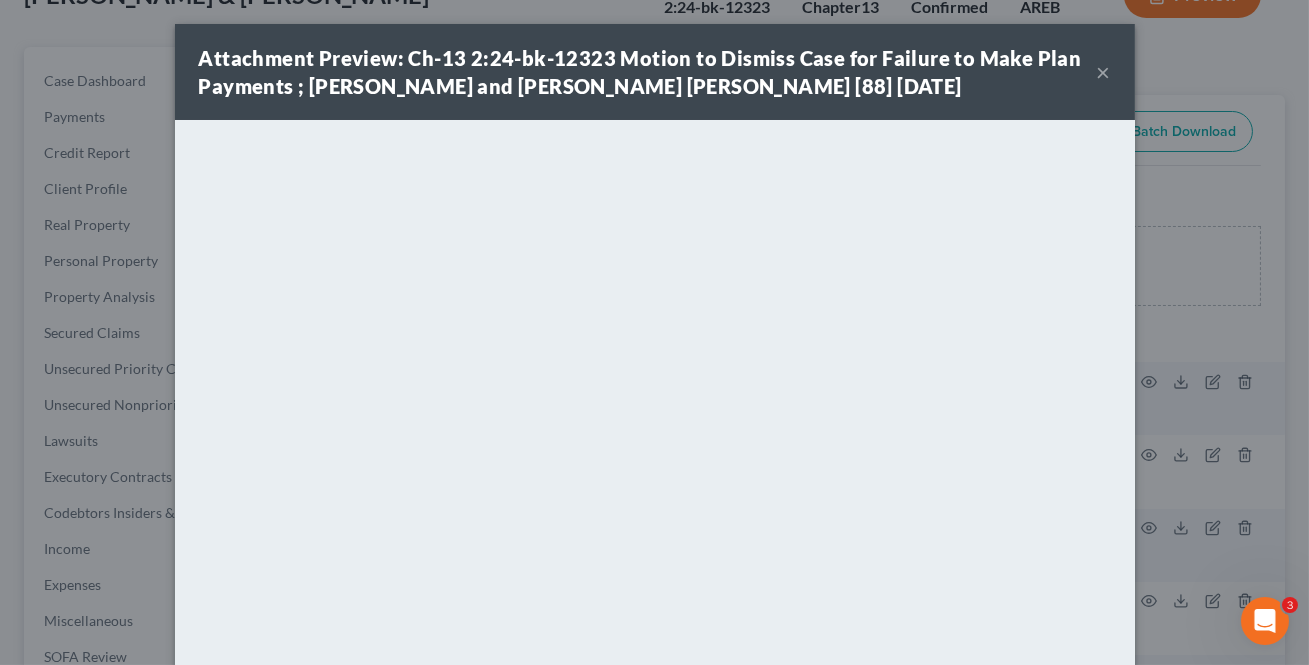 drag, startPoint x: 1093, startPoint y: 84, endPoint x: 1078, endPoint y: 85, distance: 15.033297 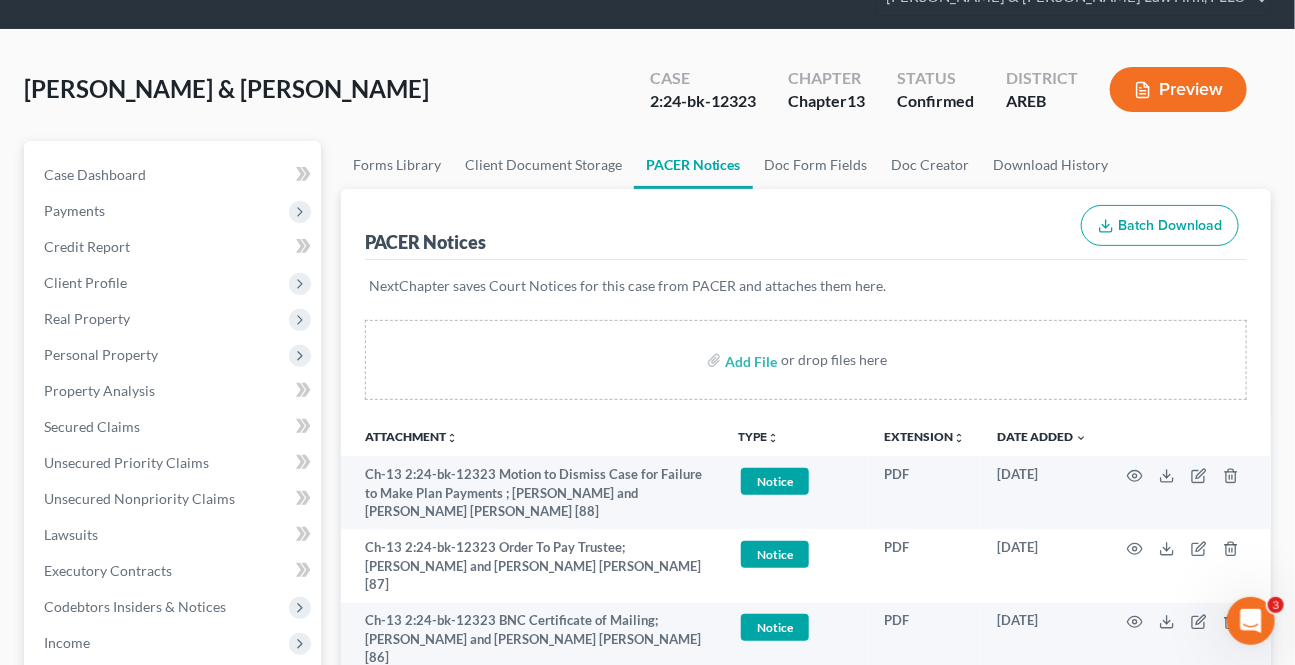 scroll, scrollTop: 0, scrollLeft: 0, axis: both 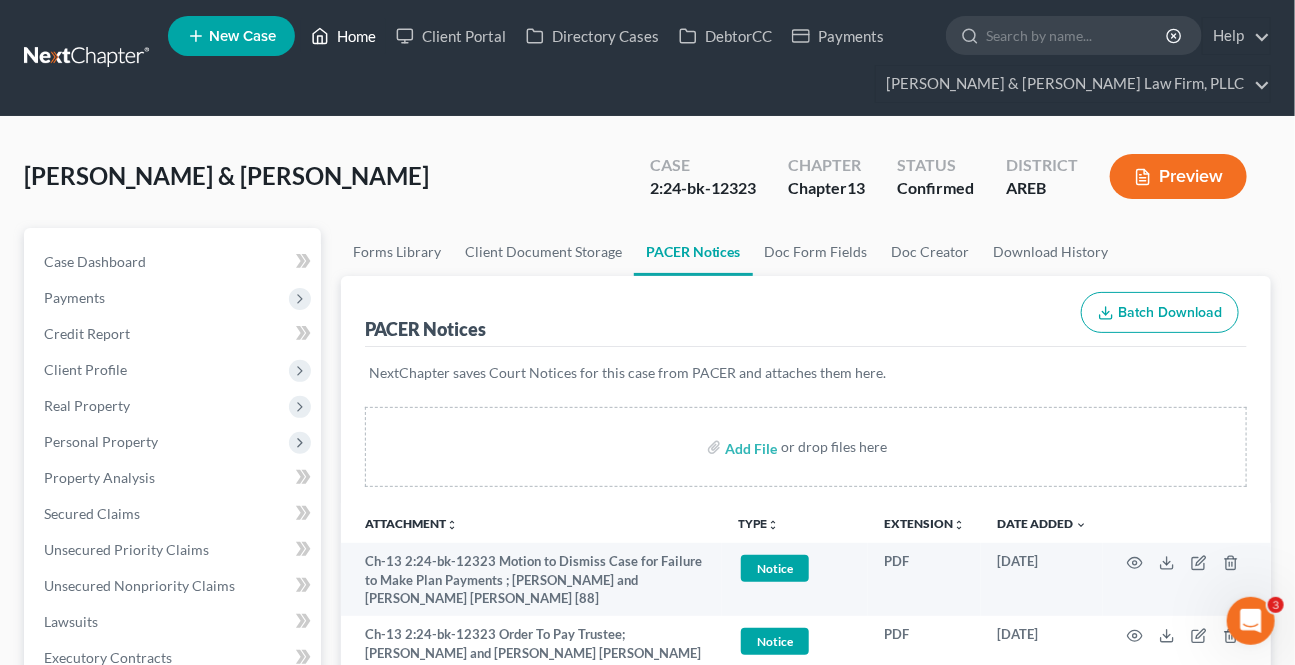 click on "Home" at bounding box center [343, 36] 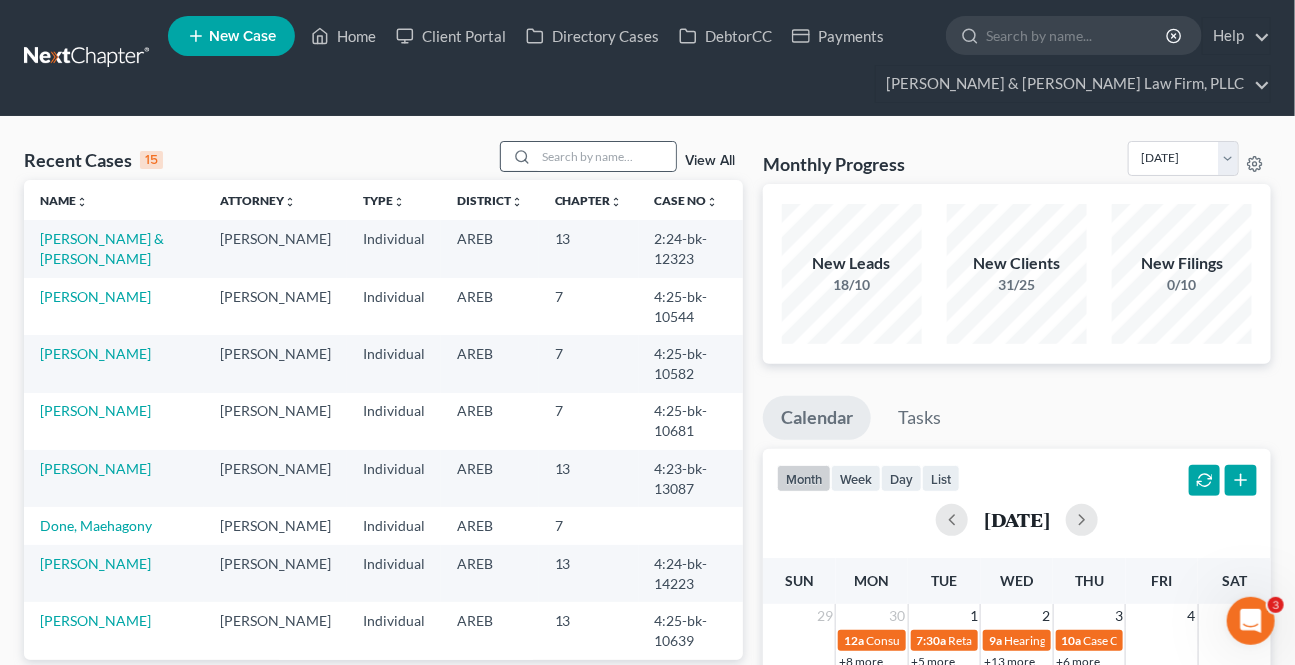 click on "Recent Cases 15         View All" at bounding box center [383, 160] 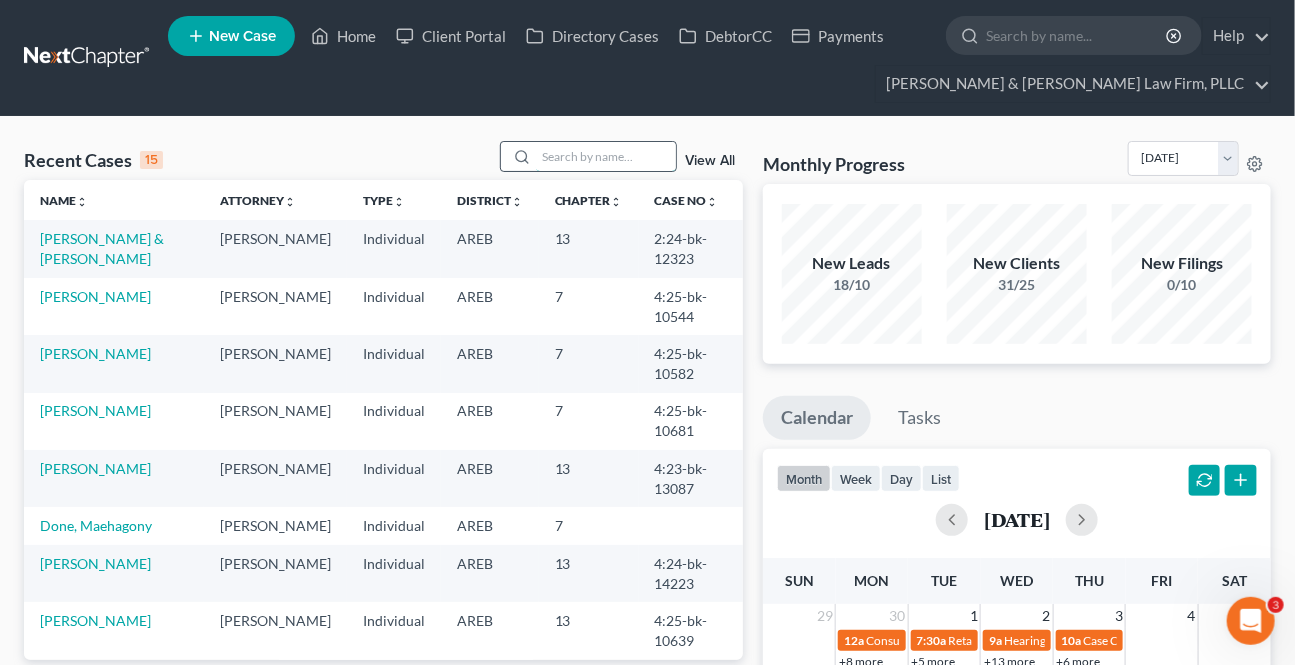 click at bounding box center [606, 156] 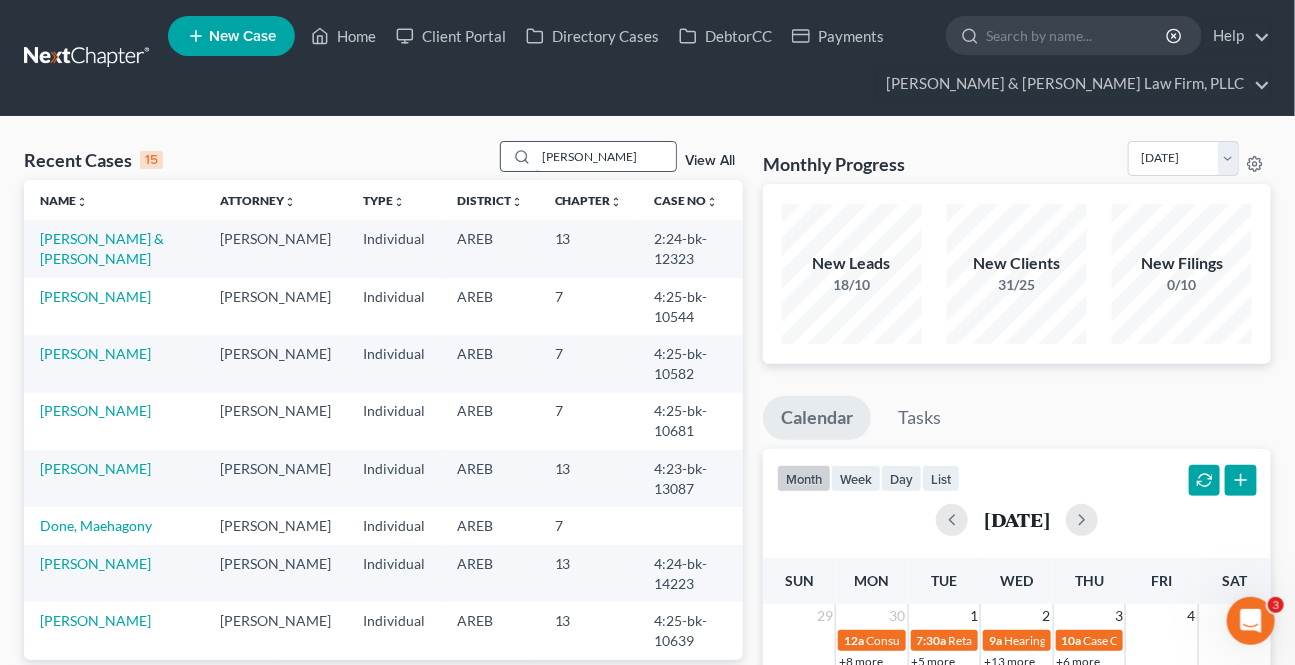 type on "[PERSON_NAME]" 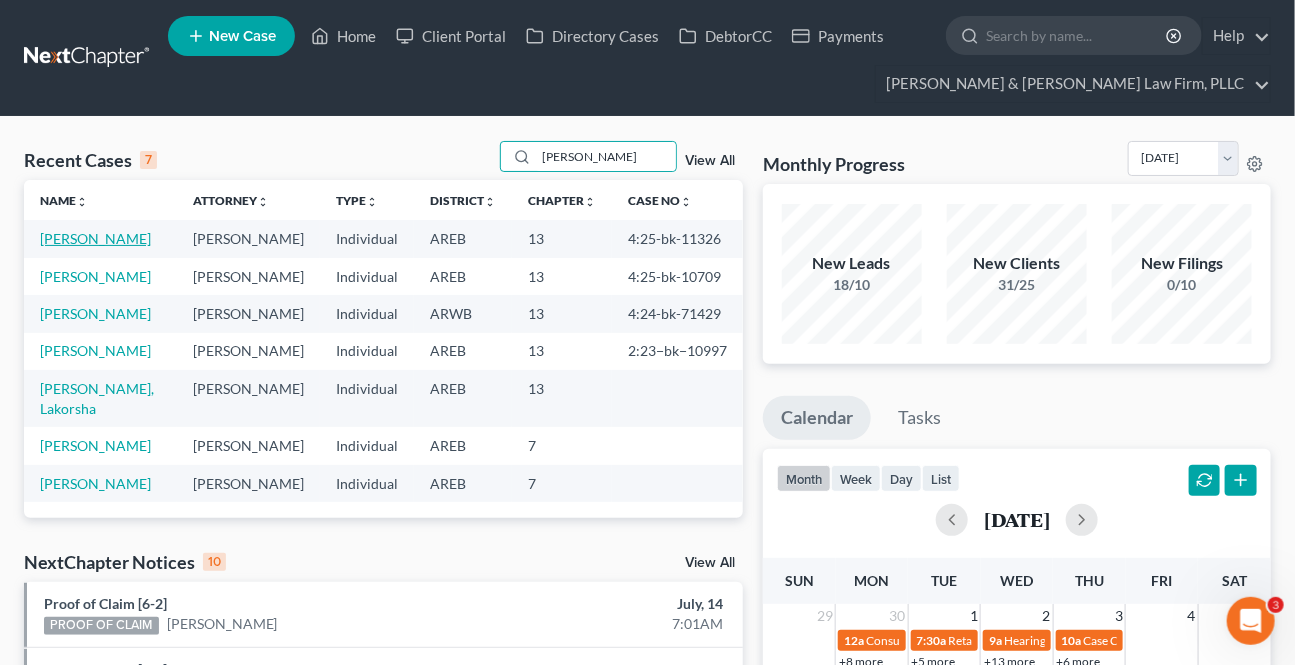 click on "[PERSON_NAME]" at bounding box center [95, 238] 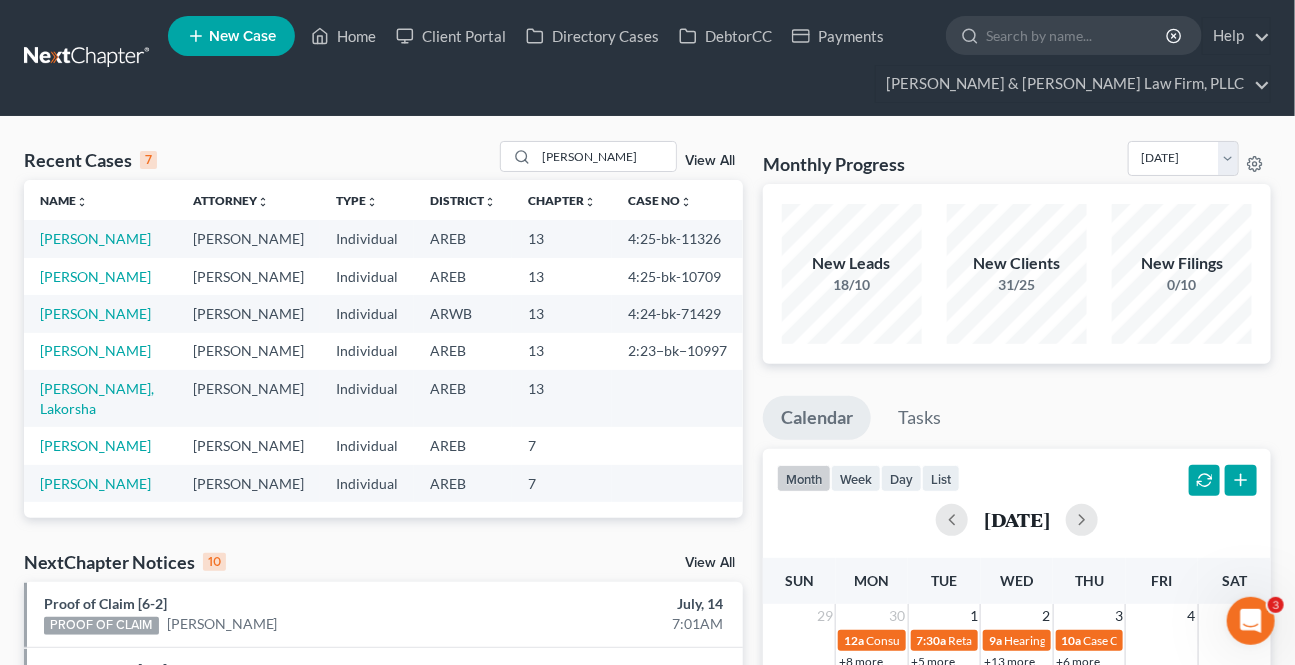 select on "0" 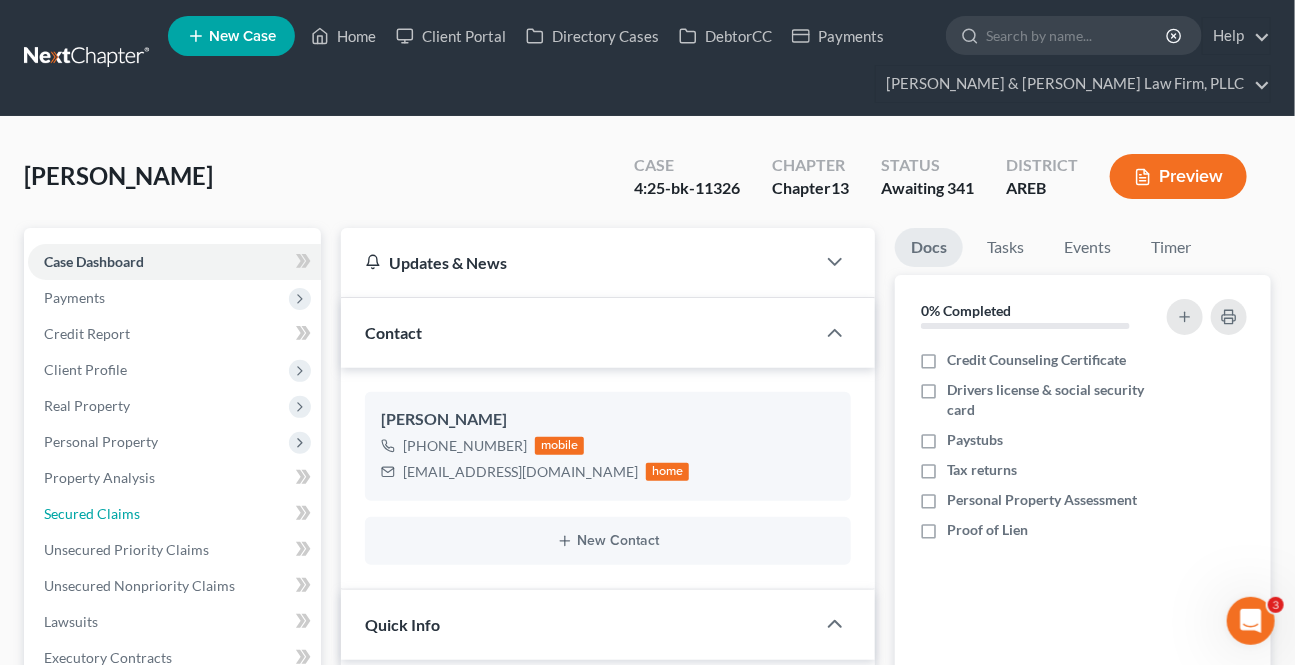 drag, startPoint x: 85, startPoint y: 507, endPoint x: 13, endPoint y: 545, distance: 81.41253 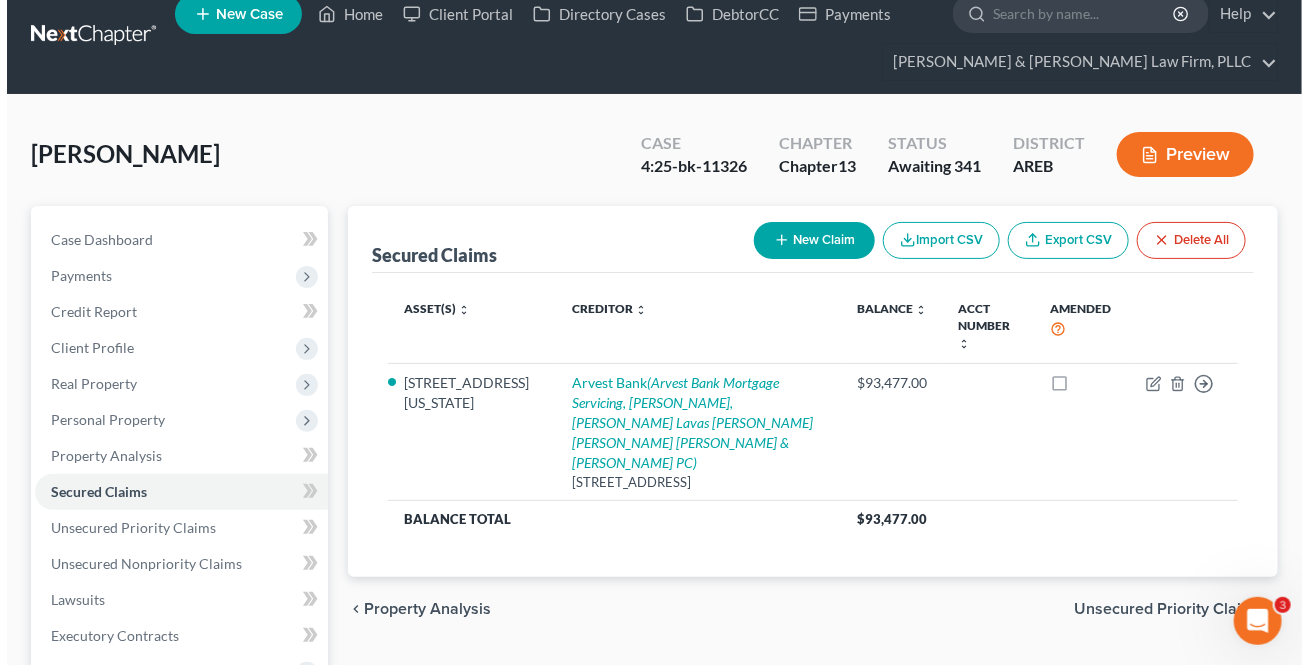scroll, scrollTop: 90, scrollLeft: 0, axis: vertical 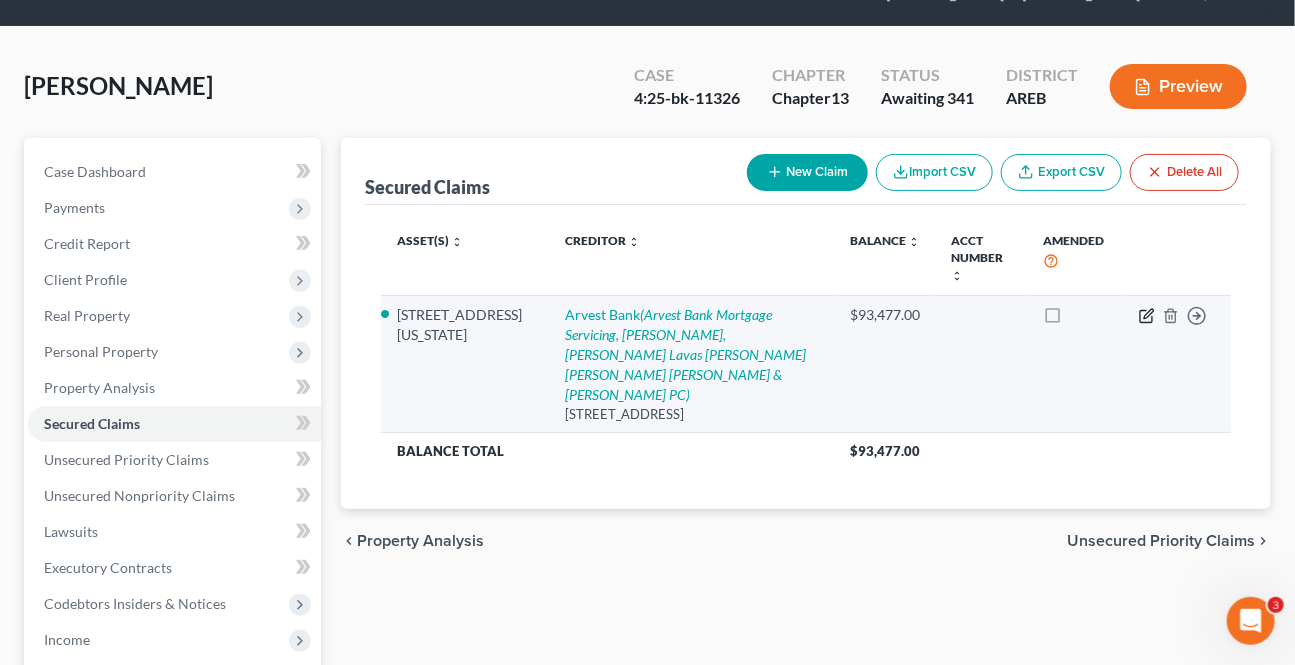 click 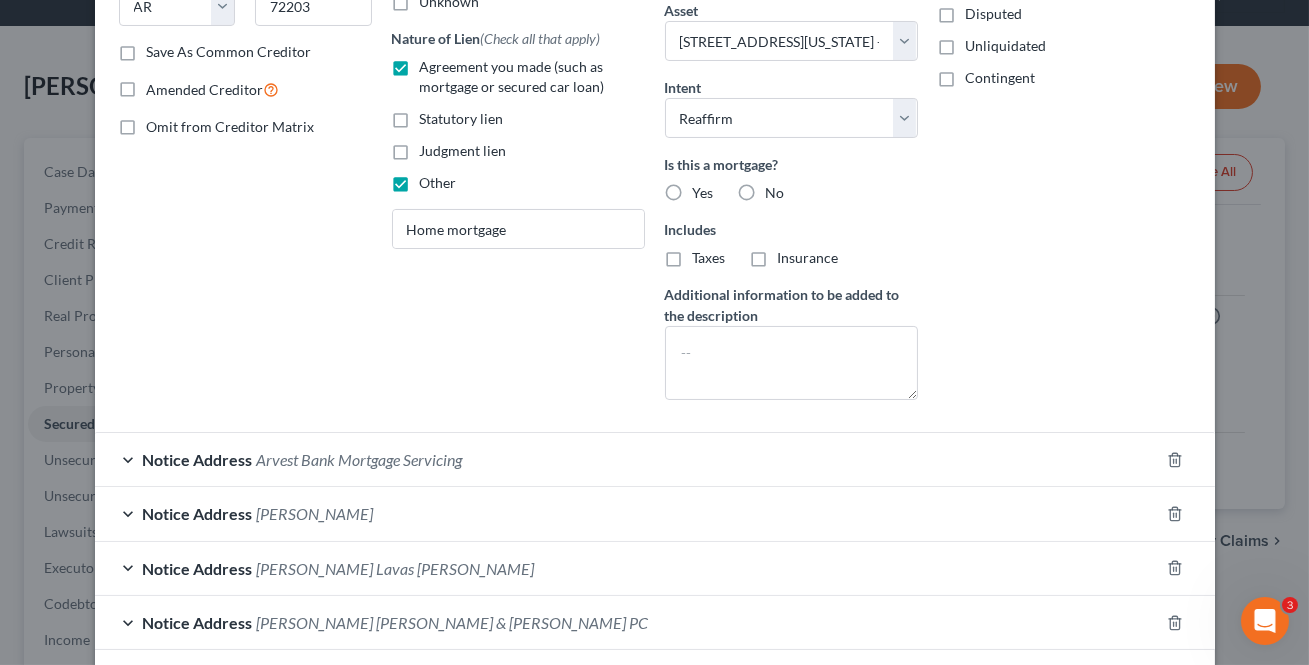scroll, scrollTop: 363, scrollLeft: 0, axis: vertical 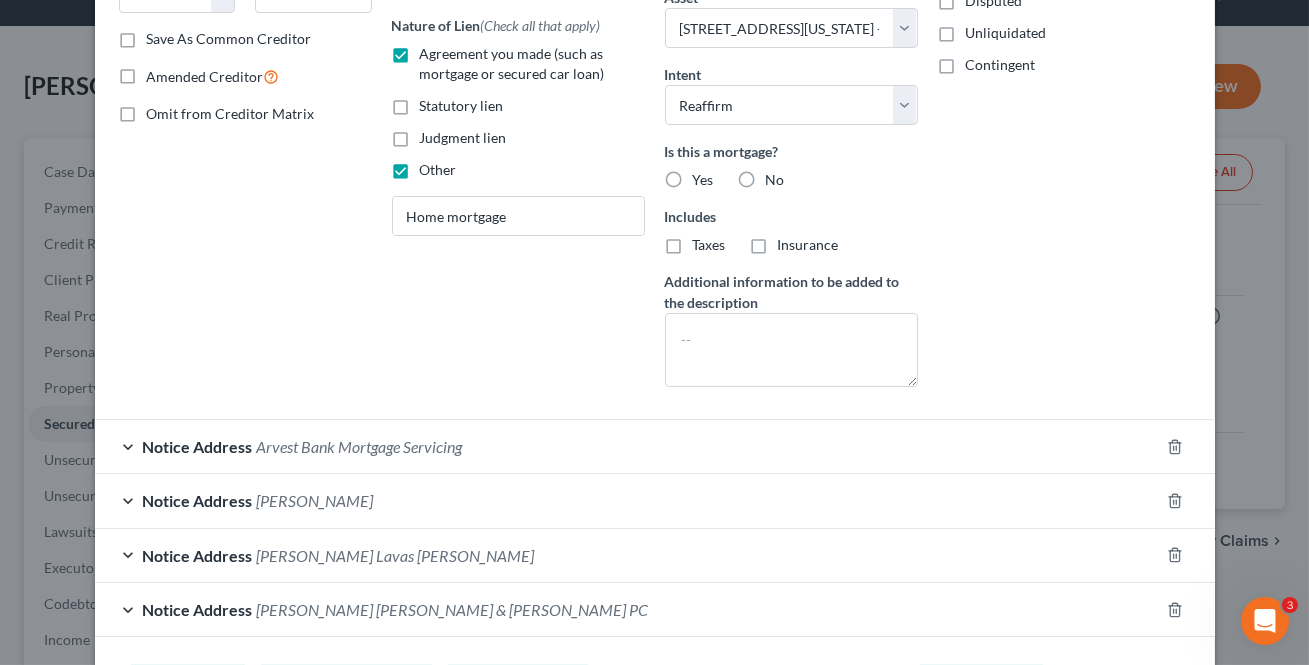 click on "Notice Address Arvest Bank Mortgage Servicing" at bounding box center (627, 446) 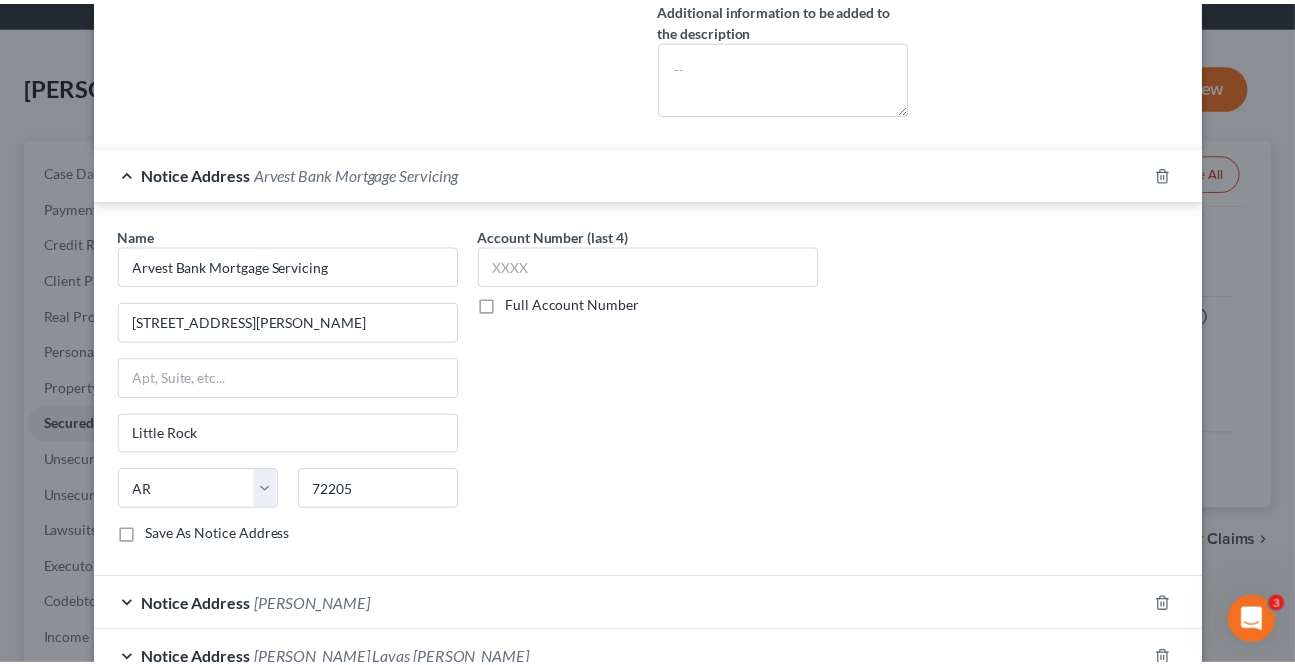 scroll, scrollTop: 835, scrollLeft: 0, axis: vertical 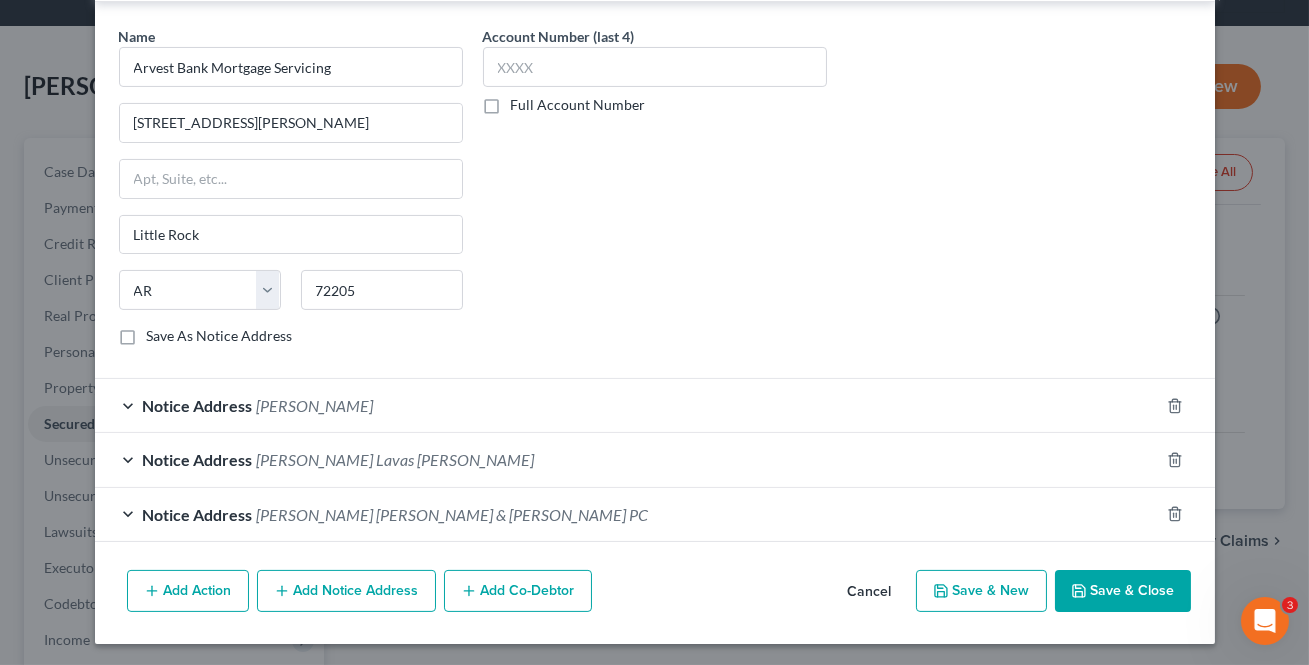 click on "Cancel" at bounding box center (870, 592) 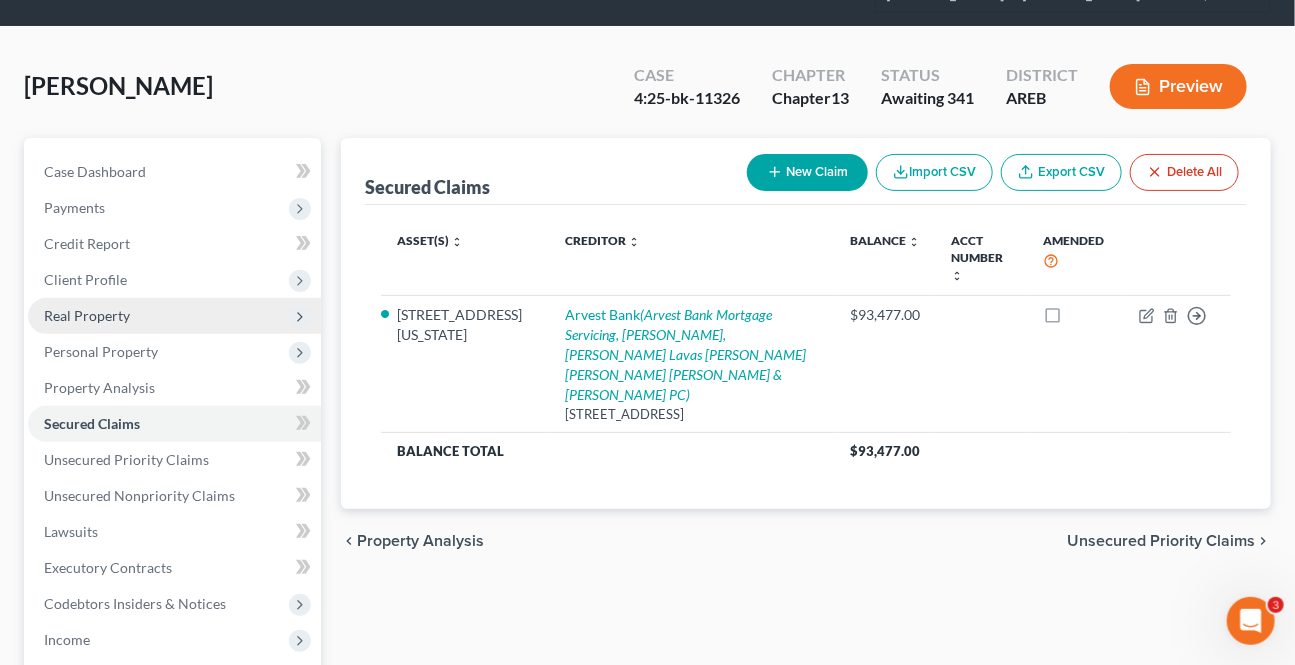 click on "Real Property" at bounding box center (87, 315) 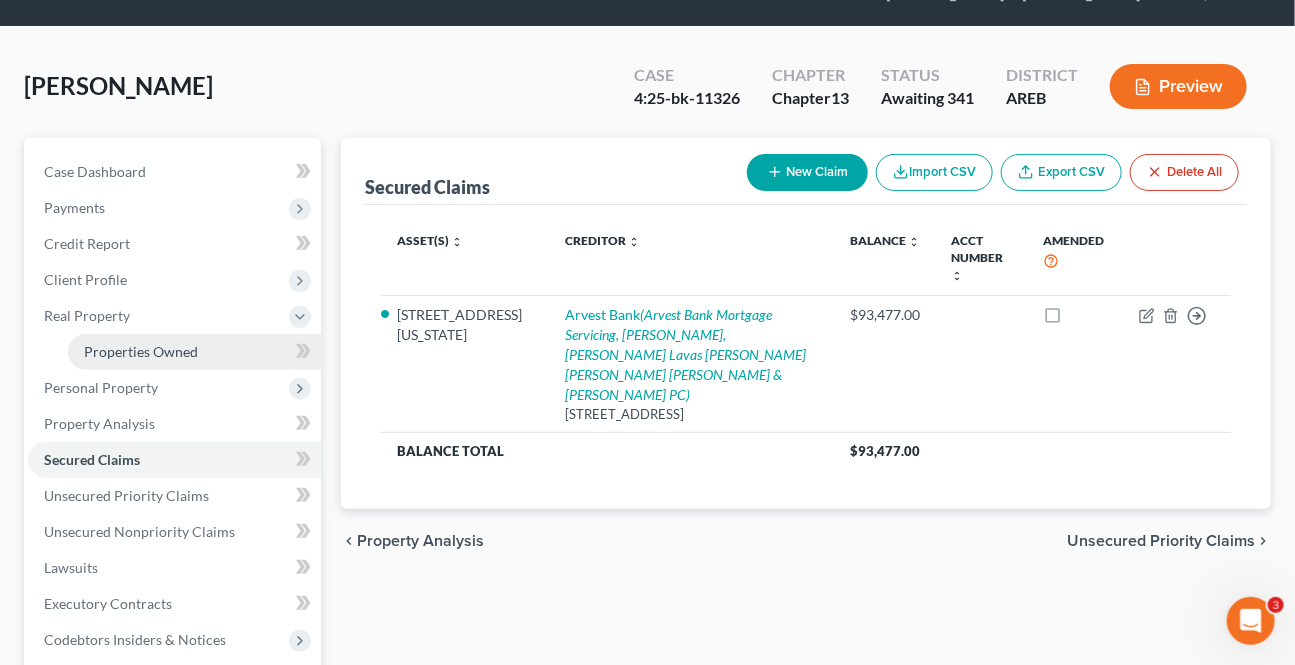 drag, startPoint x: 197, startPoint y: 343, endPoint x: 227, endPoint y: 355, distance: 32.31099 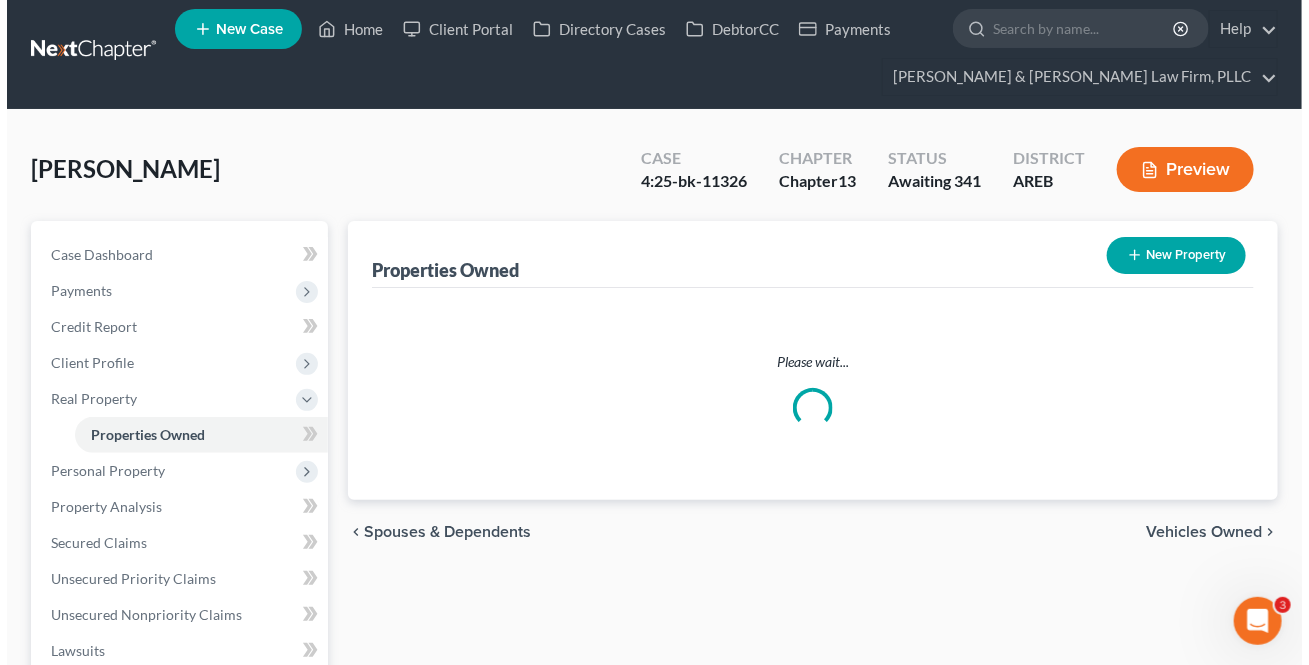 scroll, scrollTop: 0, scrollLeft: 0, axis: both 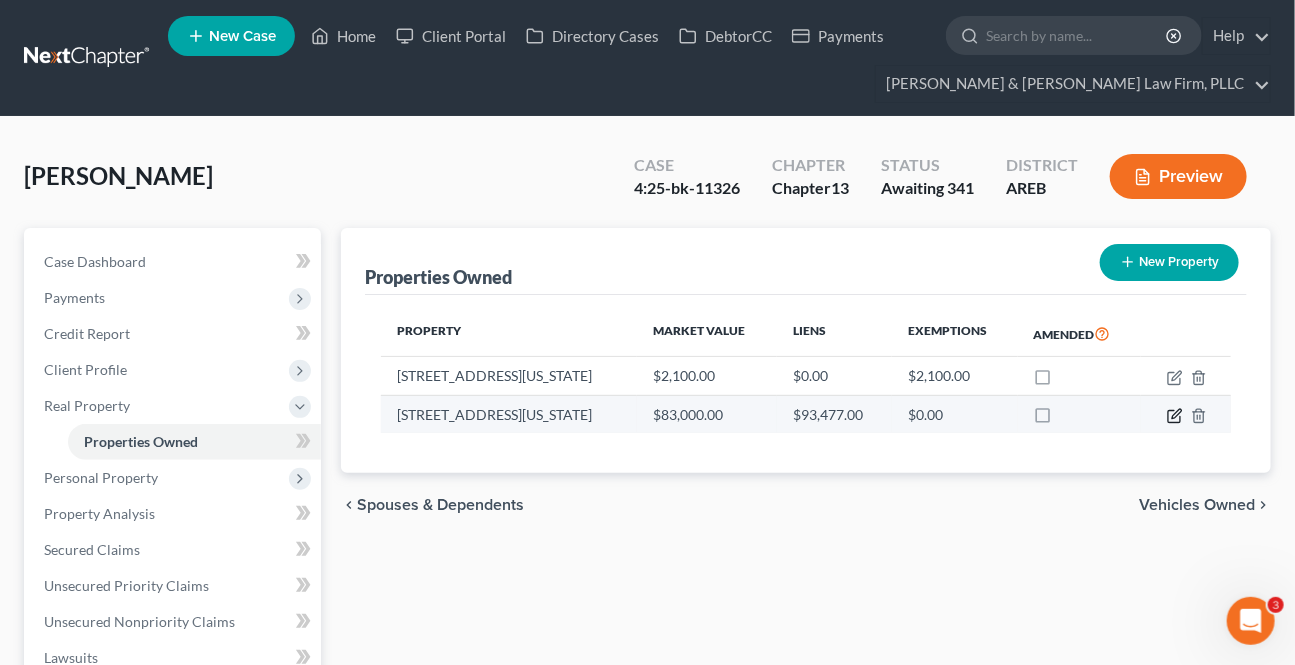 click 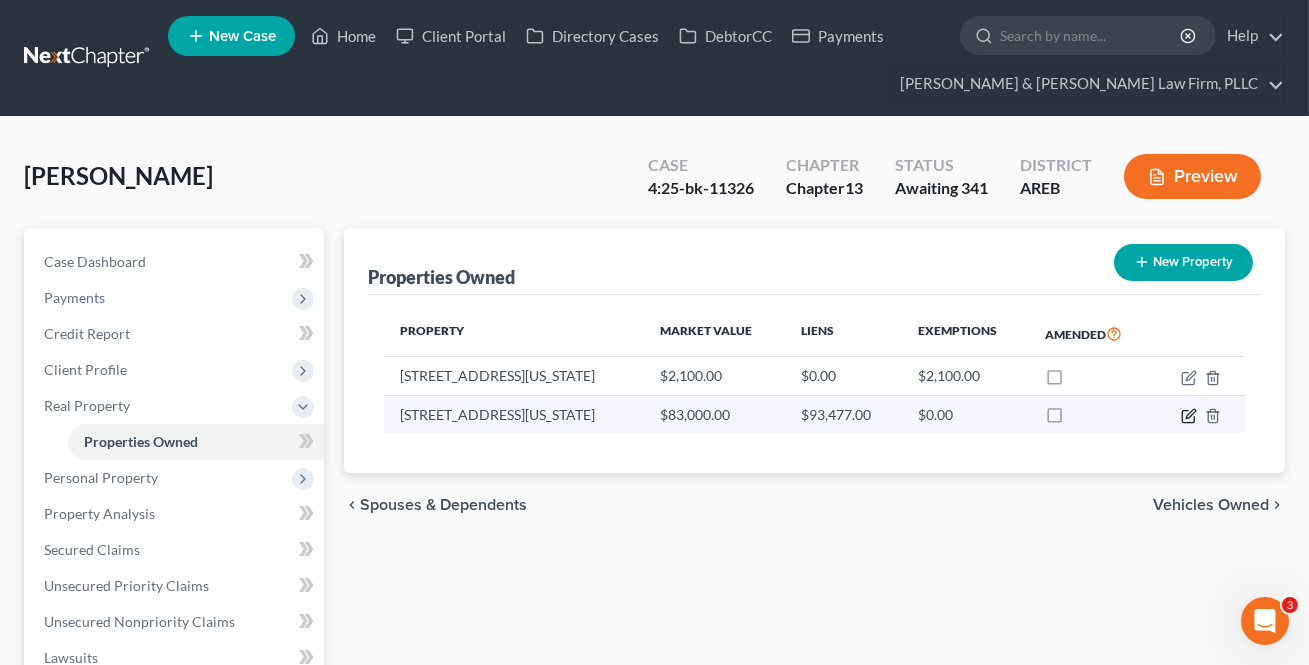 select on "2" 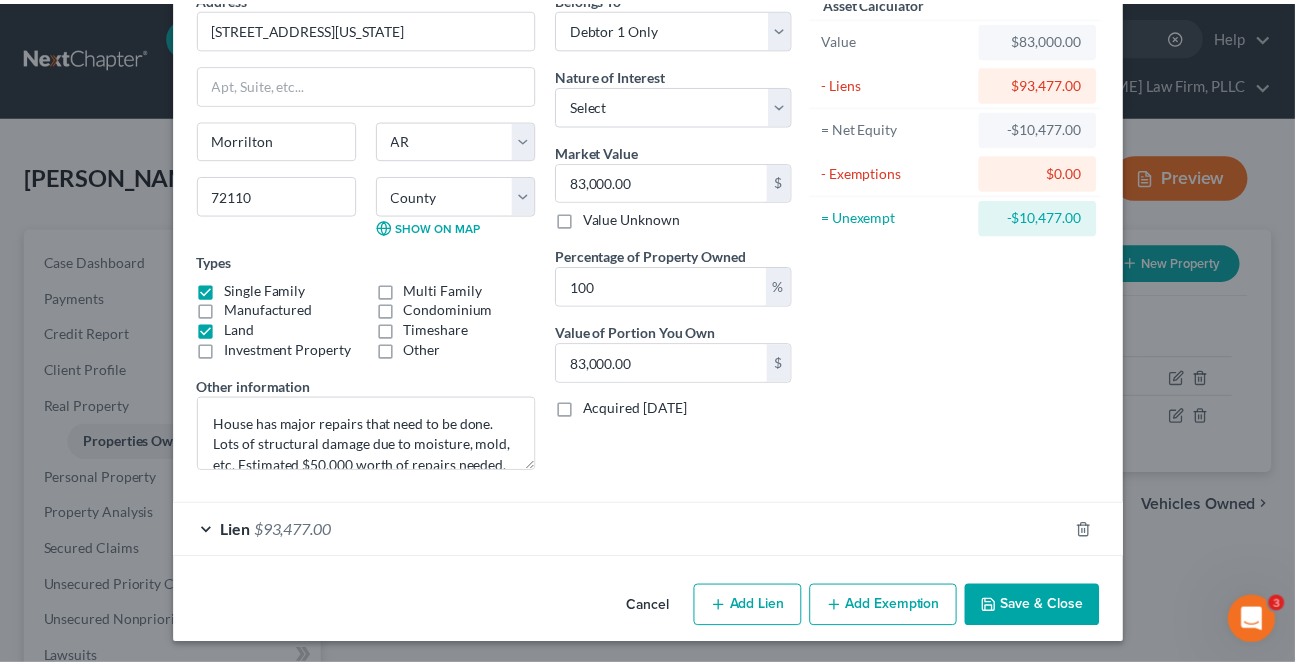 scroll, scrollTop: 107, scrollLeft: 0, axis: vertical 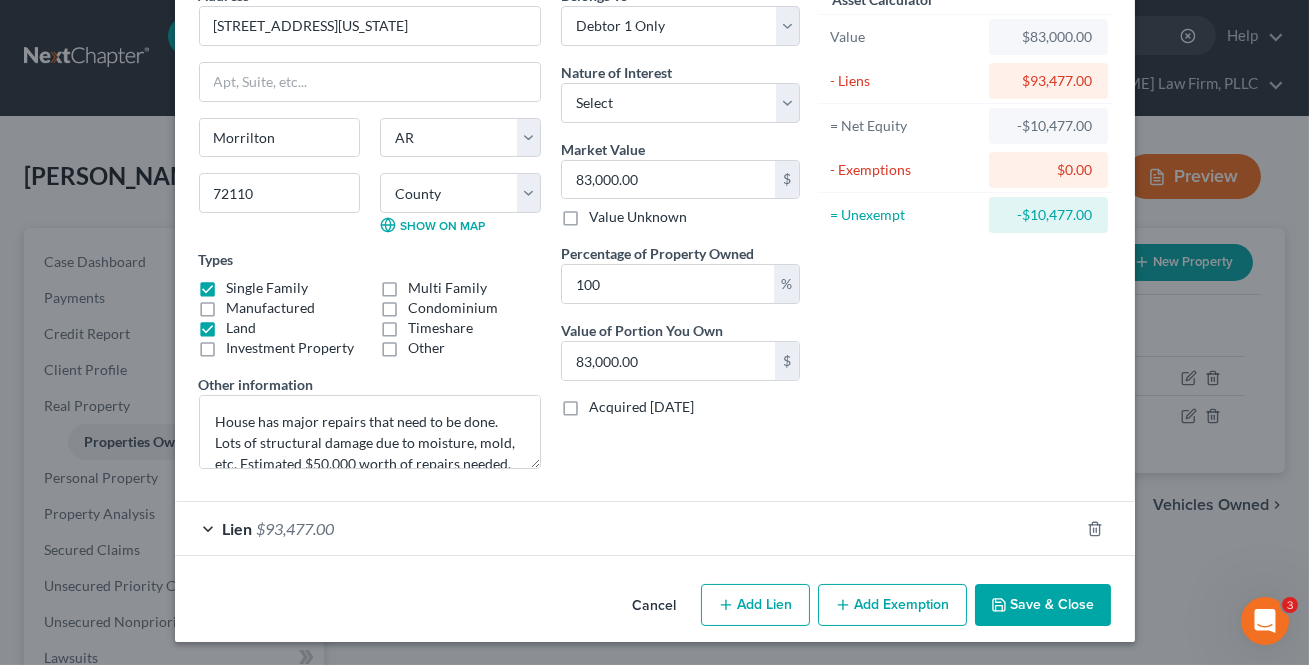click on "Save & Close" at bounding box center (1043, 605) 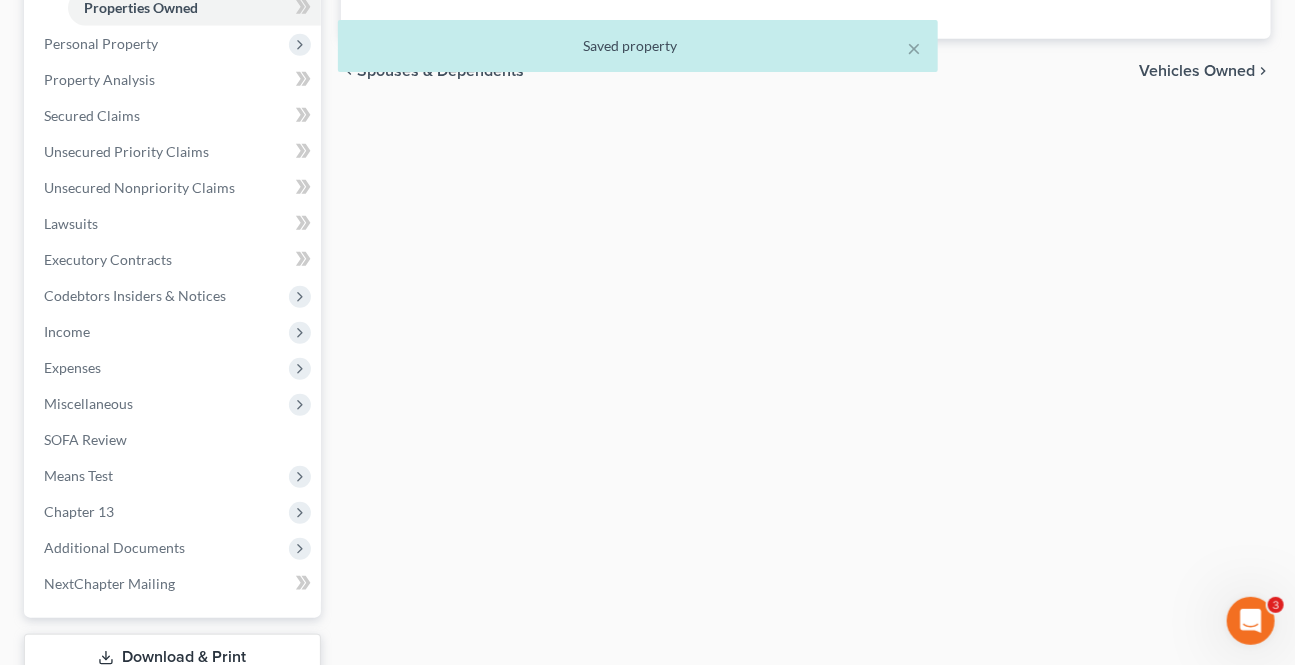 scroll, scrollTop: 545, scrollLeft: 0, axis: vertical 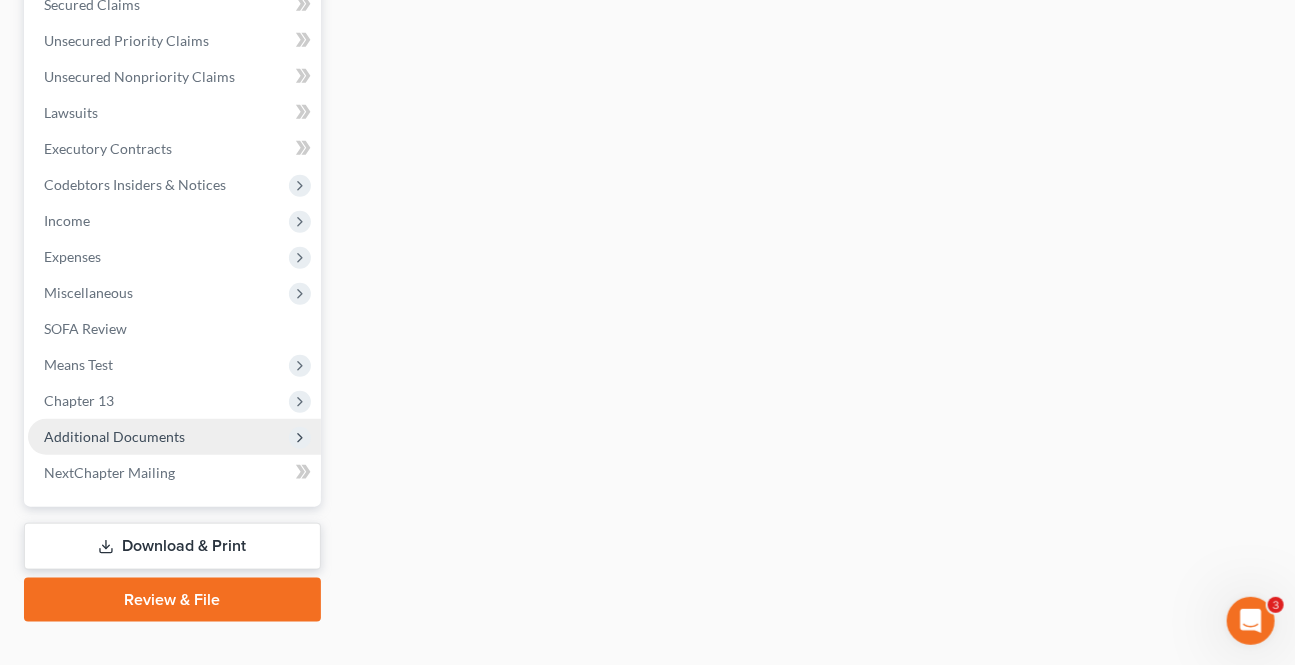 click on "Additional Documents" at bounding box center [114, 436] 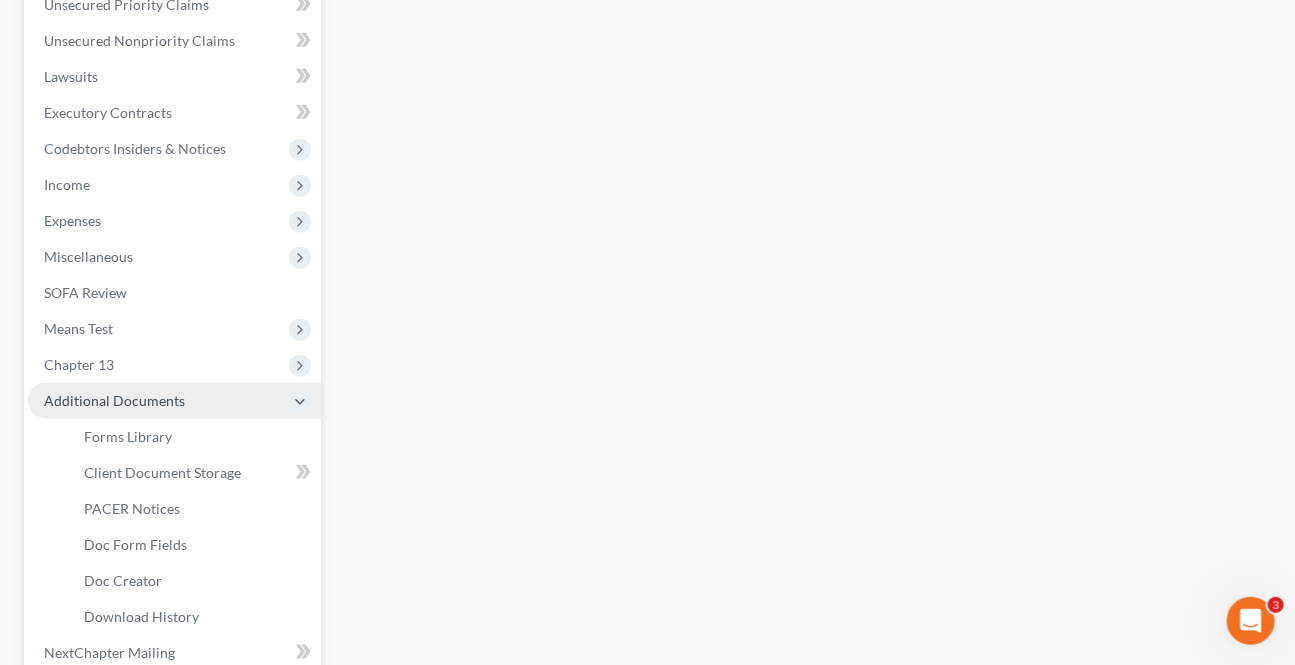 scroll, scrollTop: 509, scrollLeft: 0, axis: vertical 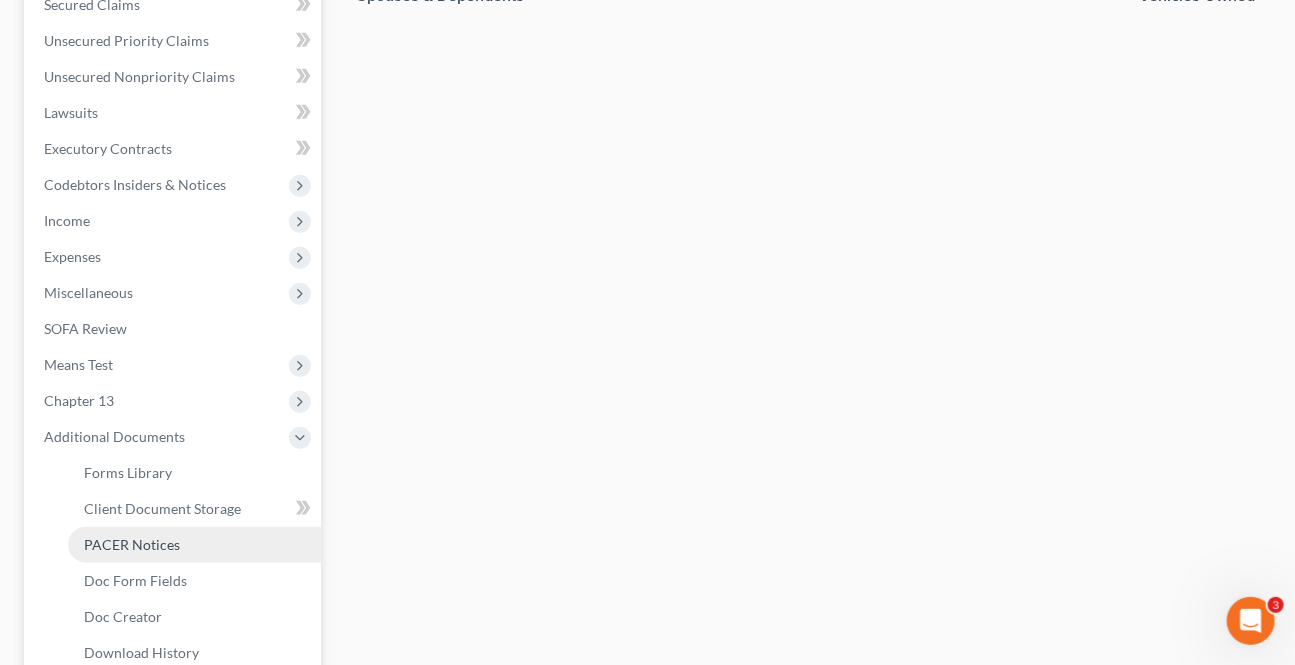 click on "PACER Notices" at bounding box center (194, 545) 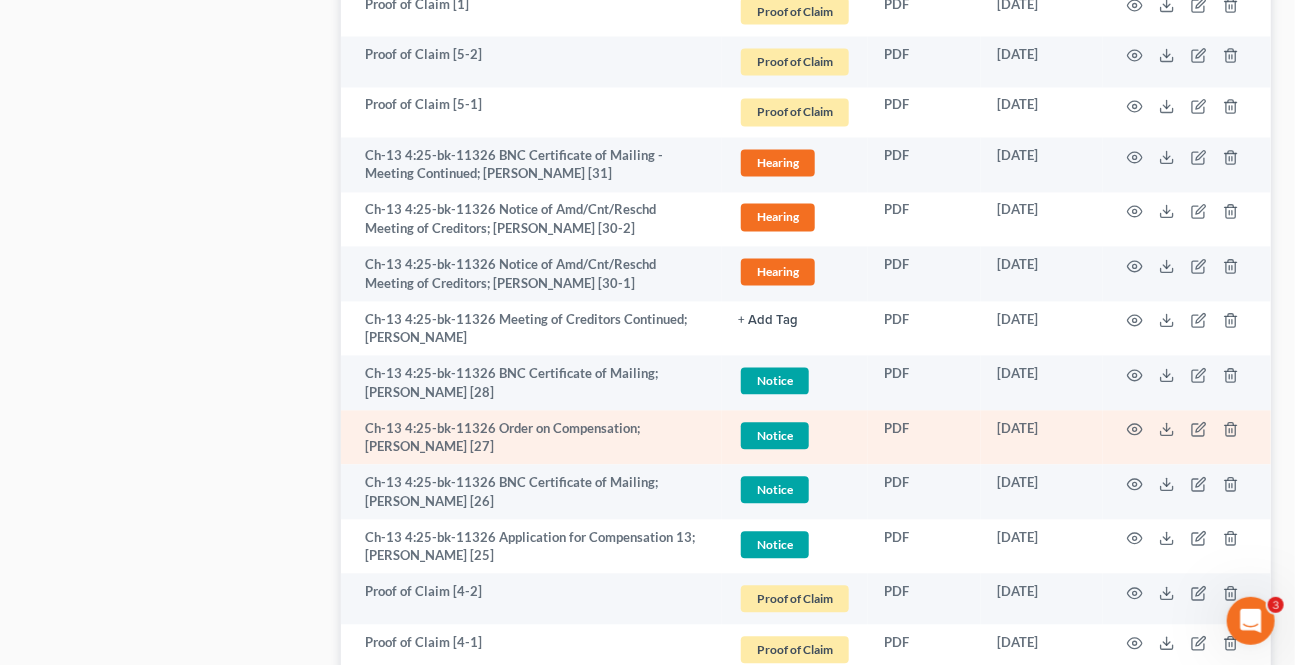 scroll, scrollTop: 1362, scrollLeft: 0, axis: vertical 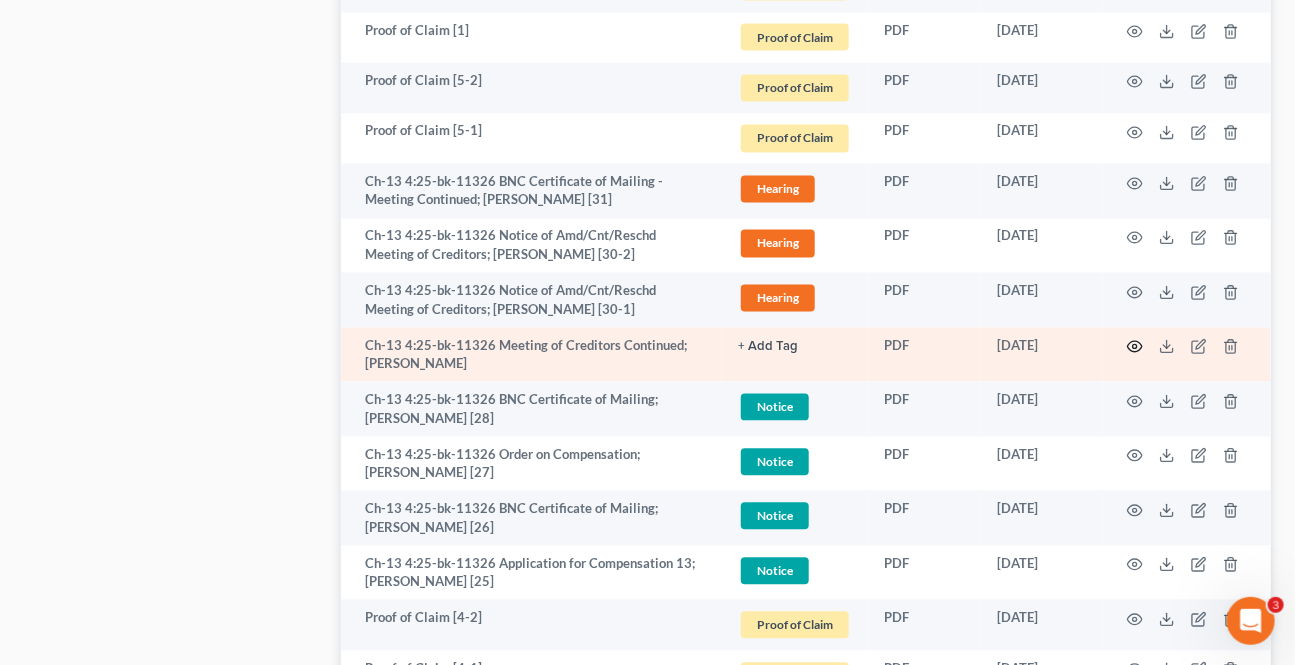 click 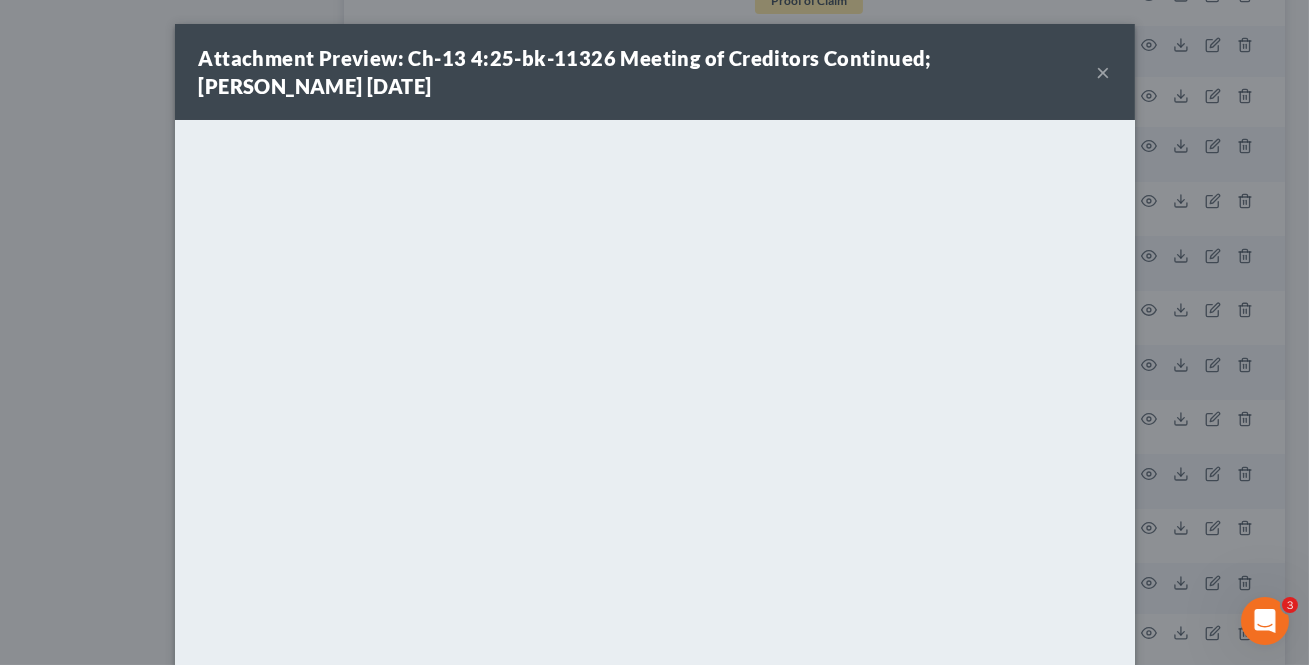 click on "Attachment Preview: Ch-13 4:25-bk-11326 Meeting of Creditors Continued; [PERSON_NAME] [DATE] ×" at bounding box center (655, 72) 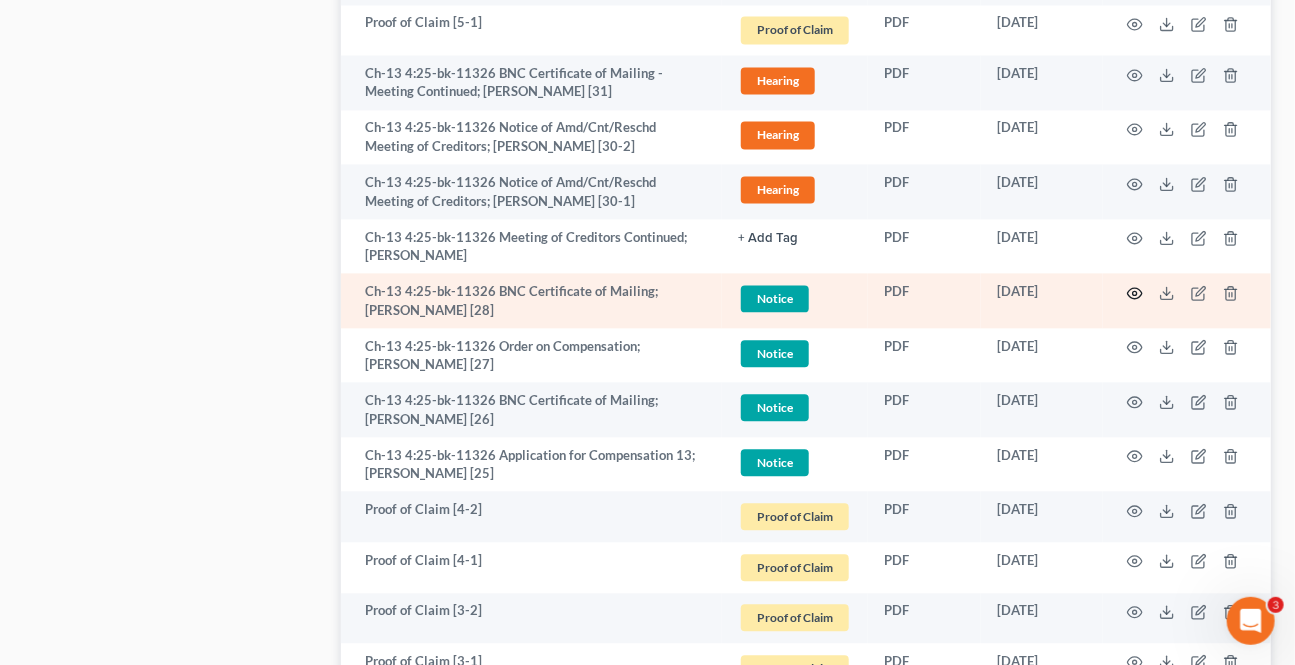 scroll, scrollTop: 1453, scrollLeft: 0, axis: vertical 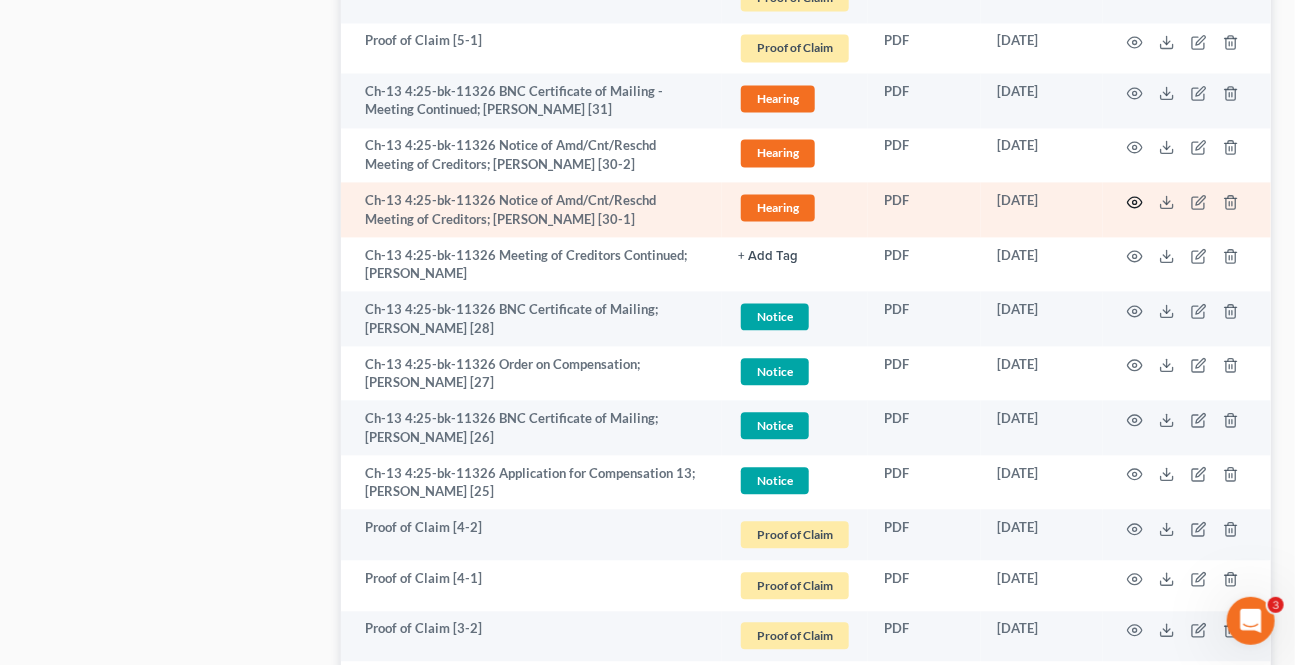 click 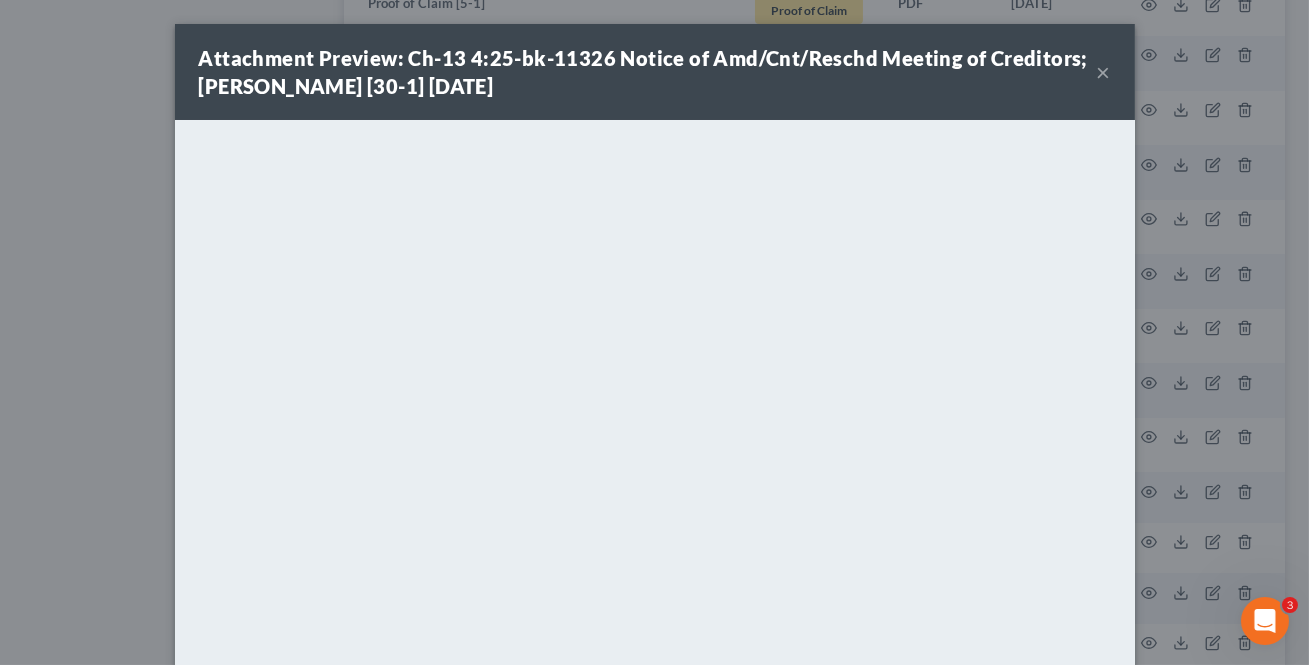 click on "×" at bounding box center (1104, 72) 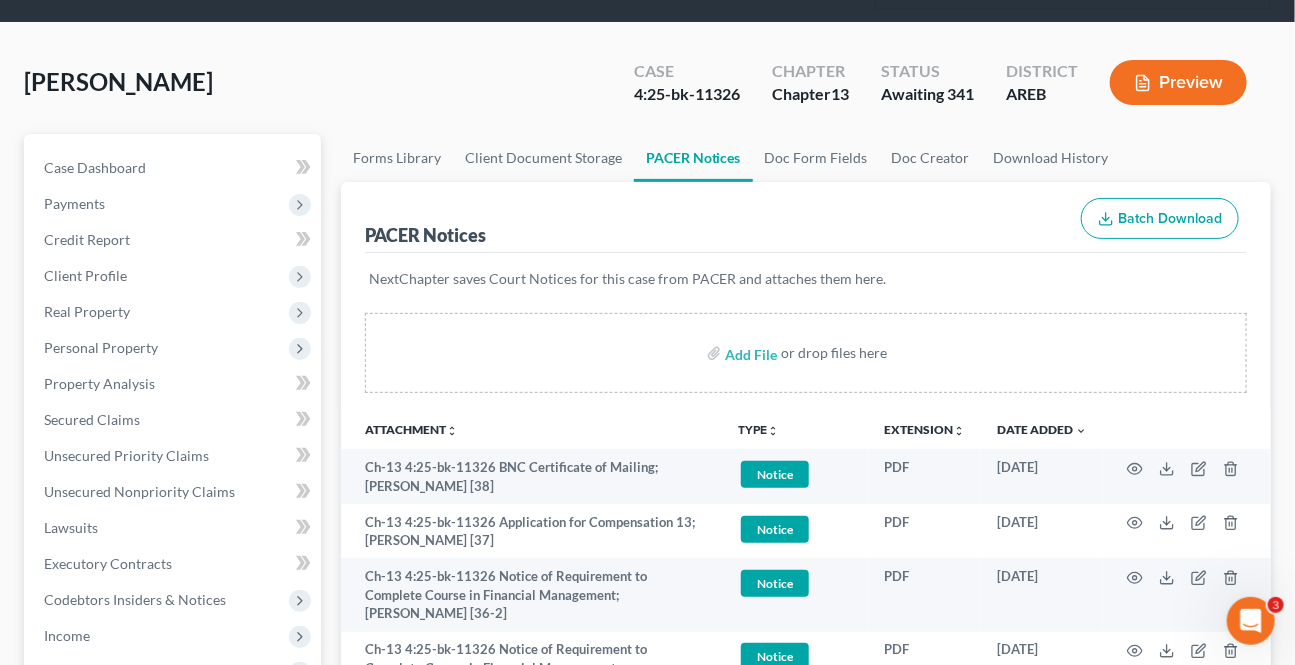 scroll, scrollTop: 0, scrollLeft: 0, axis: both 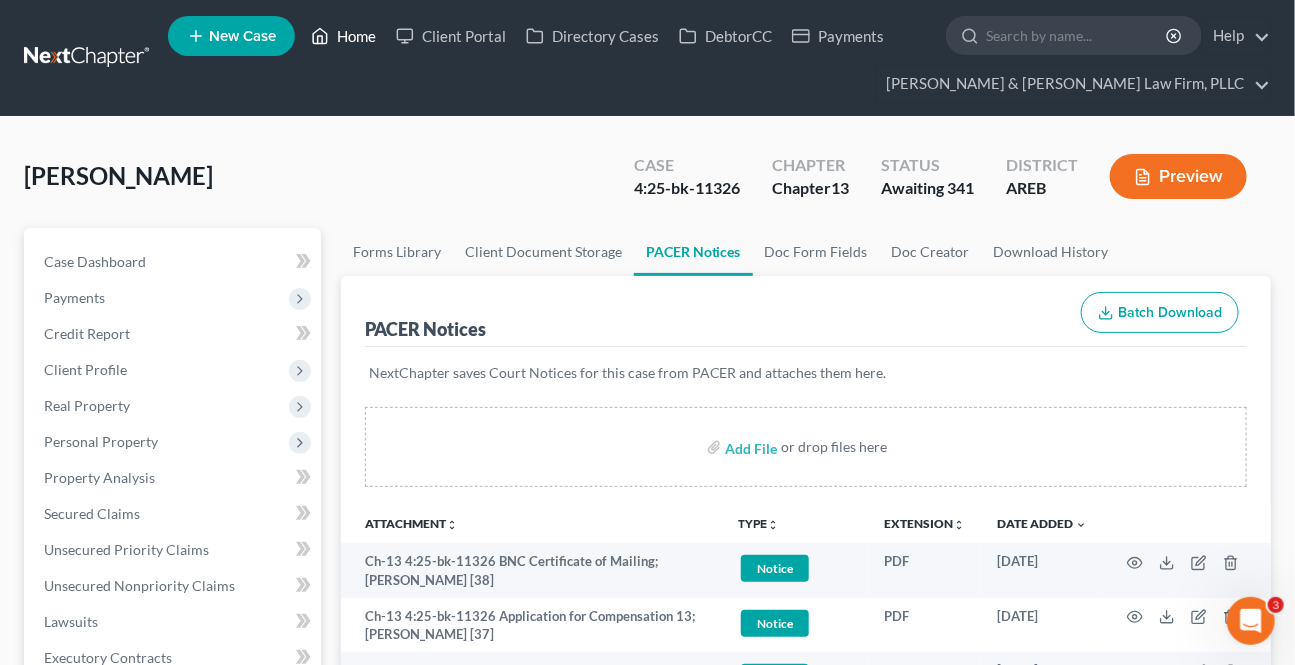 drag, startPoint x: 327, startPoint y: 37, endPoint x: 319, endPoint y: 50, distance: 15.264338 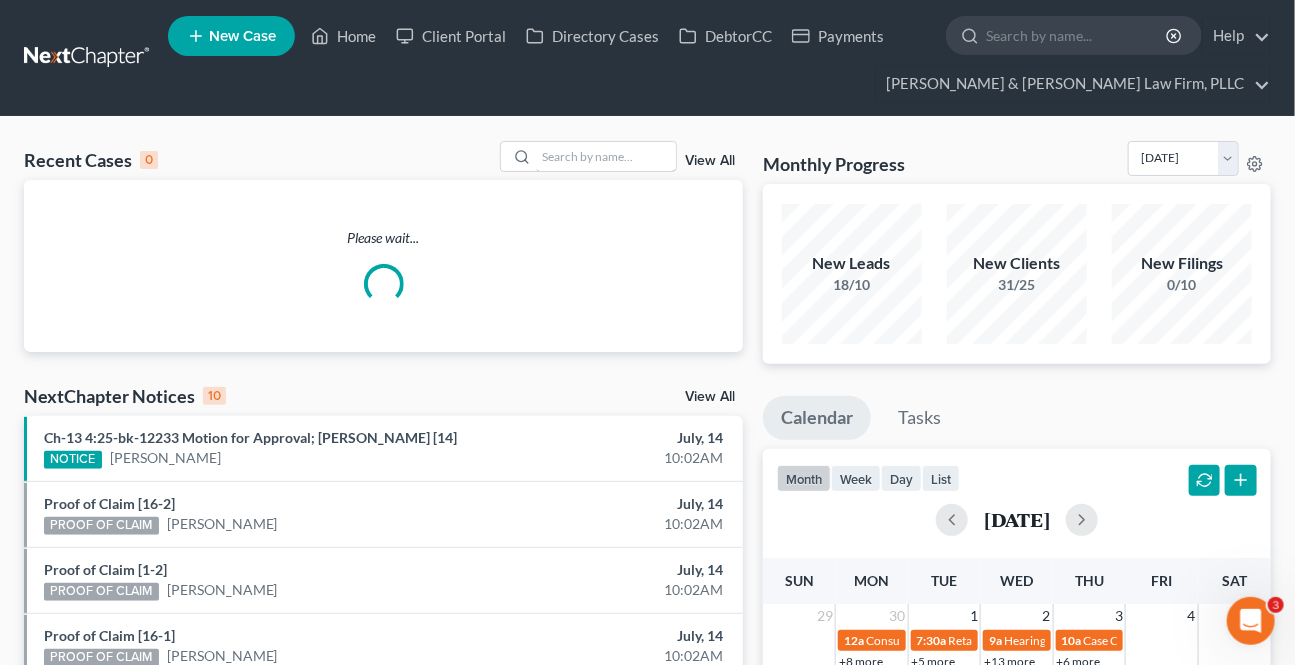 click at bounding box center [606, 156] 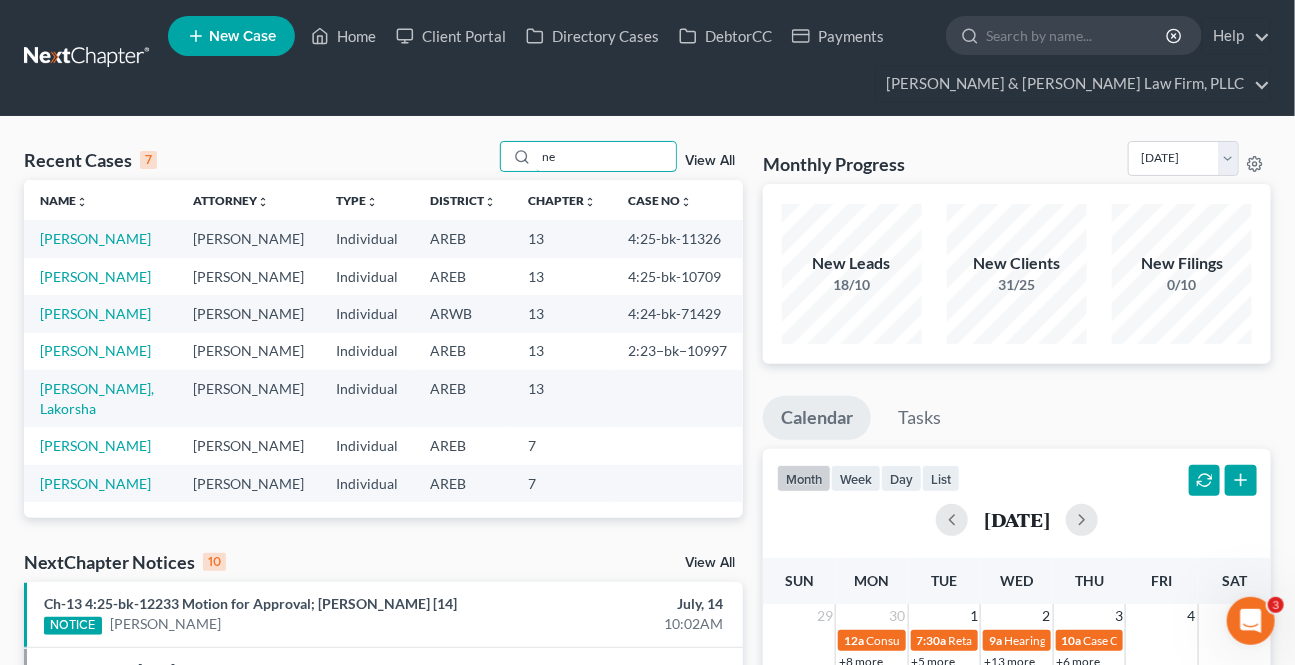 type on "n" 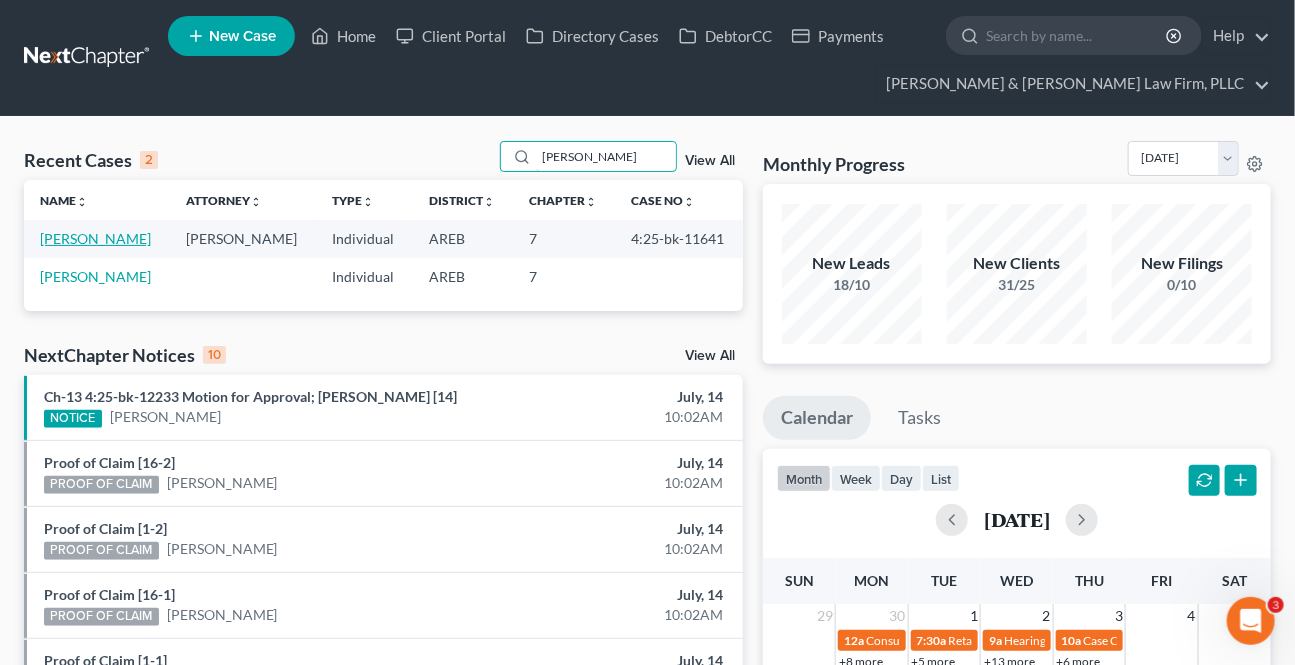 type on "[PERSON_NAME]" 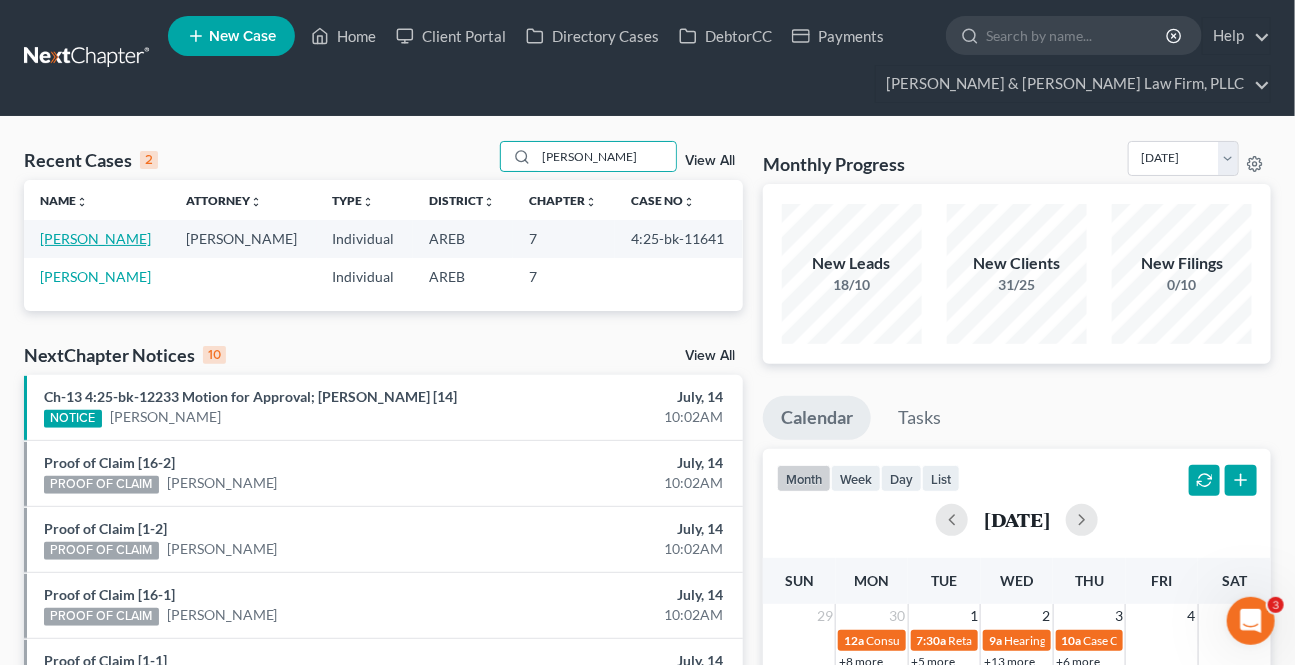 click on "[PERSON_NAME]" at bounding box center (95, 238) 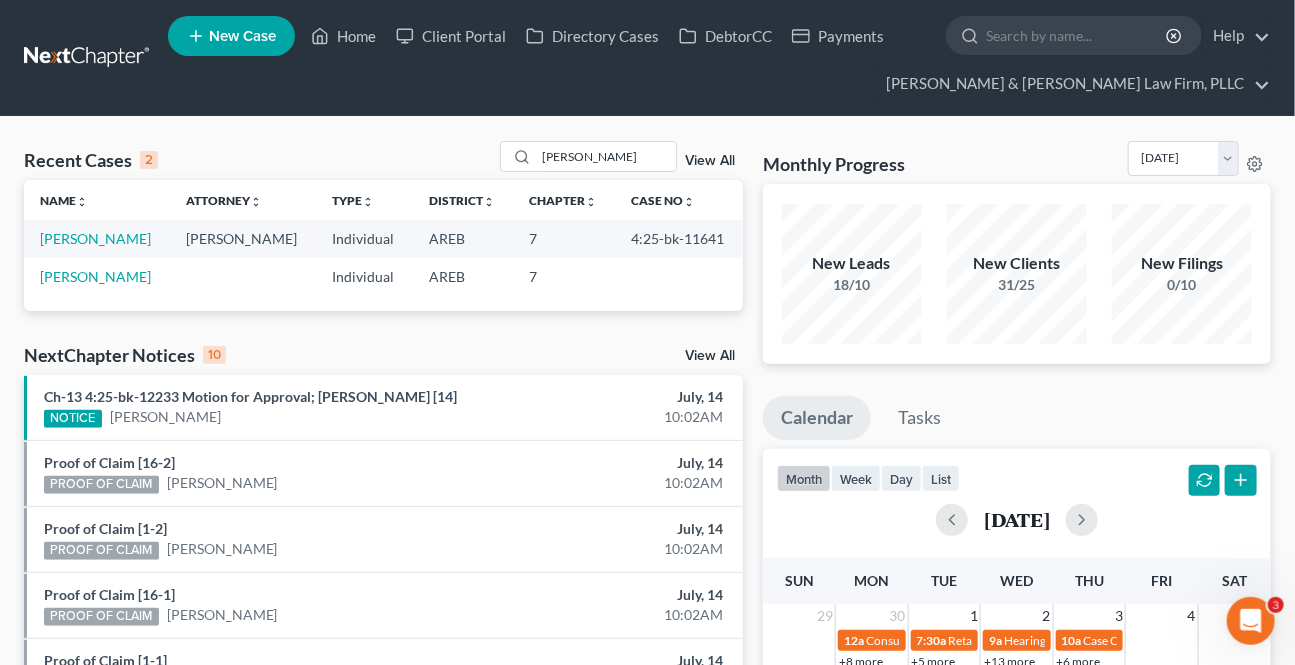 select on "1" 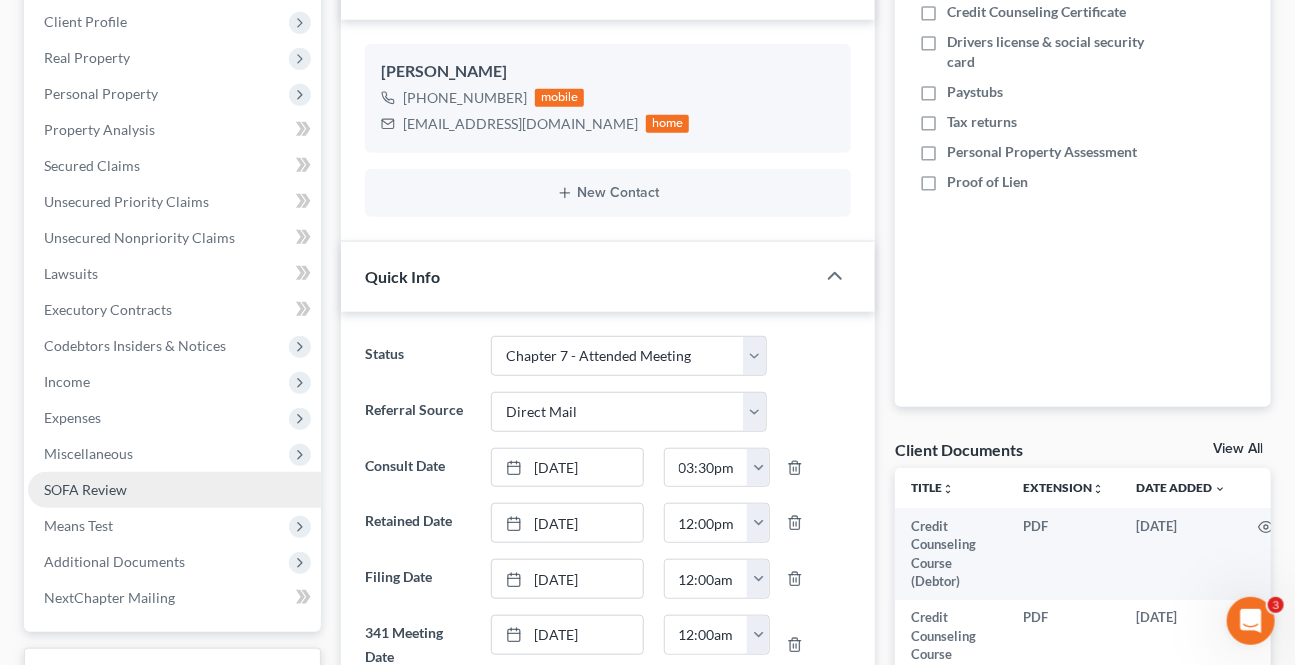 scroll, scrollTop: 363, scrollLeft: 0, axis: vertical 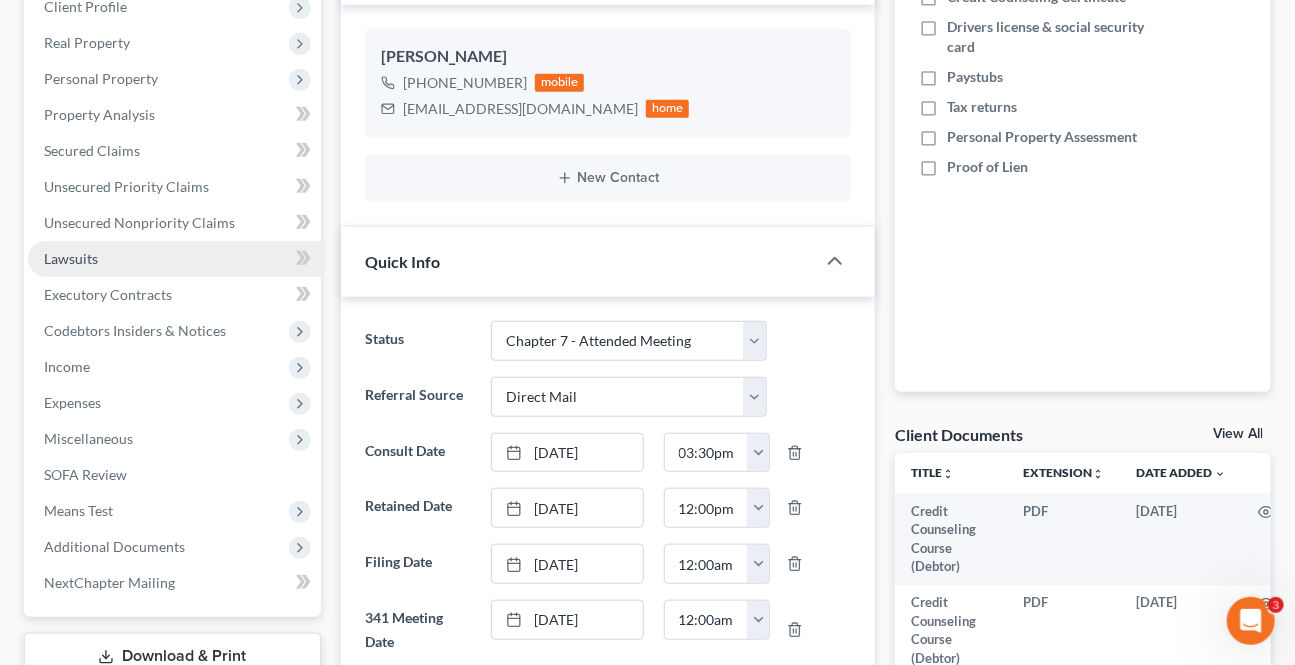 click on "Lawsuits" at bounding box center [174, 259] 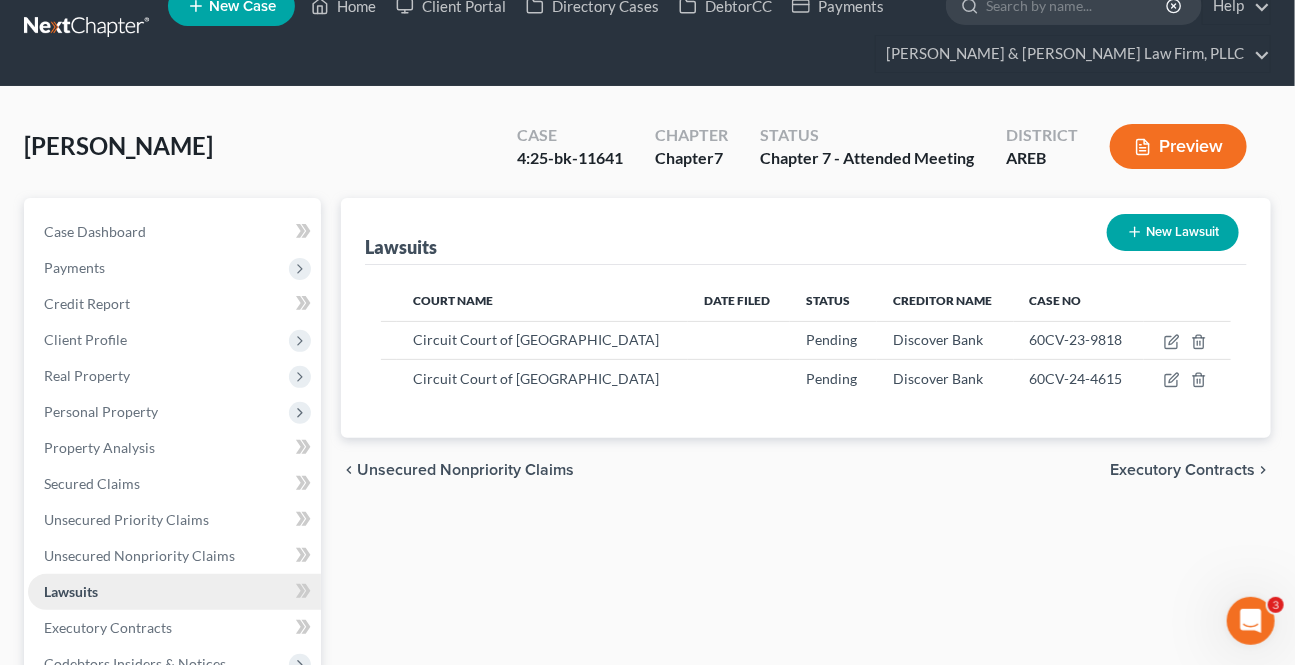 scroll, scrollTop: 0, scrollLeft: 0, axis: both 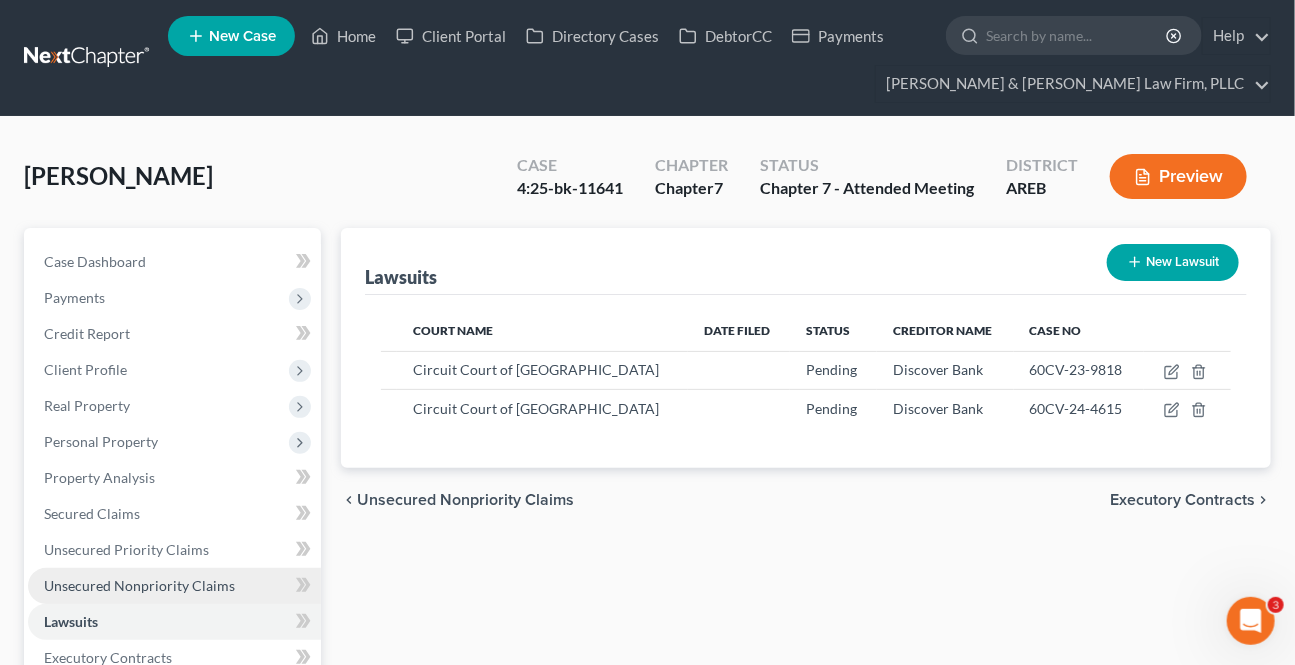 click on "Unsecured Nonpriority Claims" at bounding box center (139, 585) 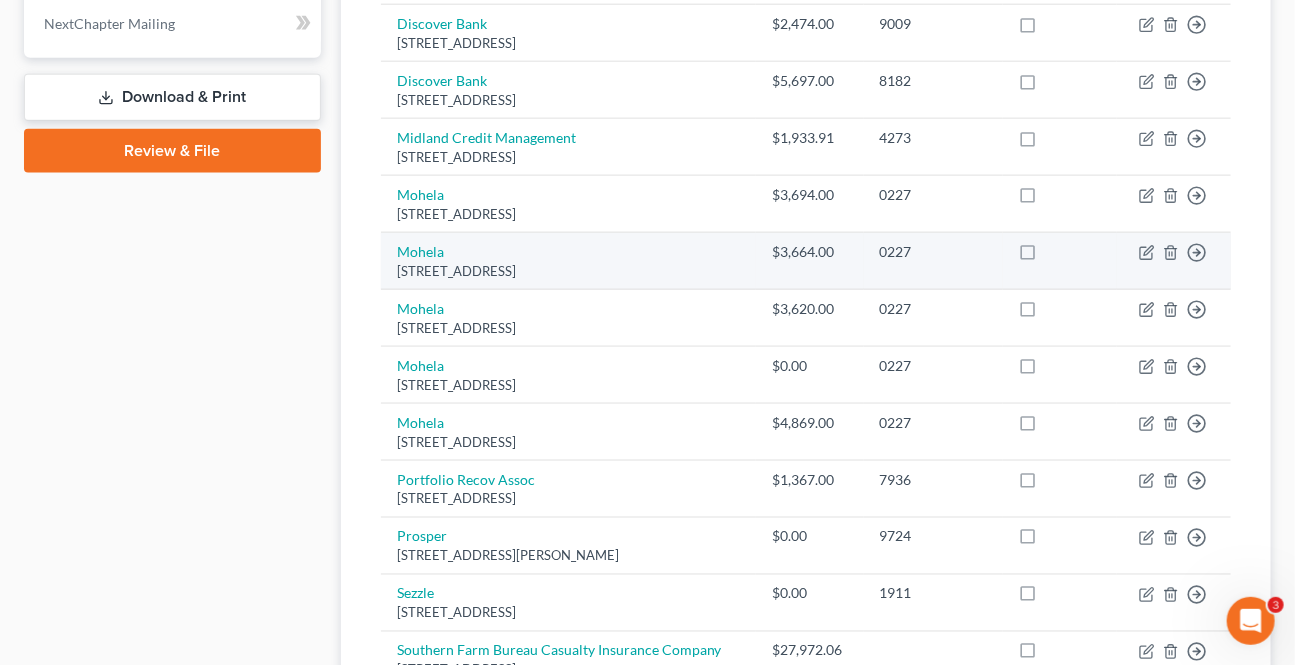 scroll, scrollTop: 1181, scrollLeft: 0, axis: vertical 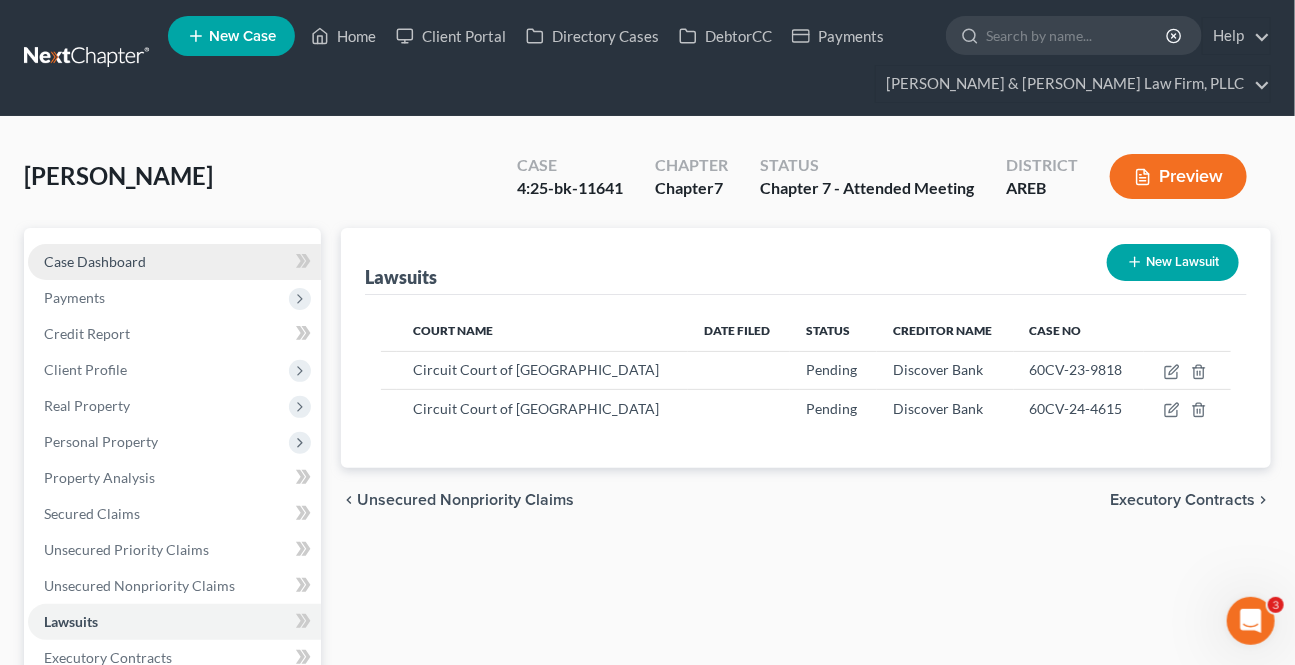 click on "Case Dashboard" at bounding box center (174, 262) 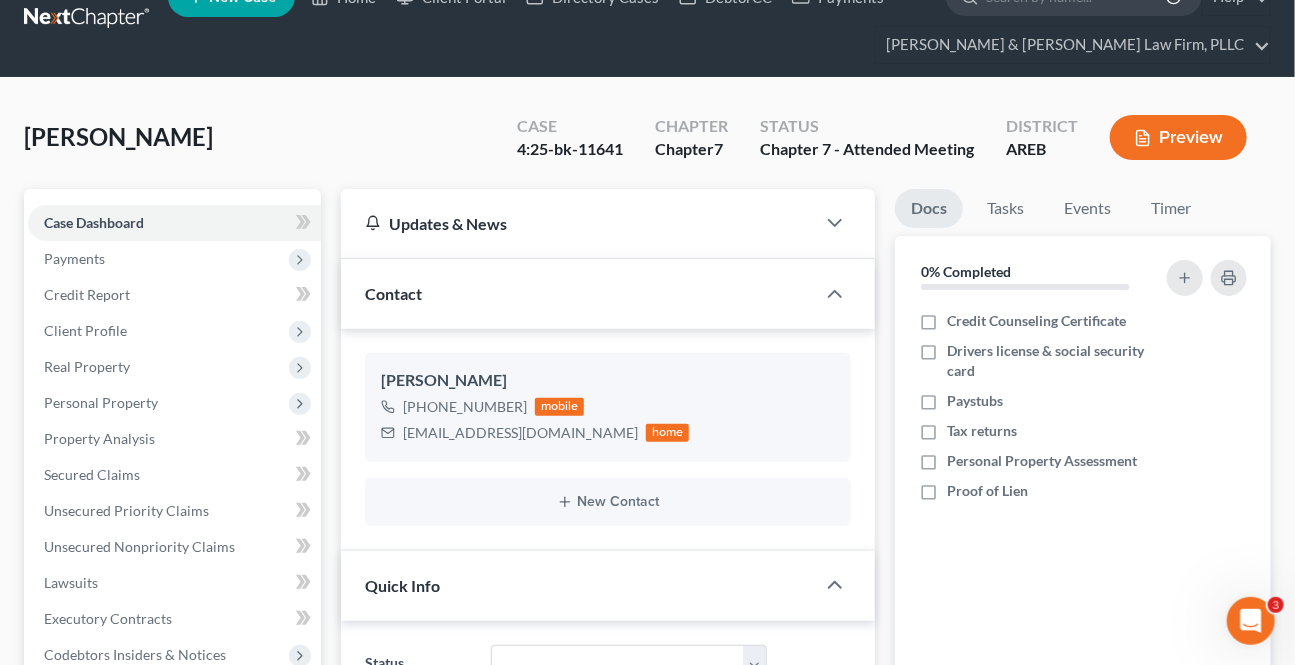 scroll, scrollTop: 0, scrollLeft: 0, axis: both 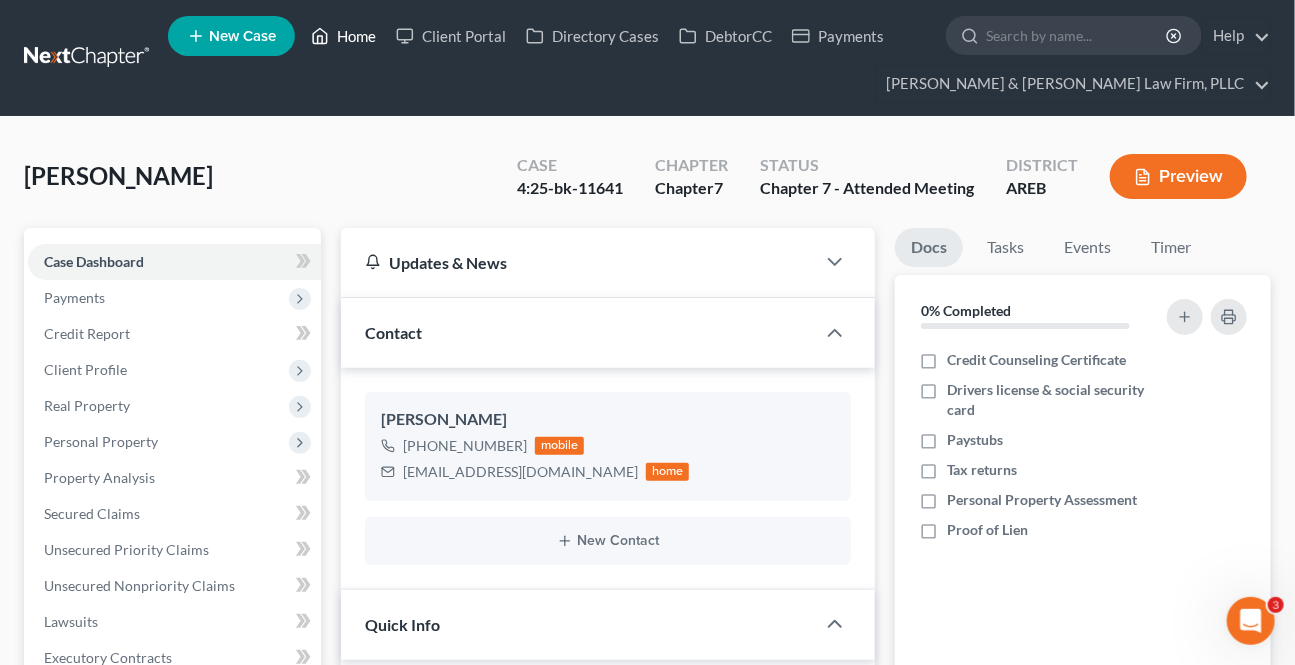 click on "Home" at bounding box center [343, 36] 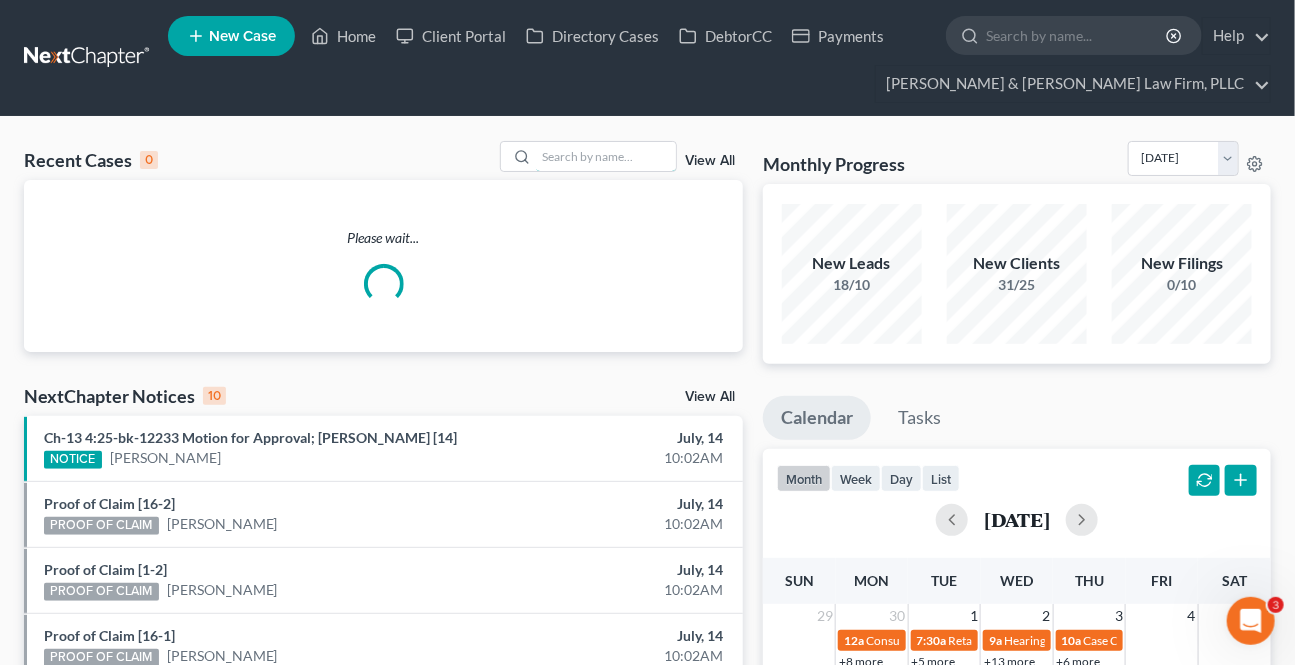 drag, startPoint x: 641, startPoint y: 161, endPoint x: 693, endPoint y: 207, distance: 69.426216 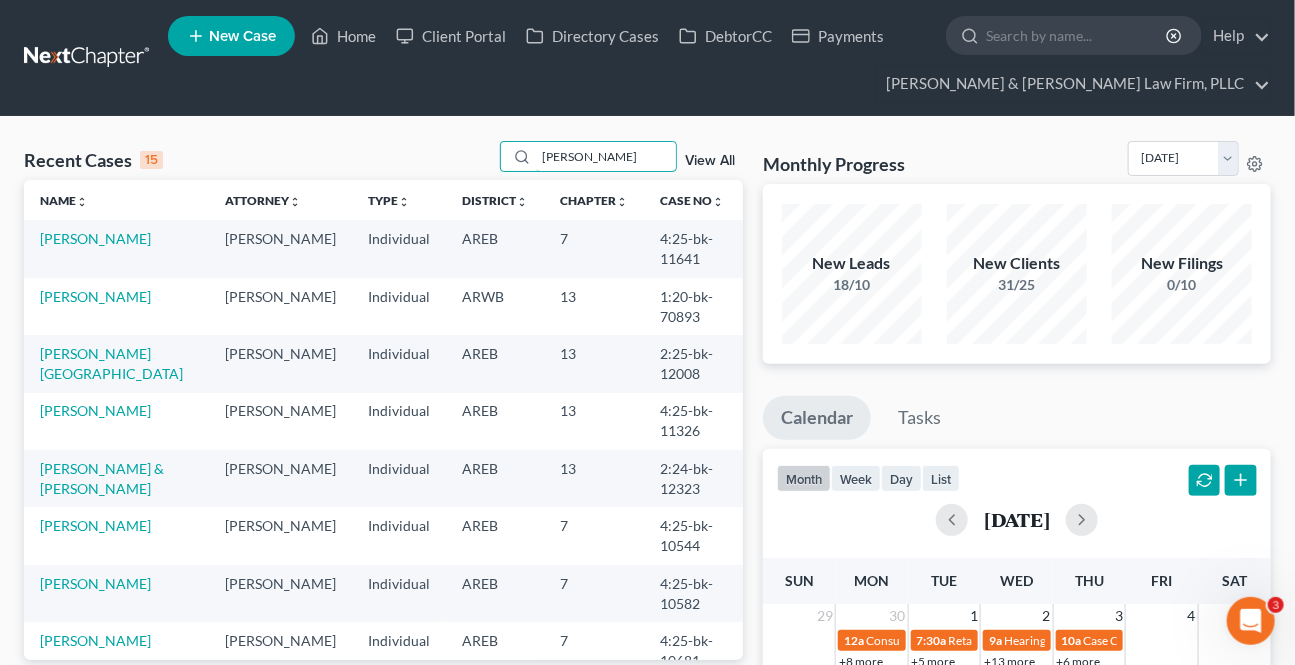 type on "[PERSON_NAME]" 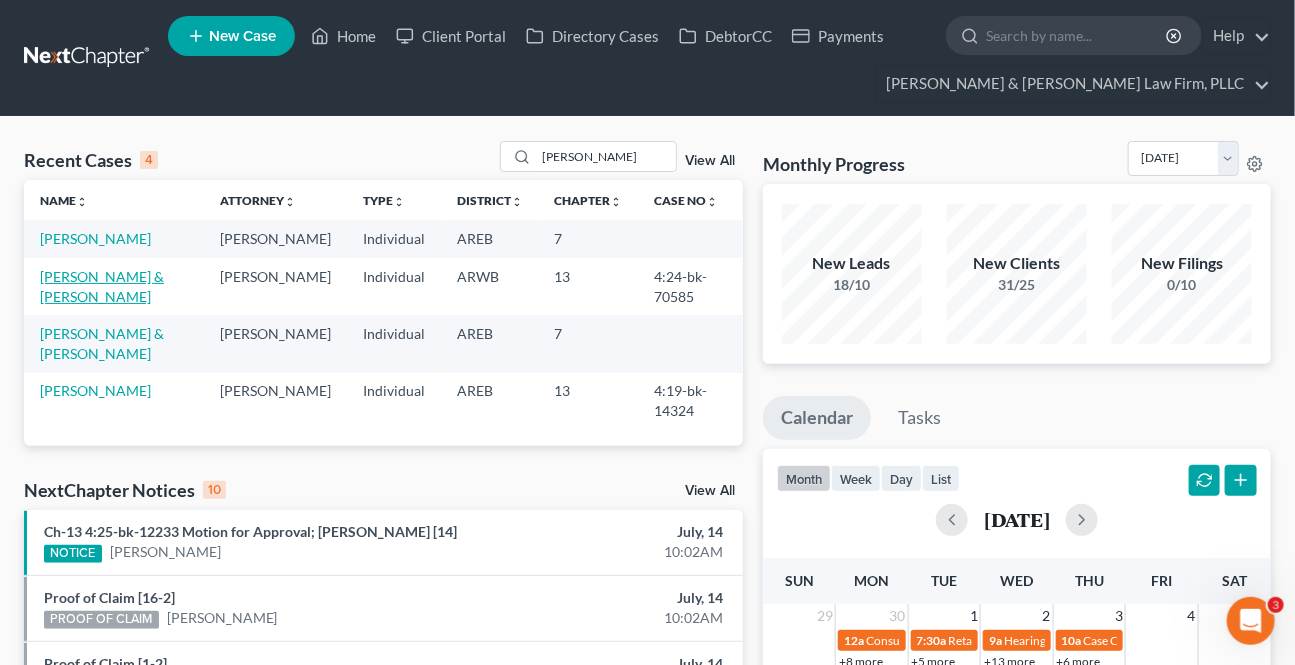 click on "[PERSON_NAME] & [PERSON_NAME]" at bounding box center [102, 286] 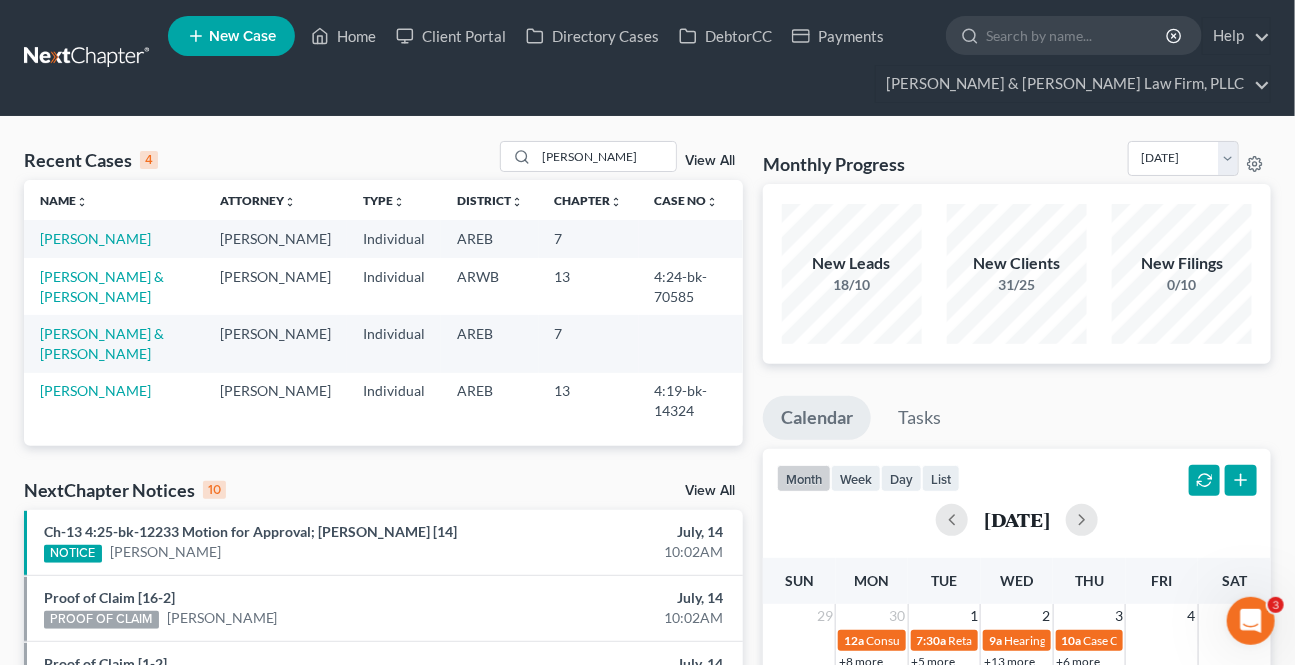 select on "2" 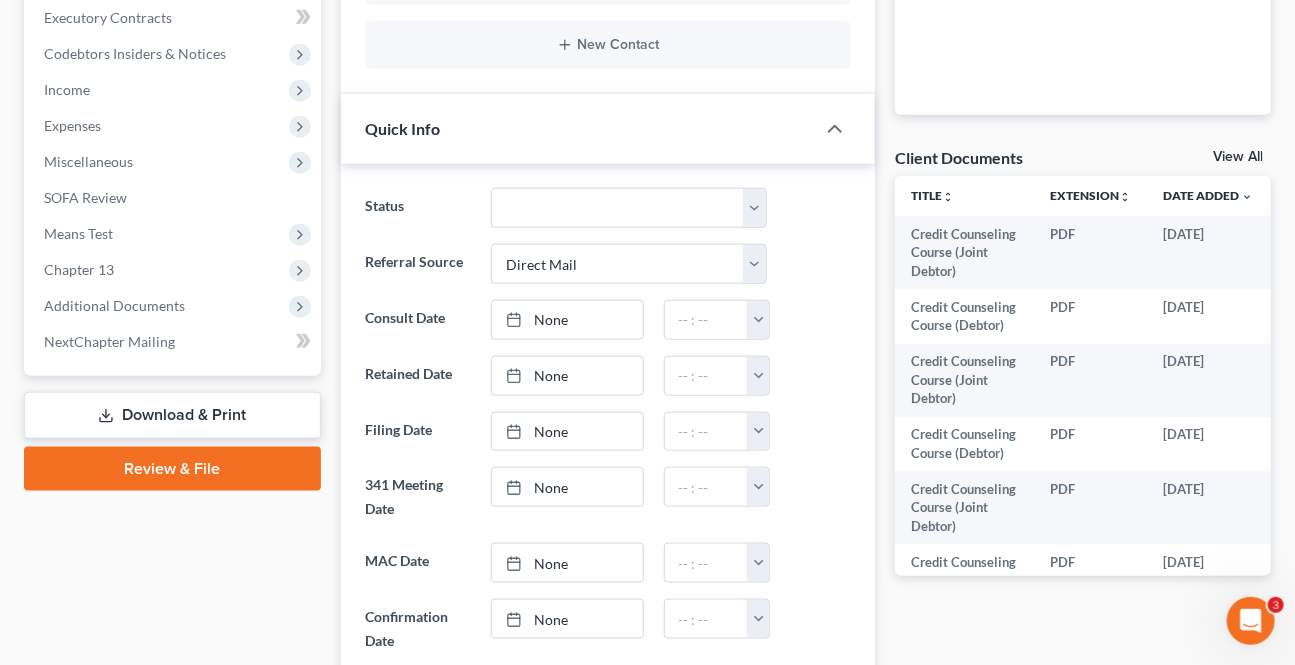 scroll, scrollTop: 727, scrollLeft: 0, axis: vertical 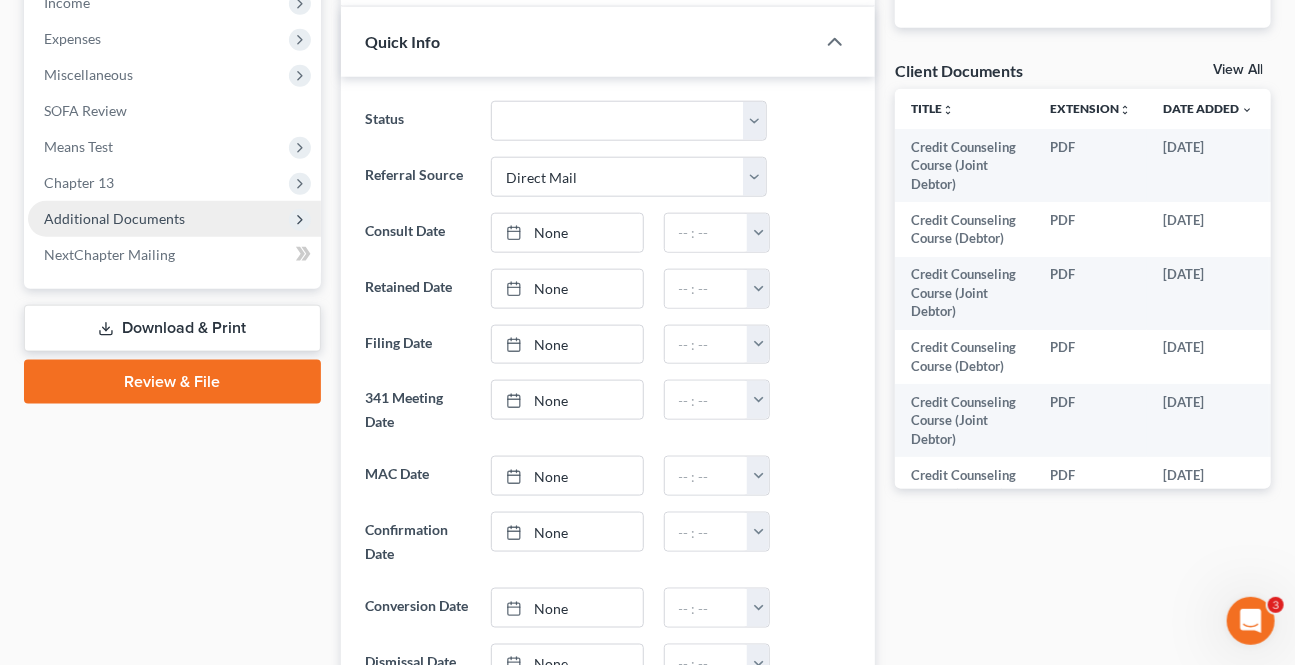 click on "Additional Documents" at bounding box center (114, 218) 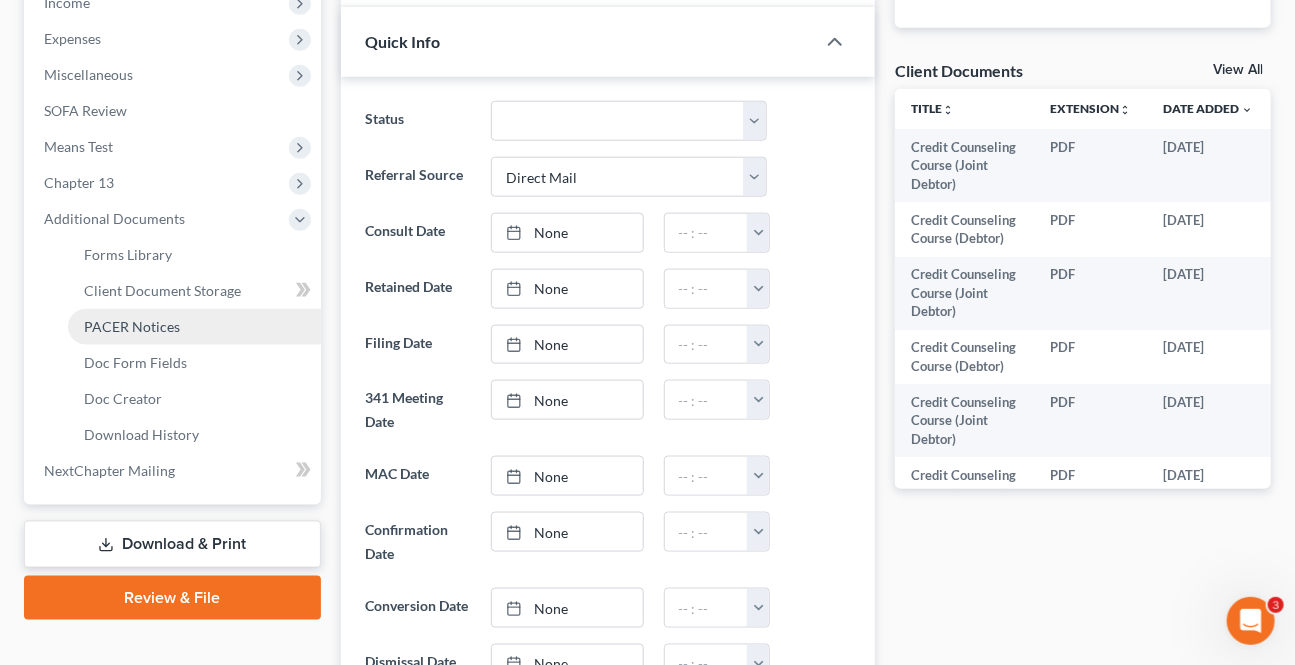 drag, startPoint x: 133, startPoint y: 320, endPoint x: 641, endPoint y: 407, distance: 515.39594 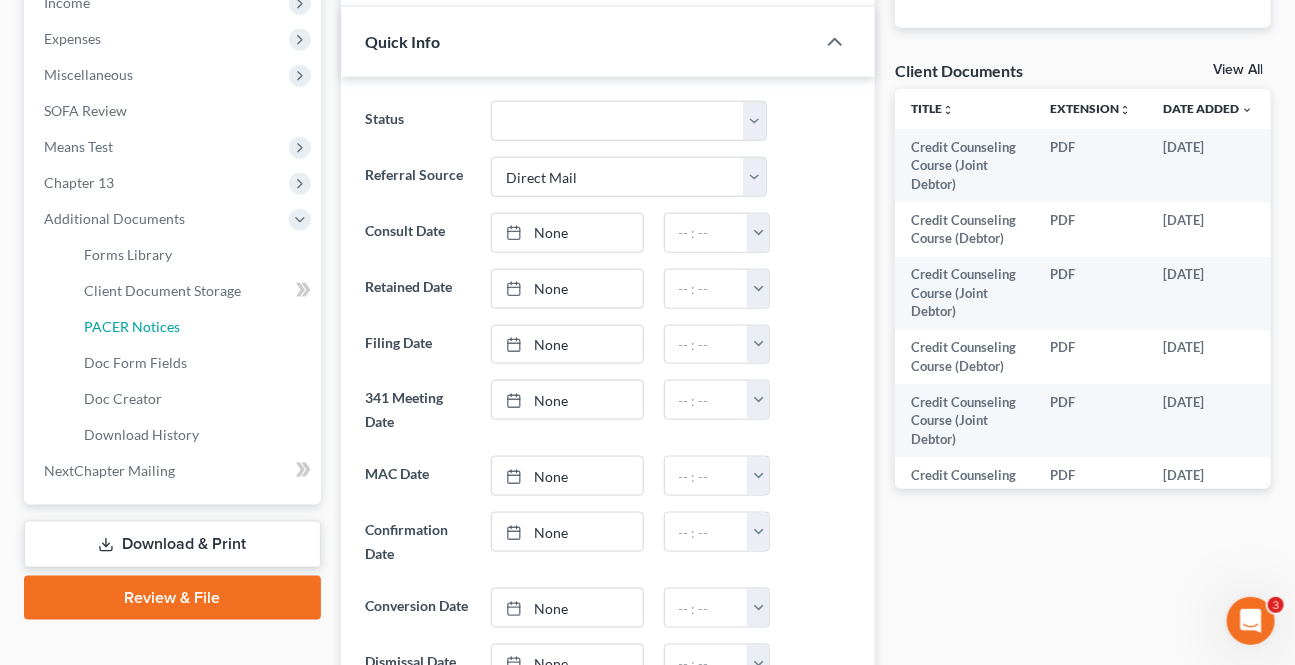 click on "PACER Notices" at bounding box center [132, 326] 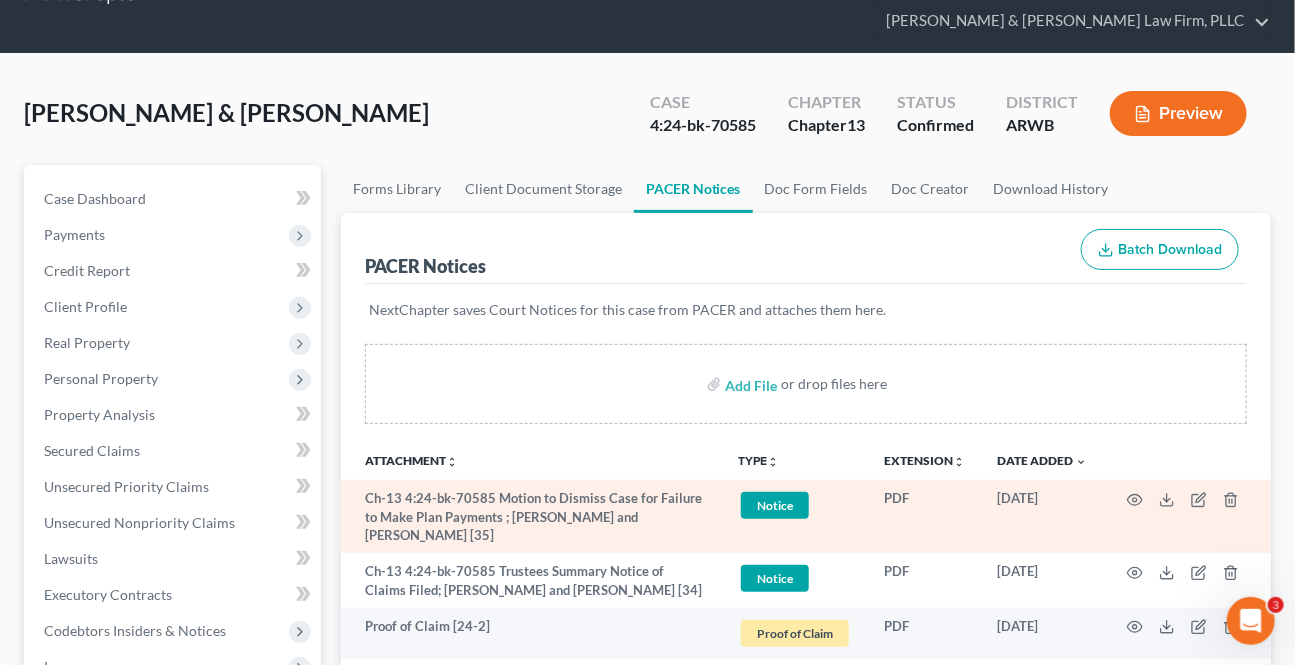 scroll, scrollTop: 90, scrollLeft: 0, axis: vertical 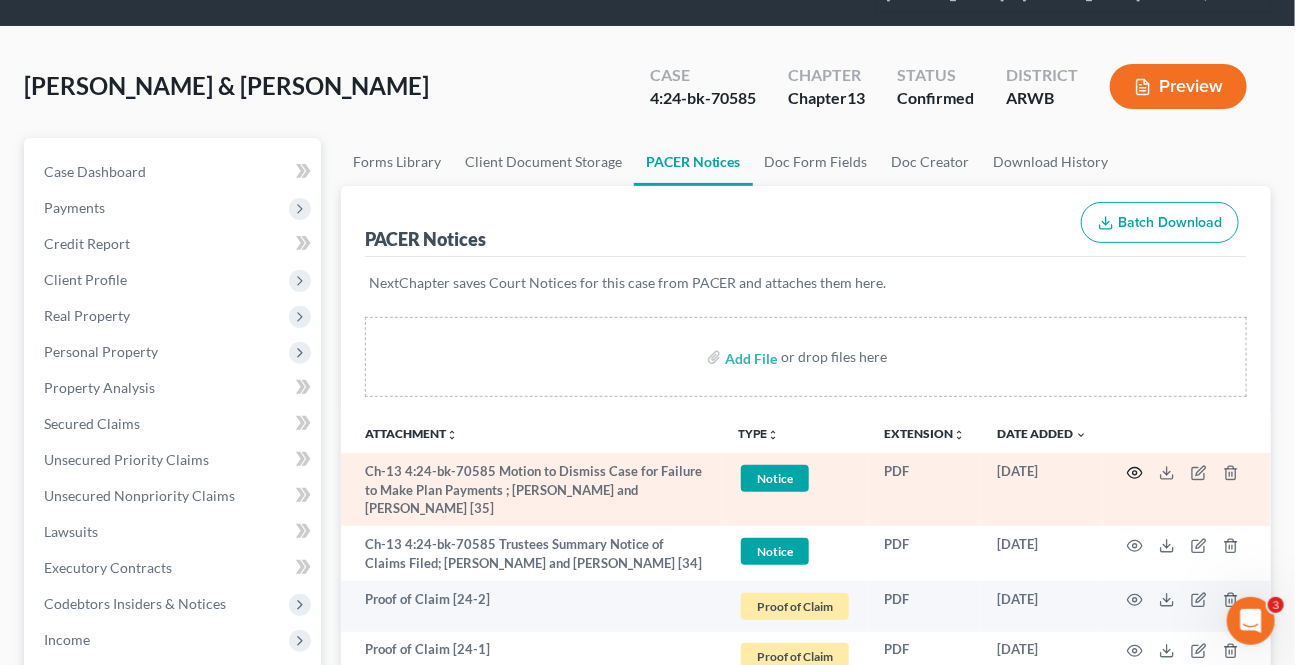 click 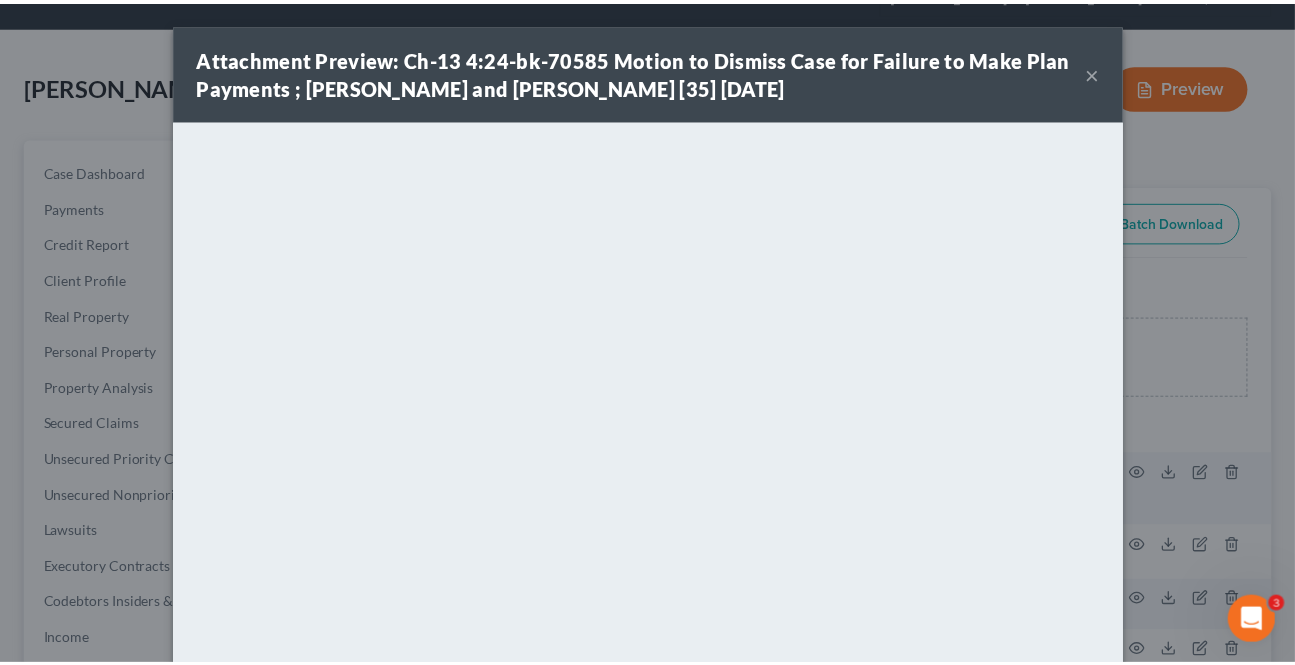 scroll, scrollTop: 0, scrollLeft: 0, axis: both 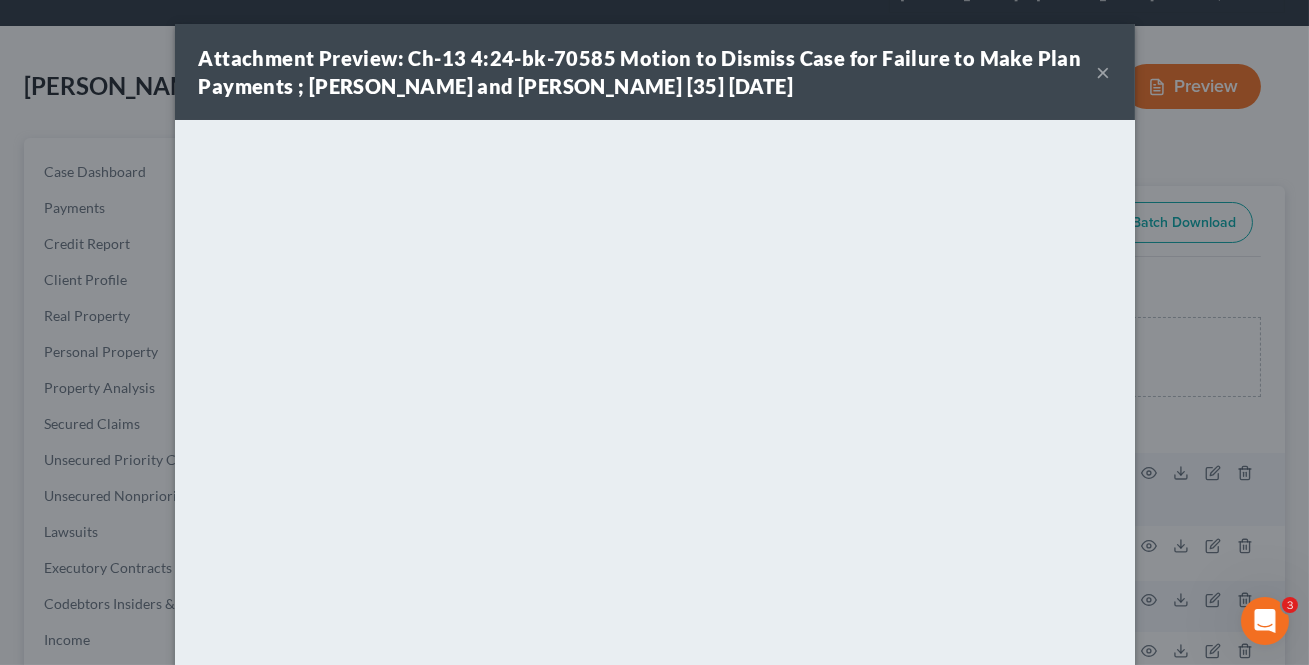 click on "×" at bounding box center [1104, 72] 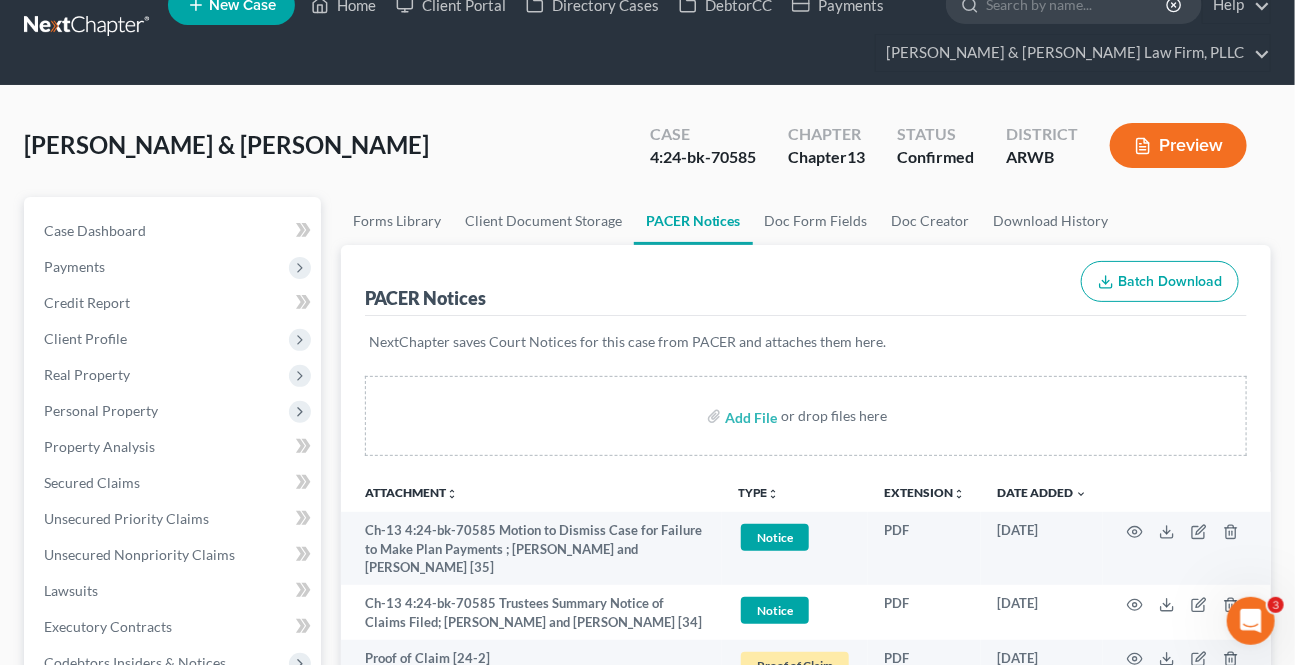 scroll, scrollTop: 0, scrollLeft: 0, axis: both 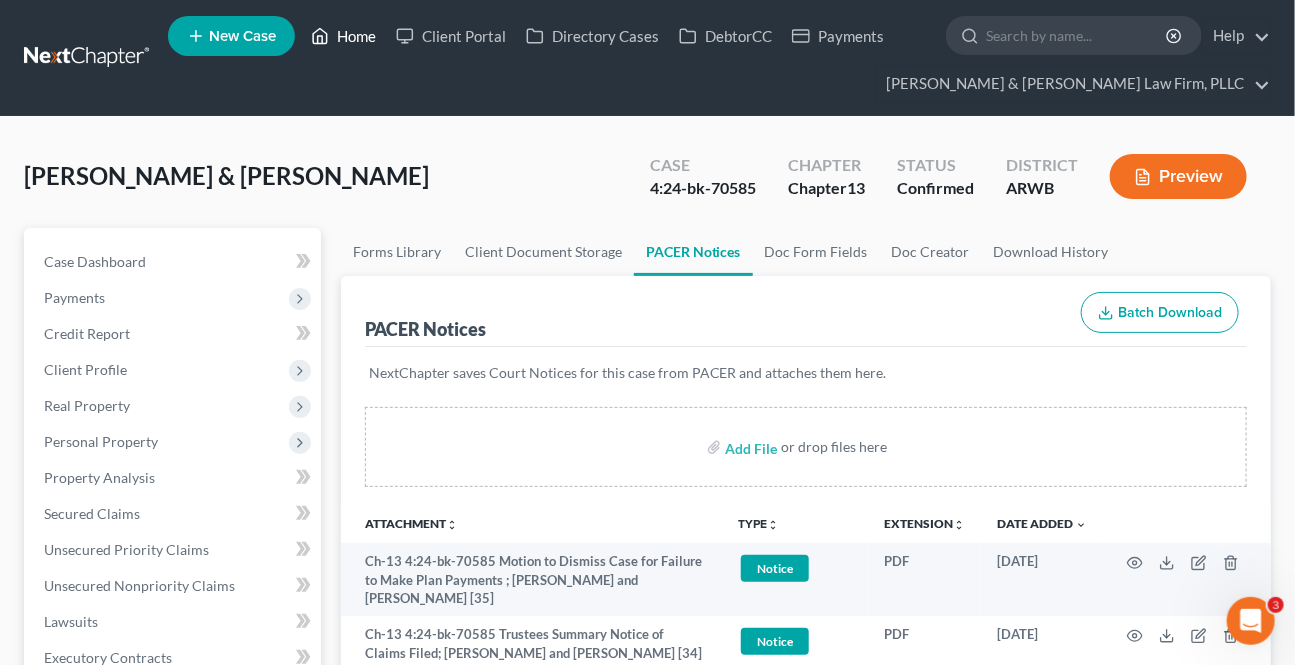 drag, startPoint x: 360, startPoint y: 32, endPoint x: 8, endPoint y: 83, distance: 355.6754 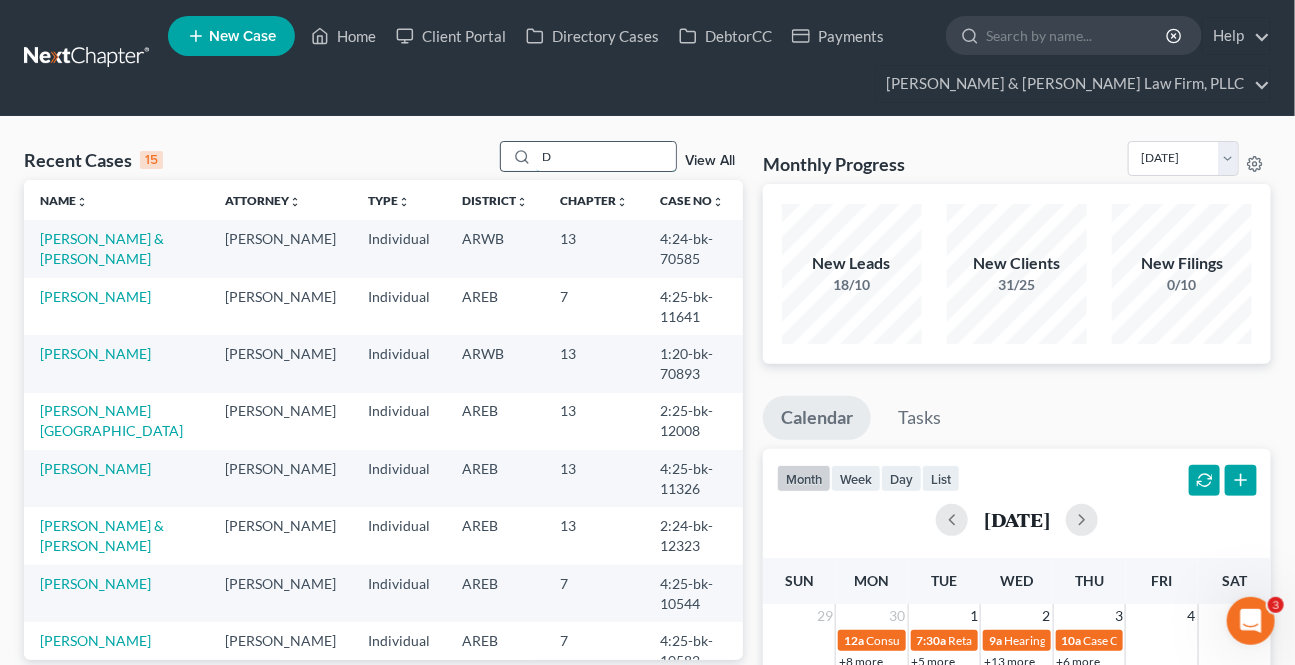 click on "D" at bounding box center (606, 156) 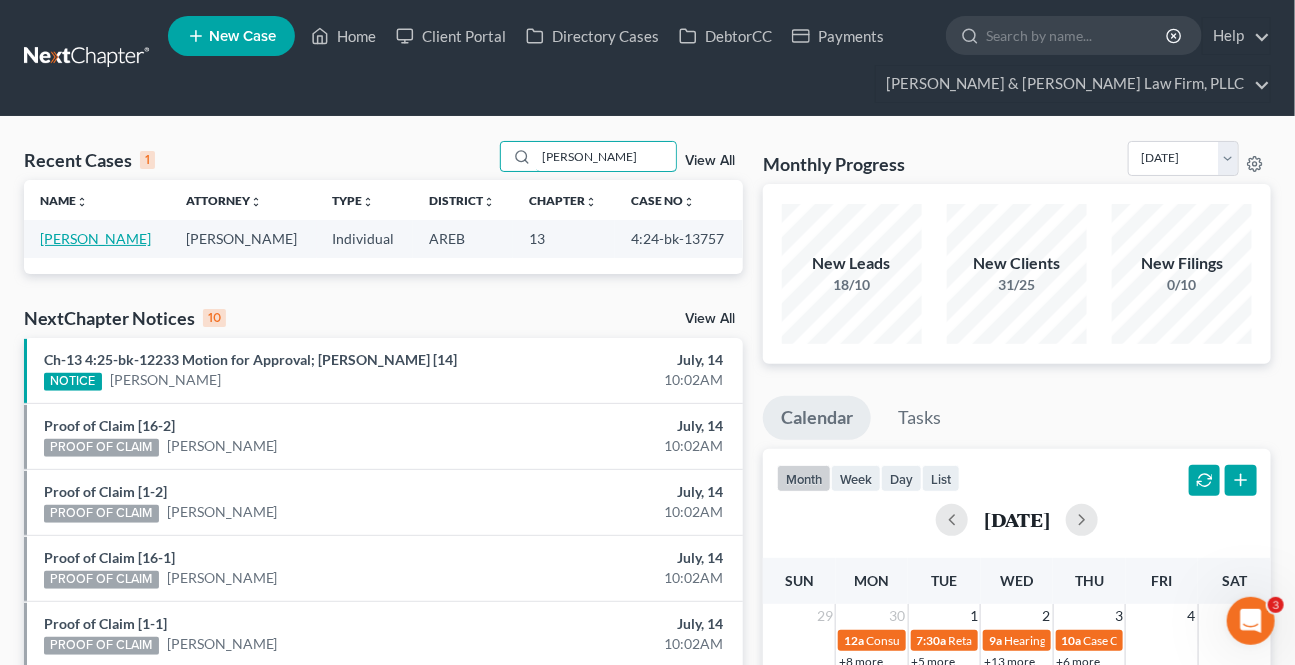 type on "DAVE" 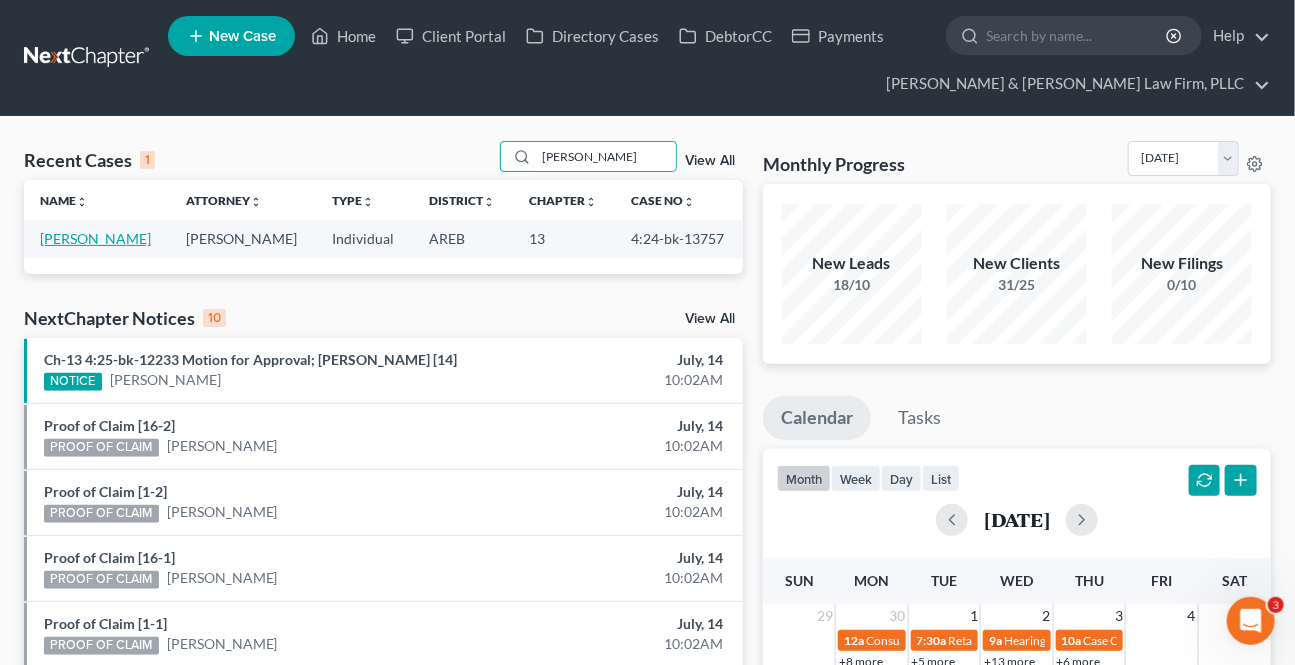 click on "Davey, Brenda" at bounding box center [95, 238] 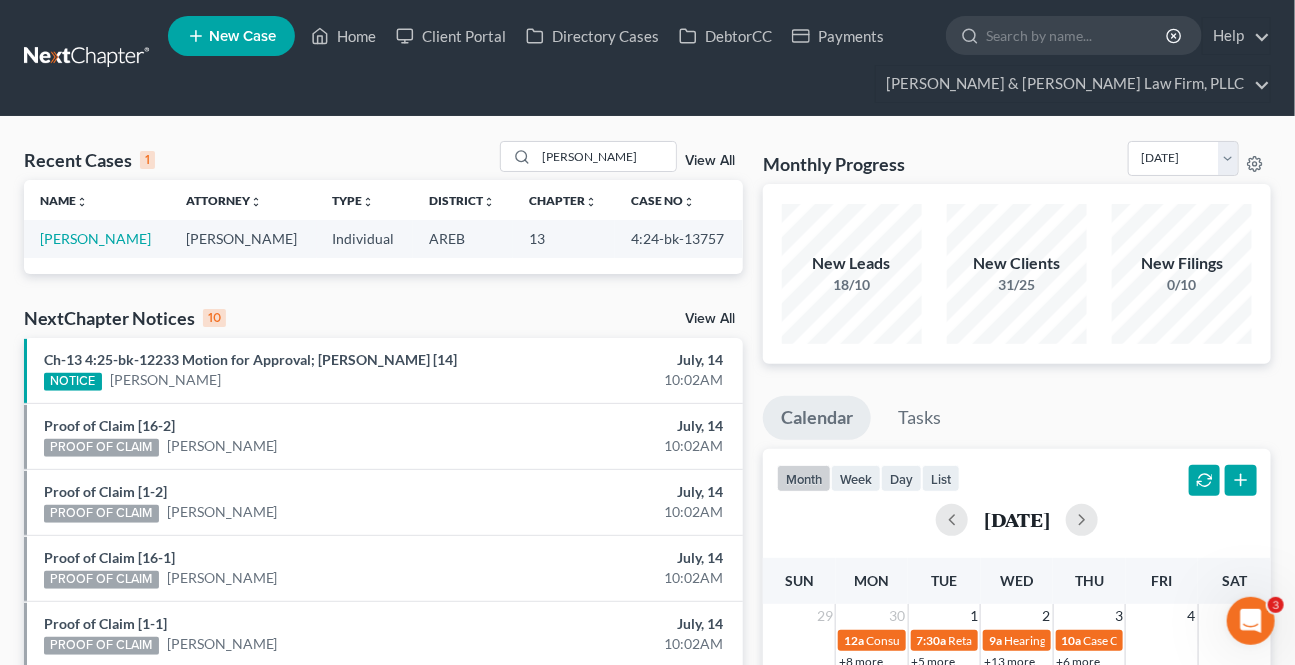 select on "9" 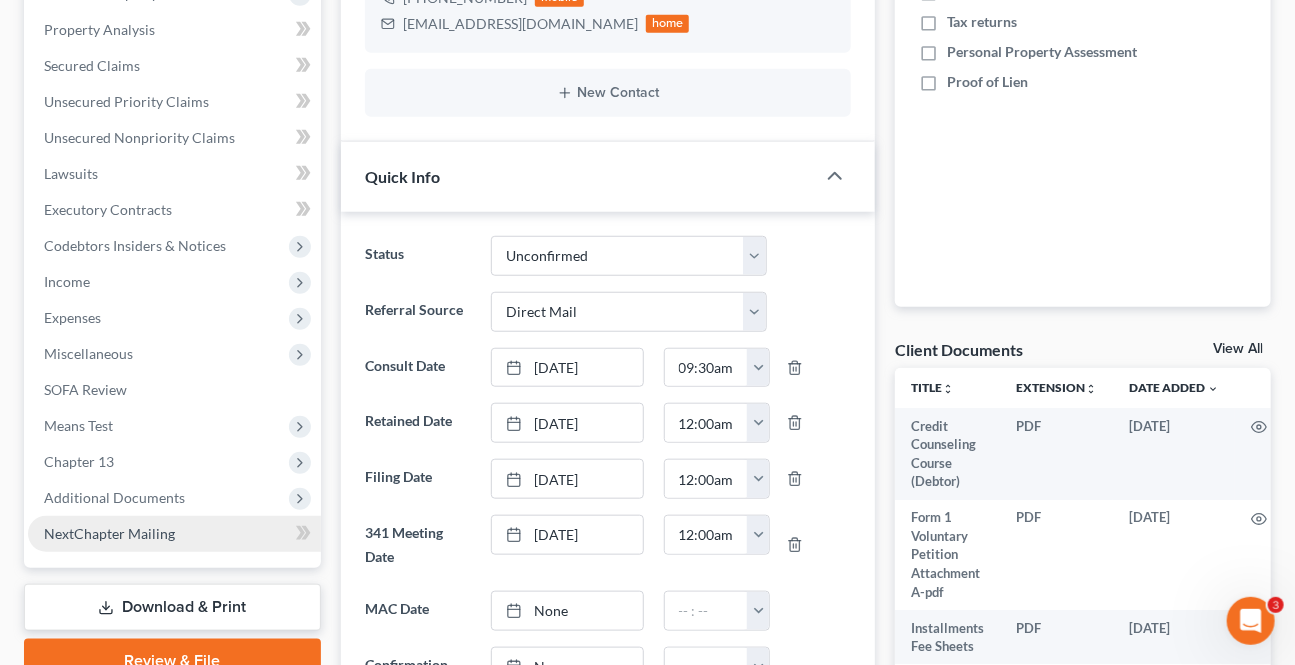 scroll, scrollTop: 454, scrollLeft: 0, axis: vertical 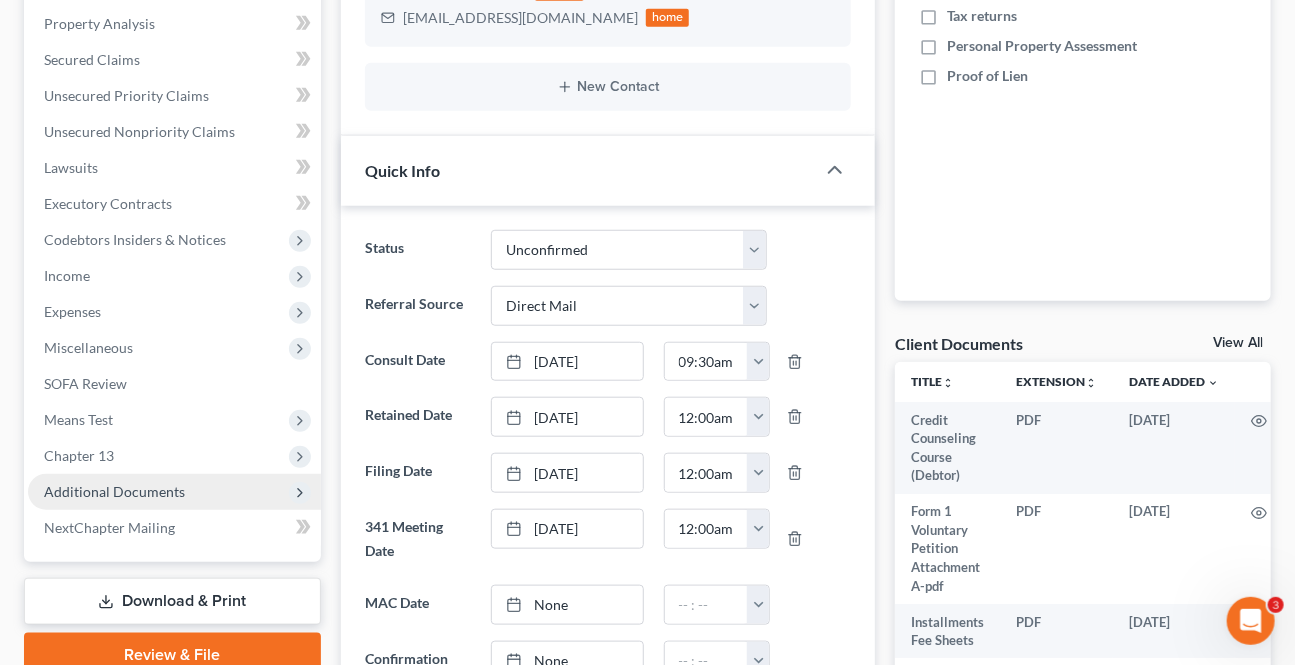 click on "Additional Documents" at bounding box center (114, 491) 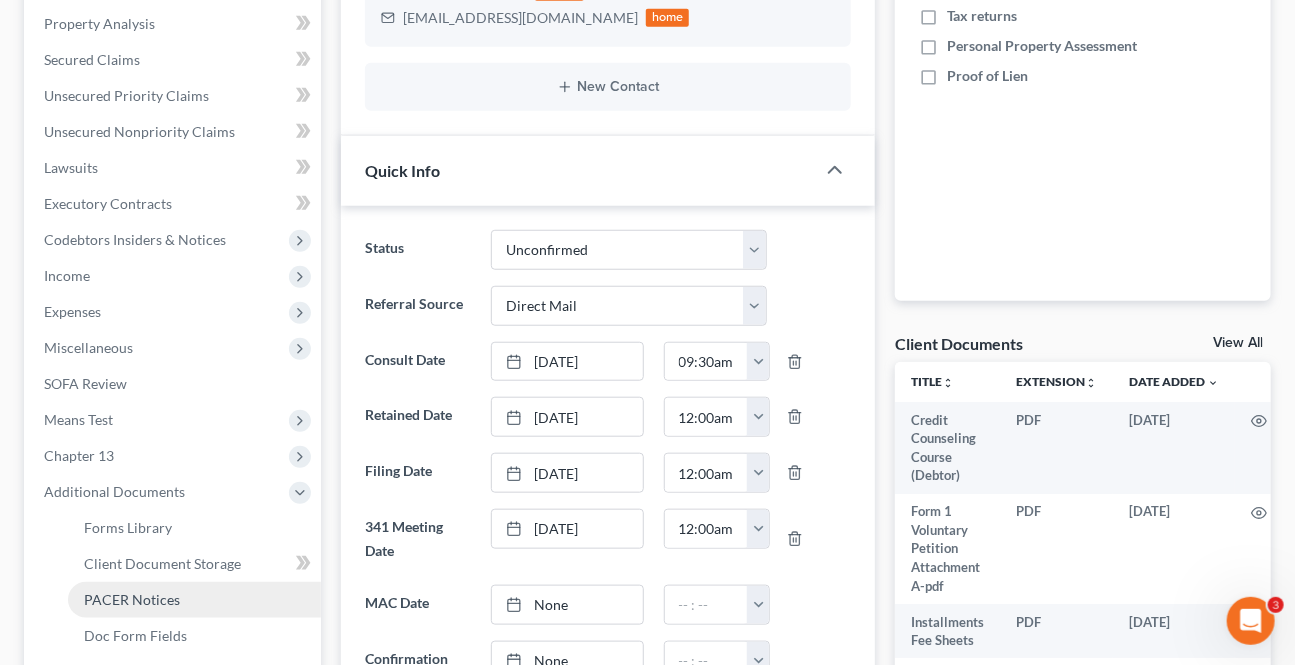 click on "PACER Notices" at bounding box center [194, 600] 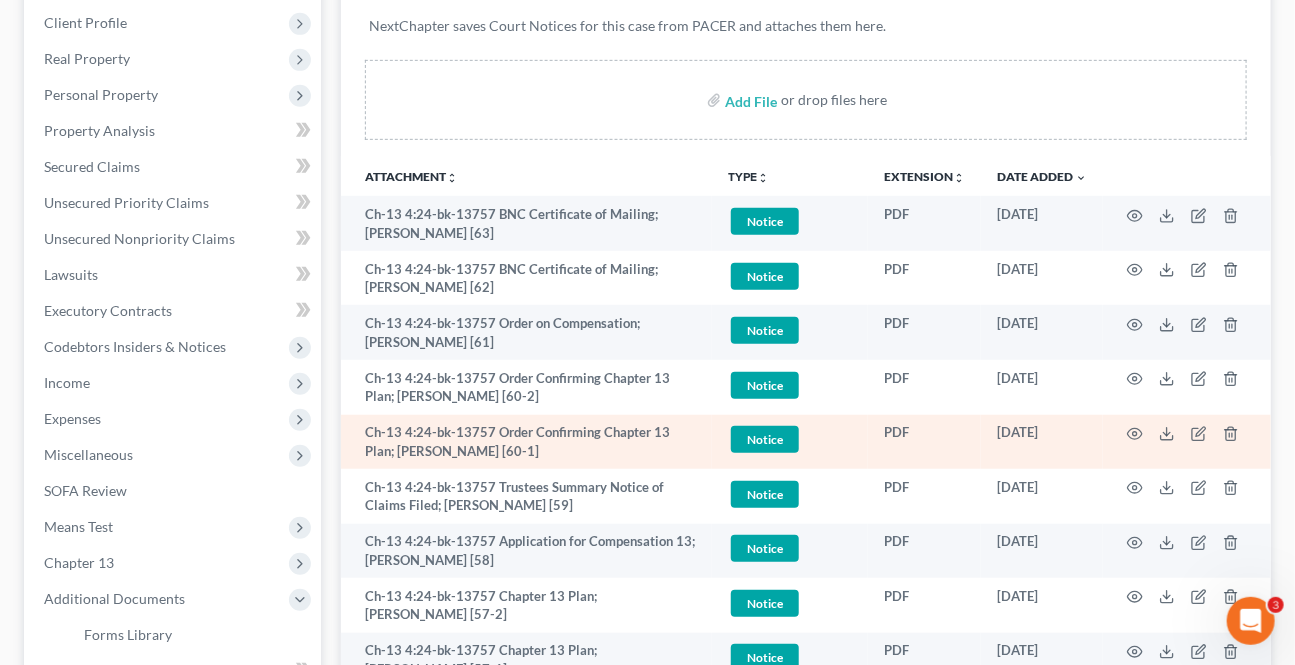 scroll, scrollTop: 363, scrollLeft: 0, axis: vertical 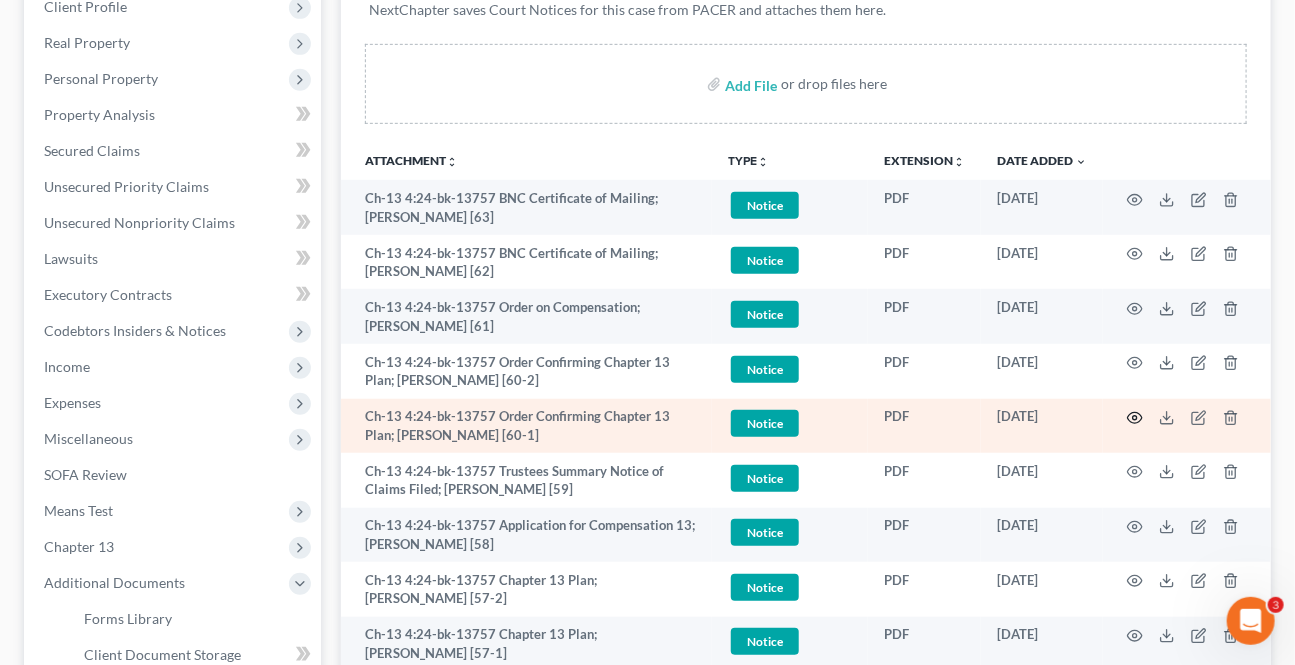 click 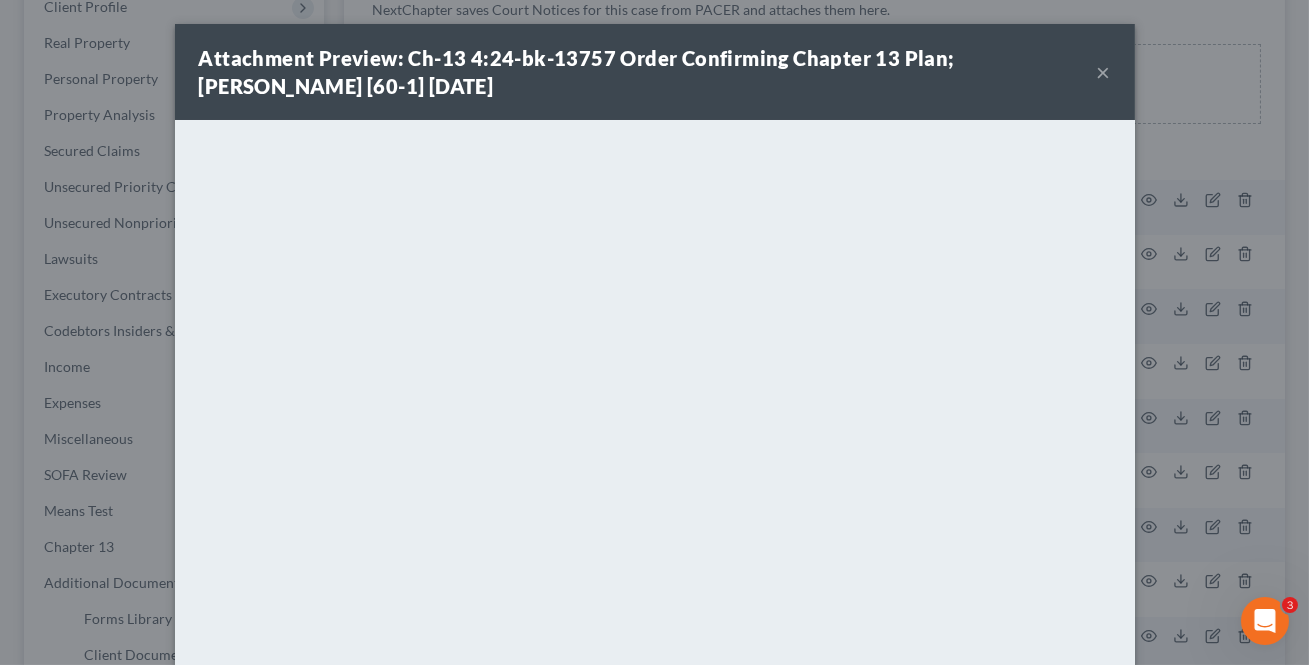 click on "×" at bounding box center (1104, 72) 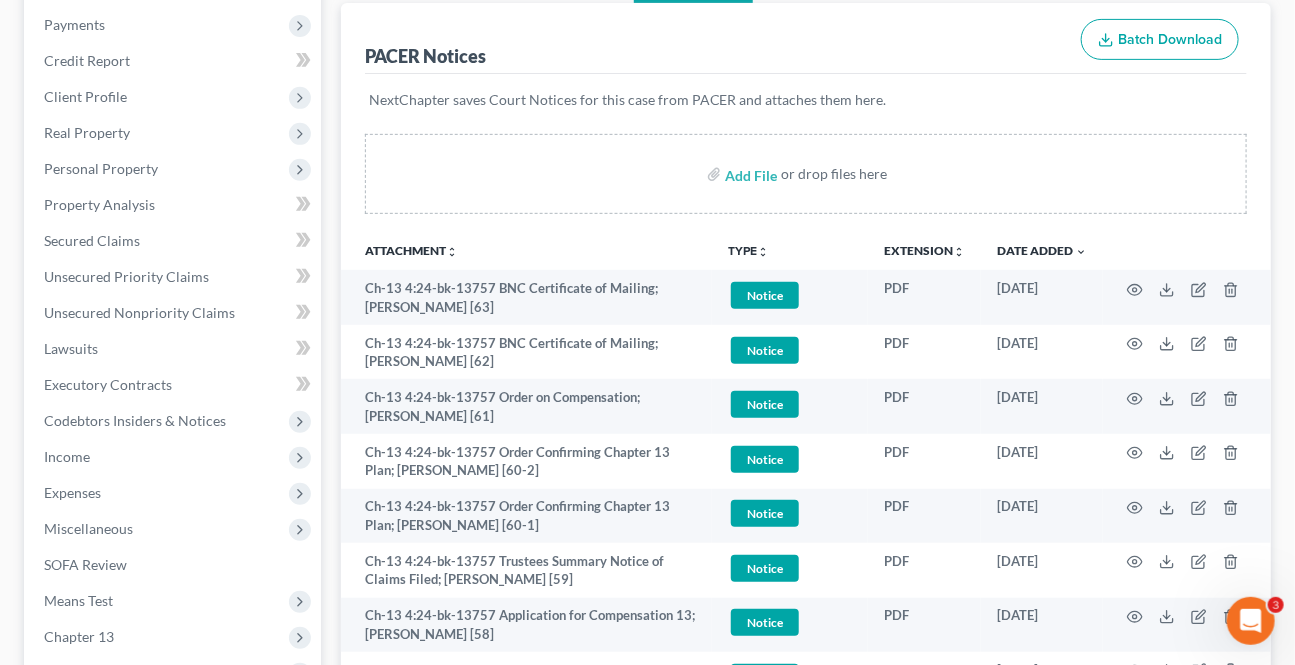 scroll, scrollTop: 0, scrollLeft: 0, axis: both 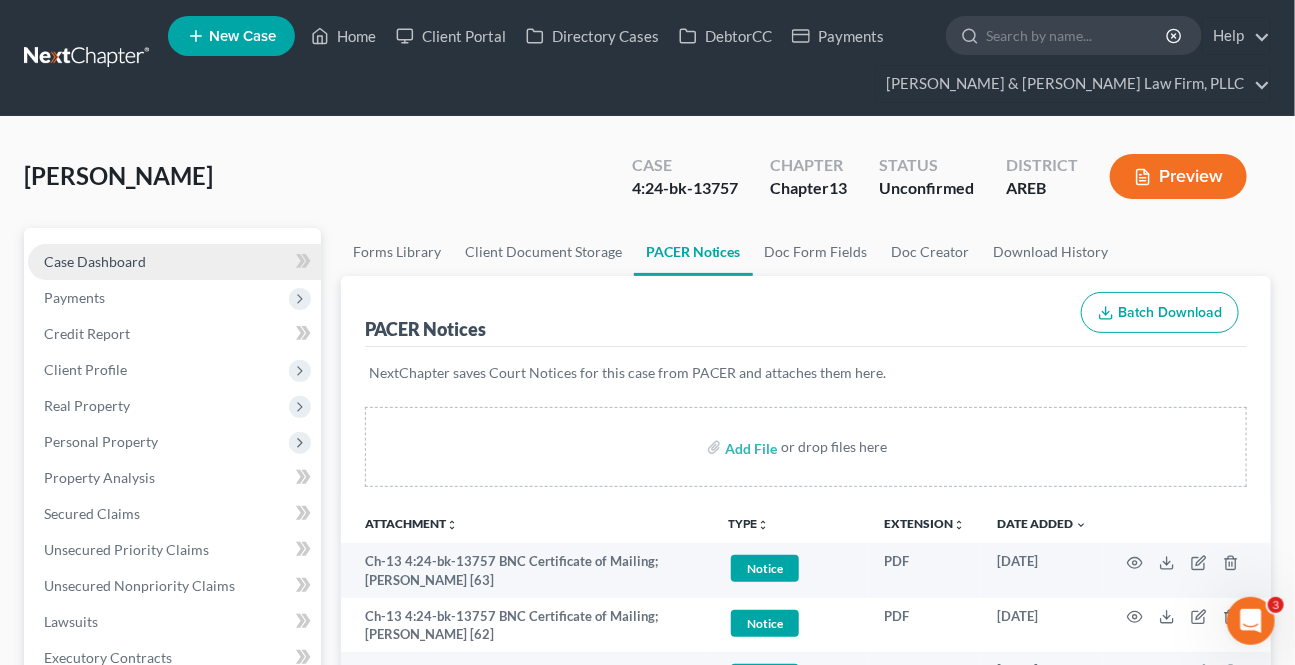 click on "Case Dashboard" at bounding box center (174, 262) 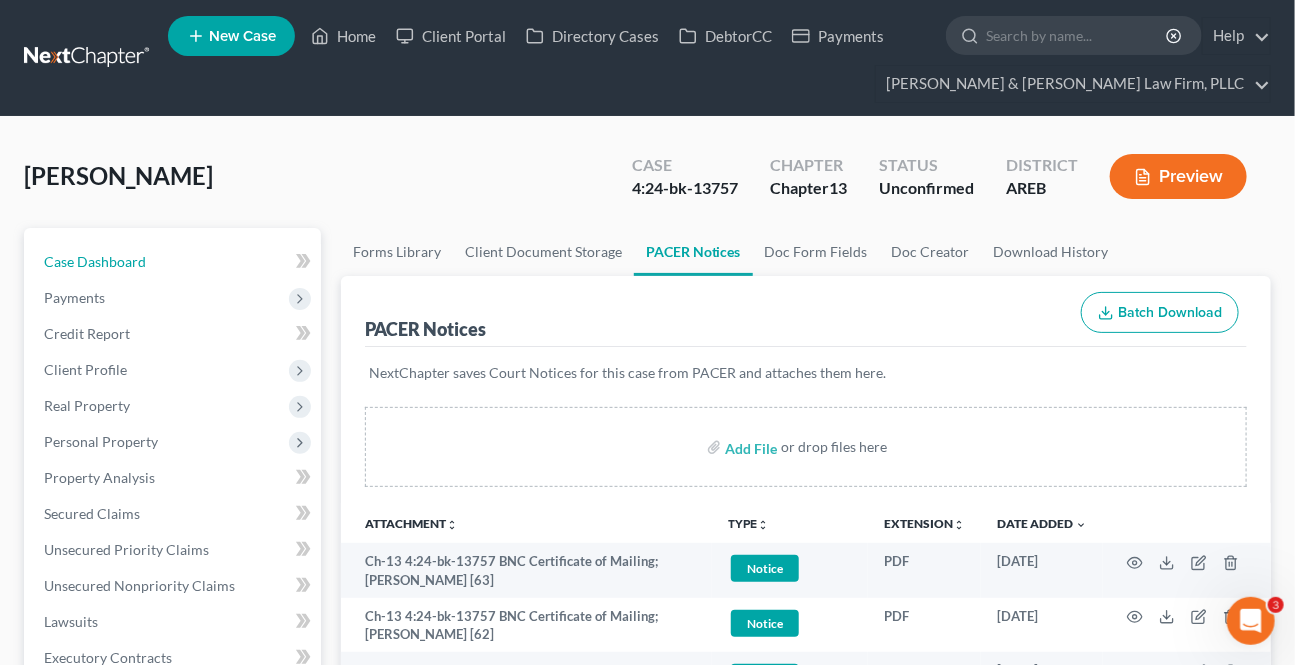 select on "2" 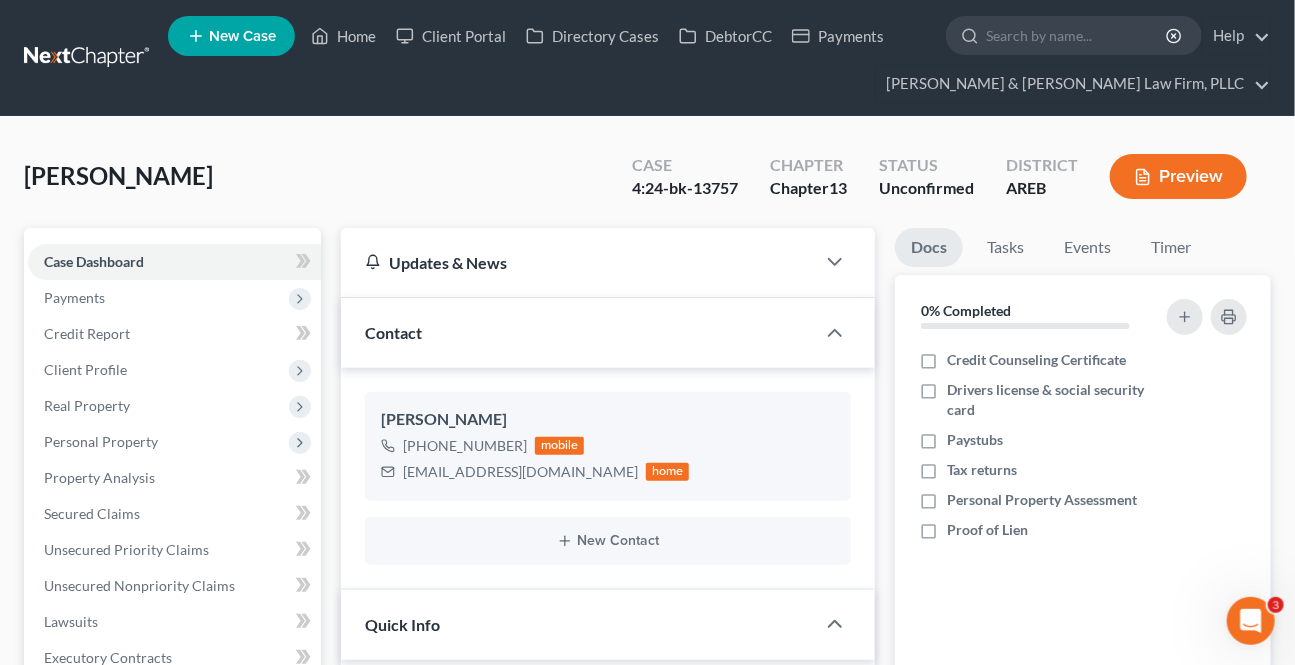 scroll, scrollTop: 363, scrollLeft: 0, axis: vertical 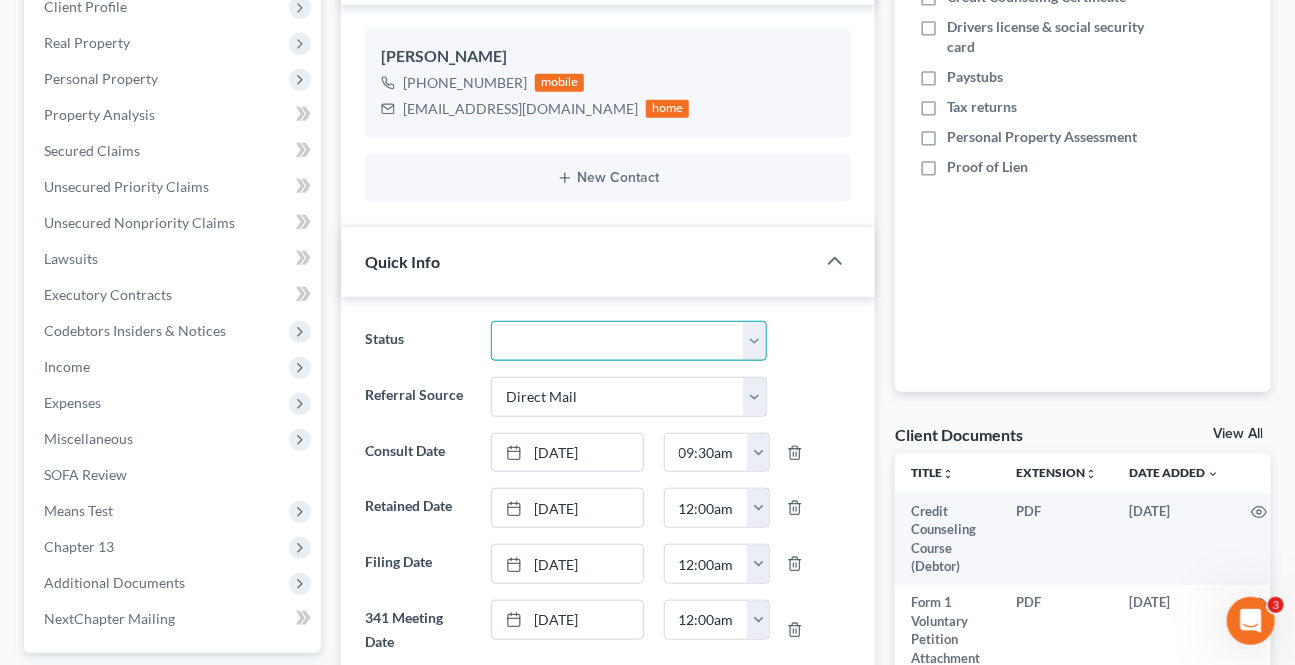 click on "Awaiting 341 Chapter 7 - Attended Meeting Confirmed Discharged Dismissed New Consult Not Retained Rejected Retained Unconfirmed Withdrawn as Counsel" at bounding box center (628, 341) 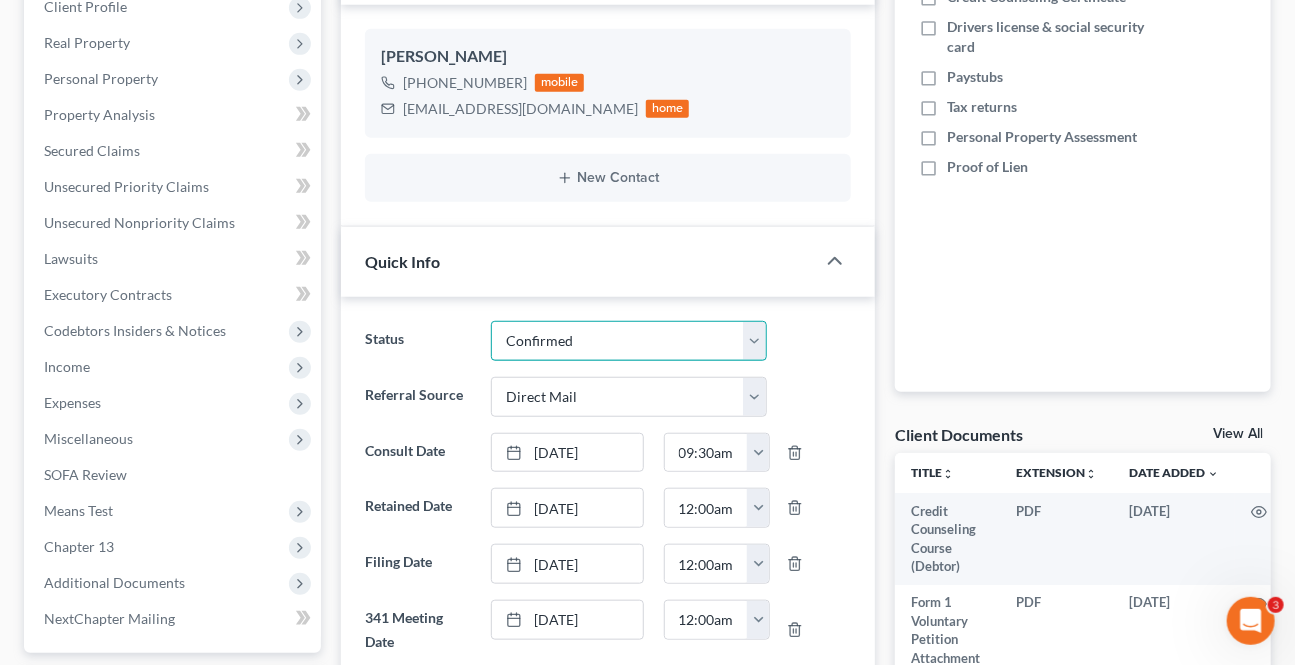 click on "Awaiting 341 Chapter 7 - Attended Meeting Confirmed Discharged Dismissed New Consult Not Retained Rejected Retained Unconfirmed Withdrawn as Counsel" at bounding box center (628, 341) 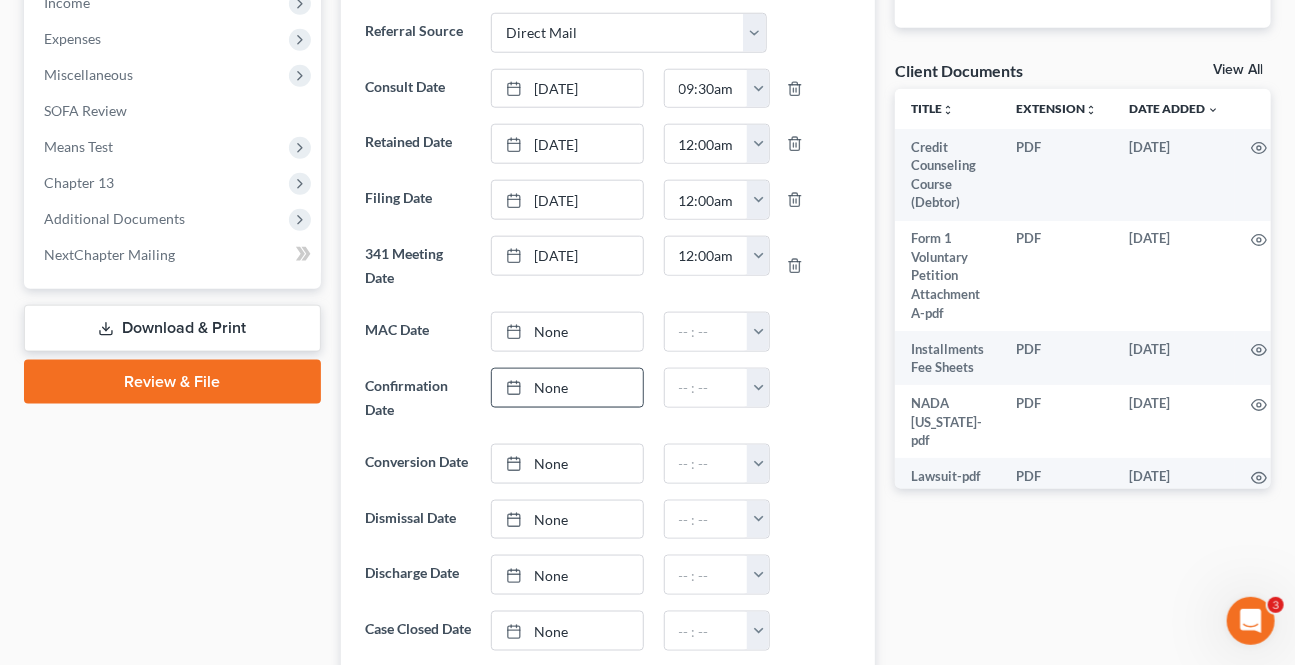click on "None" at bounding box center [567, 388] 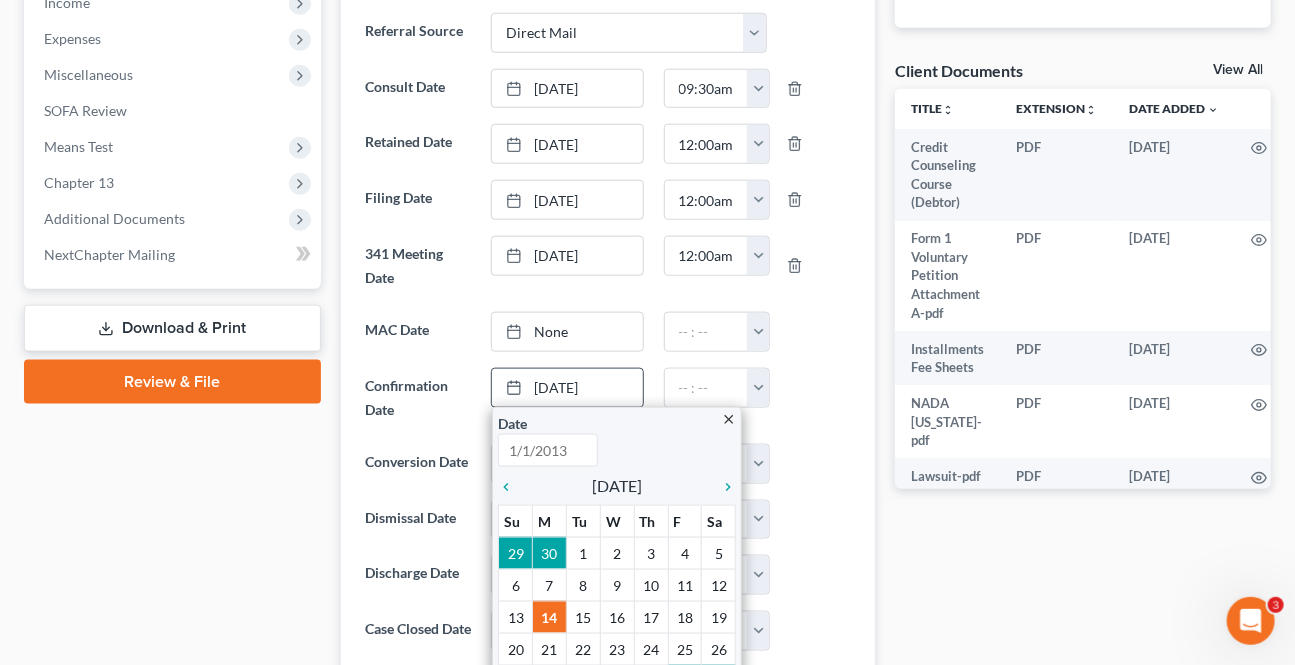 type on "[DATE]" 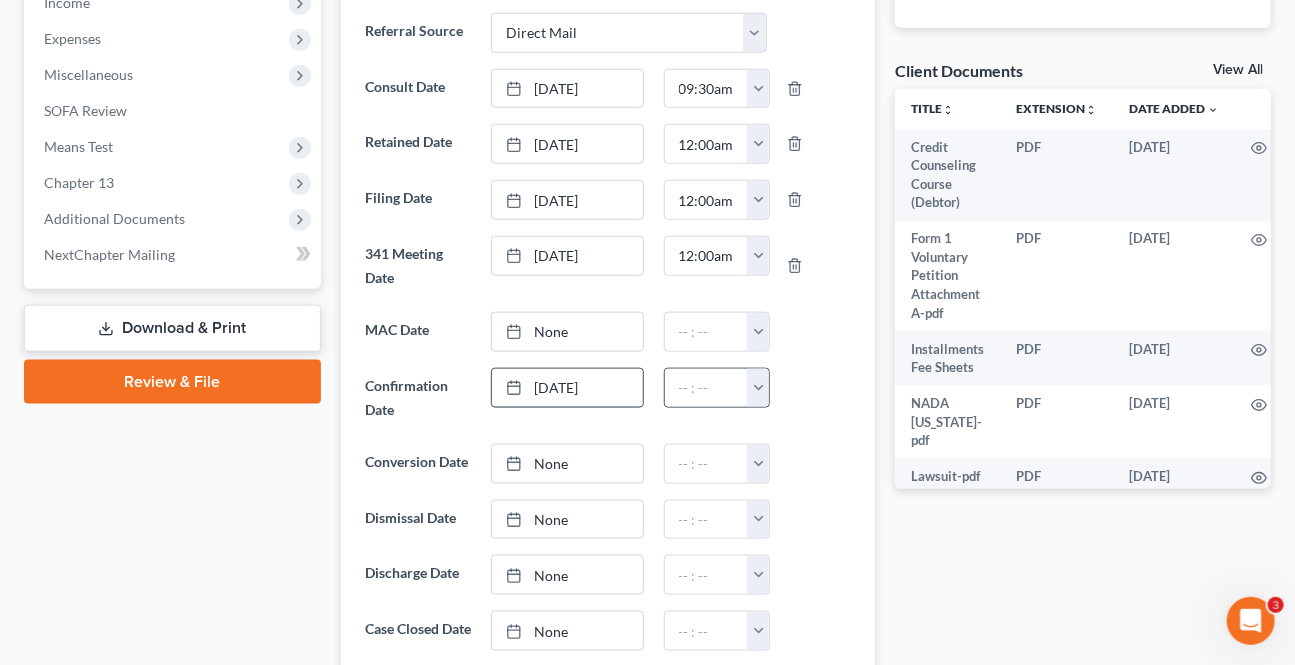 click at bounding box center [758, 388] 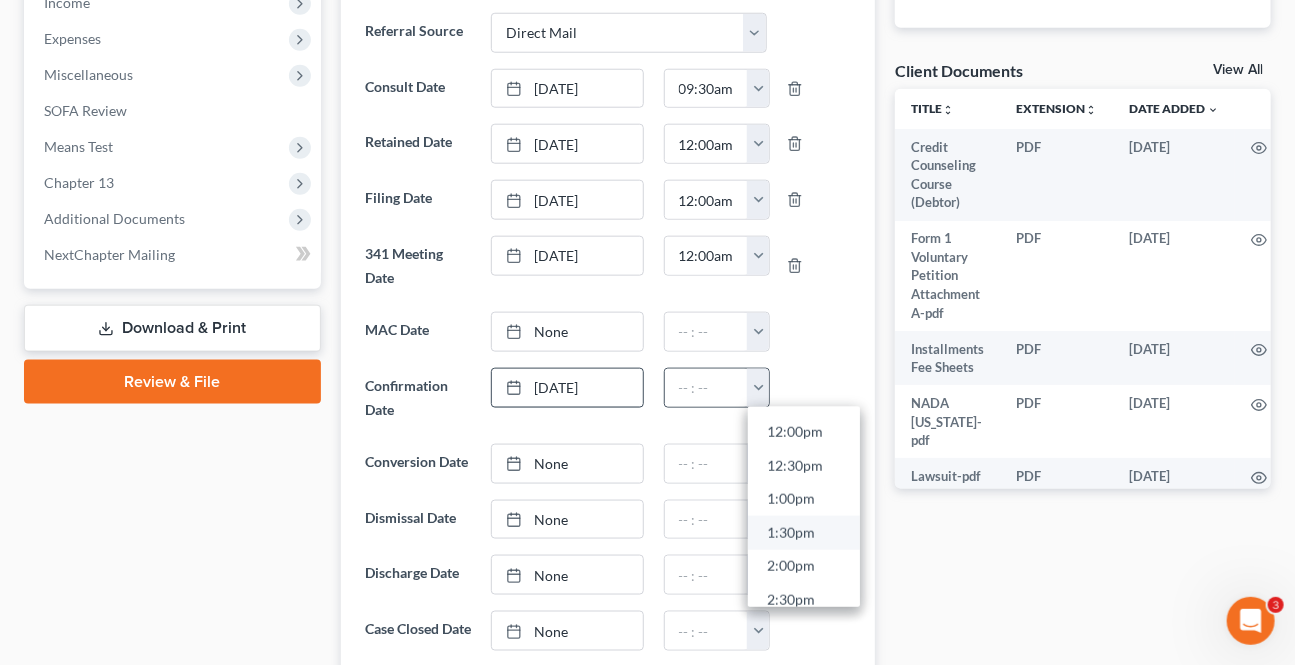 scroll, scrollTop: 818, scrollLeft: 0, axis: vertical 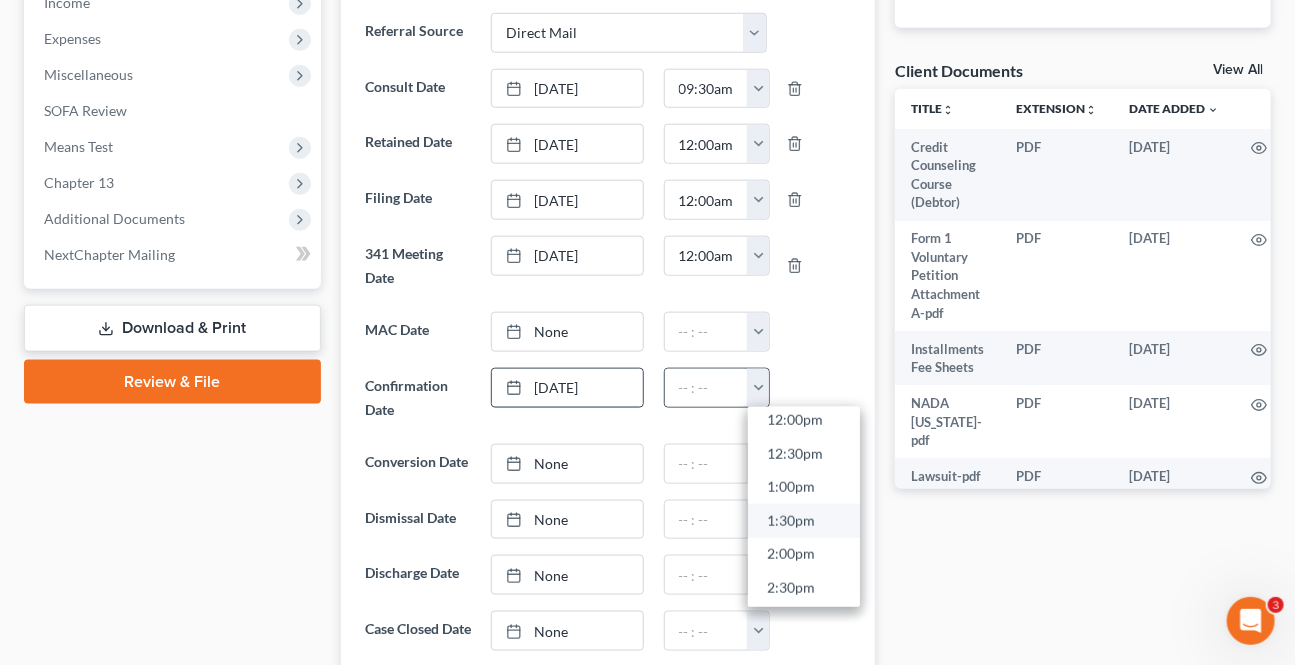 click on "1:30pm" at bounding box center (804, 521) 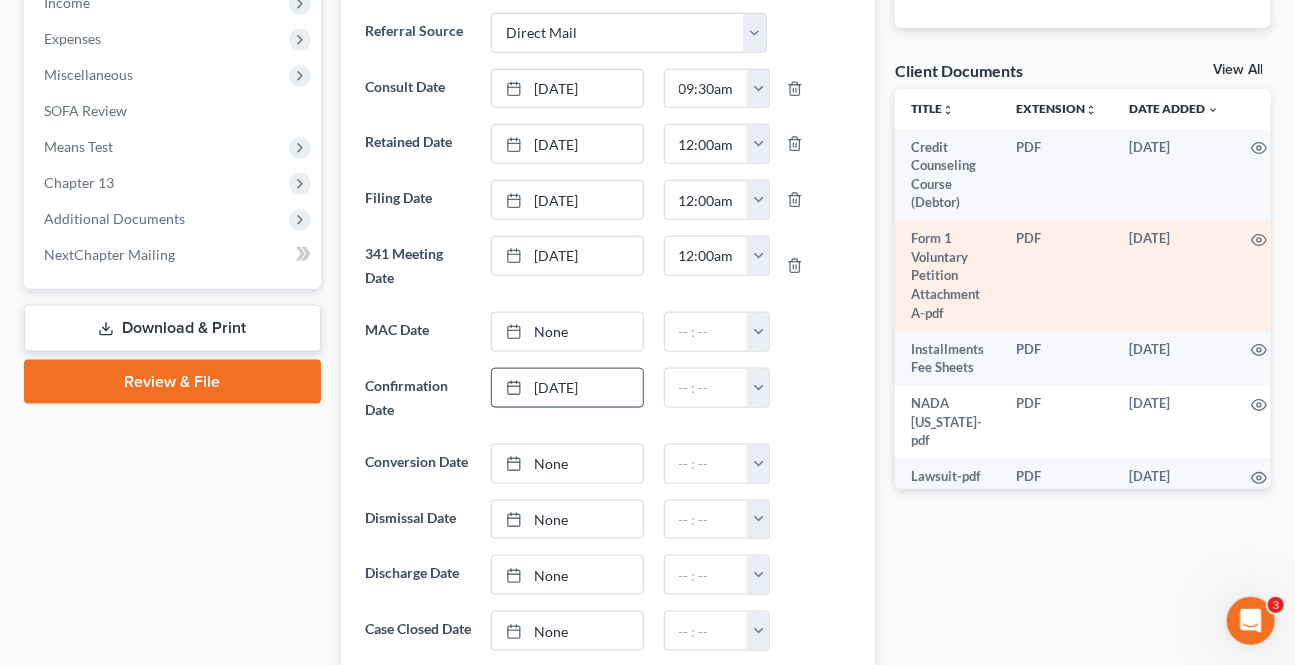 type on "1:30pm" 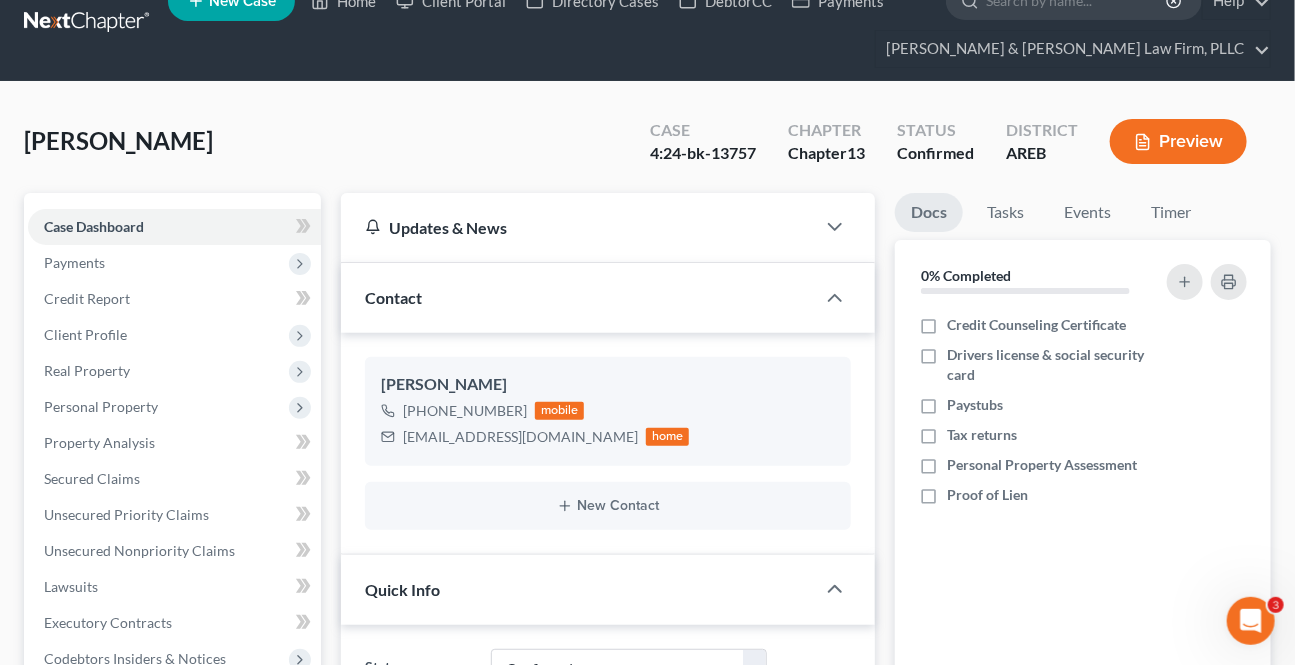 scroll, scrollTop: 0, scrollLeft: 0, axis: both 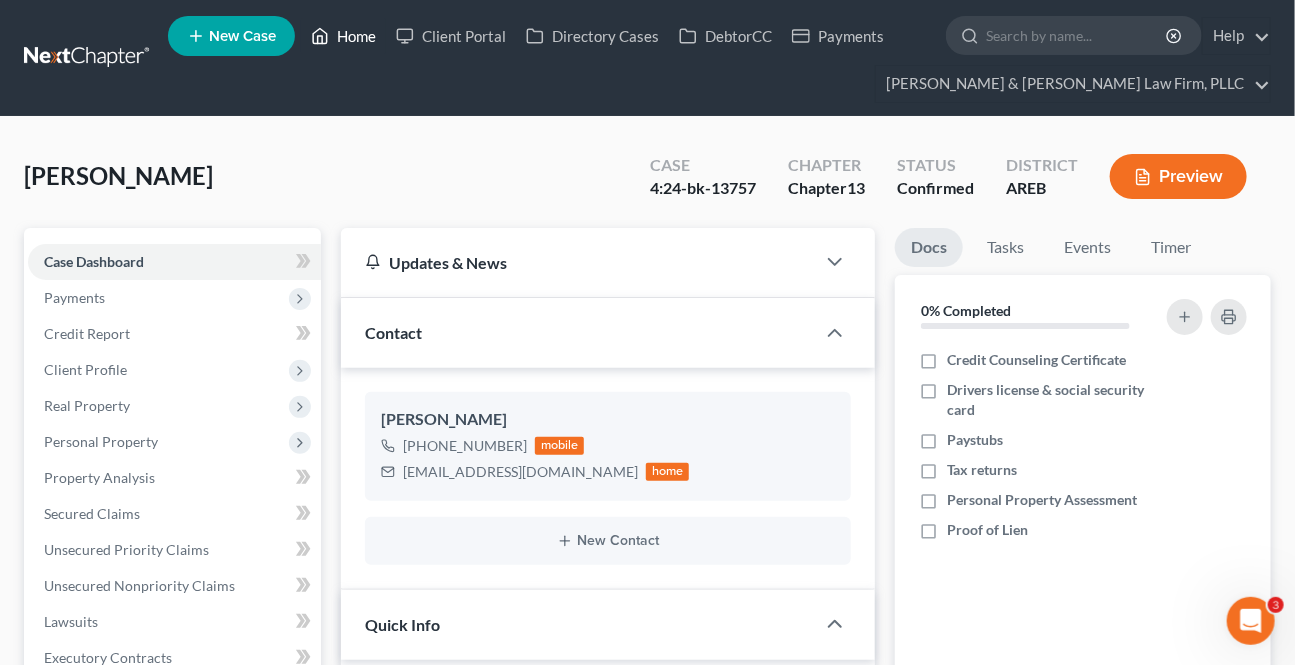 click on "Home" at bounding box center (343, 36) 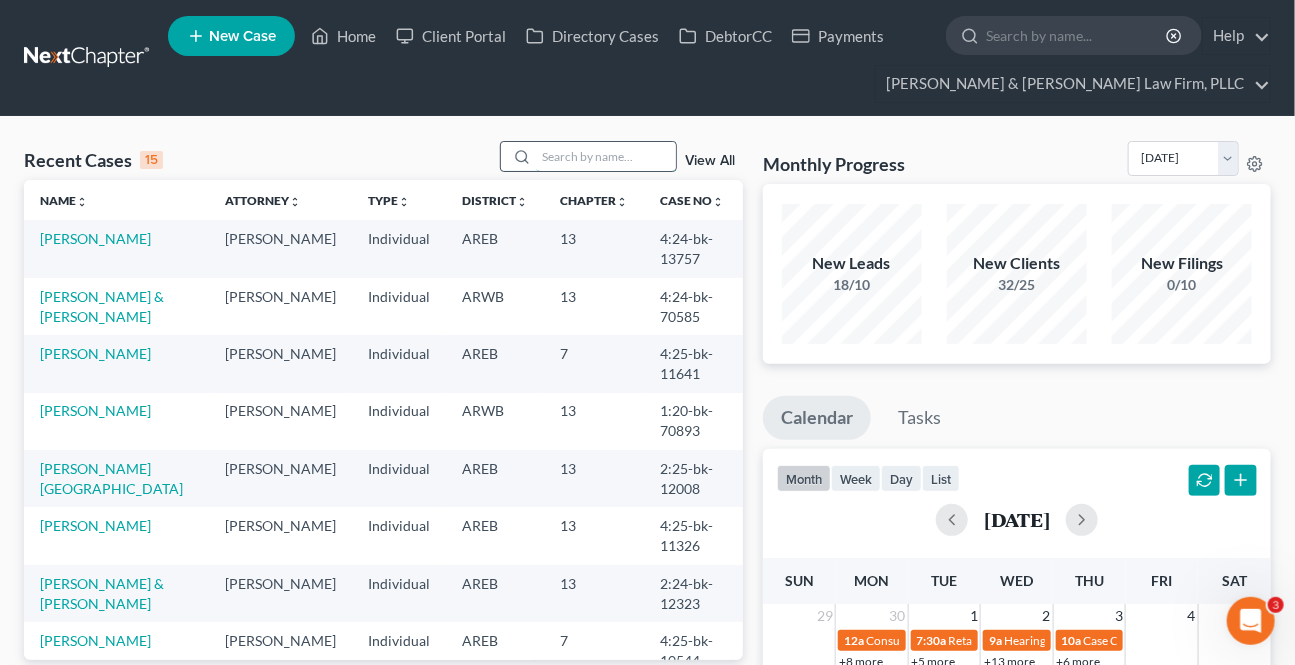 click at bounding box center [606, 156] 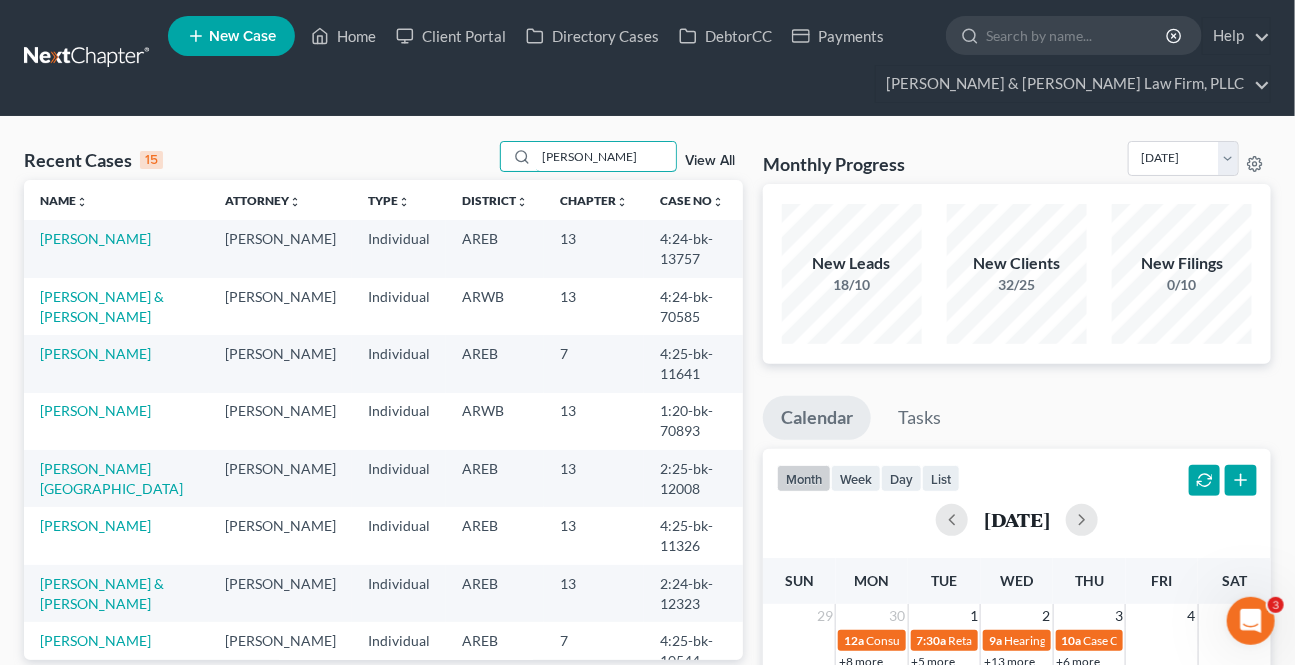 type on "barnes" 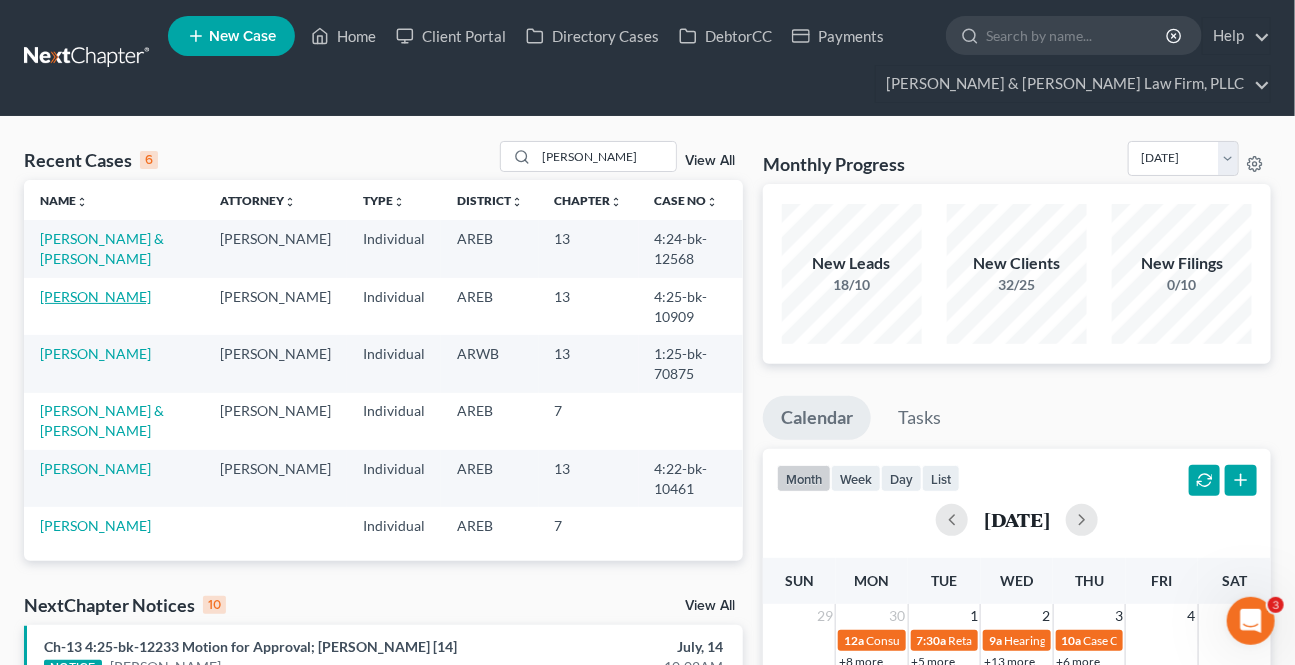click on "Barnes, Michael" at bounding box center (95, 296) 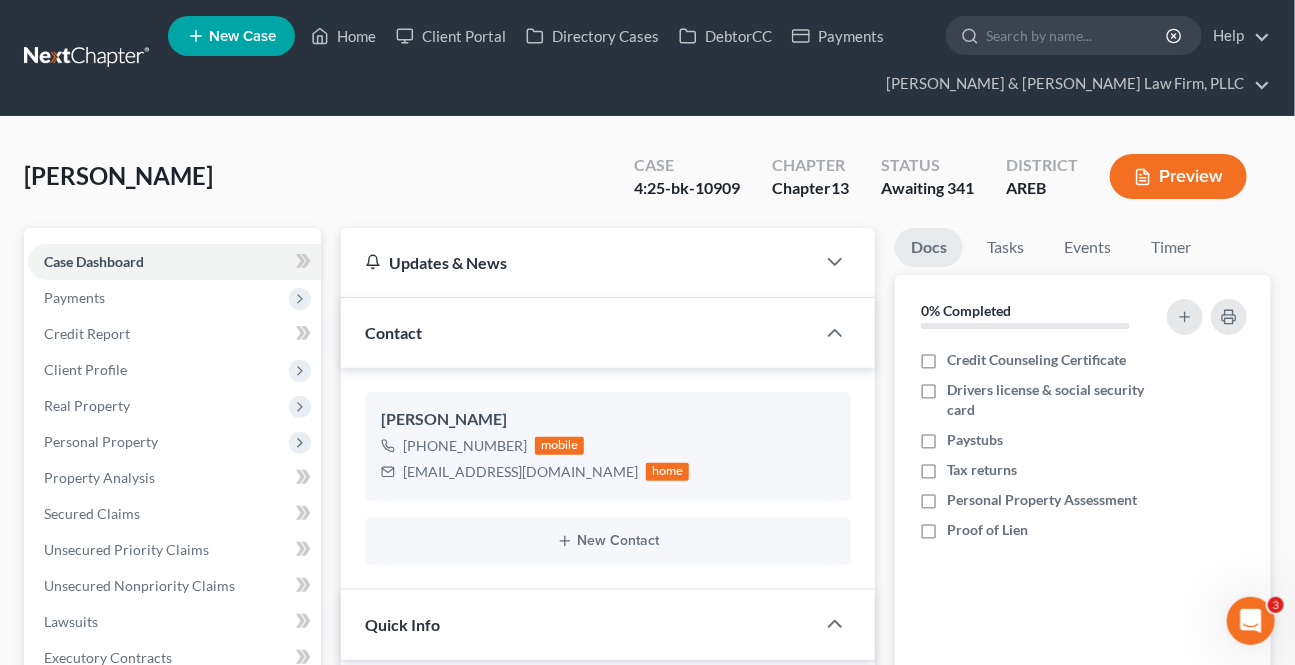 scroll, scrollTop: 545, scrollLeft: 0, axis: vertical 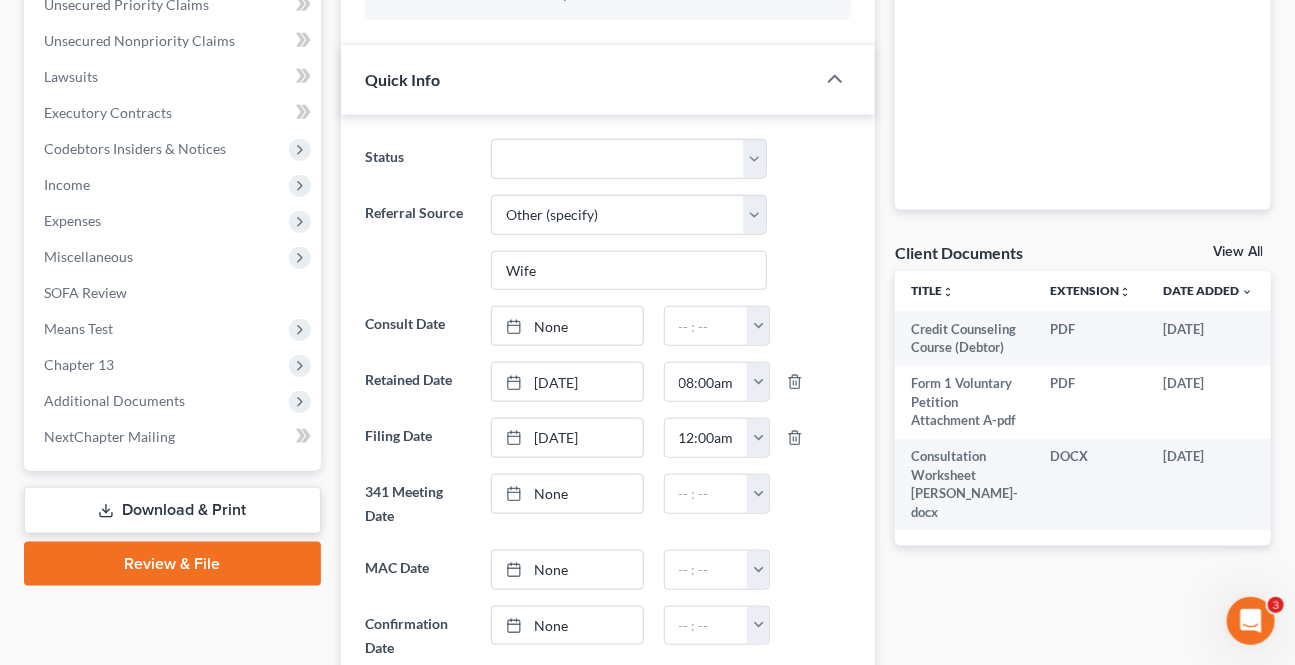 drag, startPoint x: 150, startPoint y: 392, endPoint x: 181, endPoint y: 458, distance: 72.91776 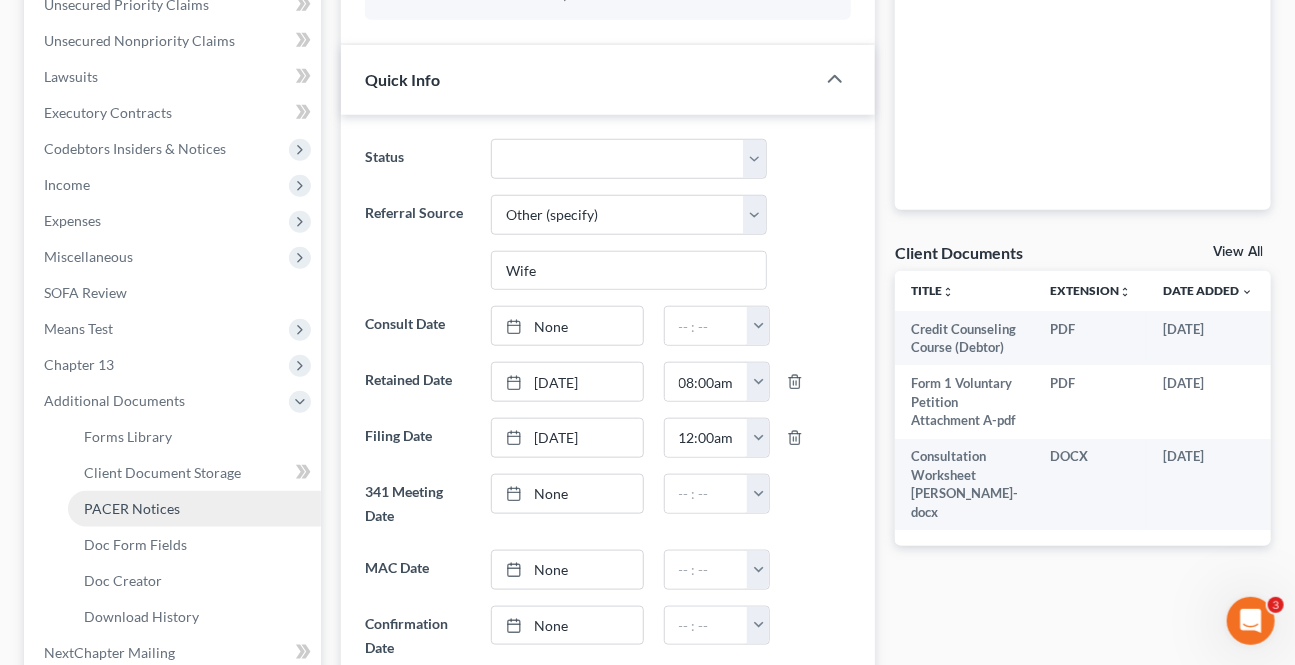click on "PACER Notices" at bounding box center [132, 508] 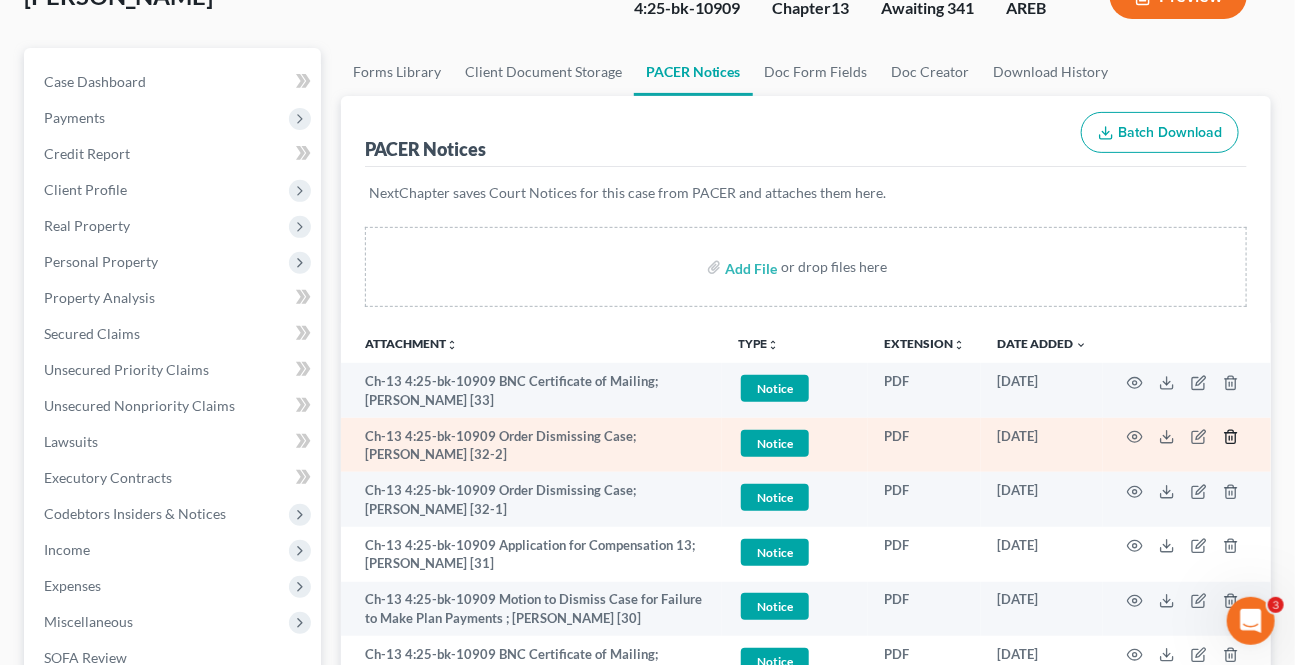 scroll, scrollTop: 181, scrollLeft: 0, axis: vertical 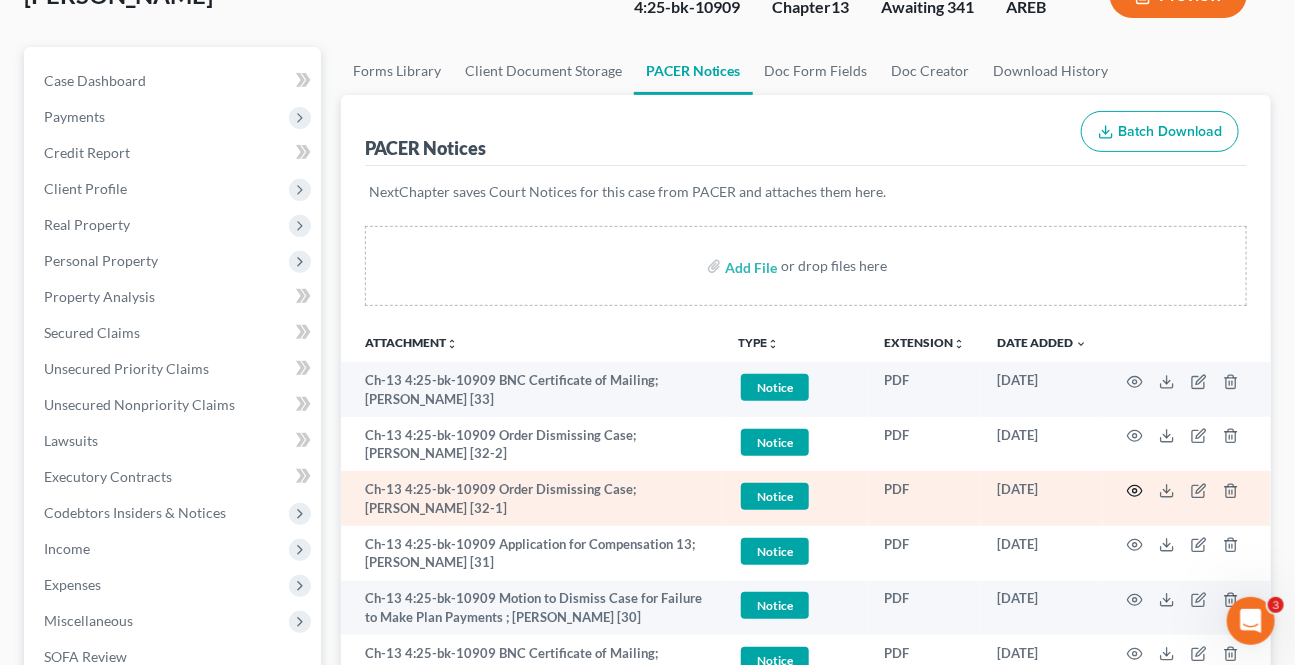 click 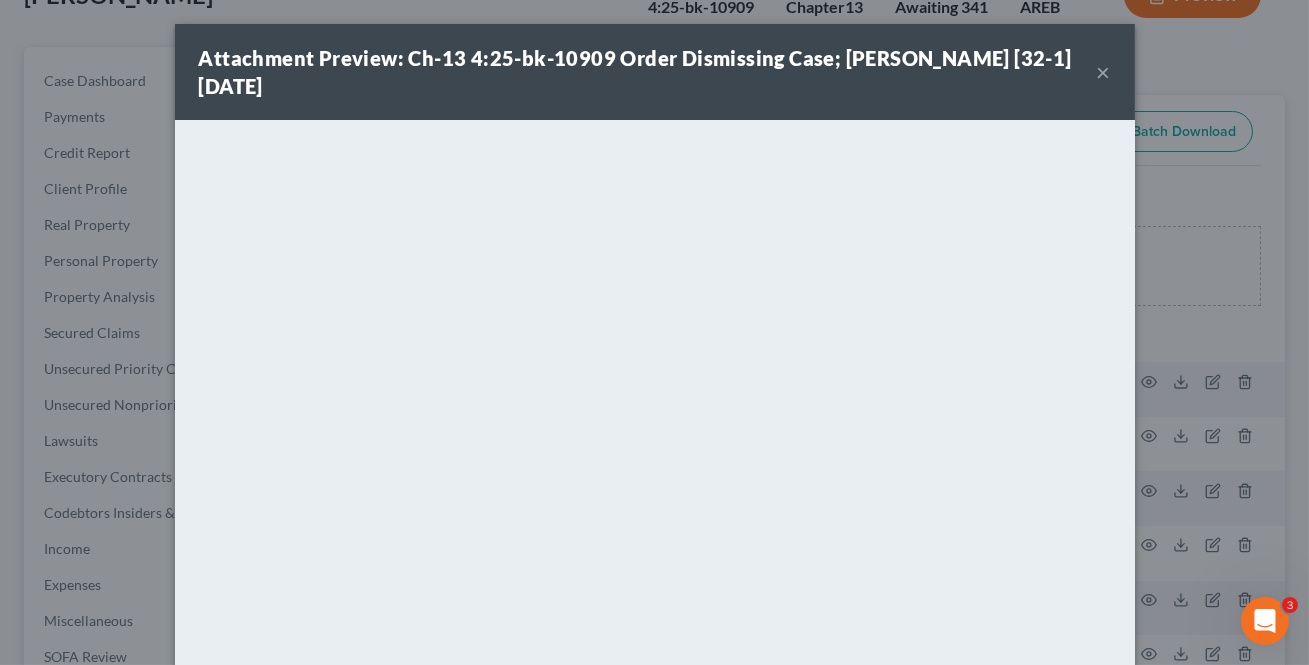 click on "×" at bounding box center (1104, 72) 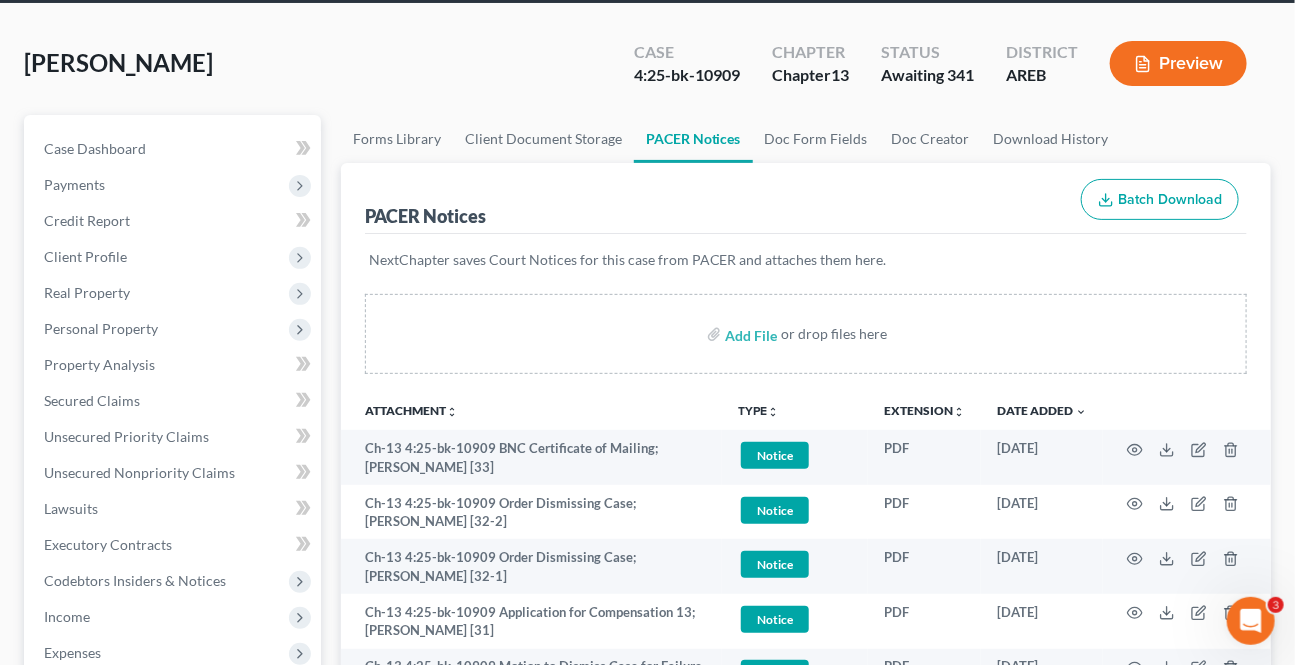 scroll, scrollTop: 0, scrollLeft: 0, axis: both 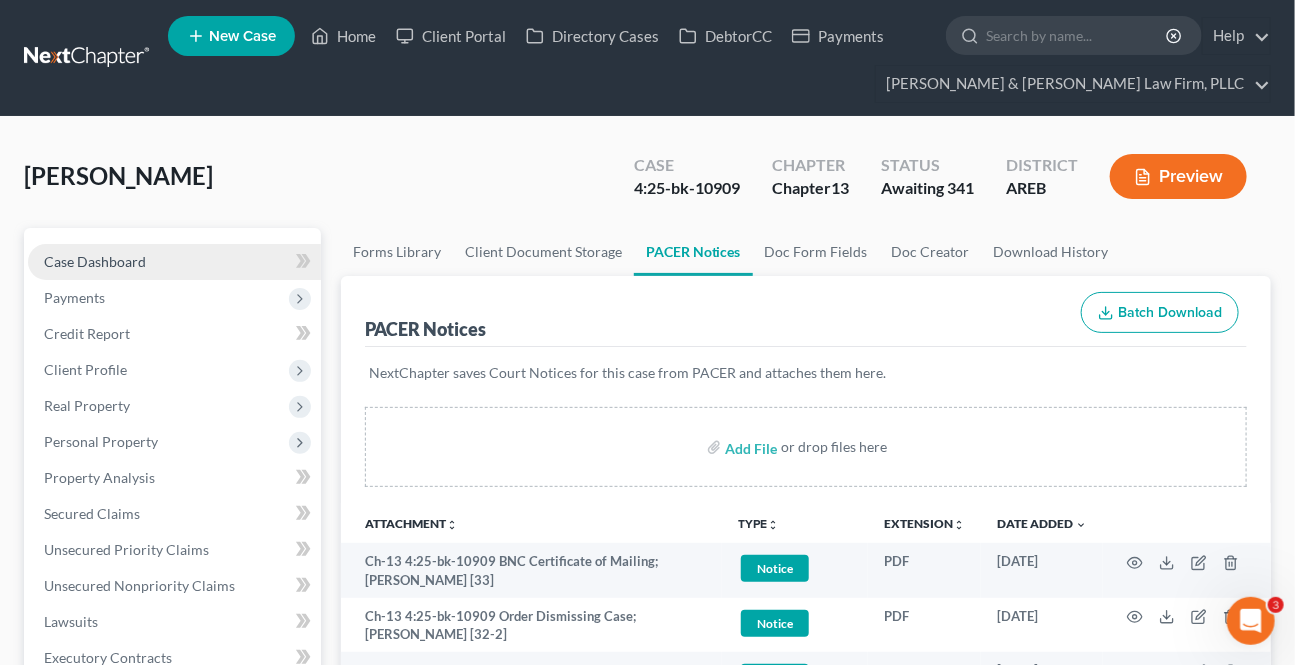 click on "Case Dashboard" at bounding box center [95, 261] 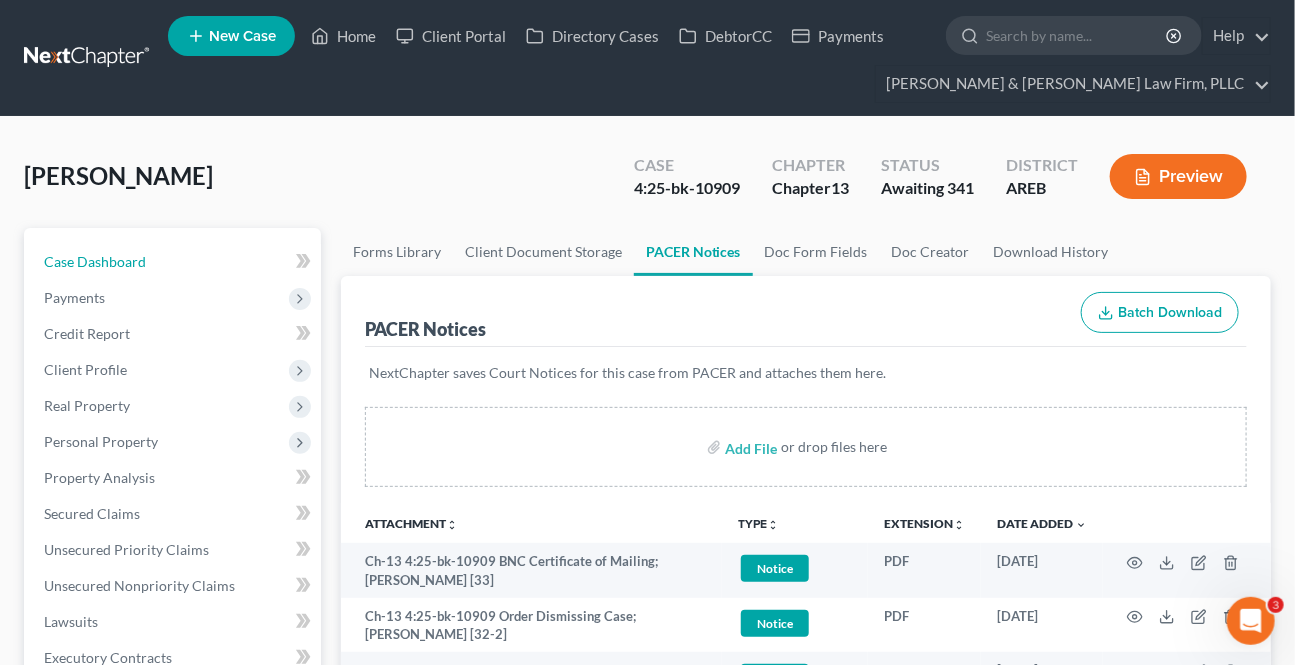 select on "6" 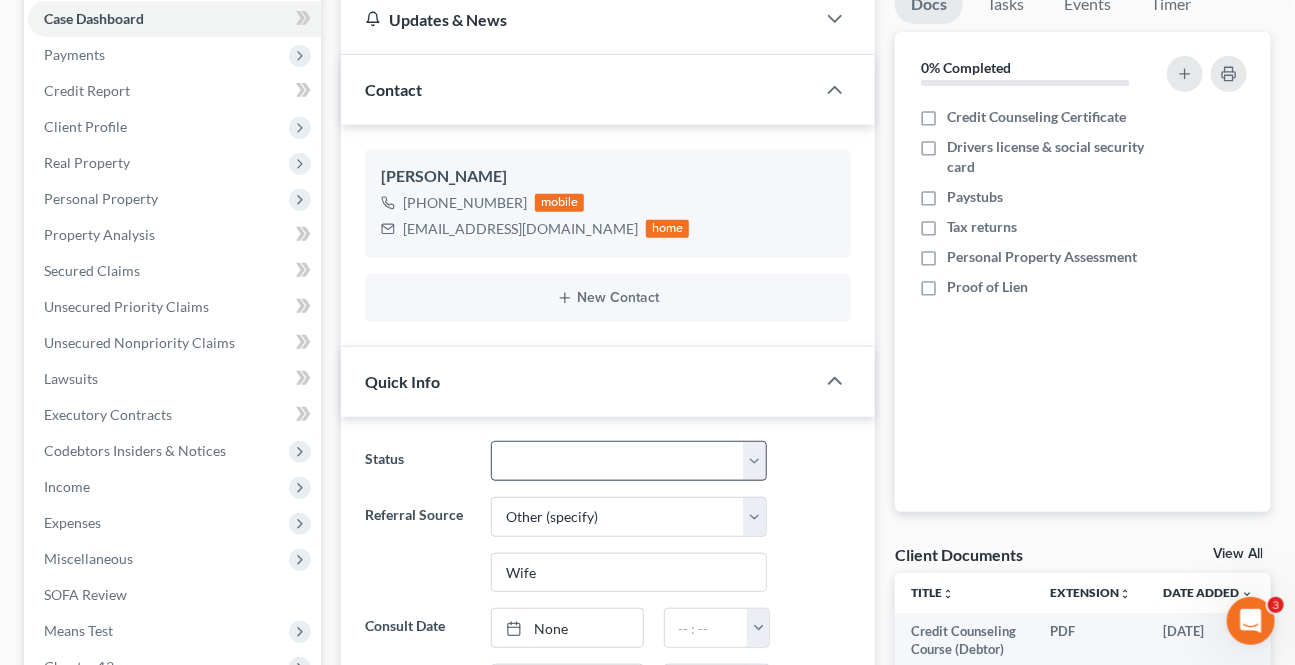 scroll, scrollTop: 363, scrollLeft: 0, axis: vertical 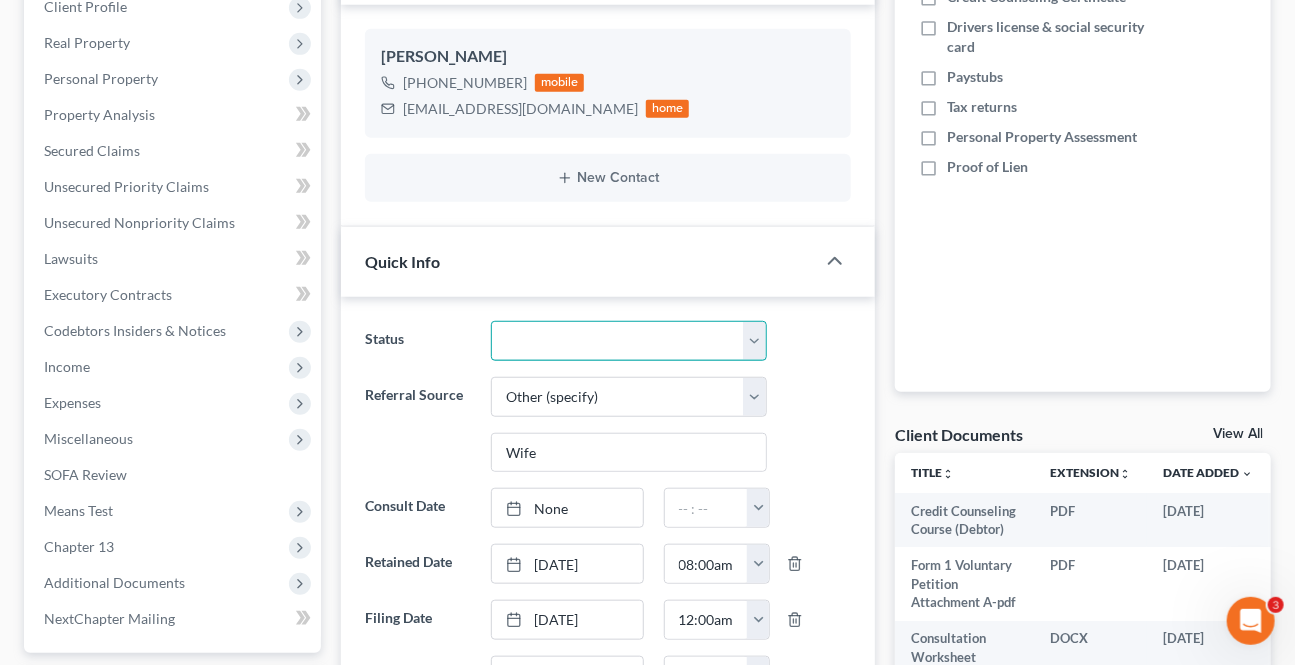 drag, startPoint x: 615, startPoint y: 337, endPoint x: 592, endPoint y: 355, distance: 29.206163 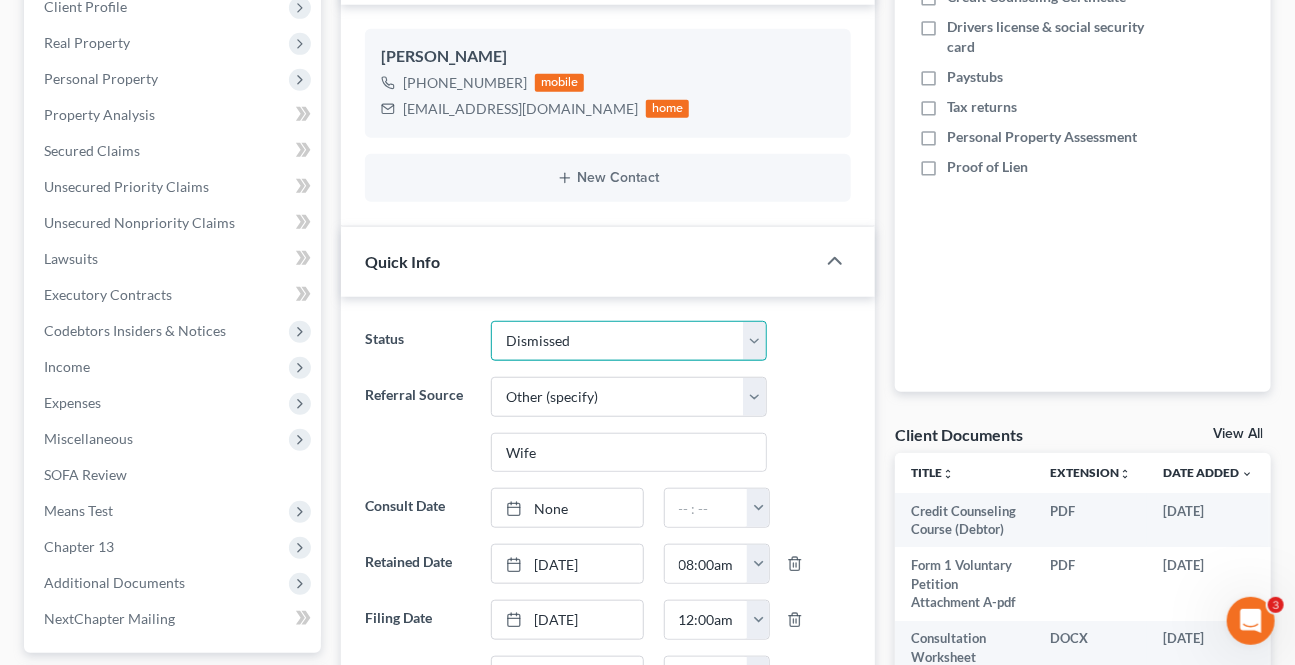 click on "Awaiting 341 Chapter 7 - Attended Meeting Confirmed Discharged Dismissed New Consult Not Retained Rejected Retained Unconfirmed Withdrawn as Counsel" at bounding box center (628, 341) 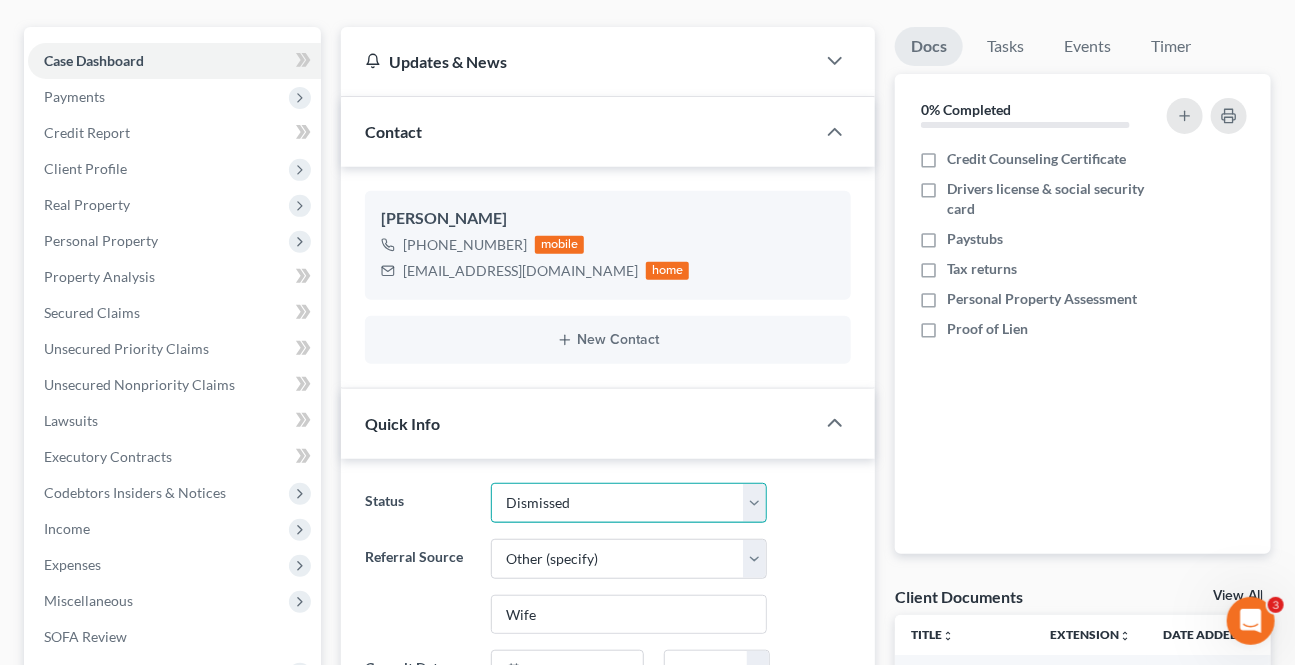 scroll, scrollTop: 0, scrollLeft: 0, axis: both 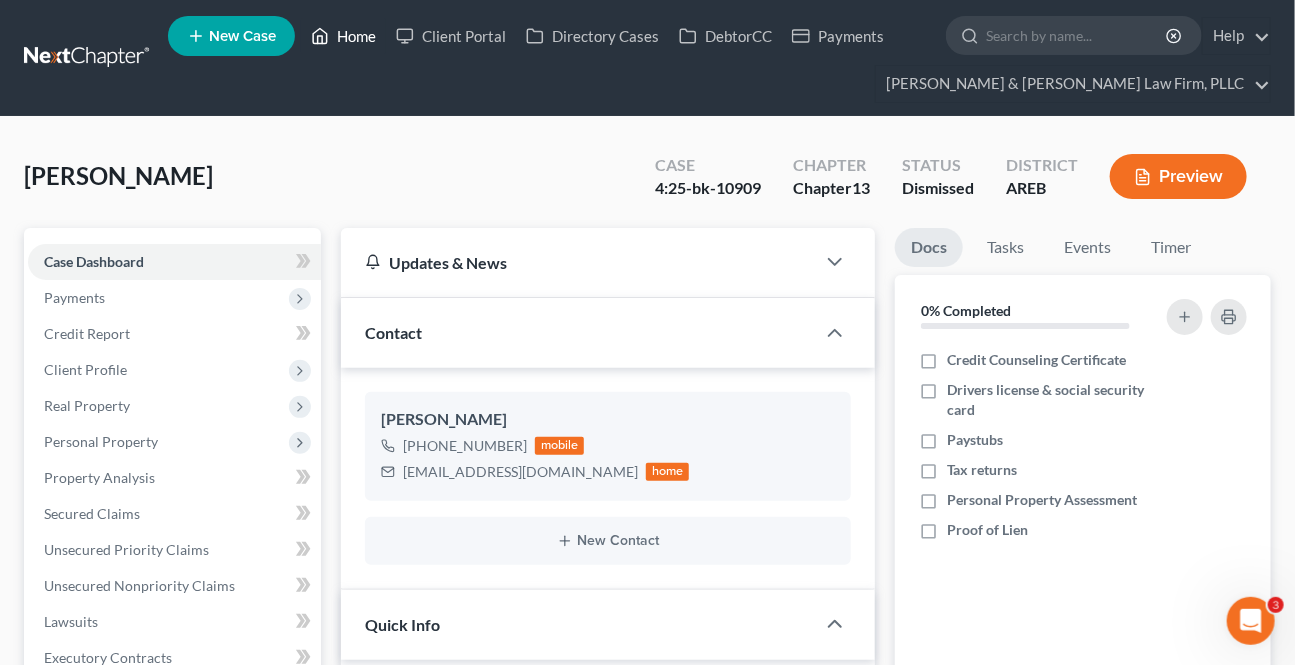 click 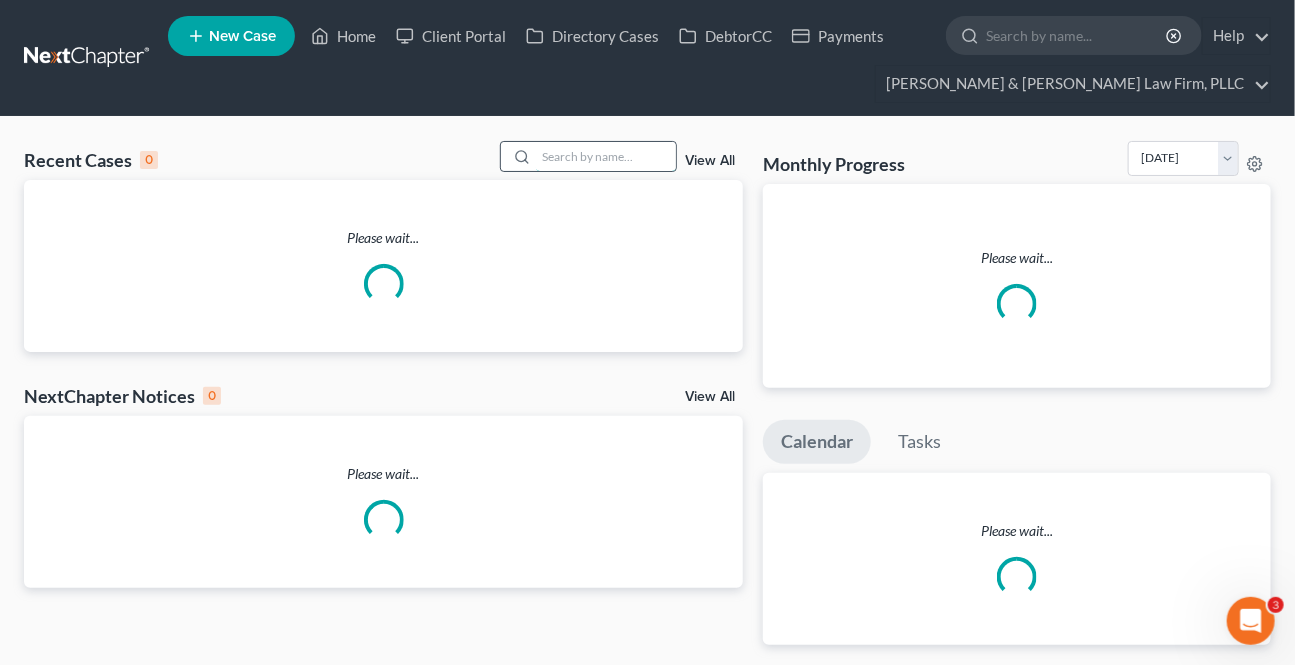 click at bounding box center [606, 156] 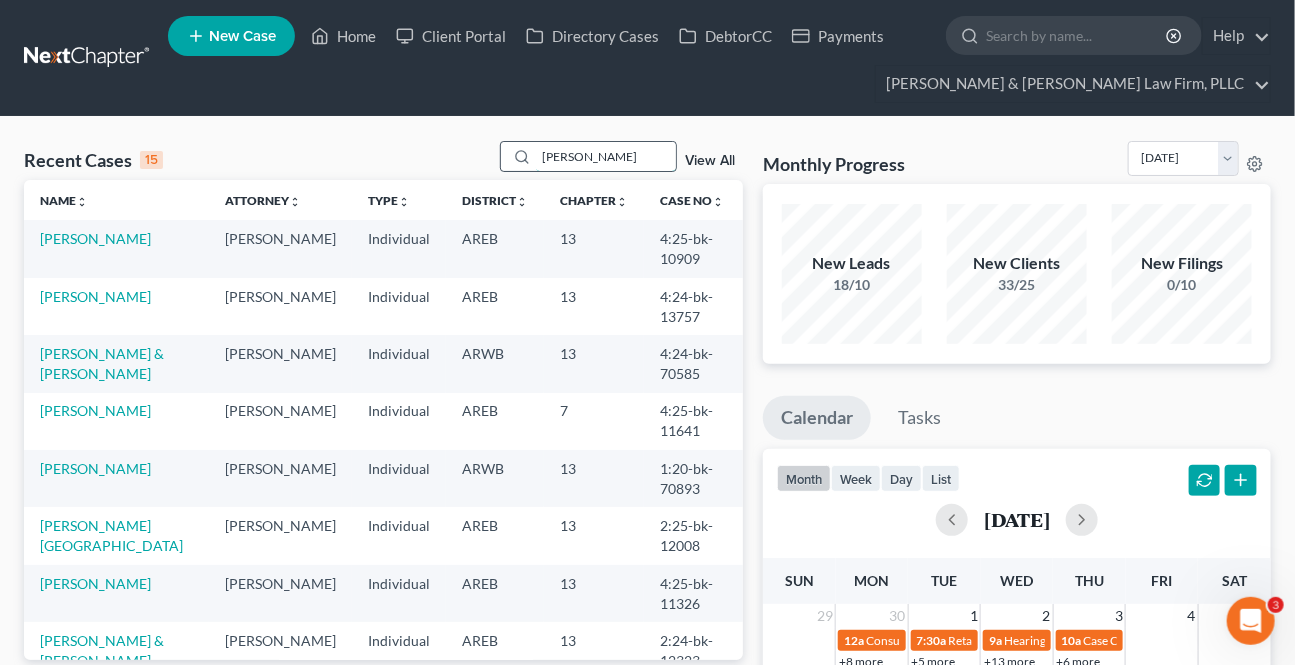 type on "burton" 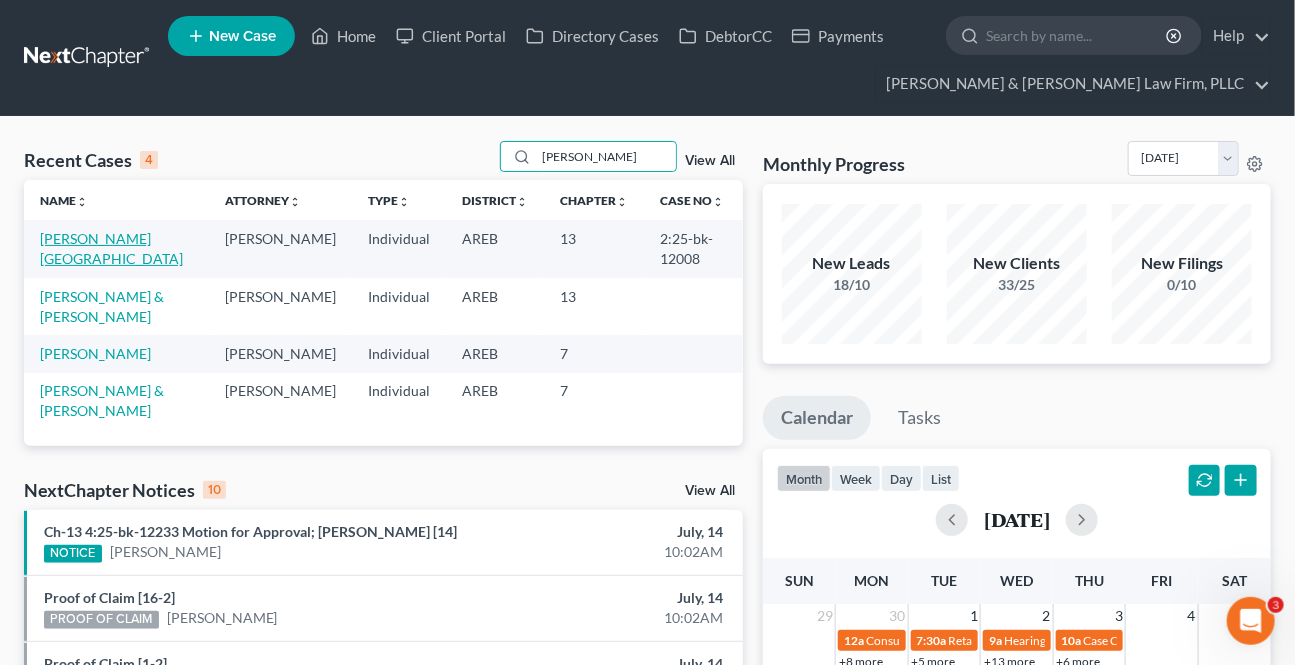 click on "[PERSON_NAME][GEOGRAPHIC_DATA]" at bounding box center [111, 248] 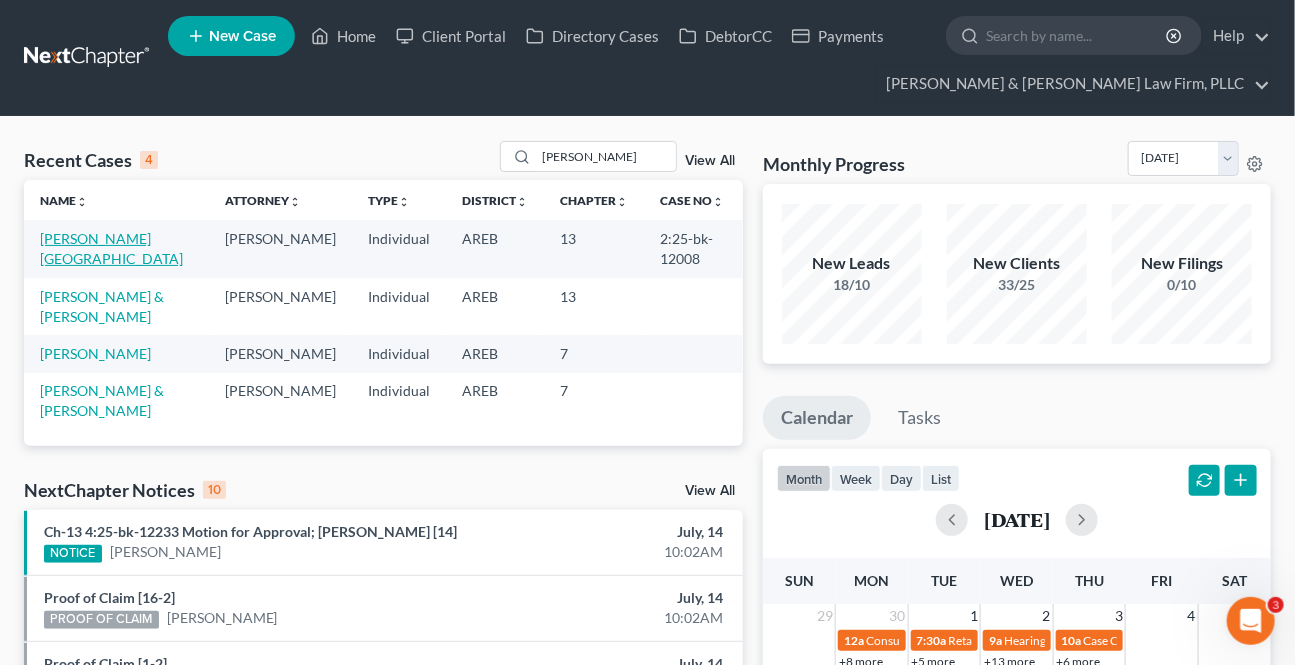 select on "0" 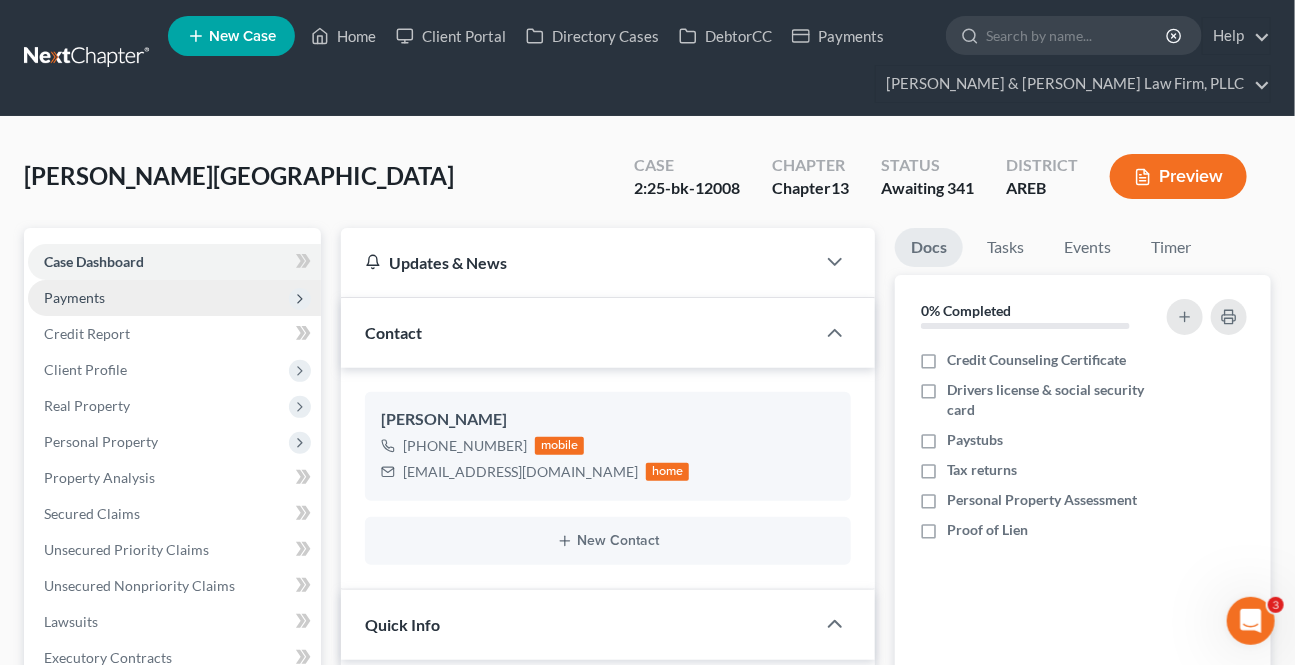 click on "Payments" at bounding box center (174, 298) 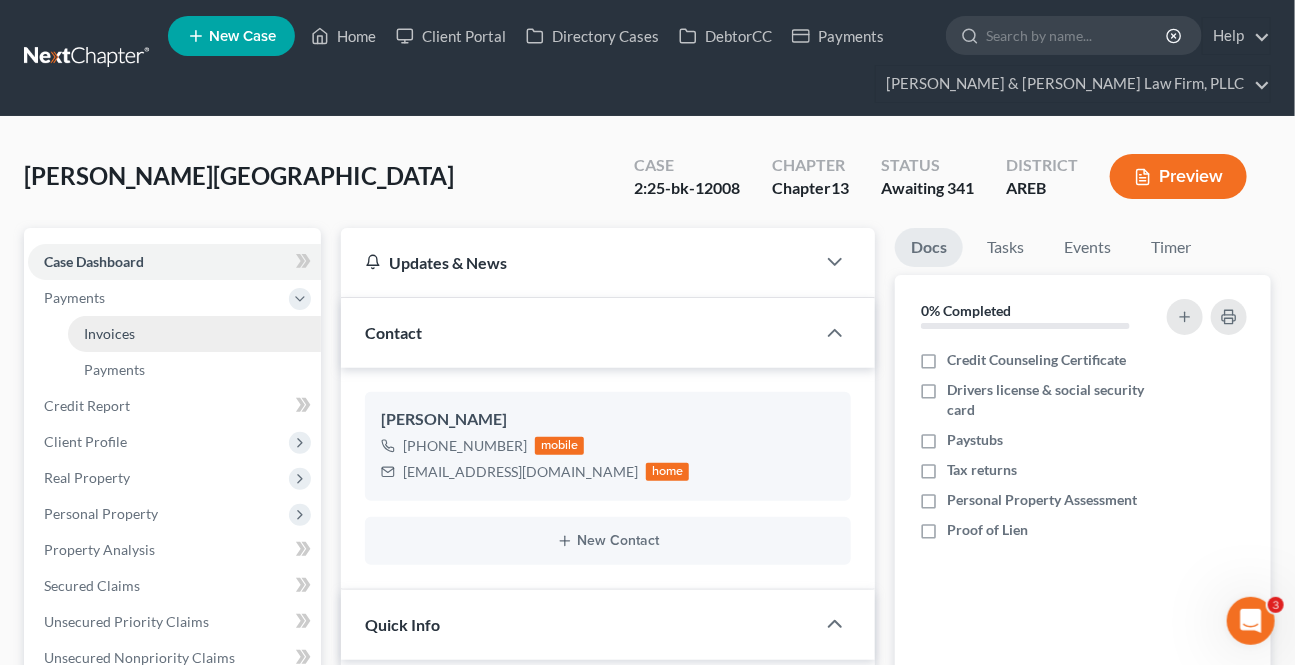 click on "Invoices" at bounding box center (194, 334) 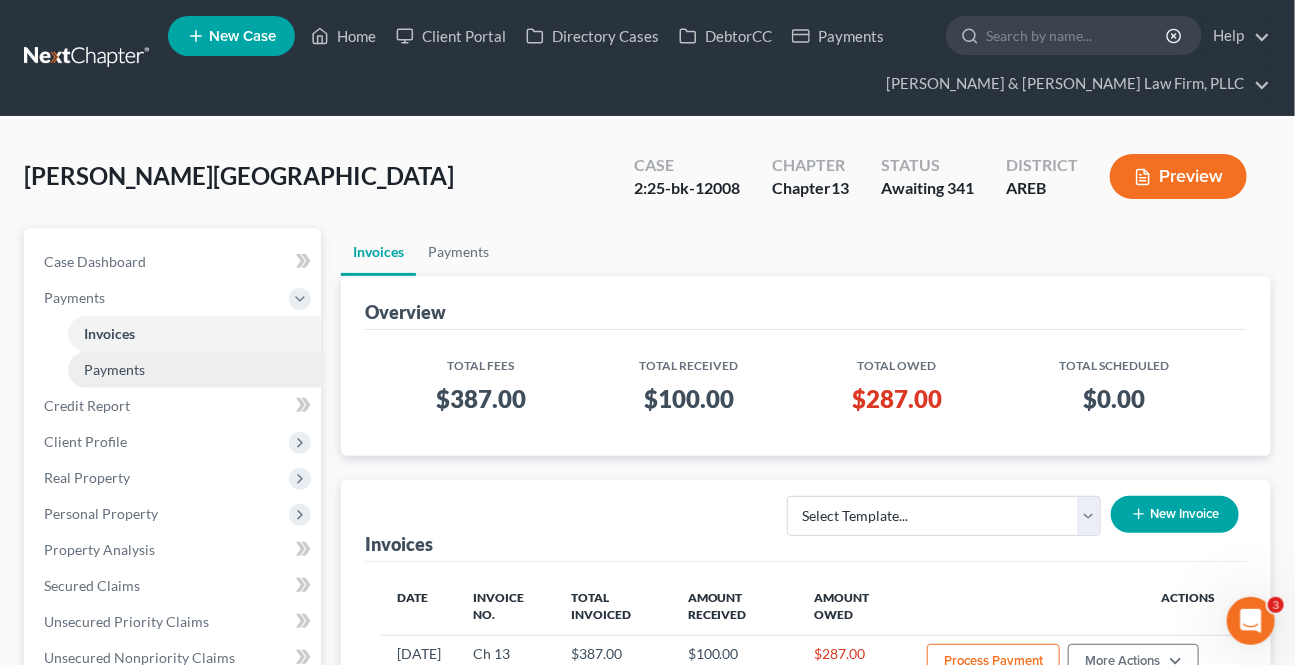 click on "Payments" at bounding box center [114, 369] 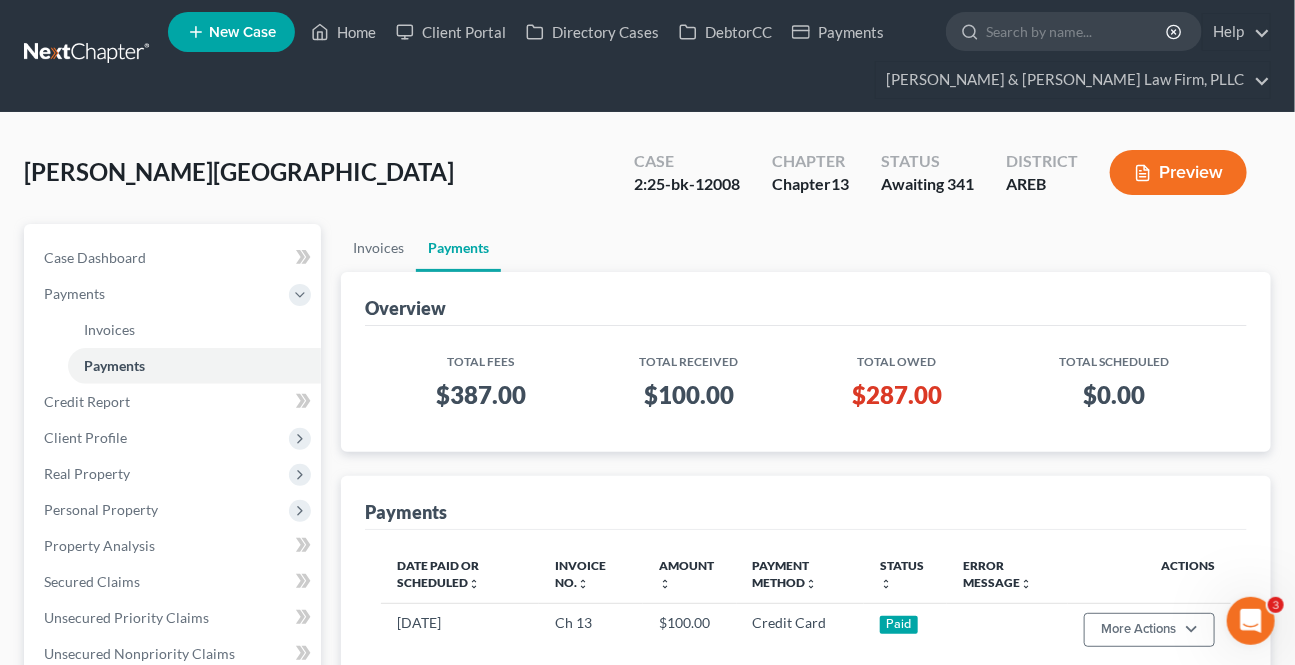 scroll, scrollTop: 0, scrollLeft: 0, axis: both 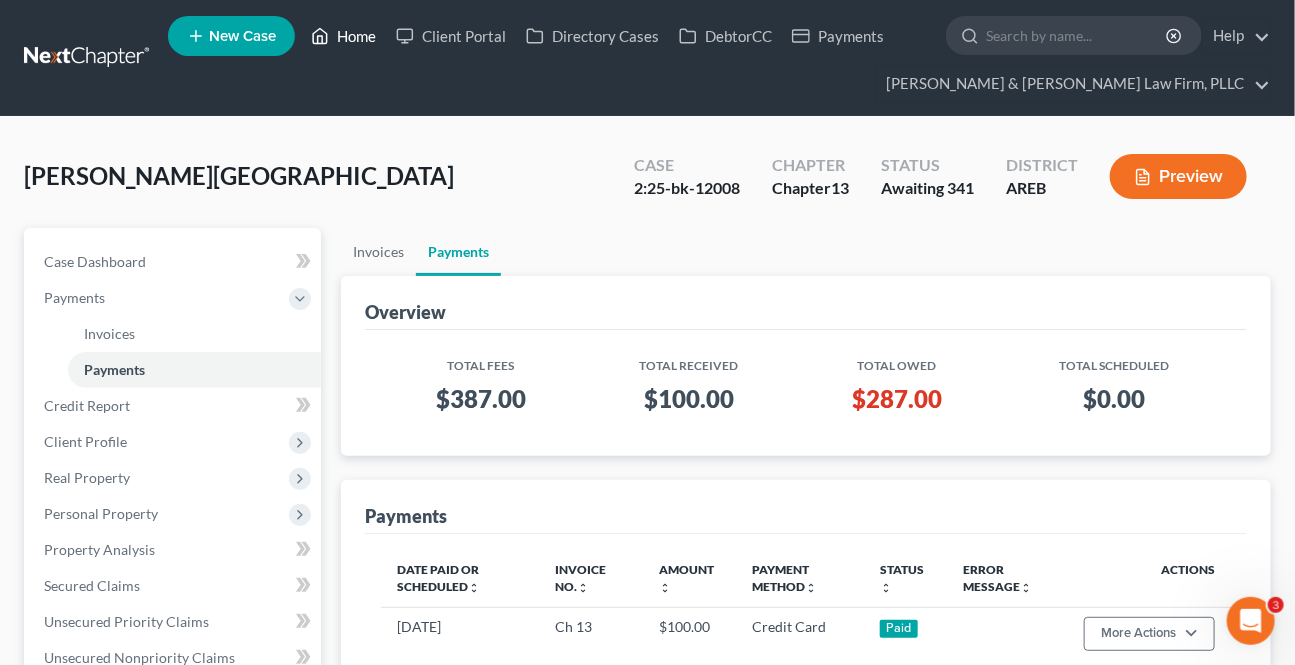 click on "Home" at bounding box center (343, 36) 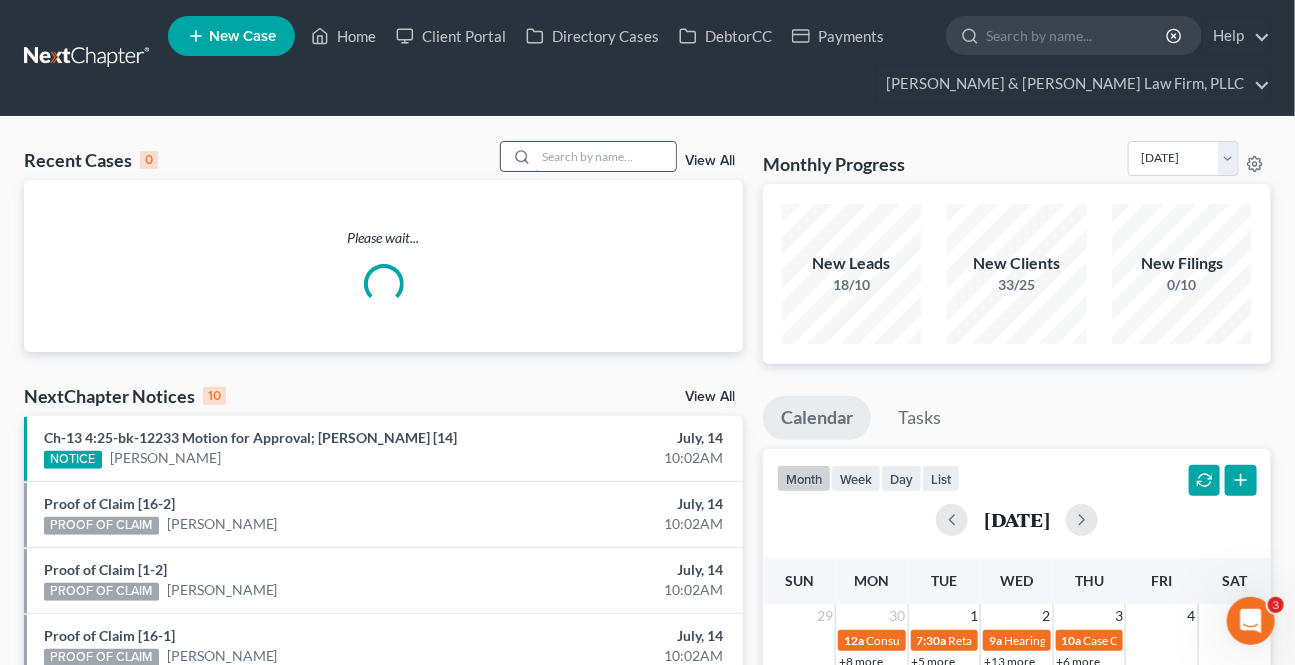 click at bounding box center [606, 156] 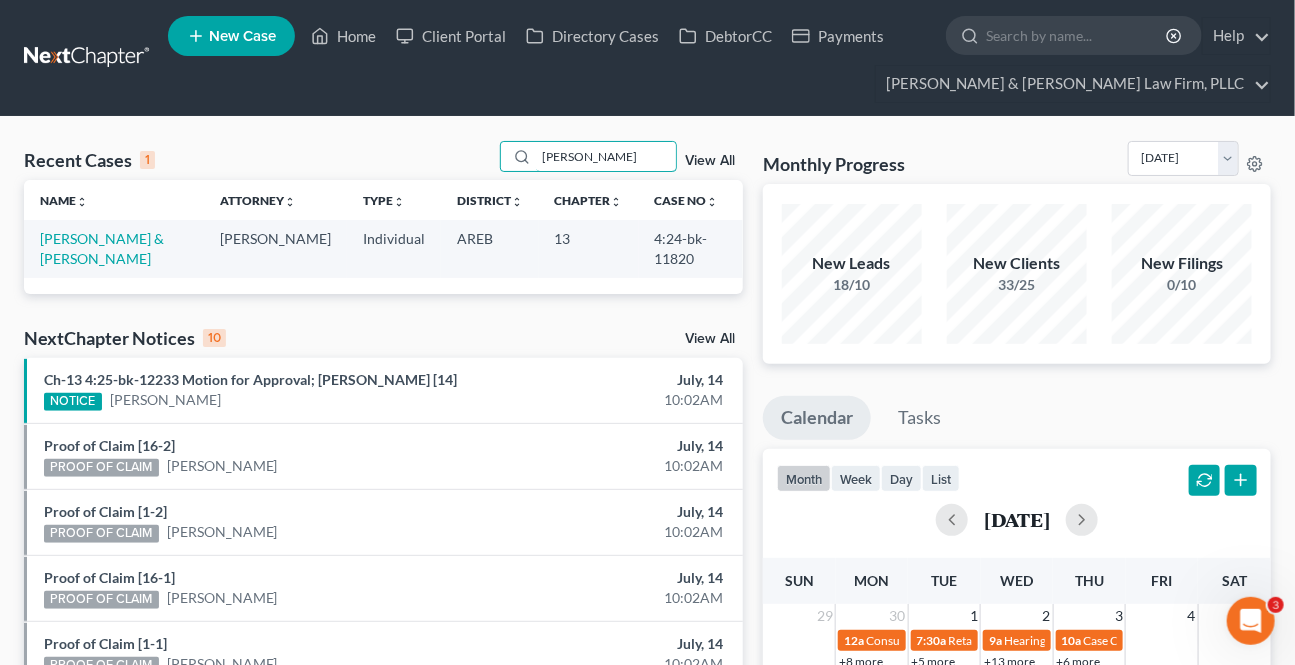 type on "norr" 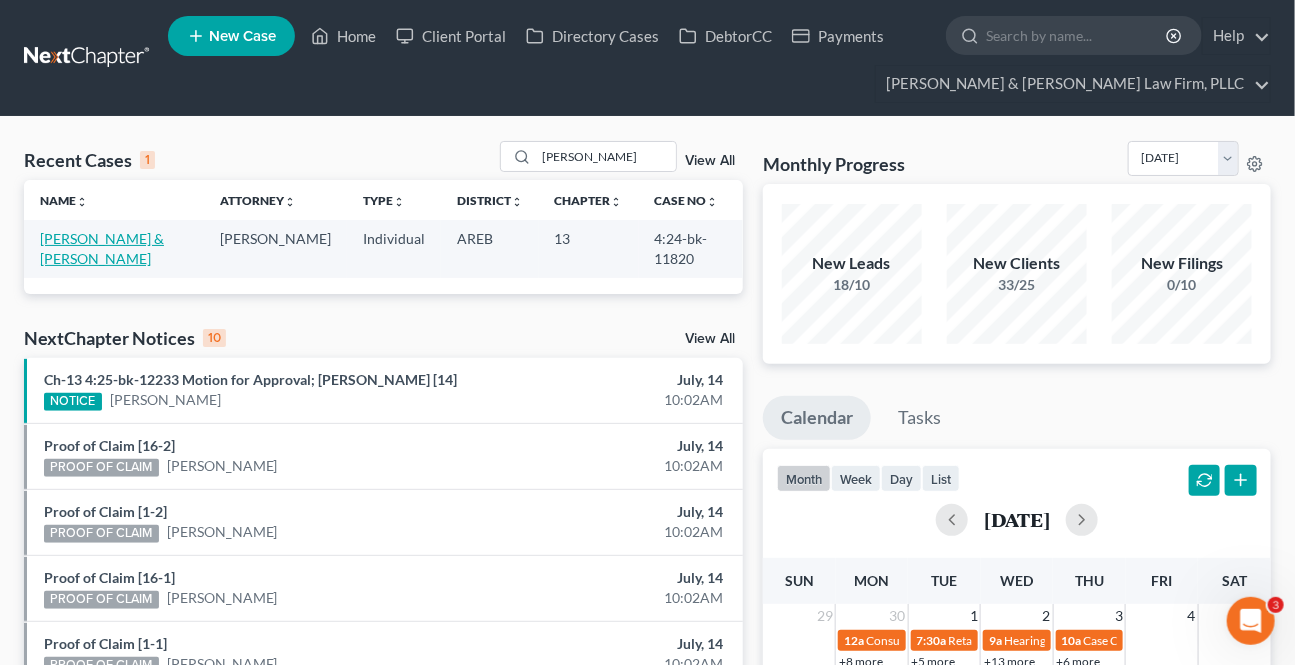 click on "Norris, Richard & Kayse" at bounding box center (114, 248) 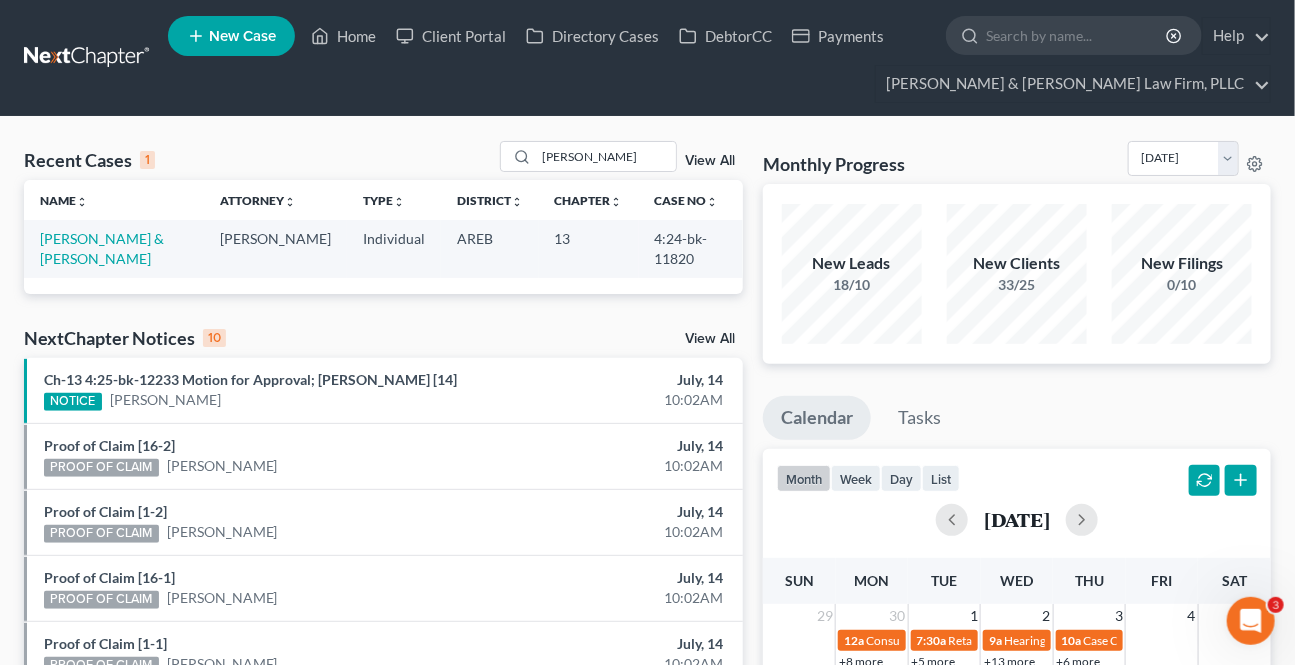 select on "4" 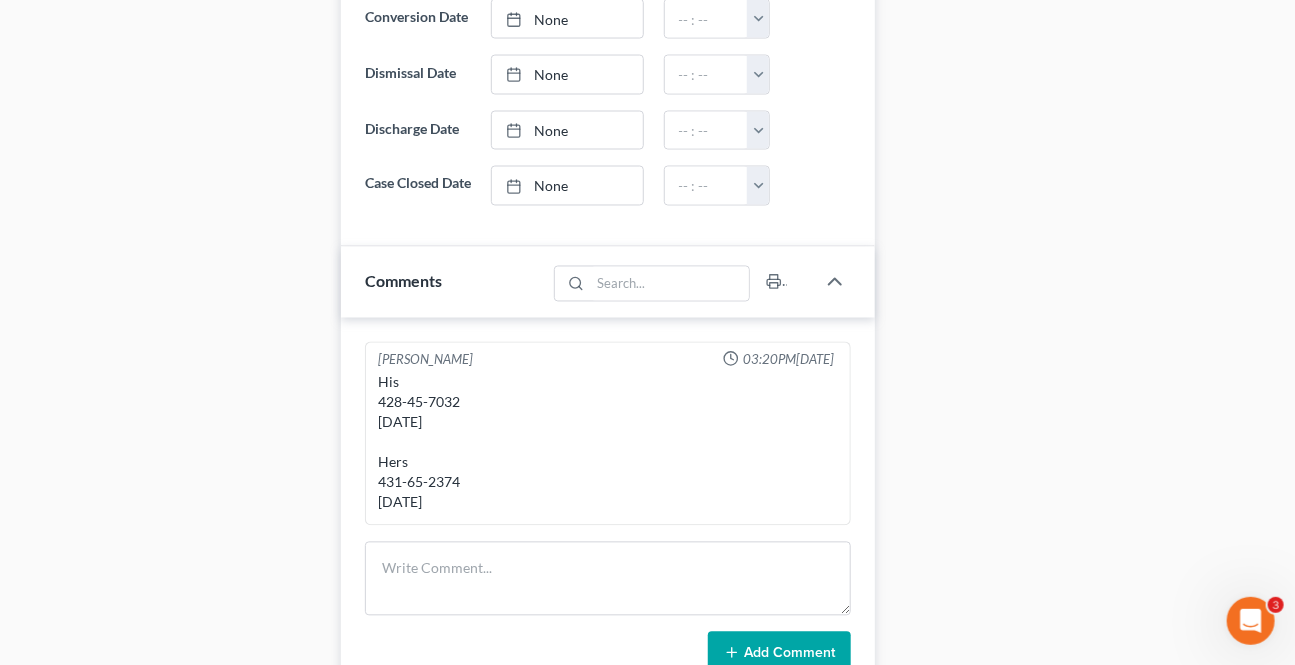 scroll, scrollTop: 1272, scrollLeft: 0, axis: vertical 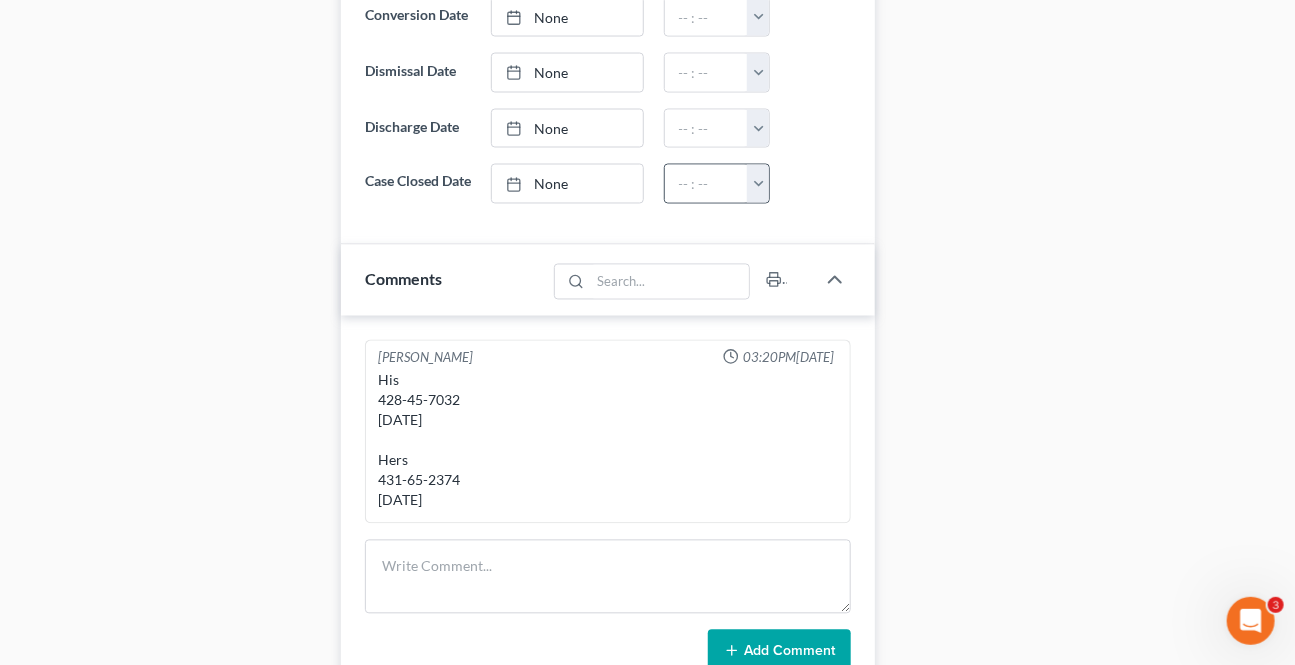click on "None" at bounding box center (567, 184) 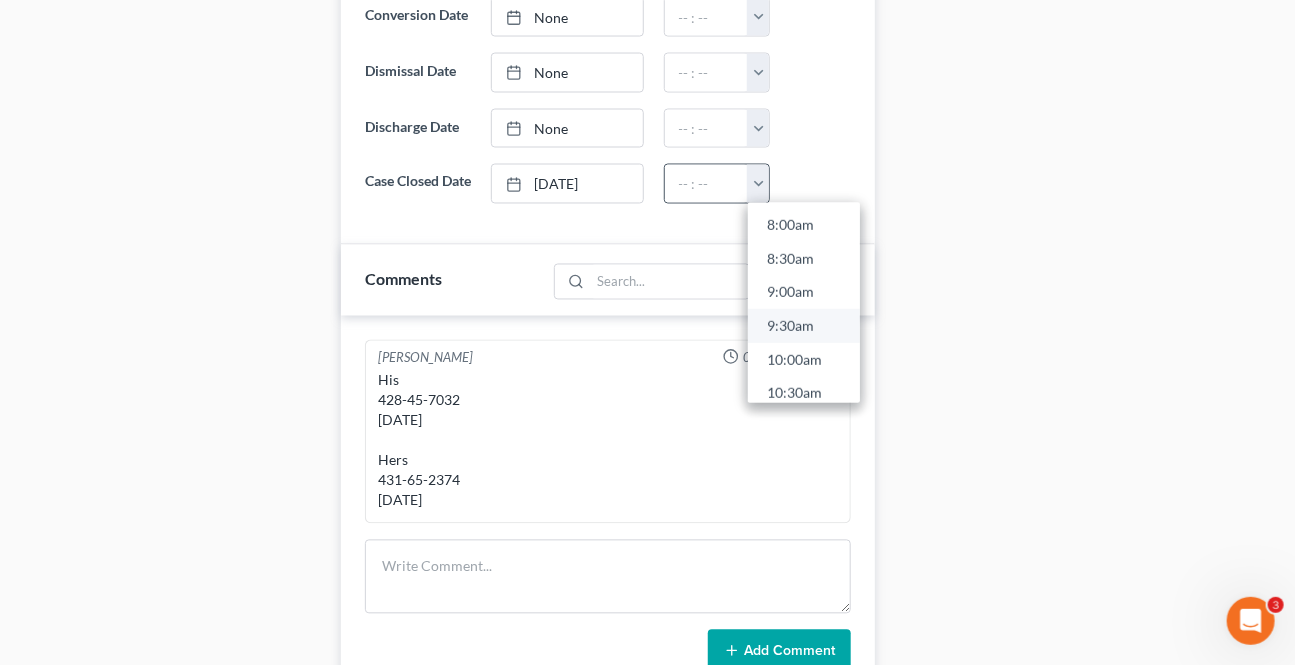 scroll, scrollTop: 545, scrollLeft: 0, axis: vertical 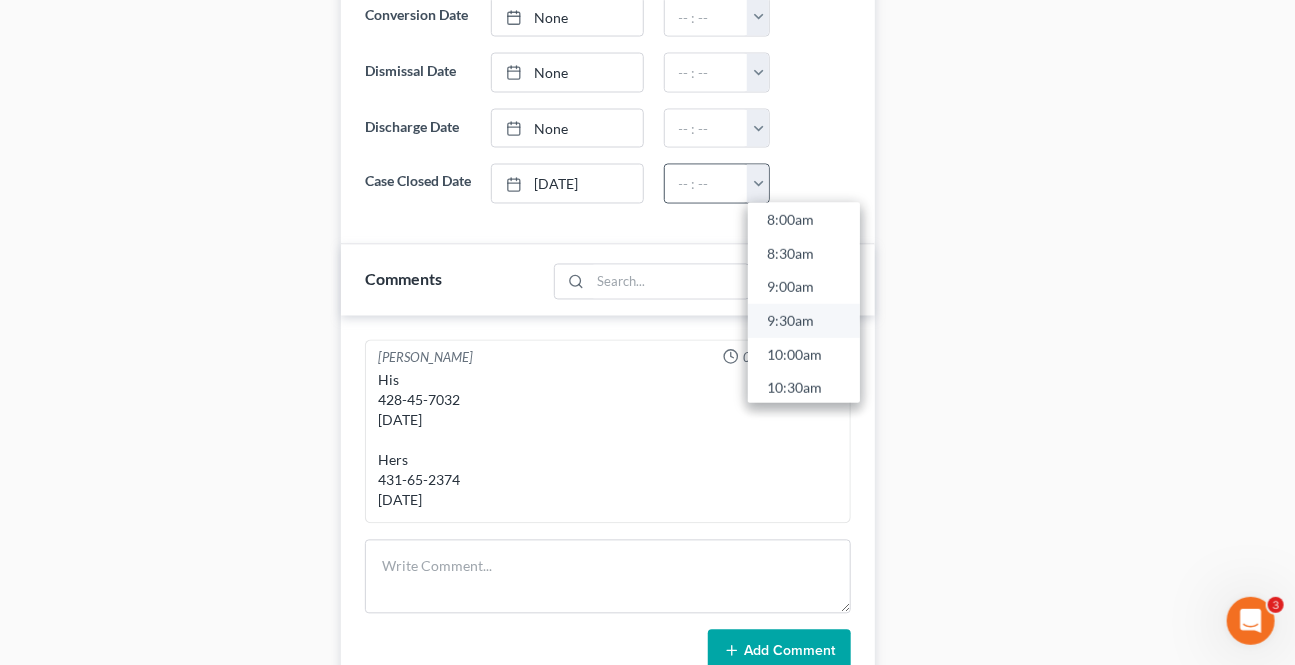 click on "9:30am" at bounding box center (804, 322) 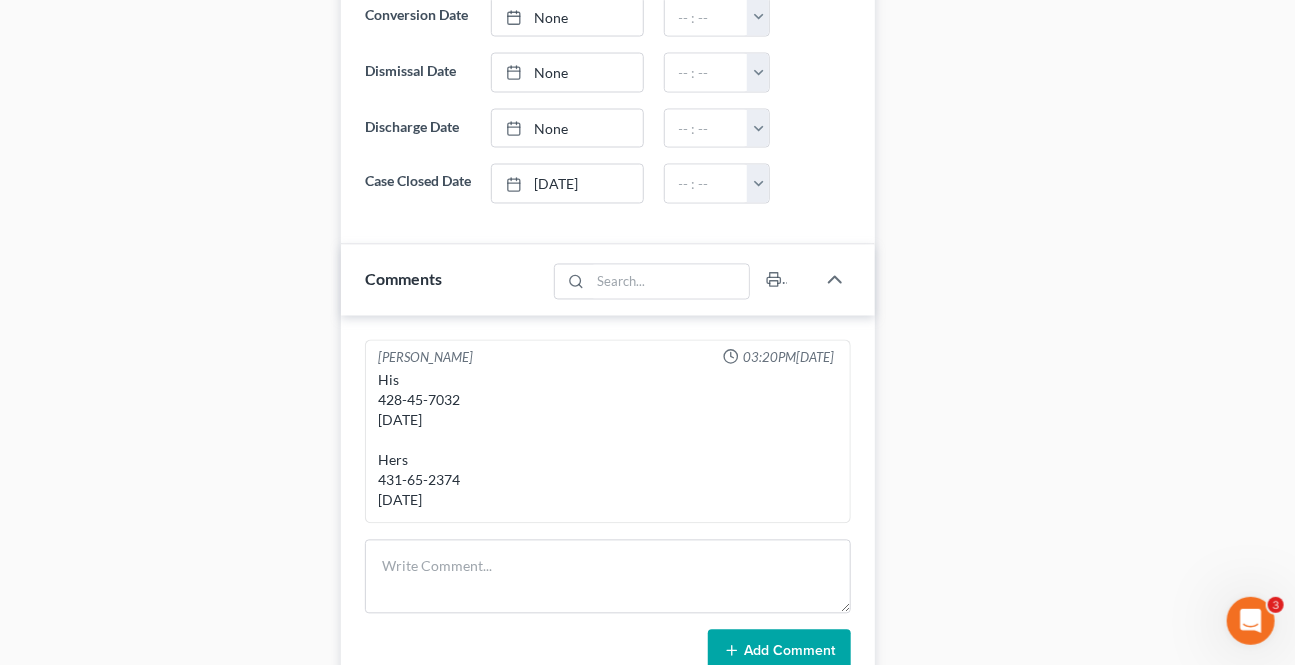 type on "9:30am" 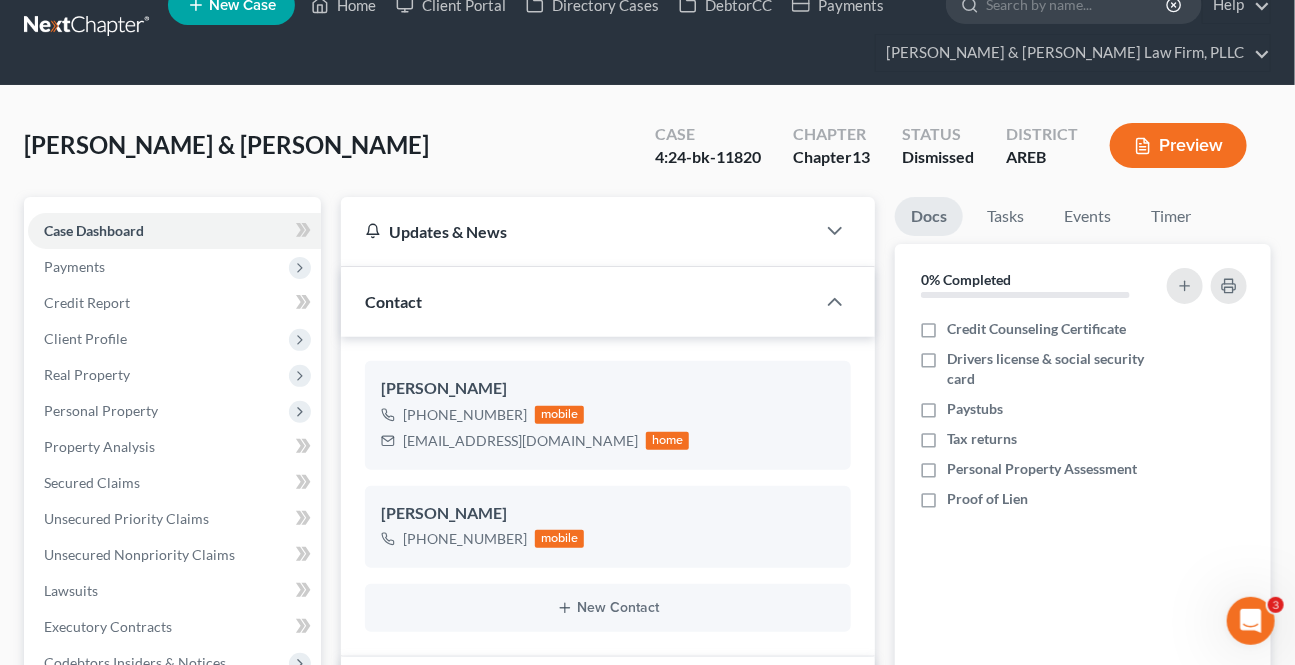 scroll, scrollTop: 0, scrollLeft: 0, axis: both 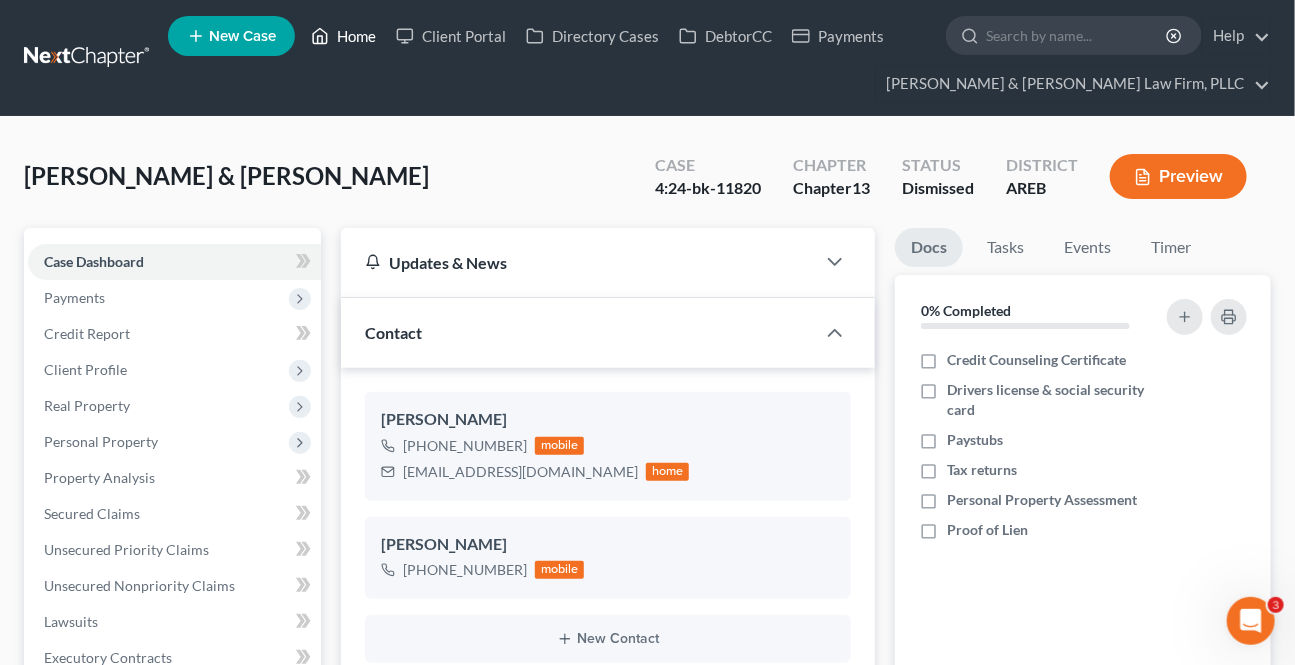 click on "Home" at bounding box center [343, 36] 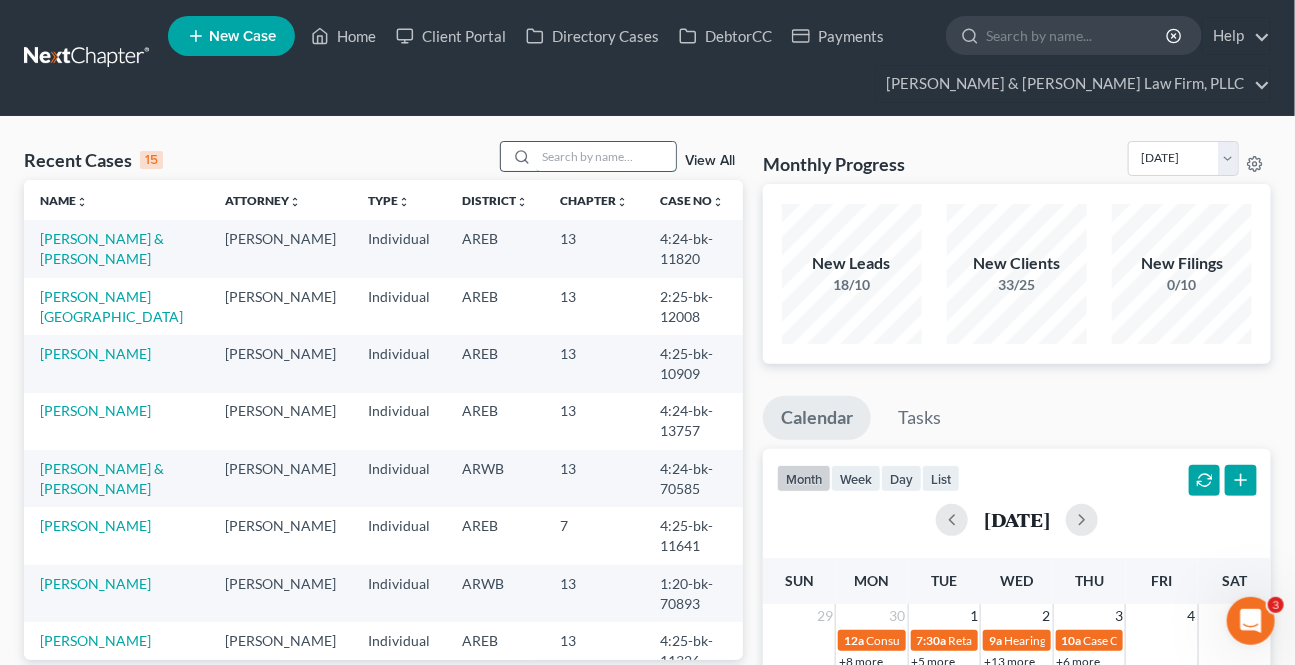 click at bounding box center [606, 156] 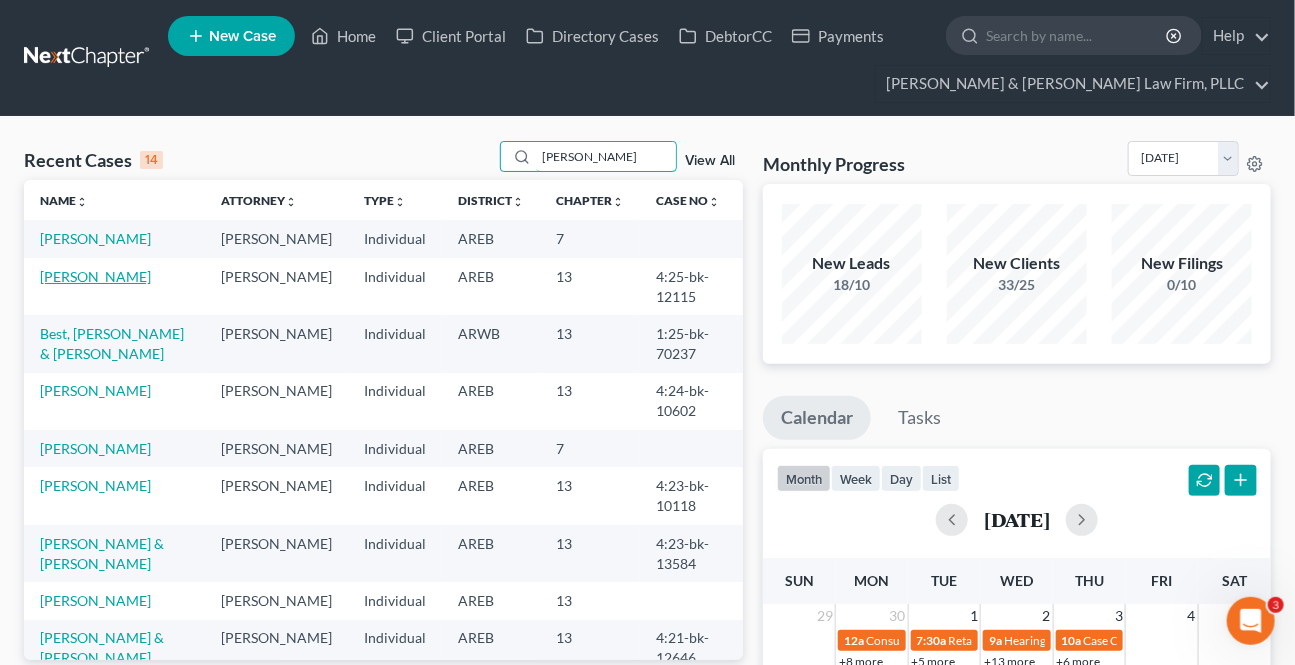 type on "thomas" 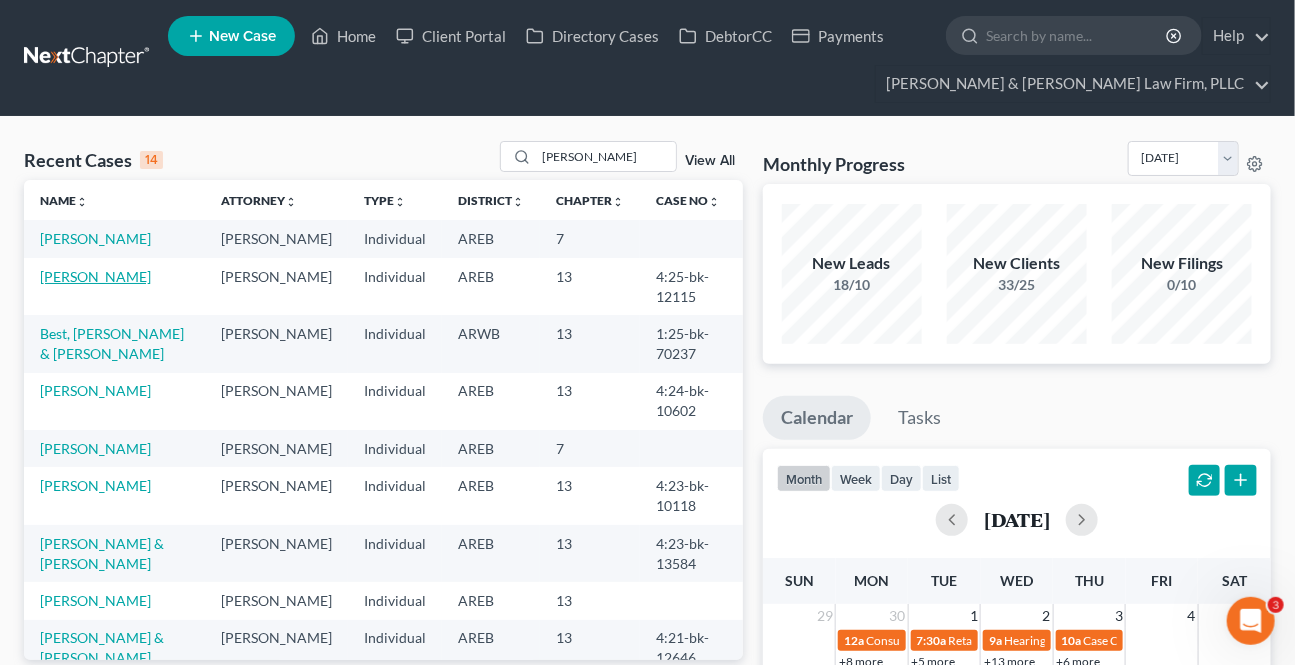 click on "Thomas, Louis" at bounding box center (95, 276) 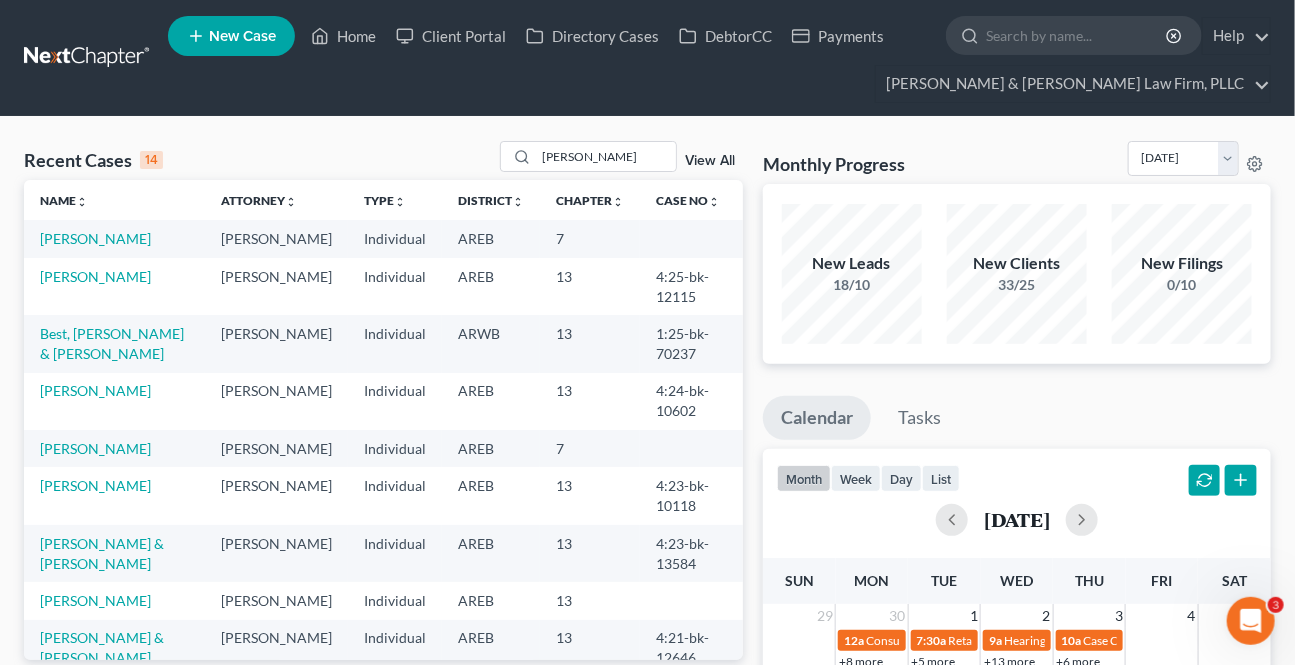 select on "0" 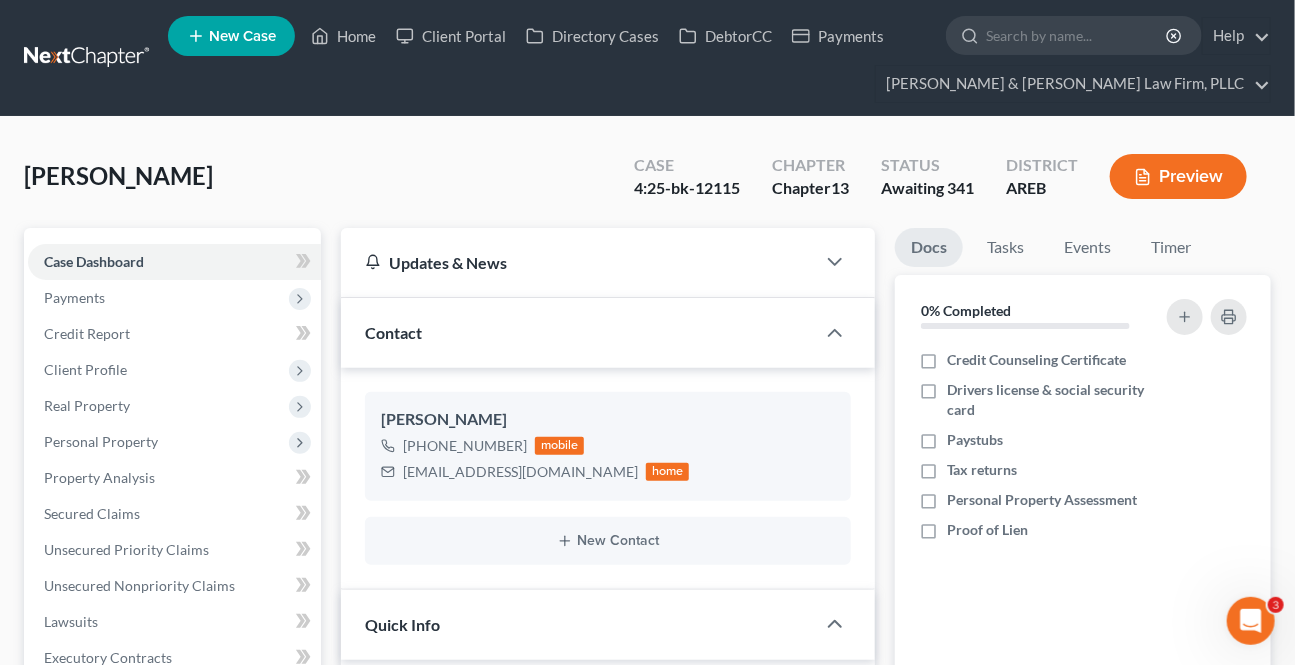 scroll, scrollTop: 545, scrollLeft: 0, axis: vertical 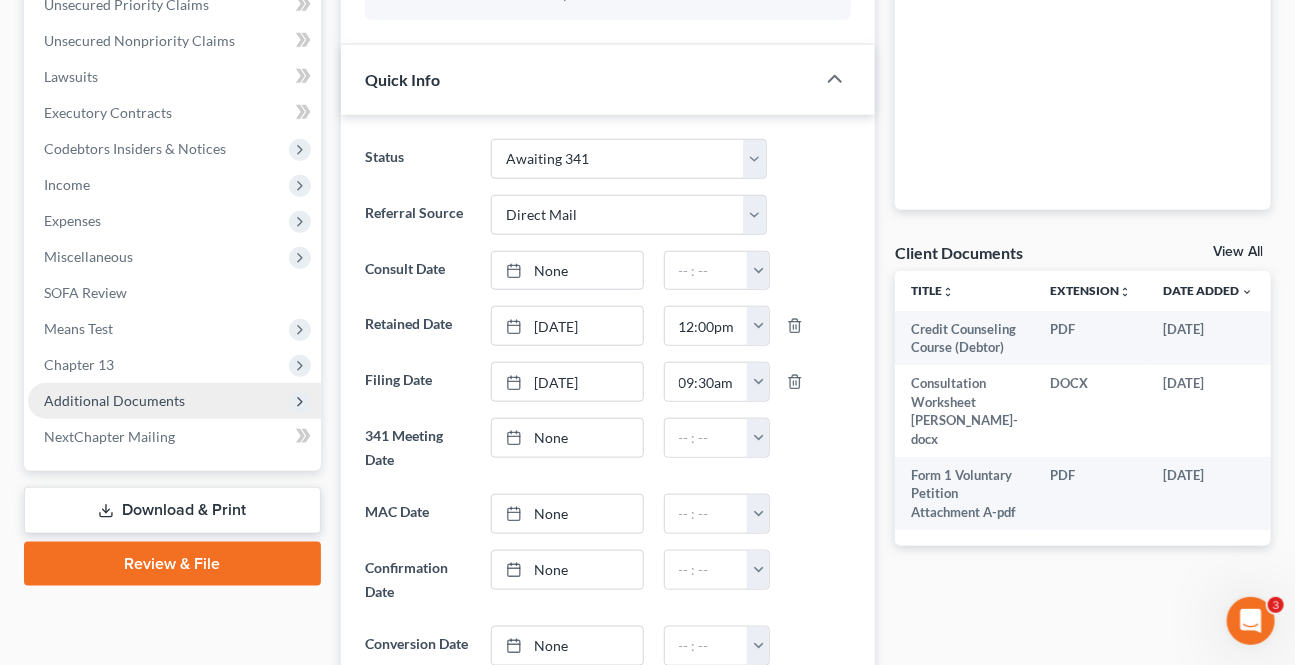 click on "Additional Documents" at bounding box center [114, 400] 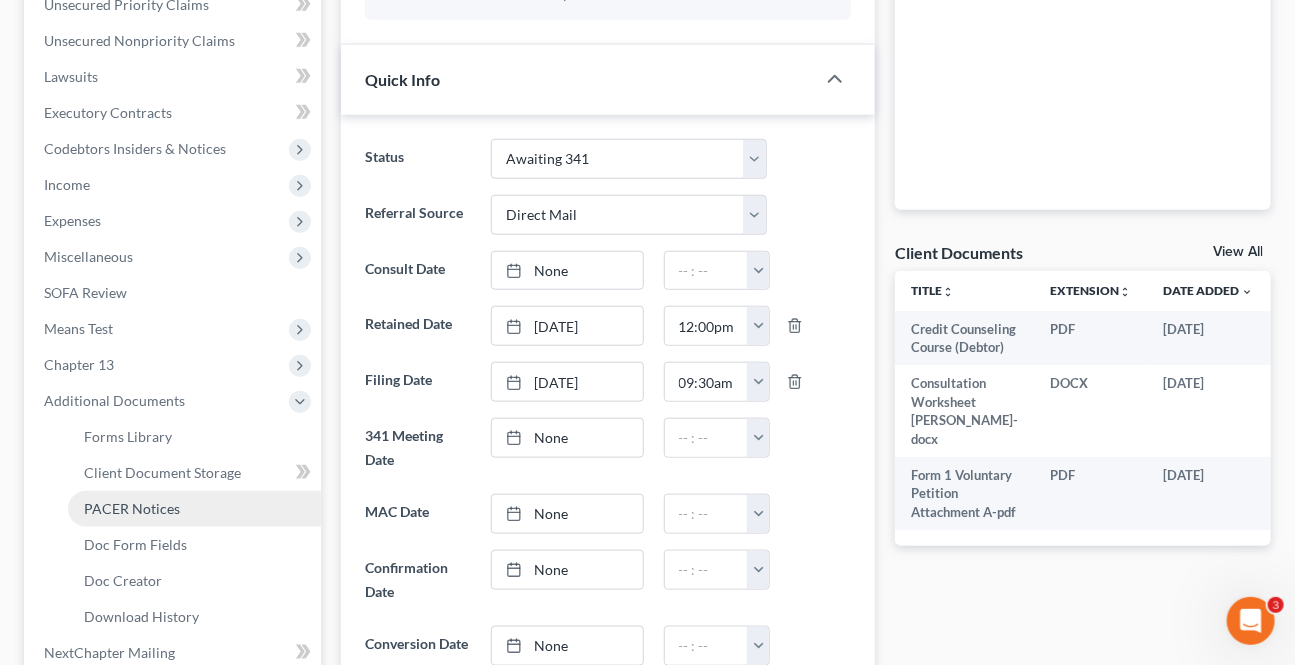 click on "PACER Notices" at bounding box center (132, 508) 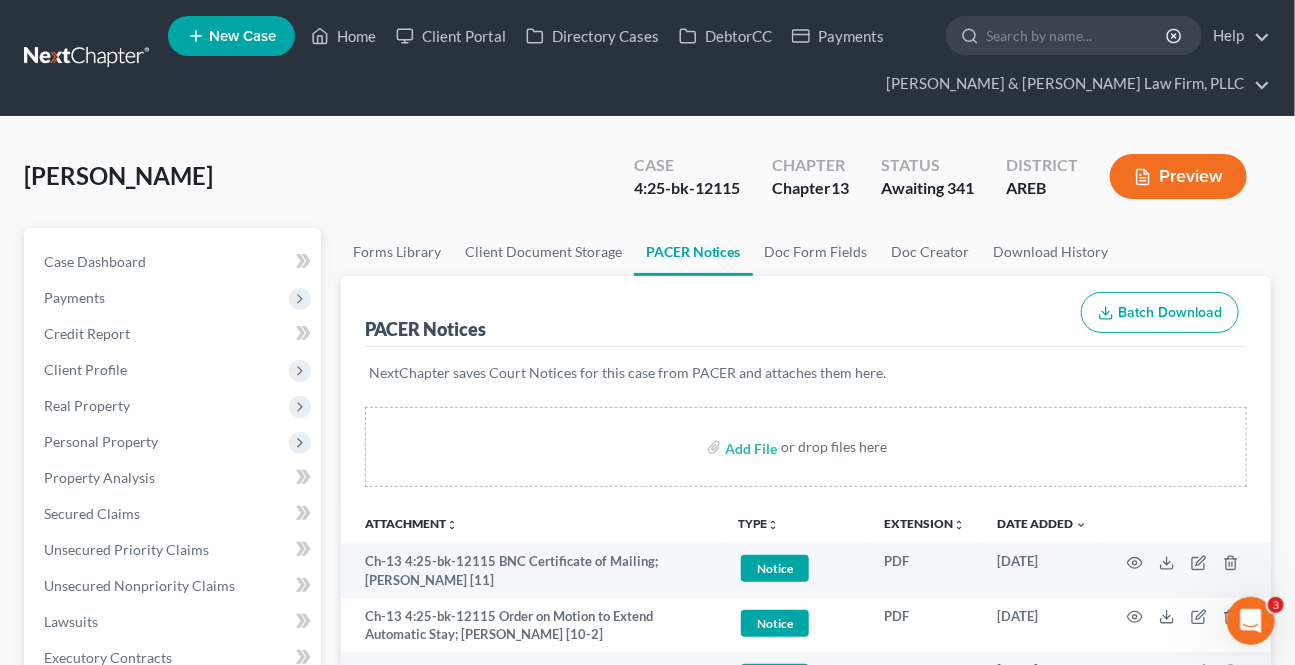 scroll, scrollTop: 181, scrollLeft: 0, axis: vertical 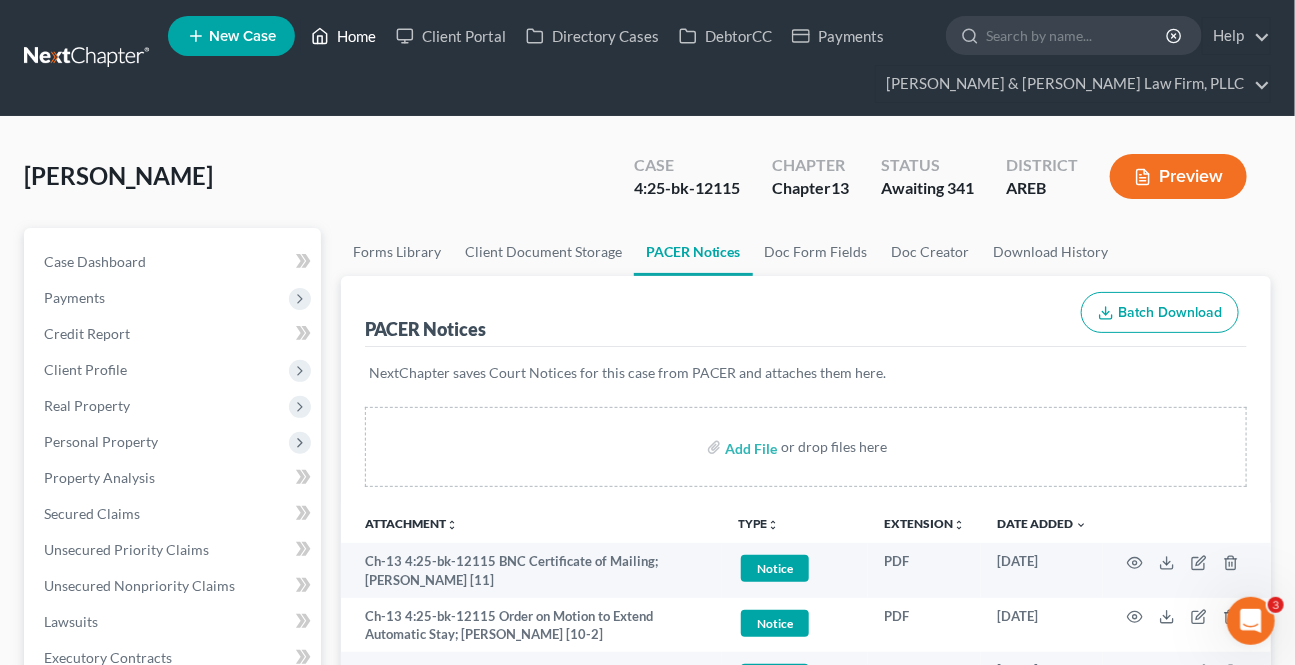 drag, startPoint x: 332, startPoint y: 41, endPoint x: 559, endPoint y: 176, distance: 264.10983 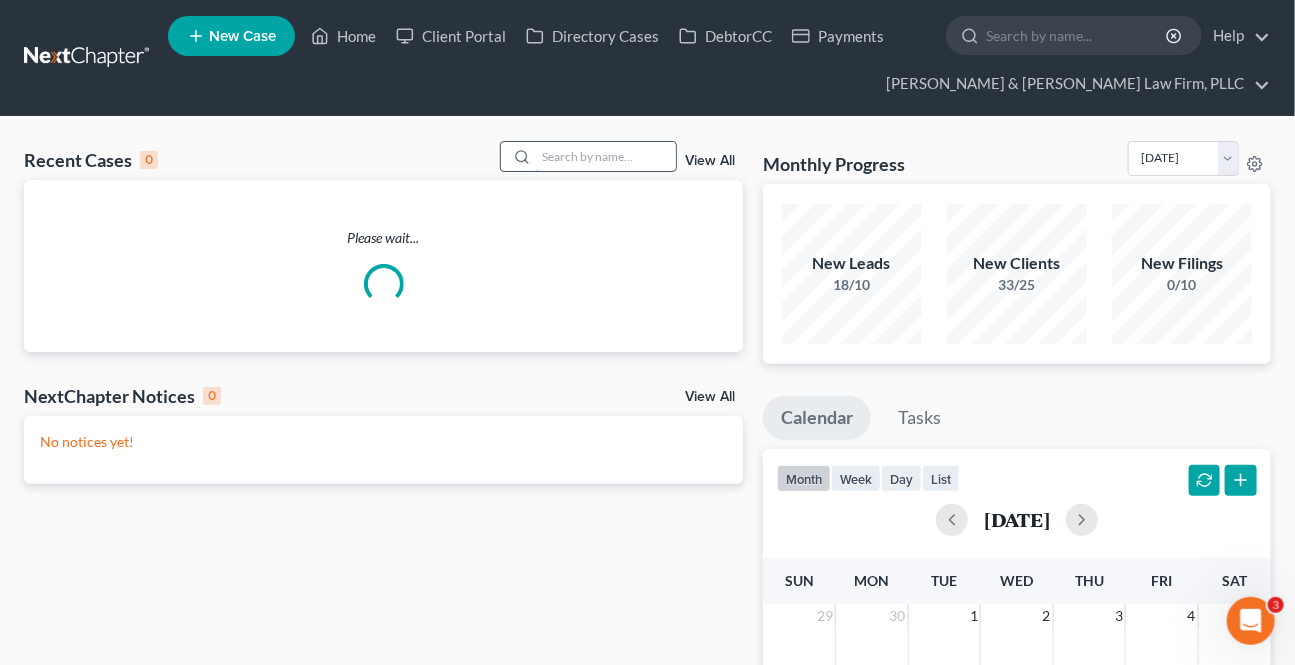 click at bounding box center (606, 156) 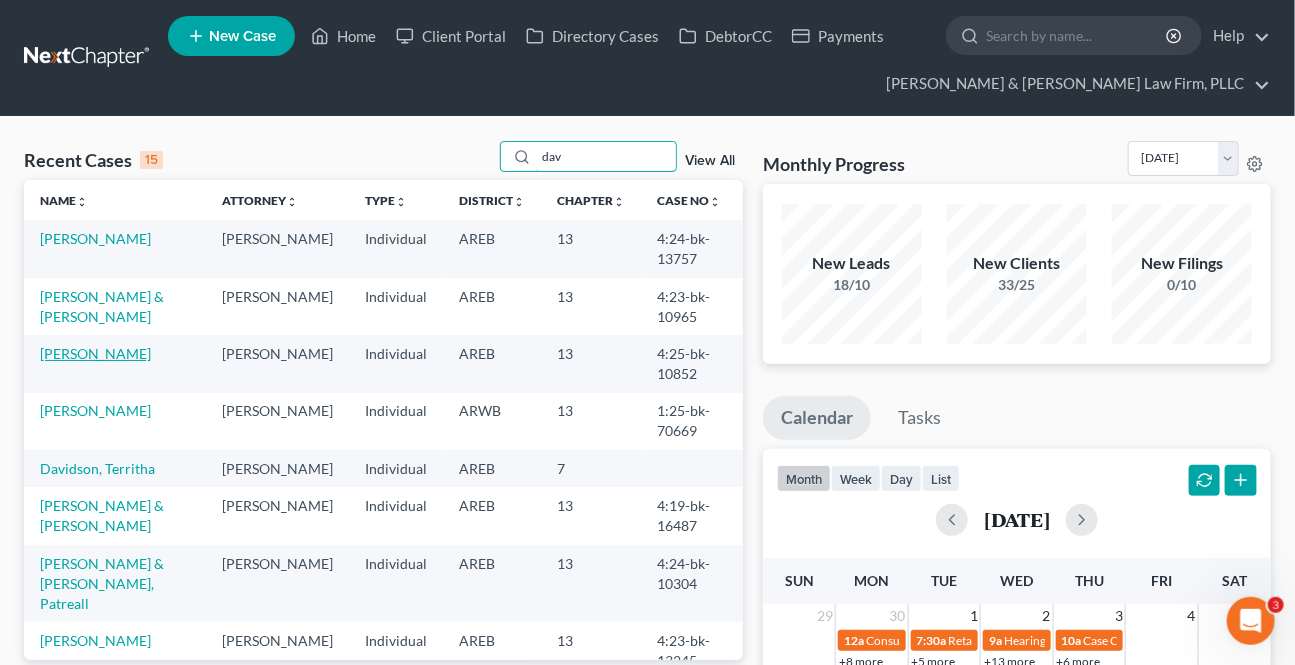 type on "dav" 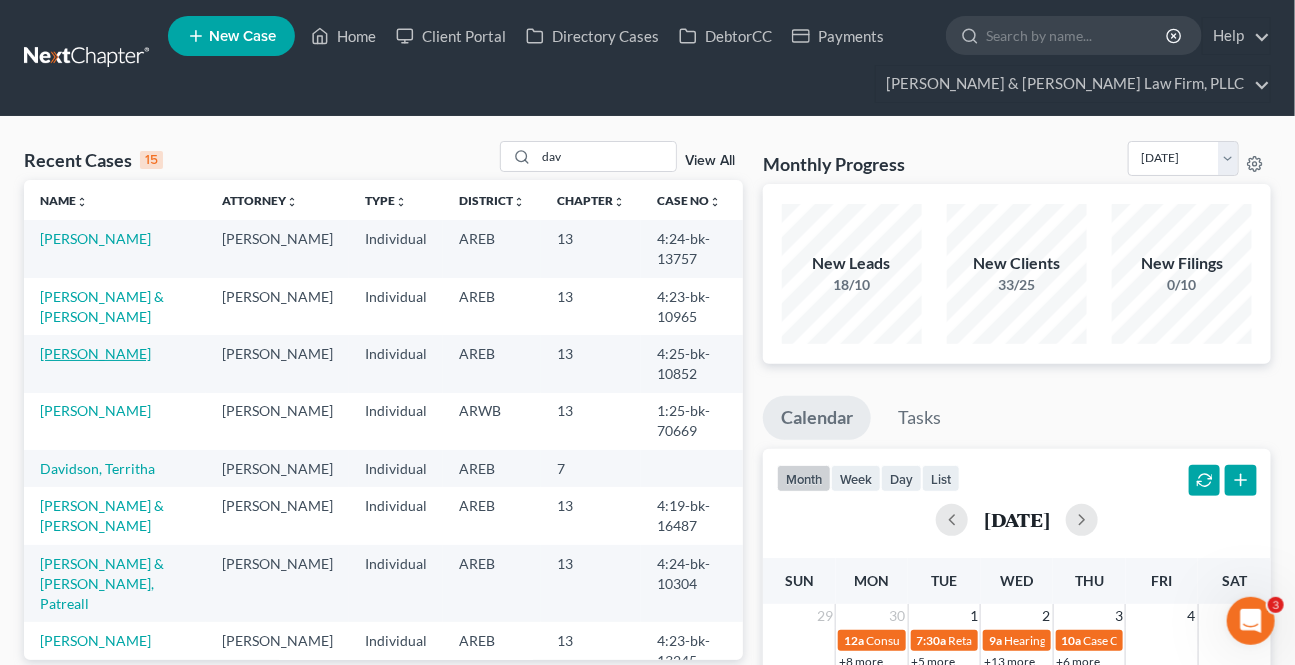 click on "Davis, Ishea" at bounding box center [95, 353] 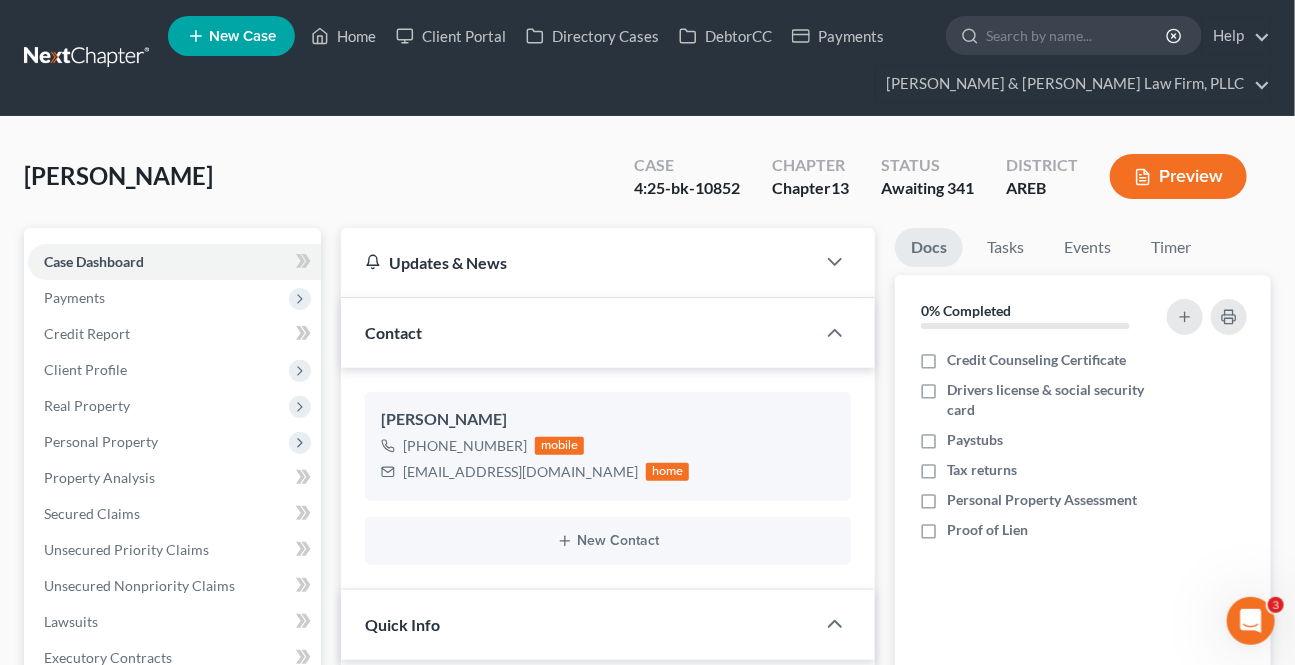 scroll, scrollTop: 454, scrollLeft: 0, axis: vertical 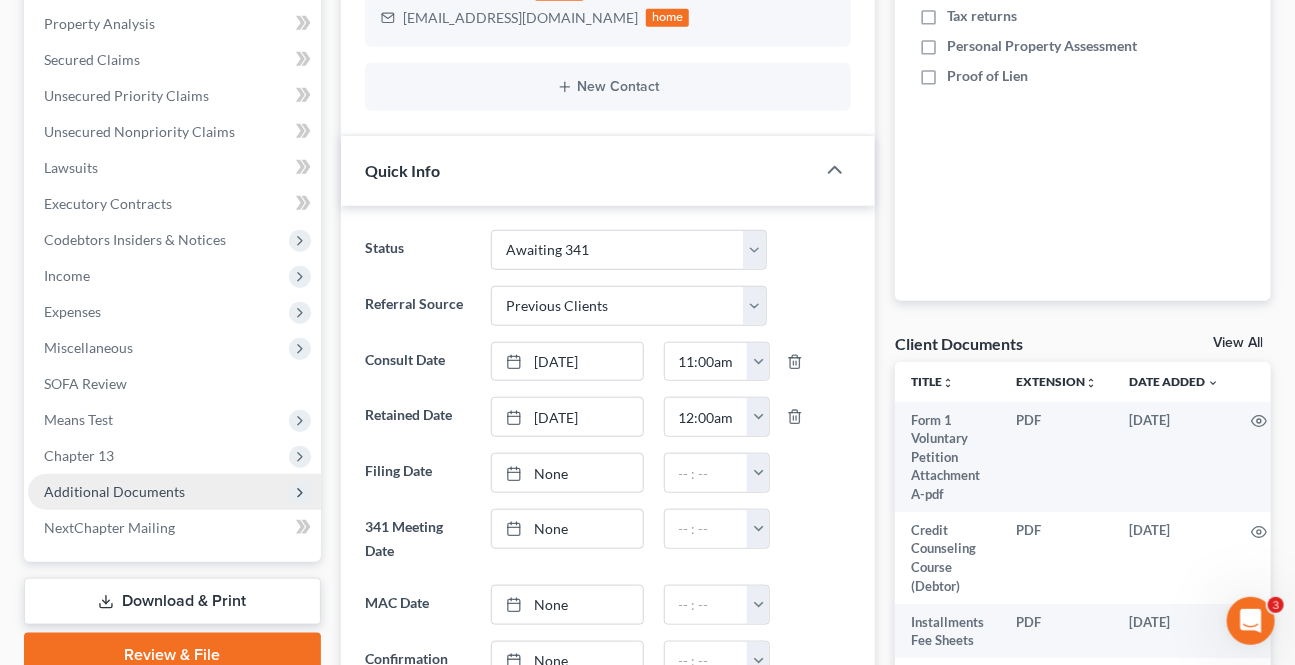 click on "Additional Documents" at bounding box center (114, 491) 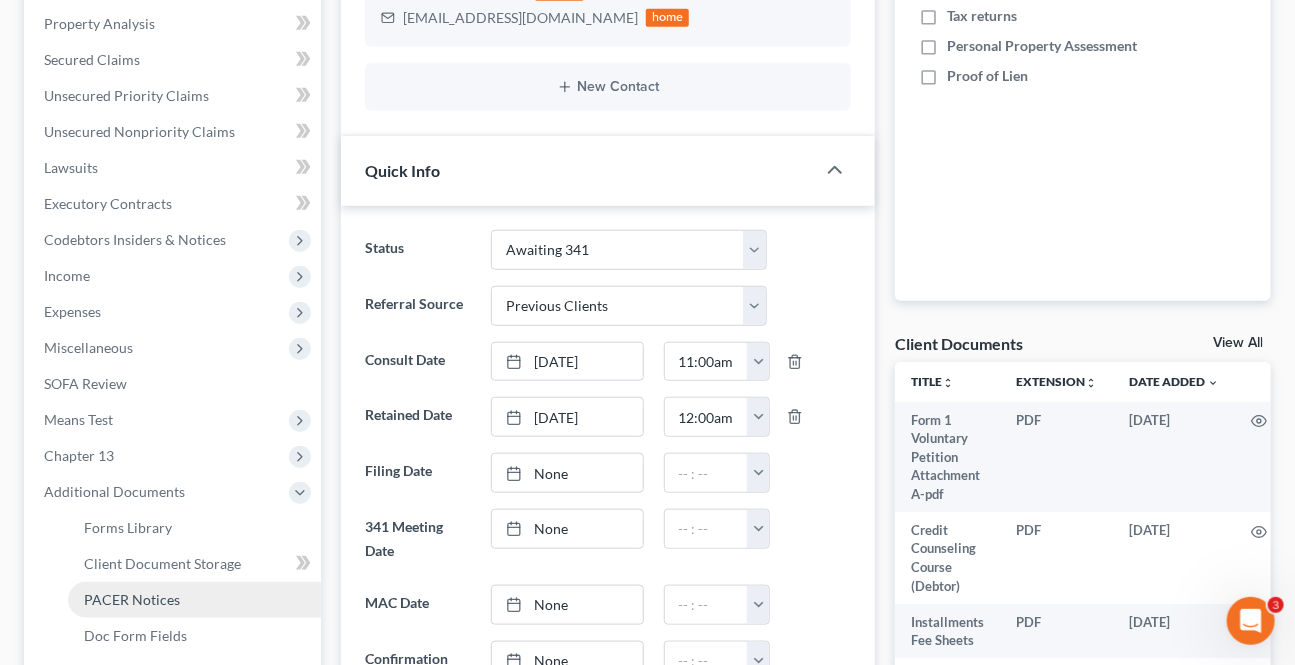 click on "PACER Notices" at bounding box center (132, 599) 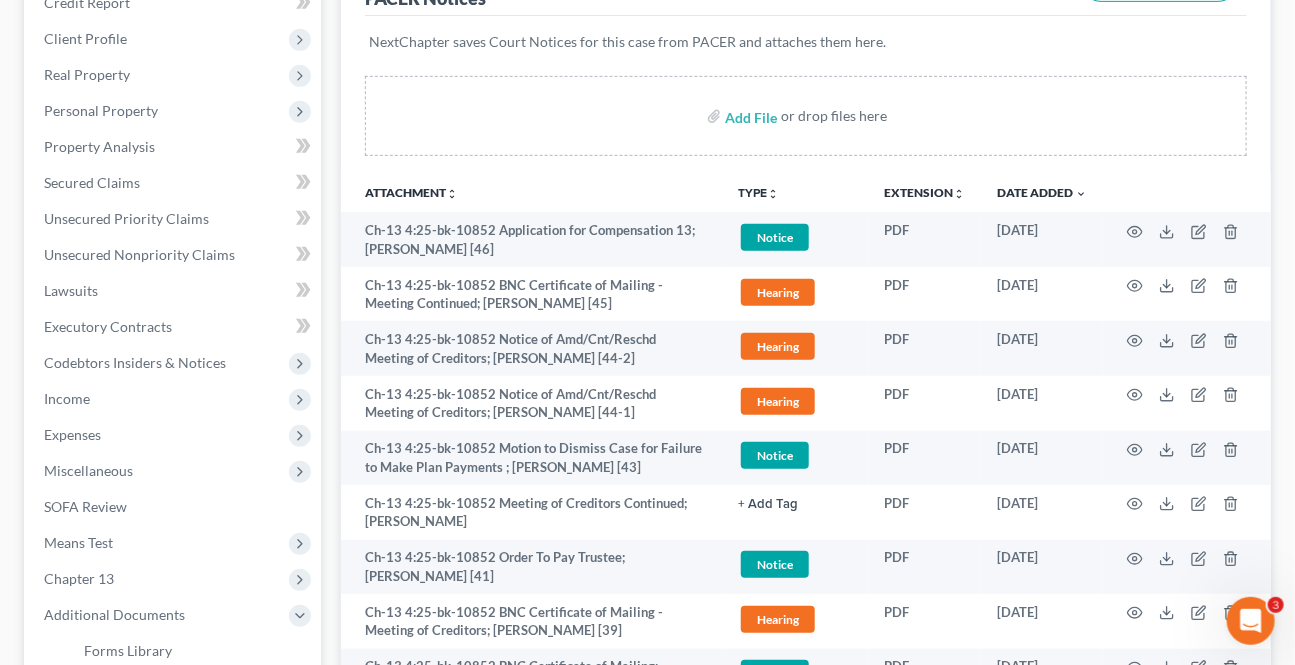 scroll, scrollTop: 363, scrollLeft: 0, axis: vertical 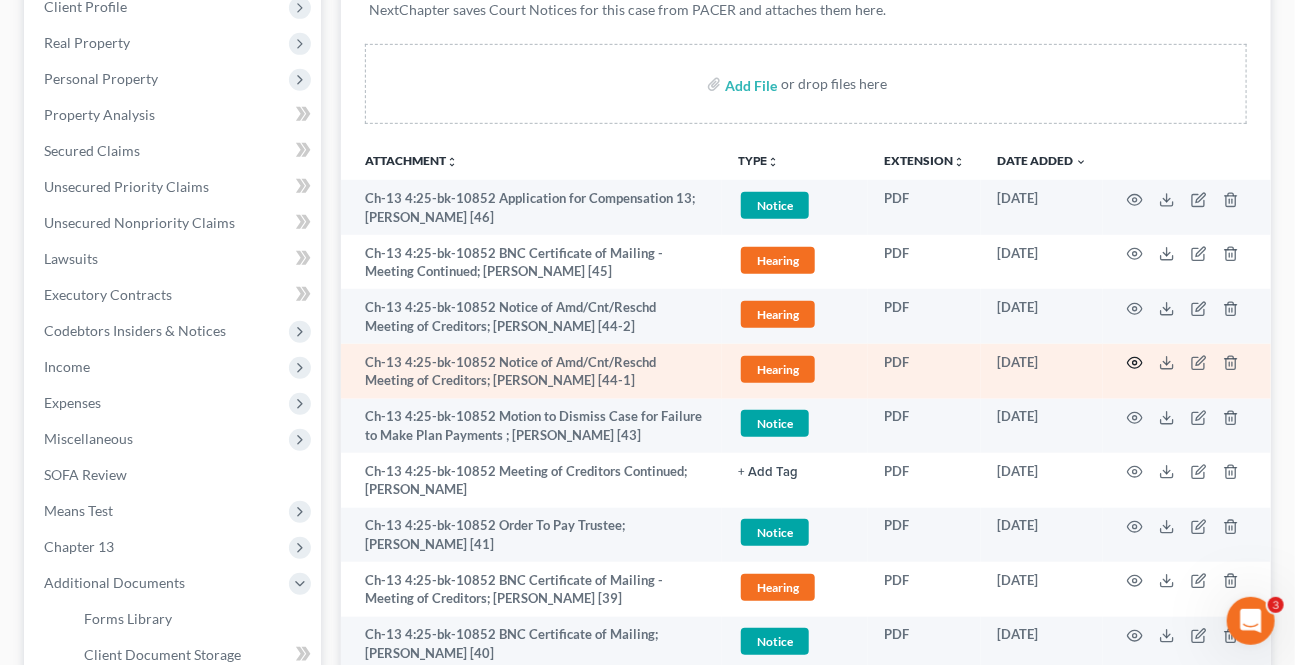 click 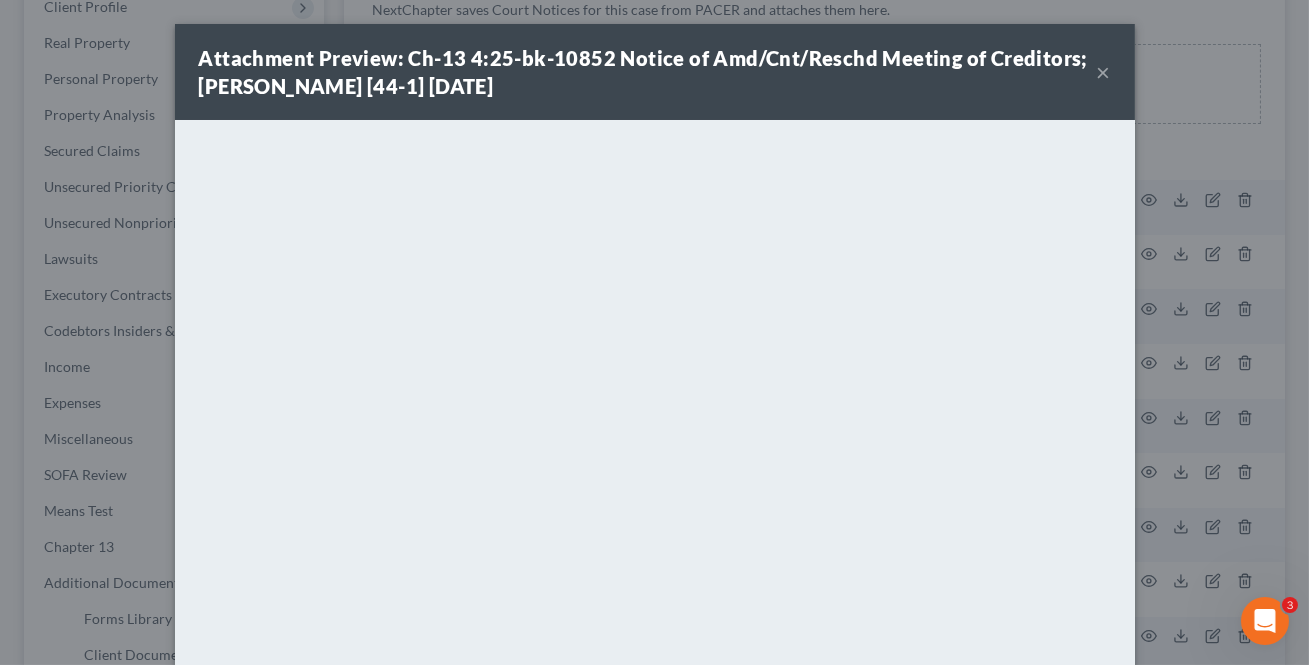 click on "×" at bounding box center (1104, 72) 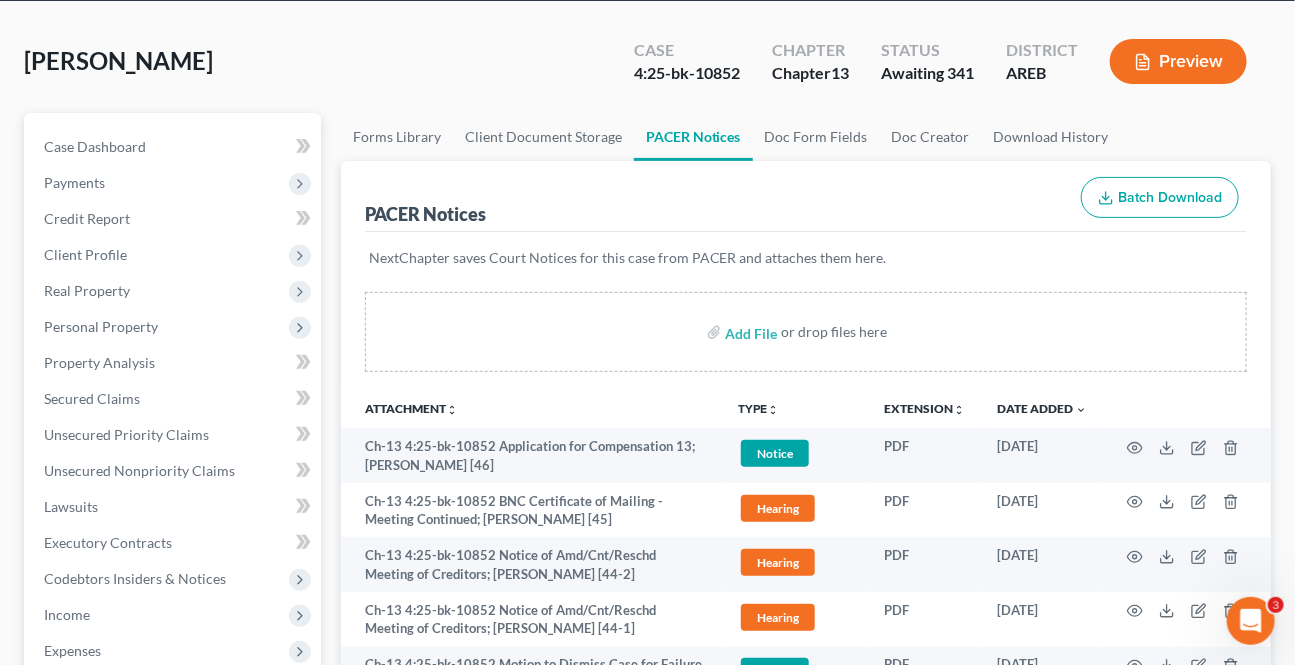 scroll, scrollTop: 363, scrollLeft: 0, axis: vertical 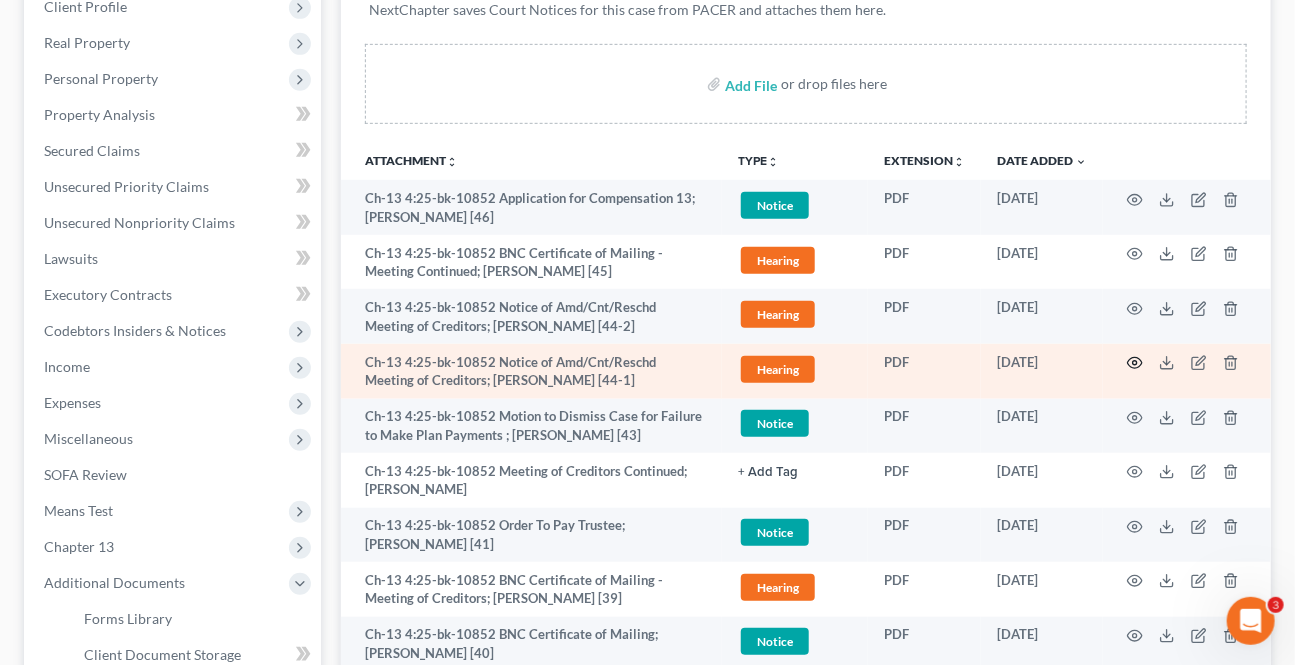 click 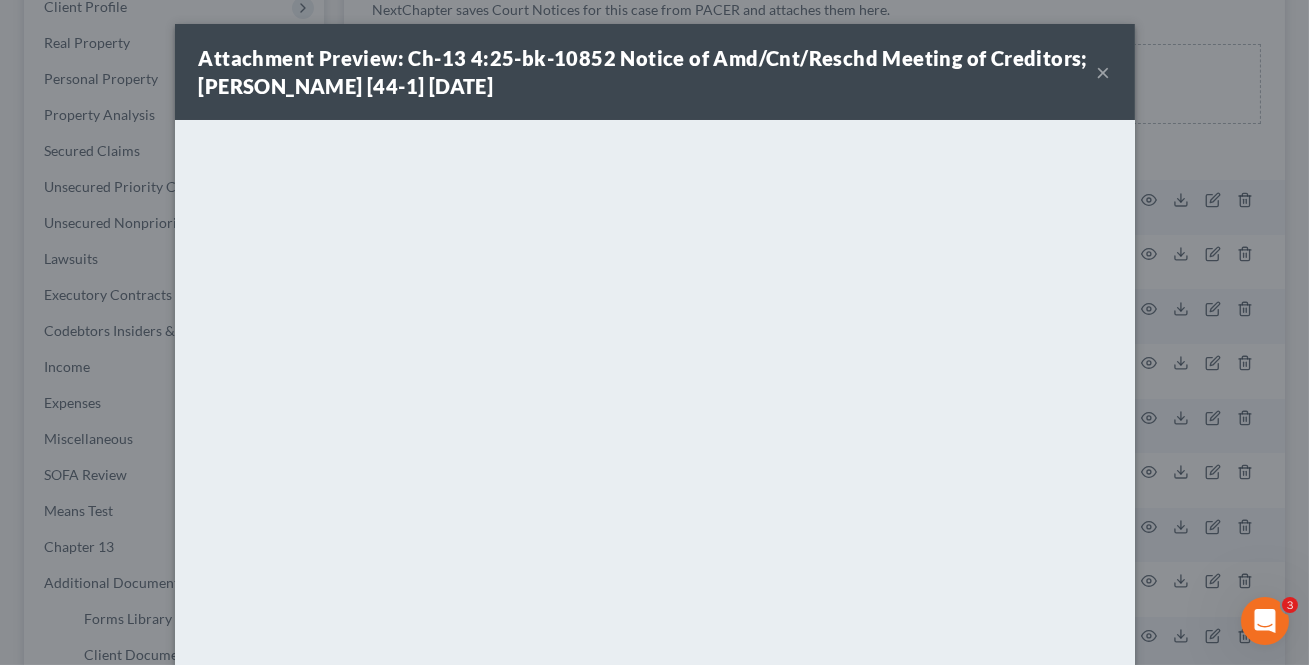 drag, startPoint x: 1100, startPoint y: 67, endPoint x: 1061, endPoint y: 124, distance: 69.065186 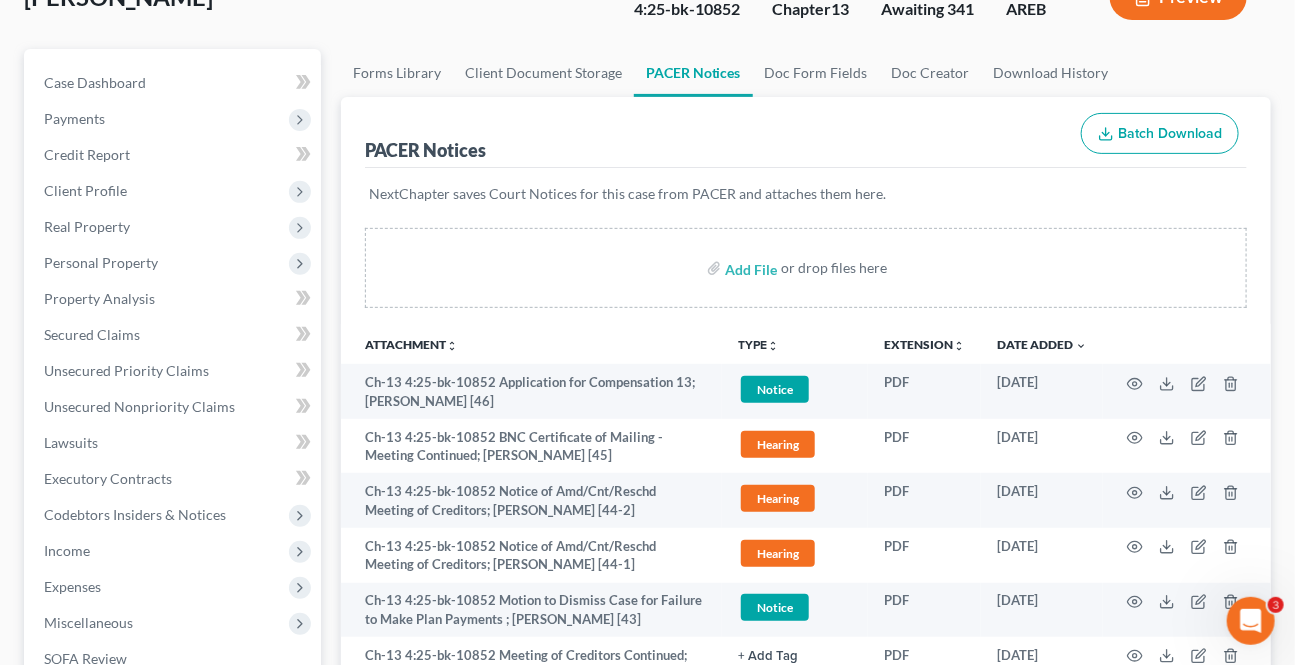 scroll, scrollTop: 0, scrollLeft: 0, axis: both 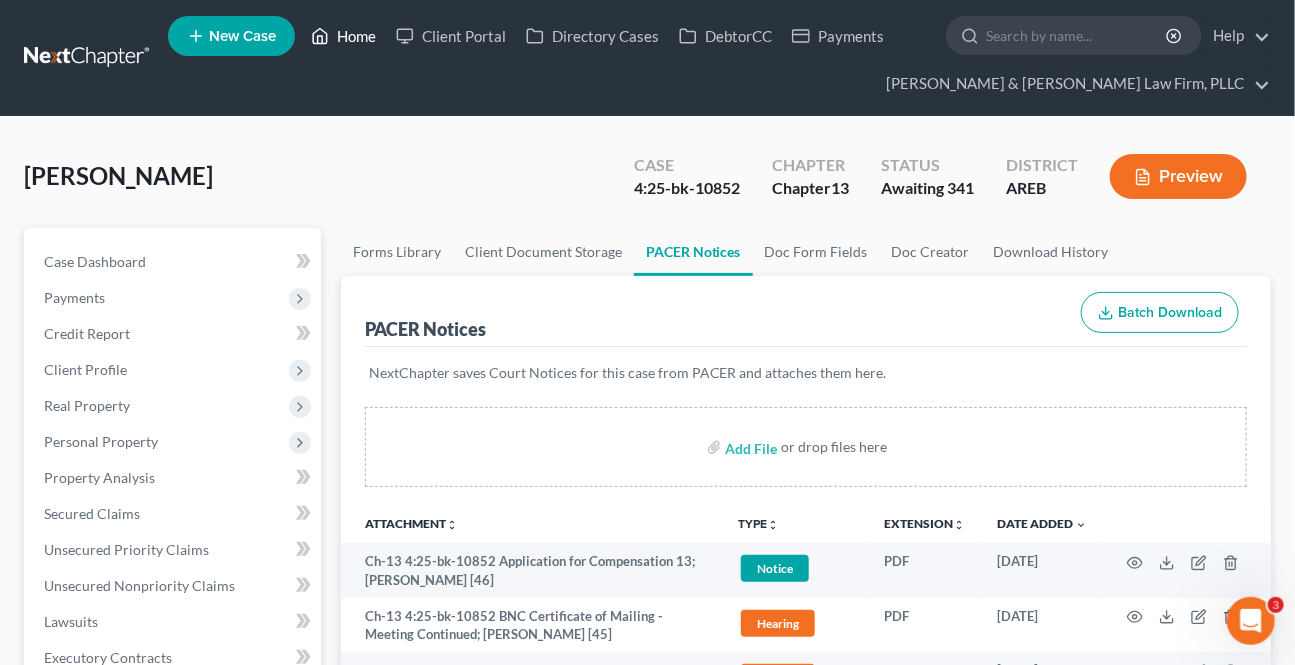 drag, startPoint x: 338, startPoint y: 36, endPoint x: 52, endPoint y: 101, distance: 293.29337 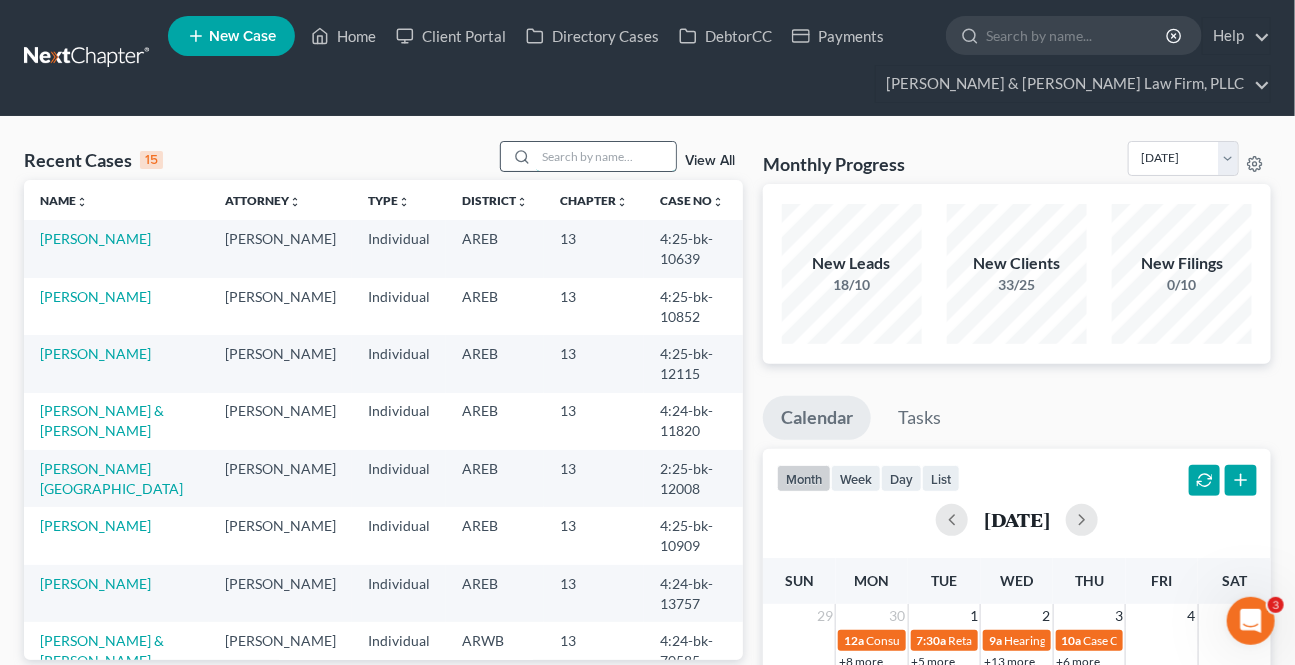 click at bounding box center (606, 156) 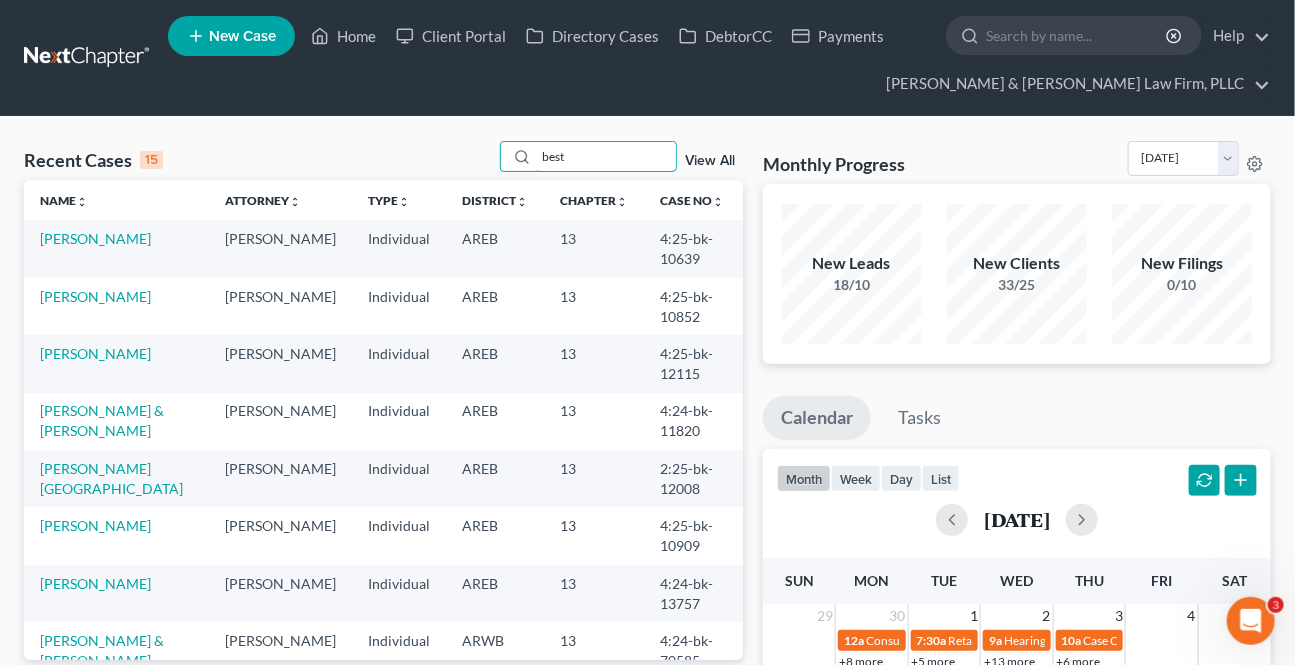 type on "best" 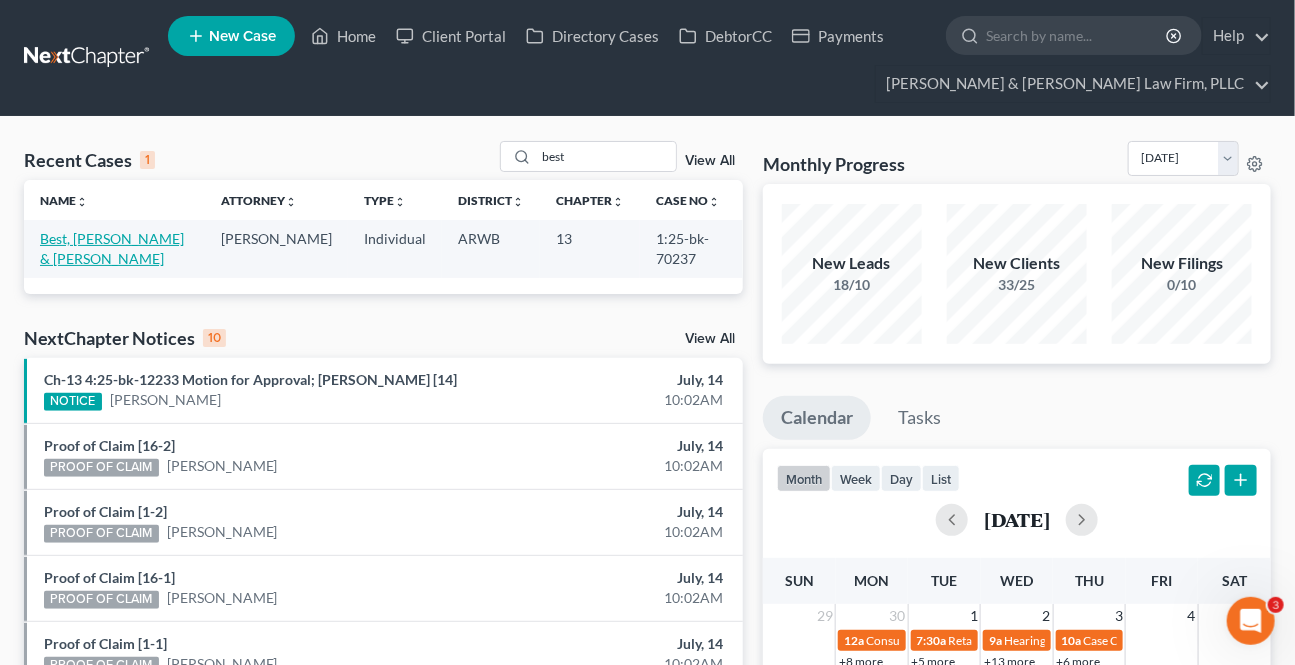 click on "Best, Thomas & Kristi" at bounding box center (112, 248) 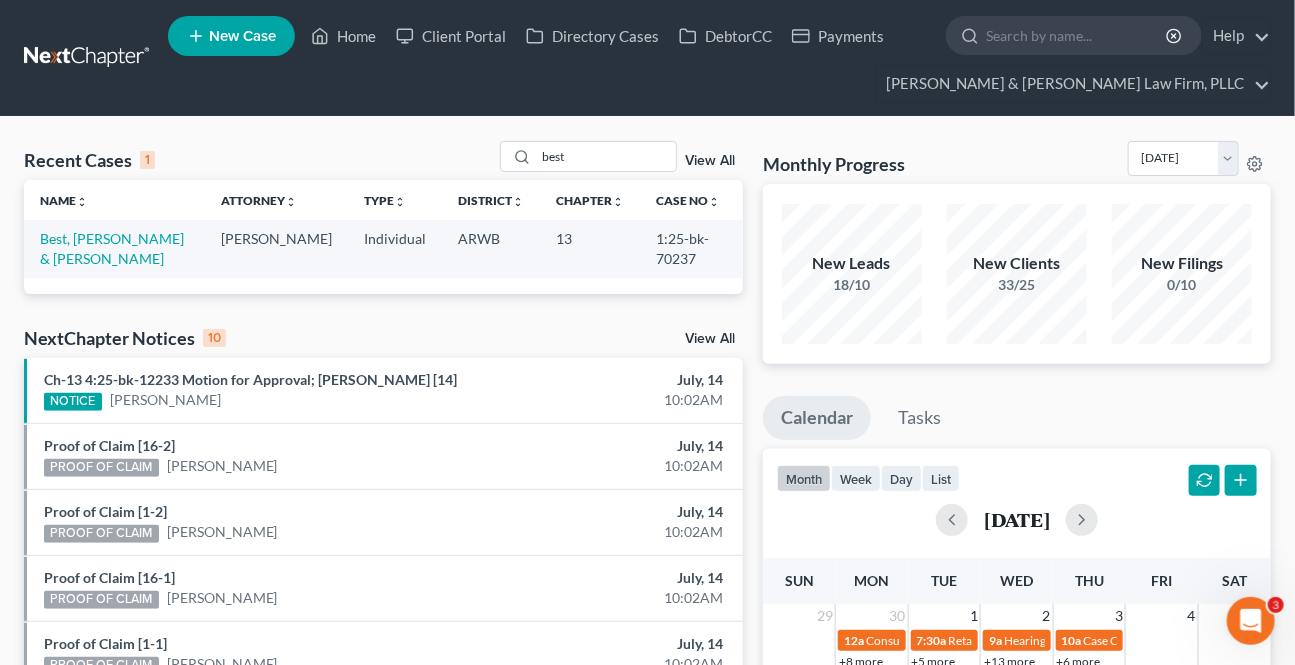 select on "1" 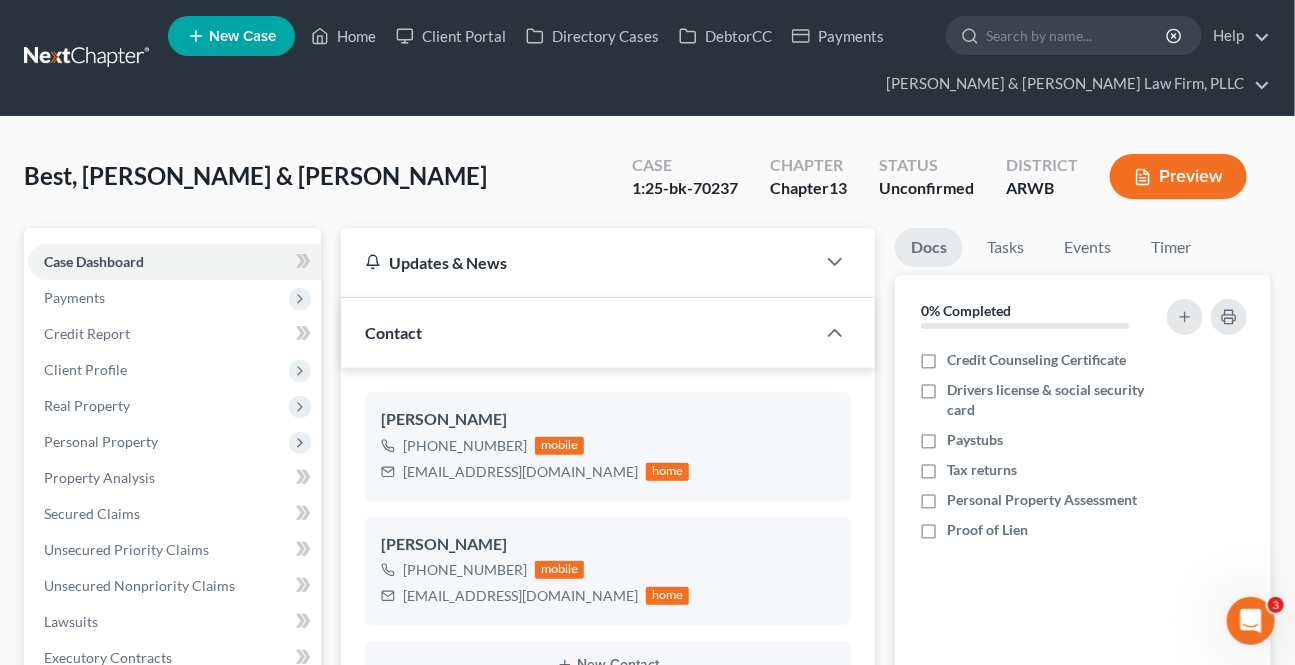 scroll, scrollTop: 545, scrollLeft: 0, axis: vertical 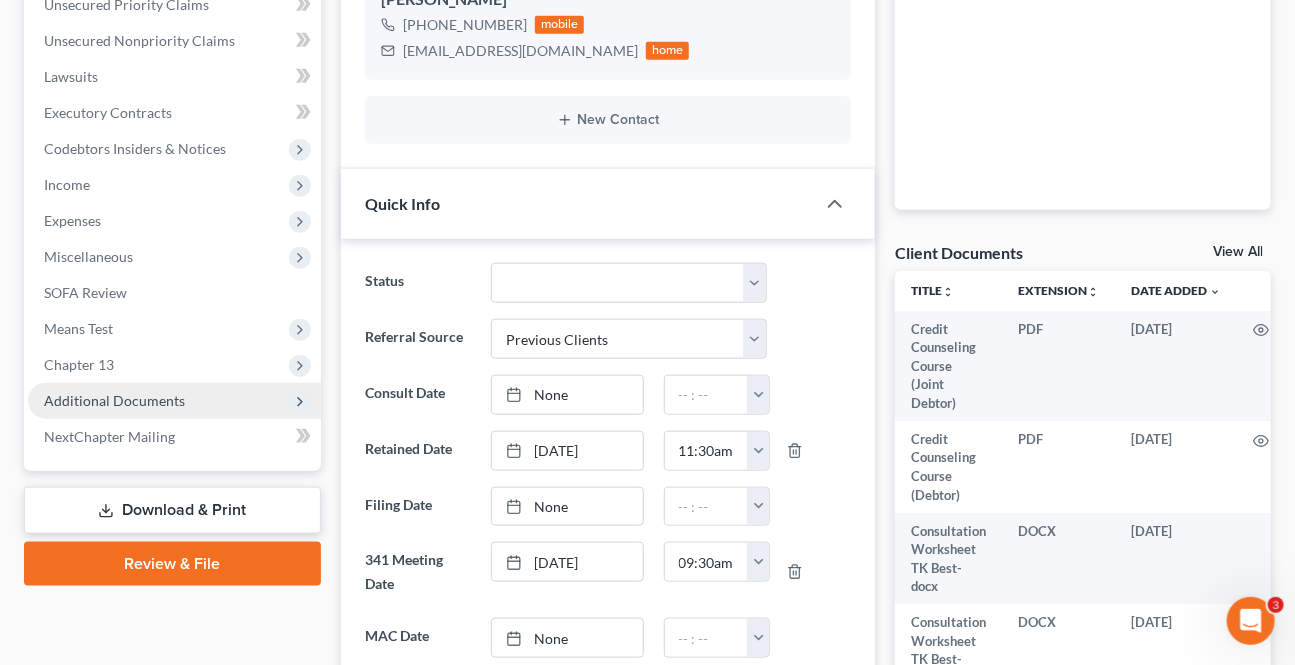 click on "Additional Documents" at bounding box center [114, 400] 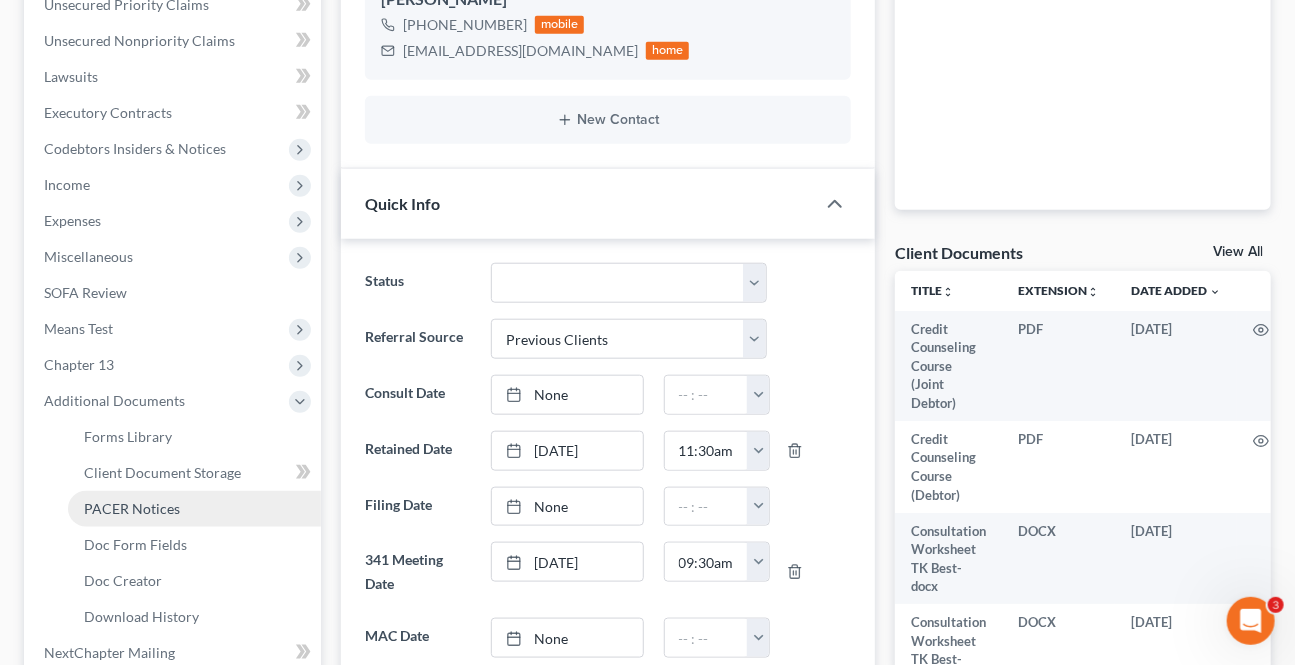 click on "PACER Notices" at bounding box center [132, 508] 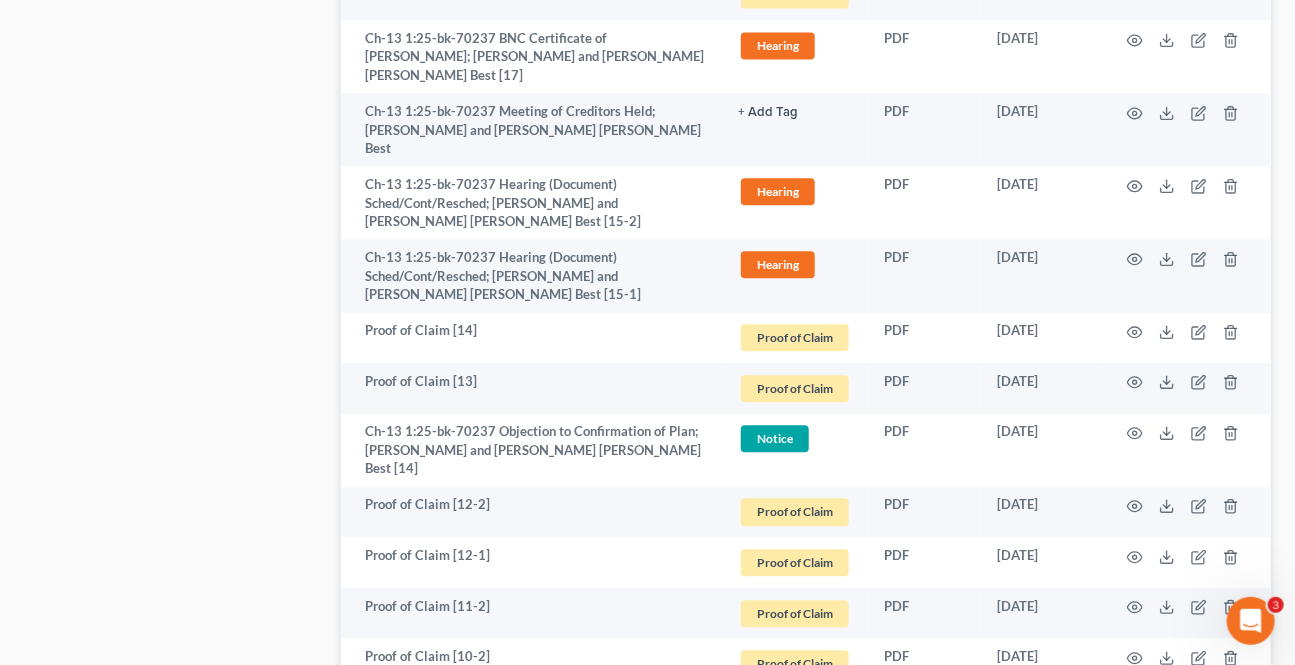 scroll, scrollTop: 1727, scrollLeft: 0, axis: vertical 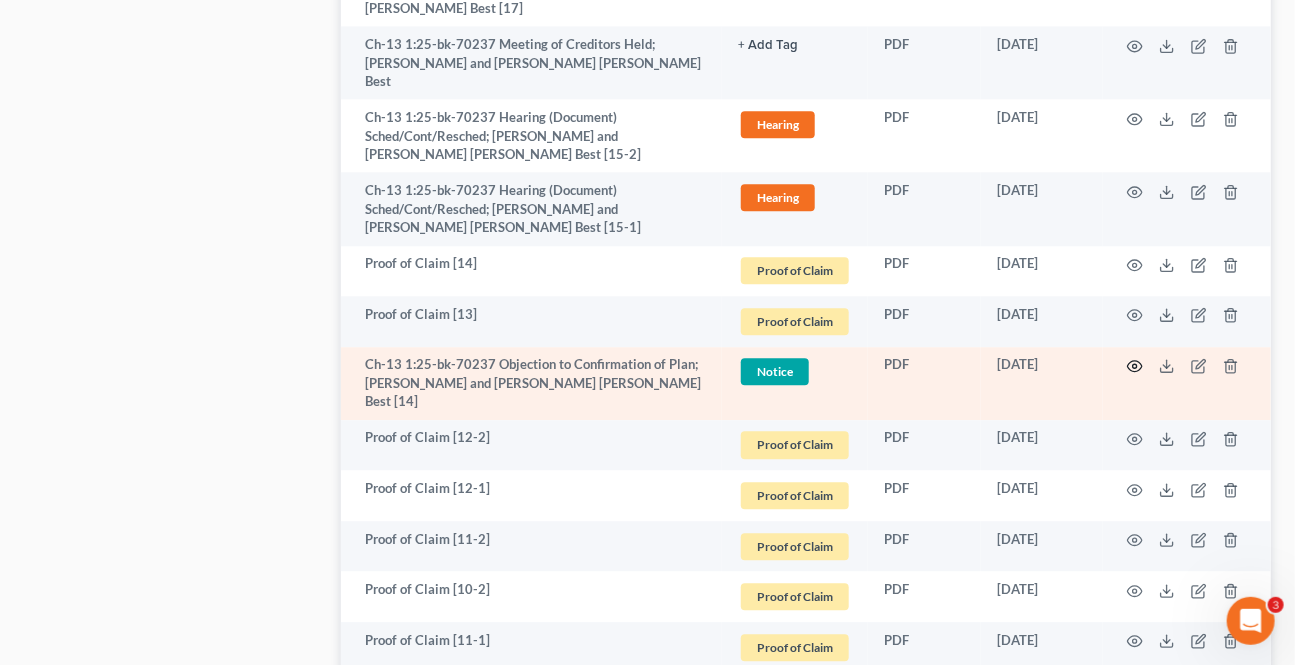 click 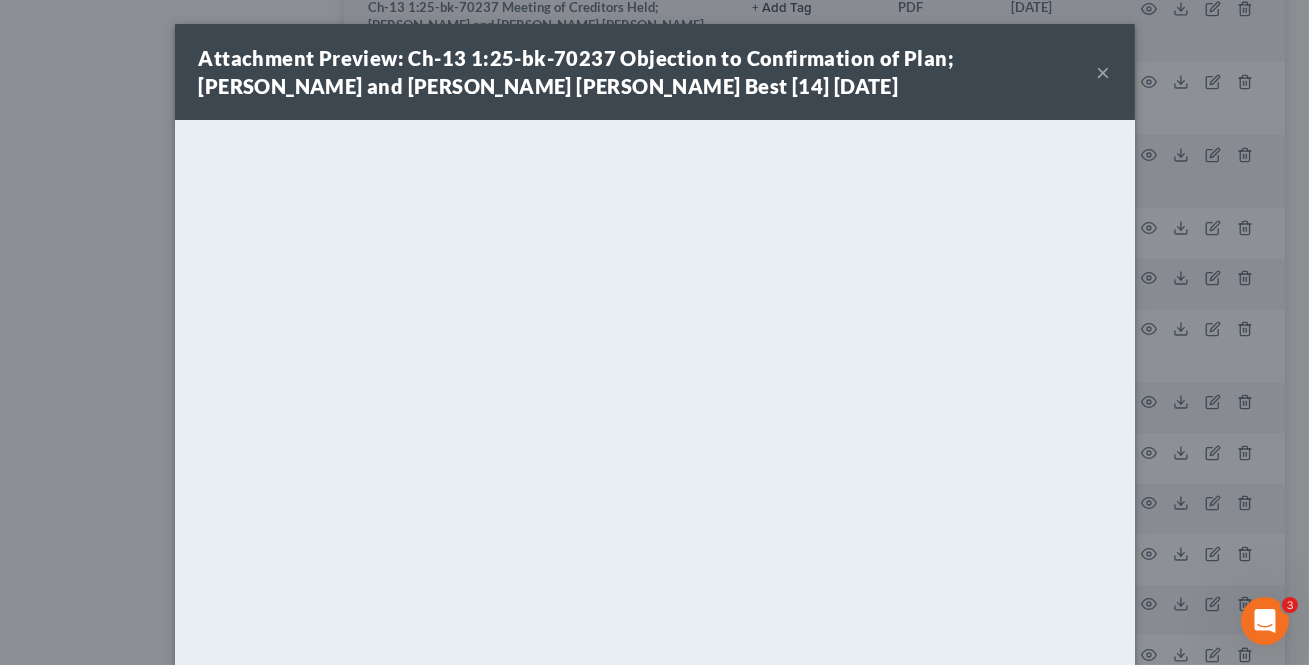click on "×" at bounding box center (1104, 72) 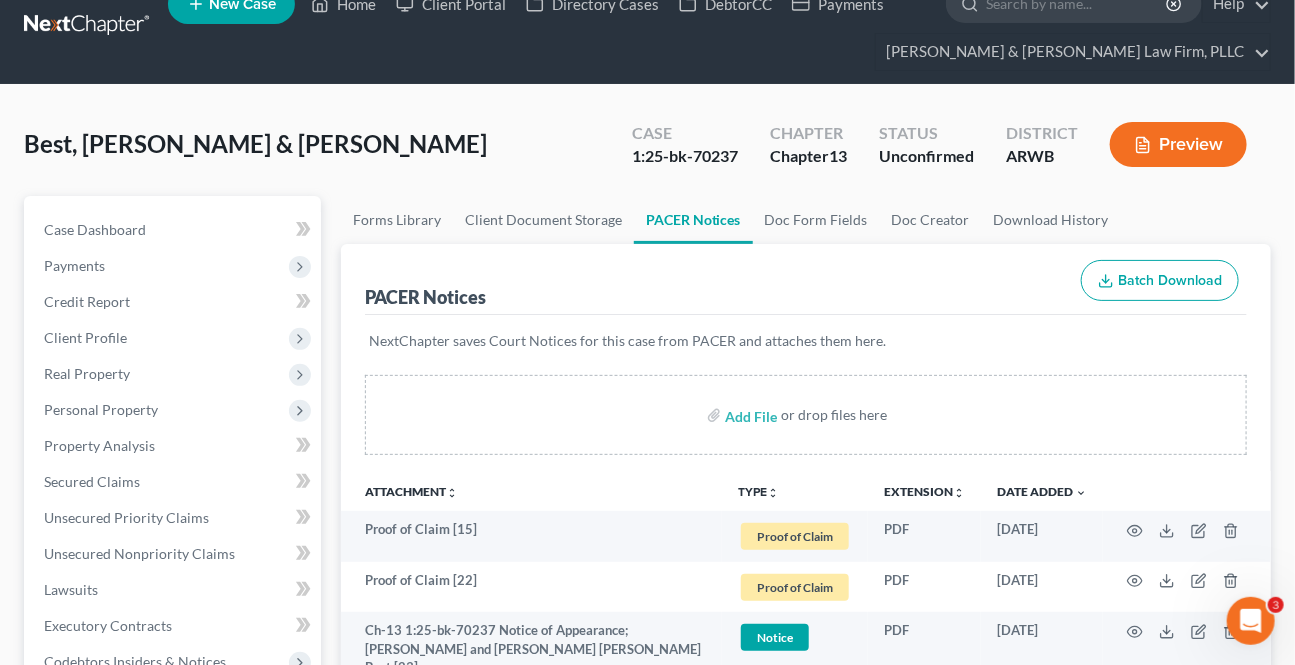 scroll, scrollTop: 0, scrollLeft: 0, axis: both 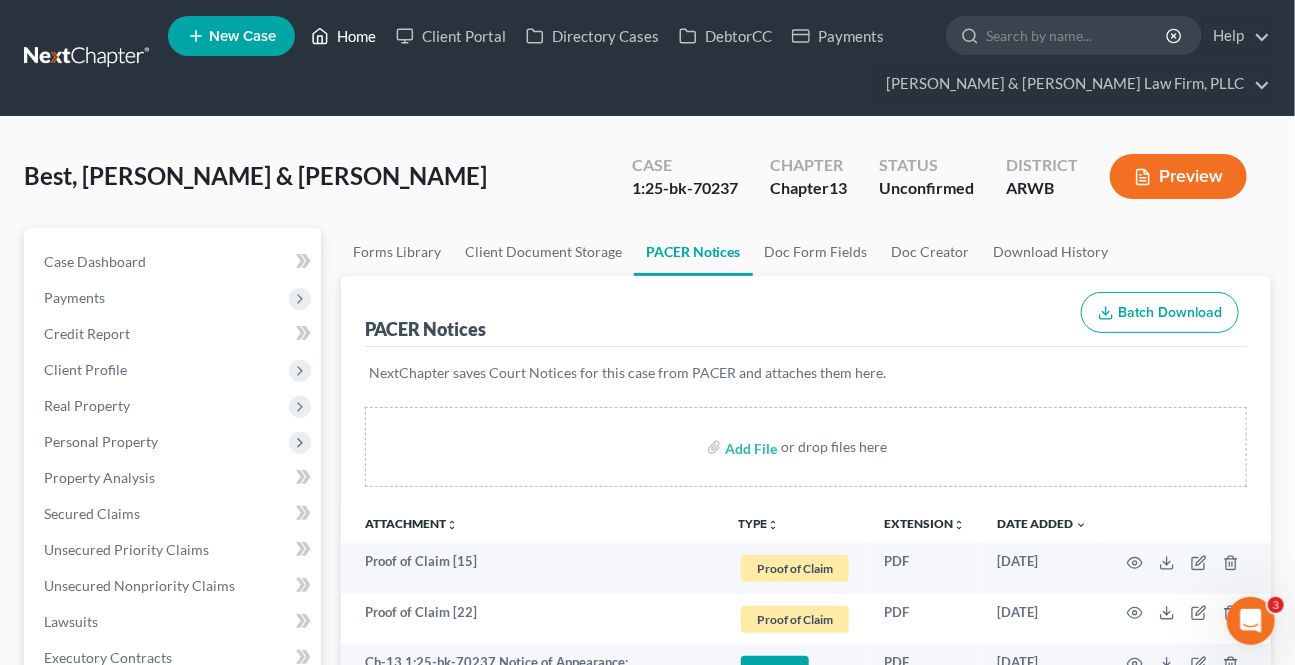 drag, startPoint x: 357, startPoint y: 38, endPoint x: 2, endPoint y: 111, distance: 362.42792 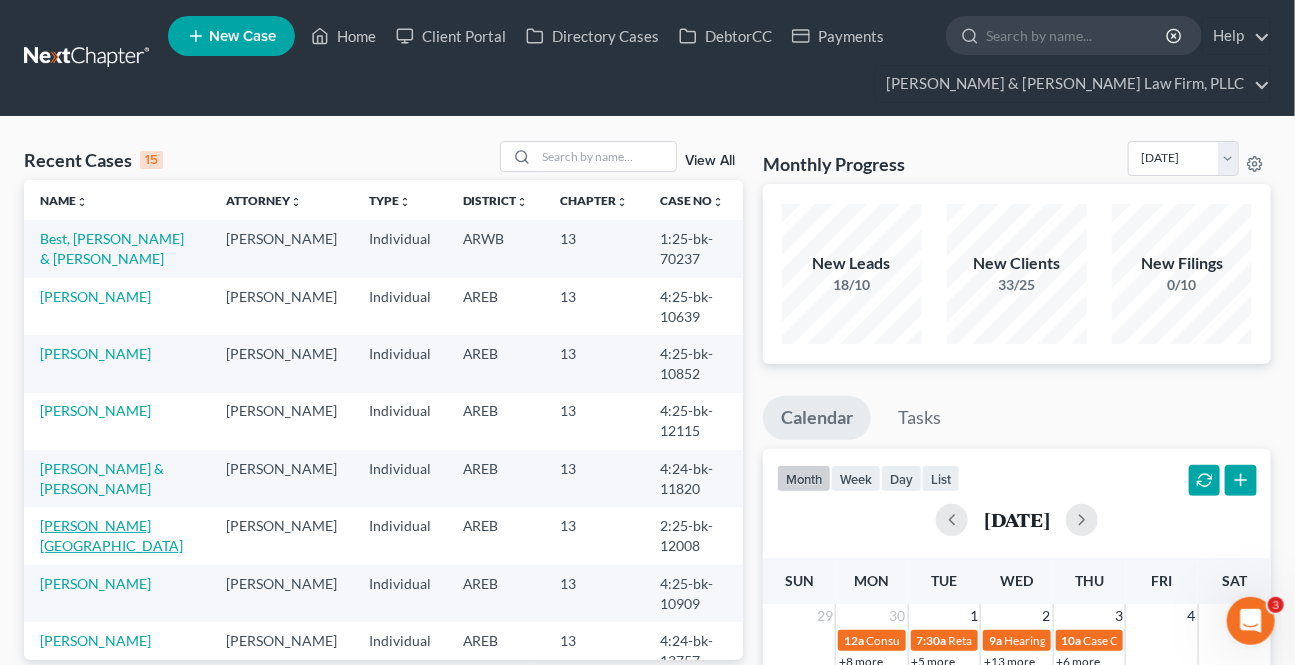 click on "[PERSON_NAME][GEOGRAPHIC_DATA]" at bounding box center [111, 535] 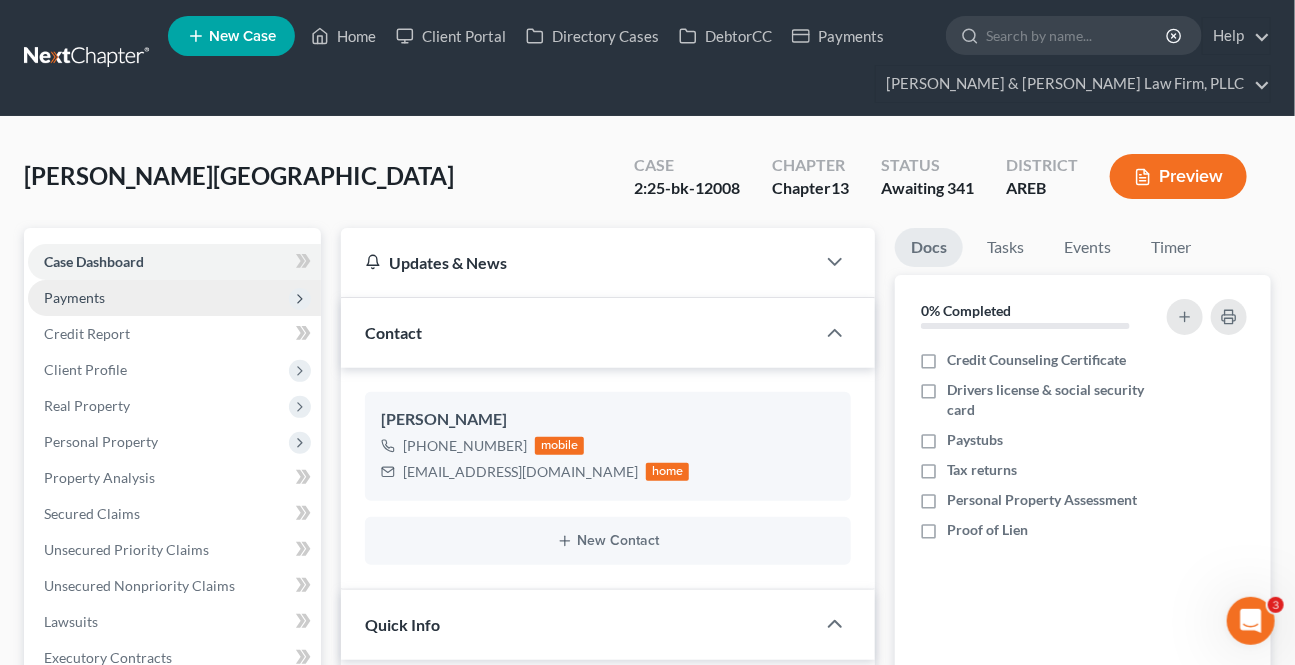 click on "Payments" at bounding box center [74, 297] 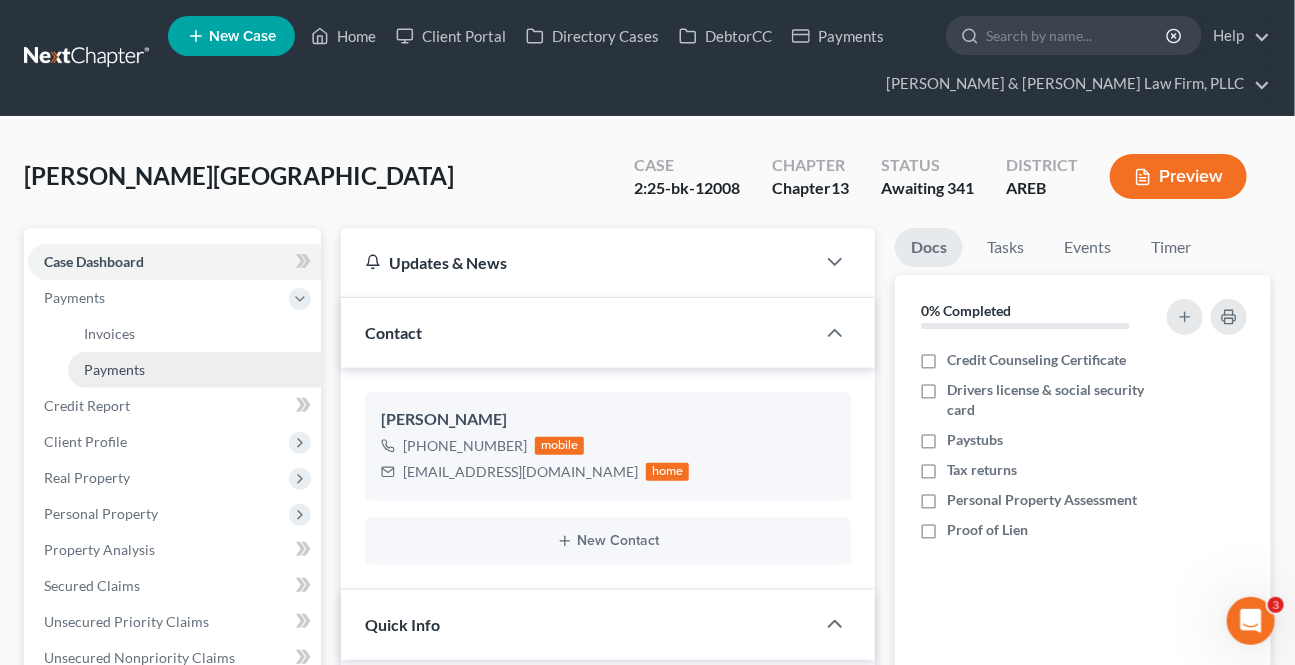 click on "Payments" at bounding box center (114, 369) 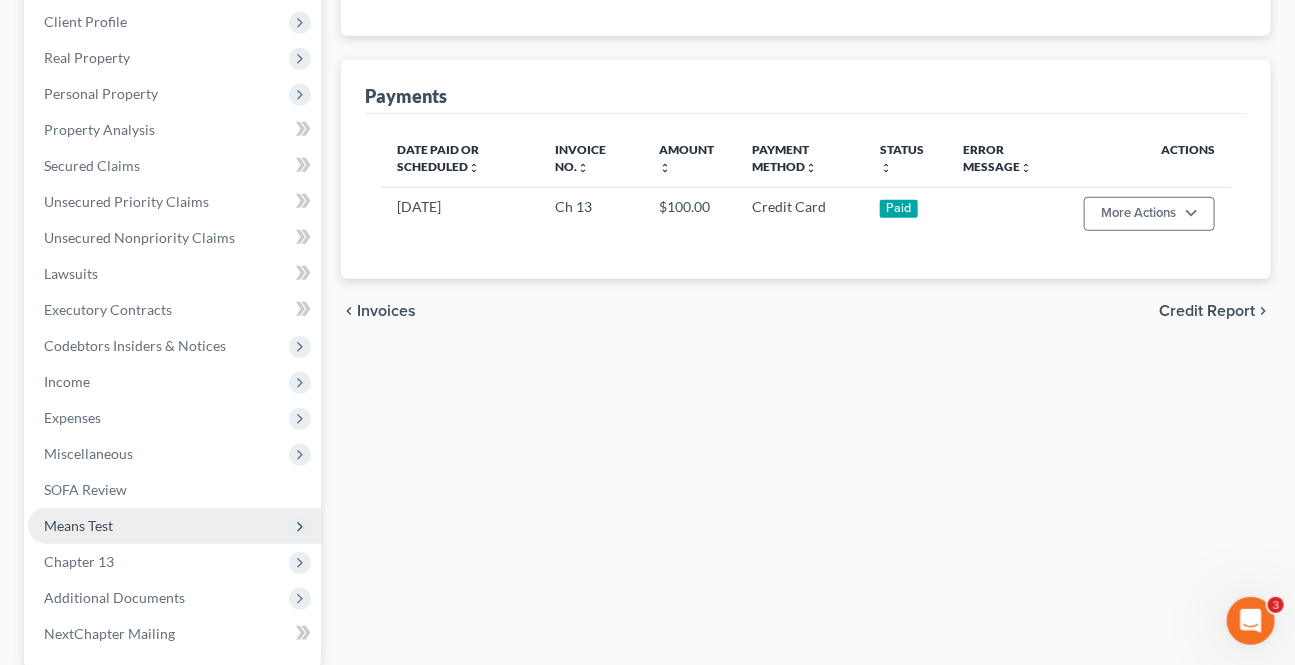 scroll, scrollTop: 454, scrollLeft: 0, axis: vertical 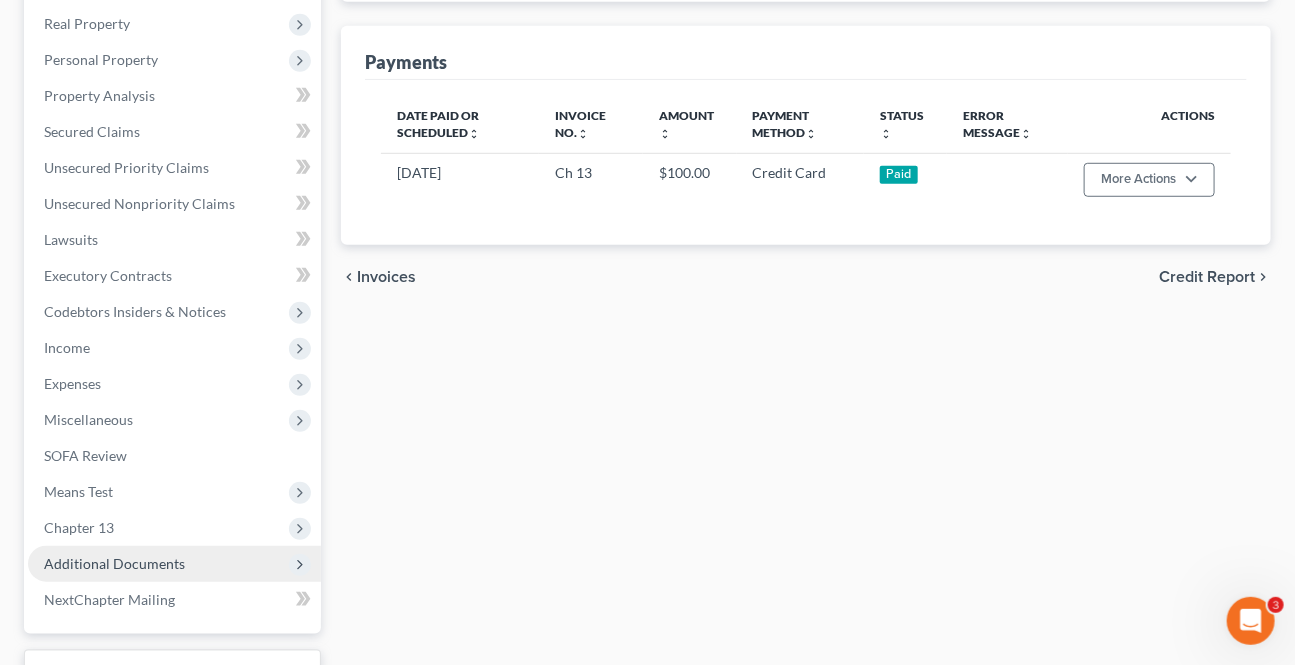 click on "Additional Documents" at bounding box center [114, 563] 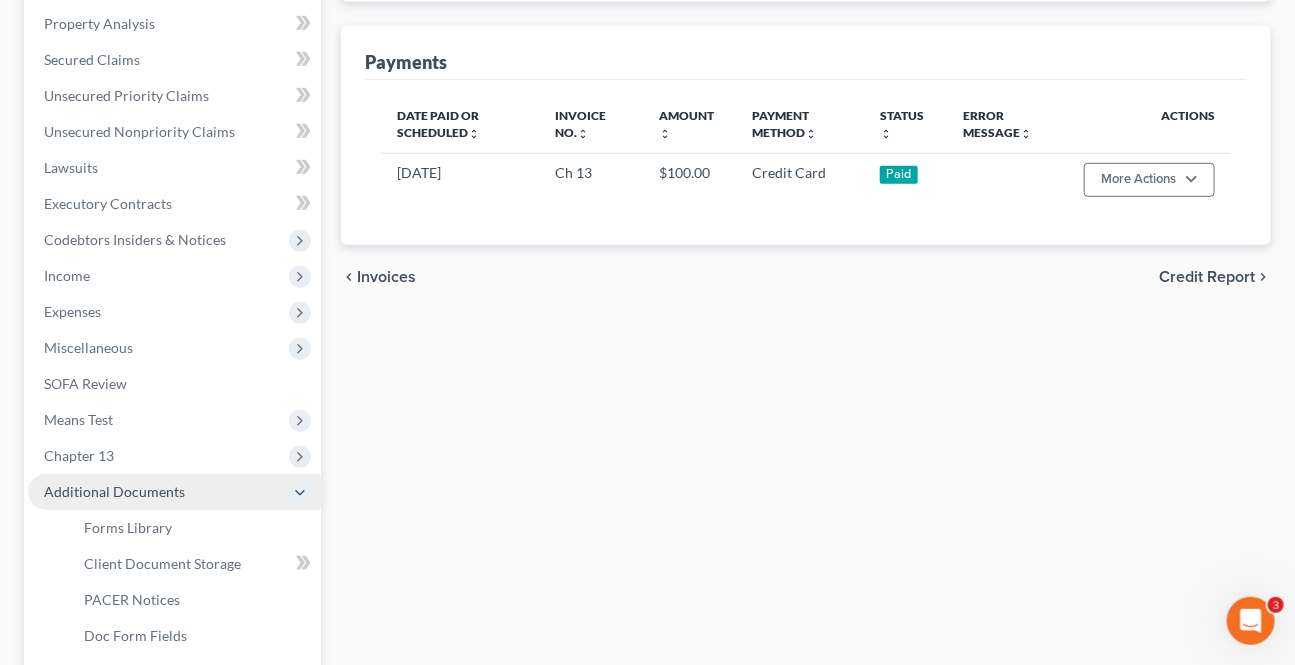 scroll, scrollTop: 382, scrollLeft: 0, axis: vertical 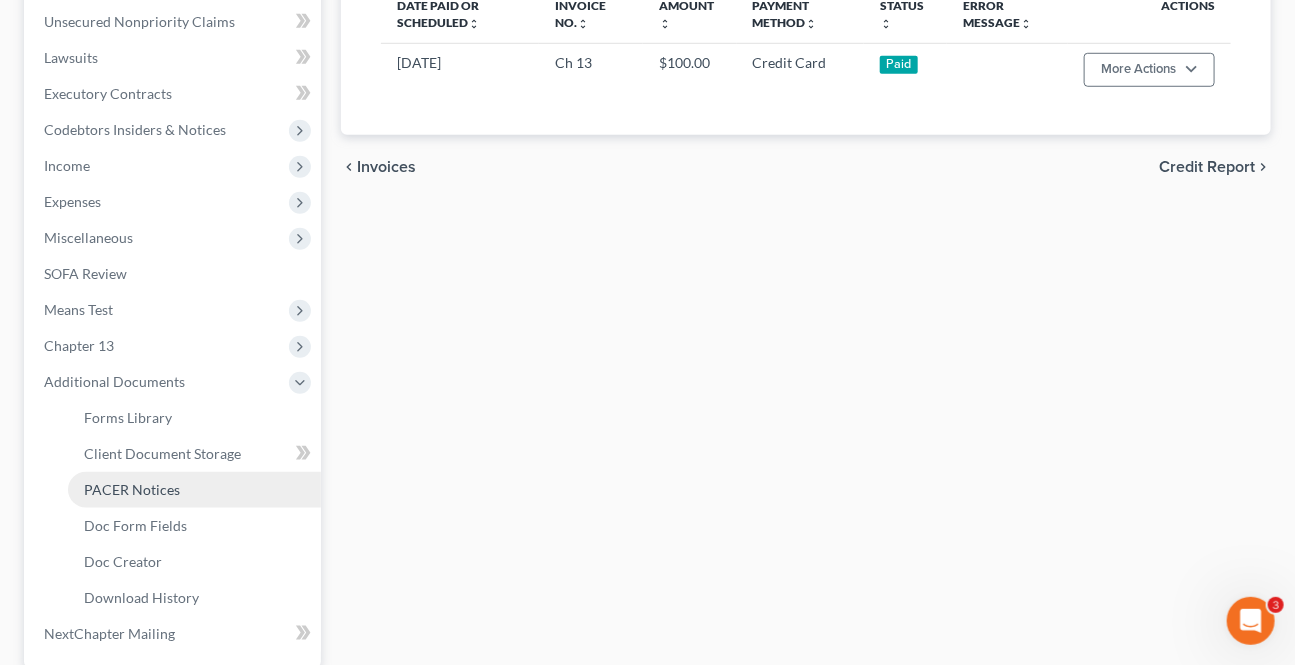 click on "PACER Notices" at bounding box center [132, 489] 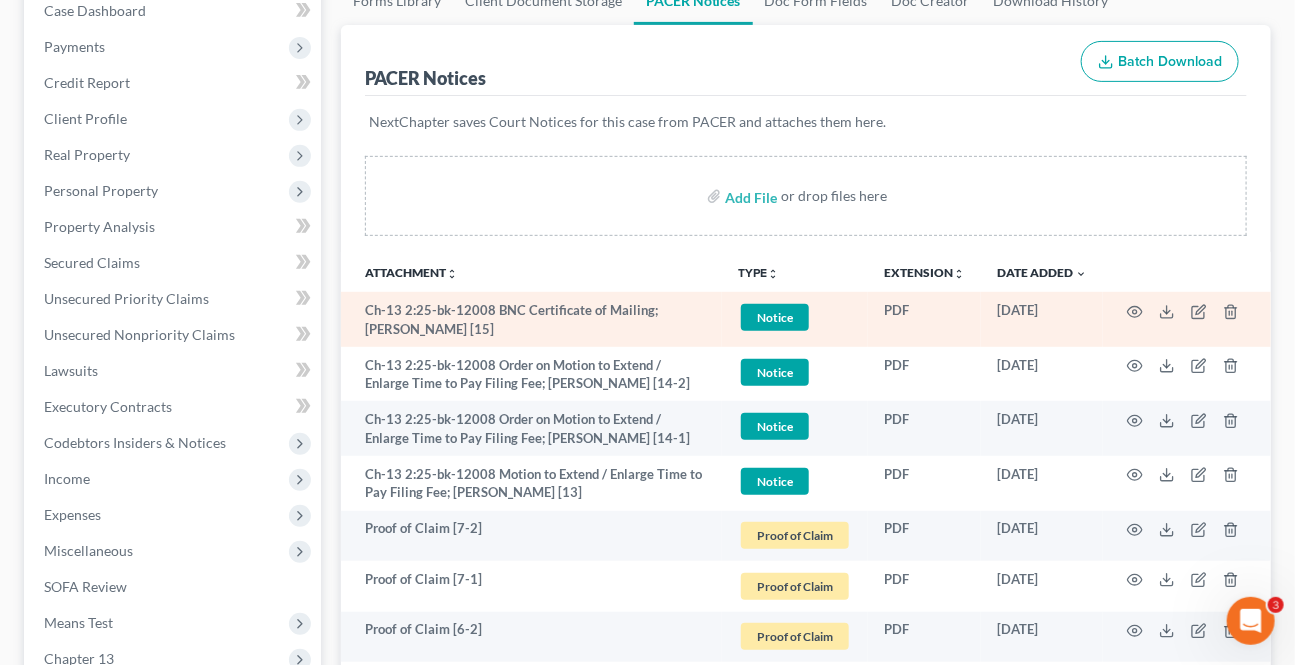 scroll, scrollTop: 272, scrollLeft: 0, axis: vertical 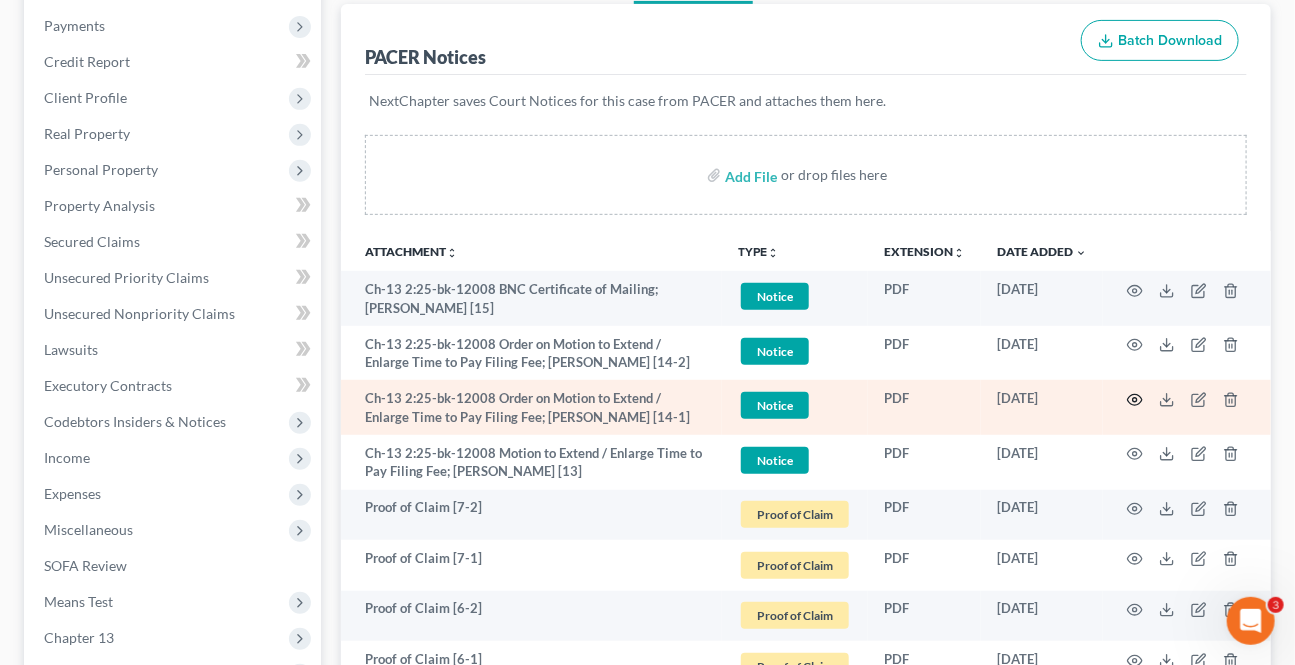 click 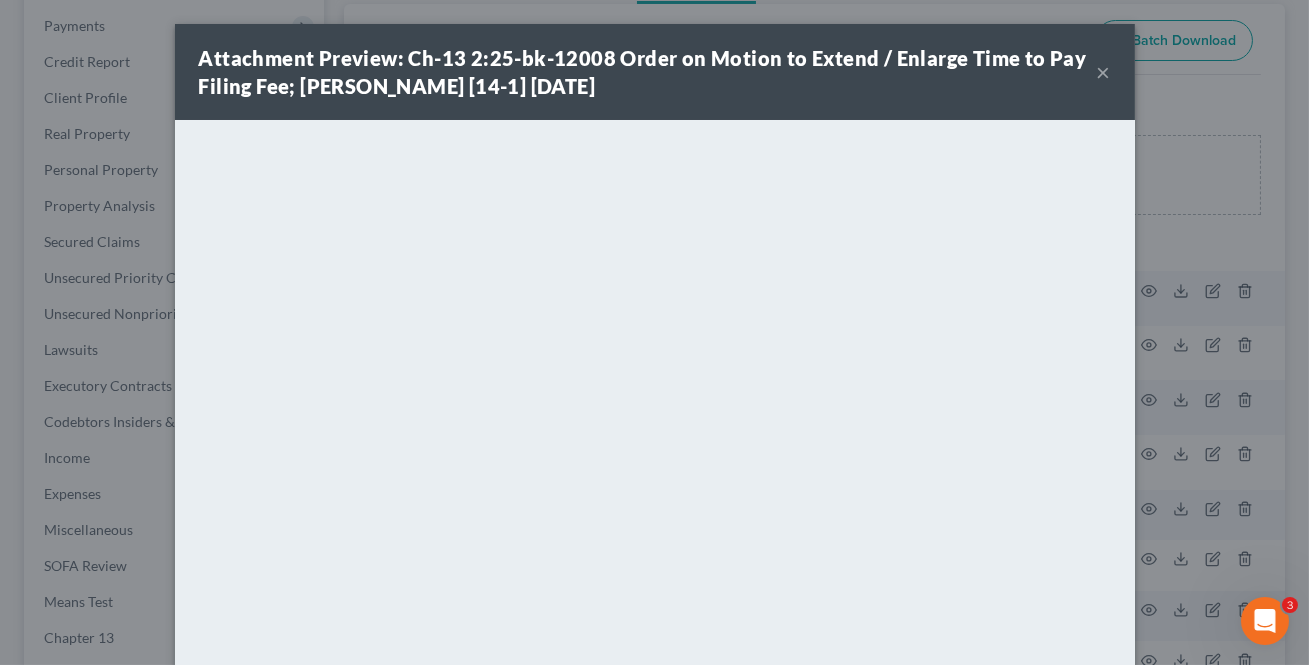 click on "×" at bounding box center [1104, 72] 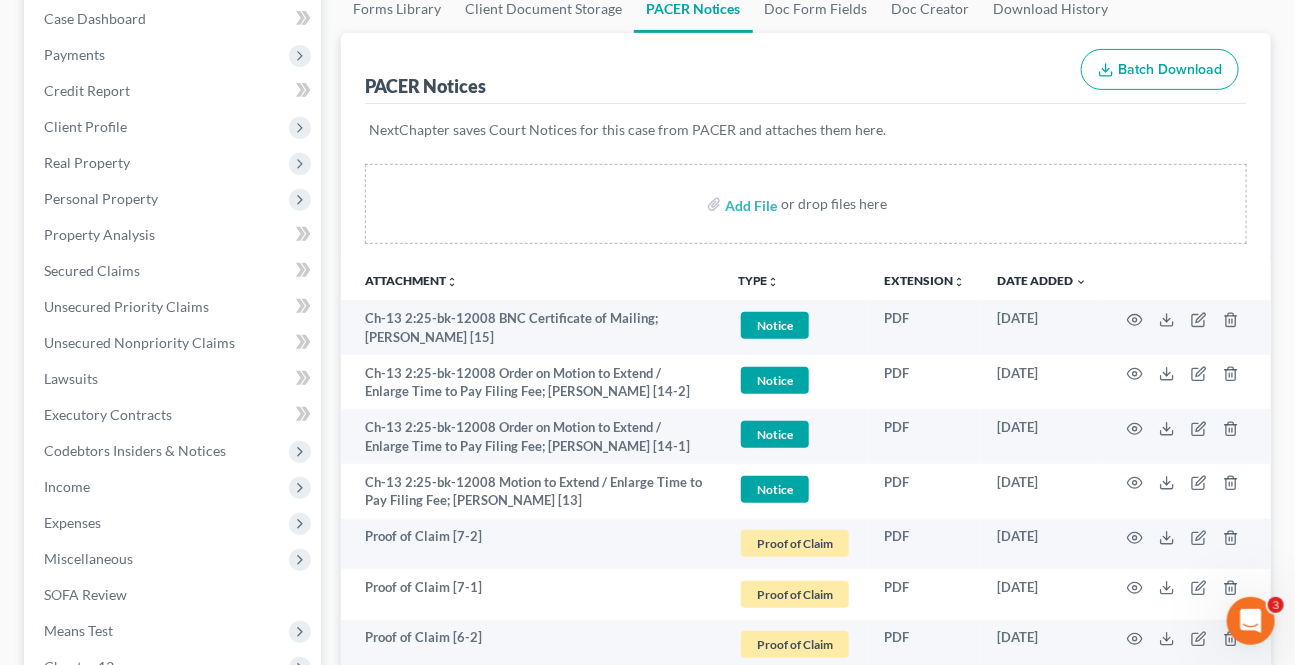 scroll, scrollTop: 0, scrollLeft: 0, axis: both 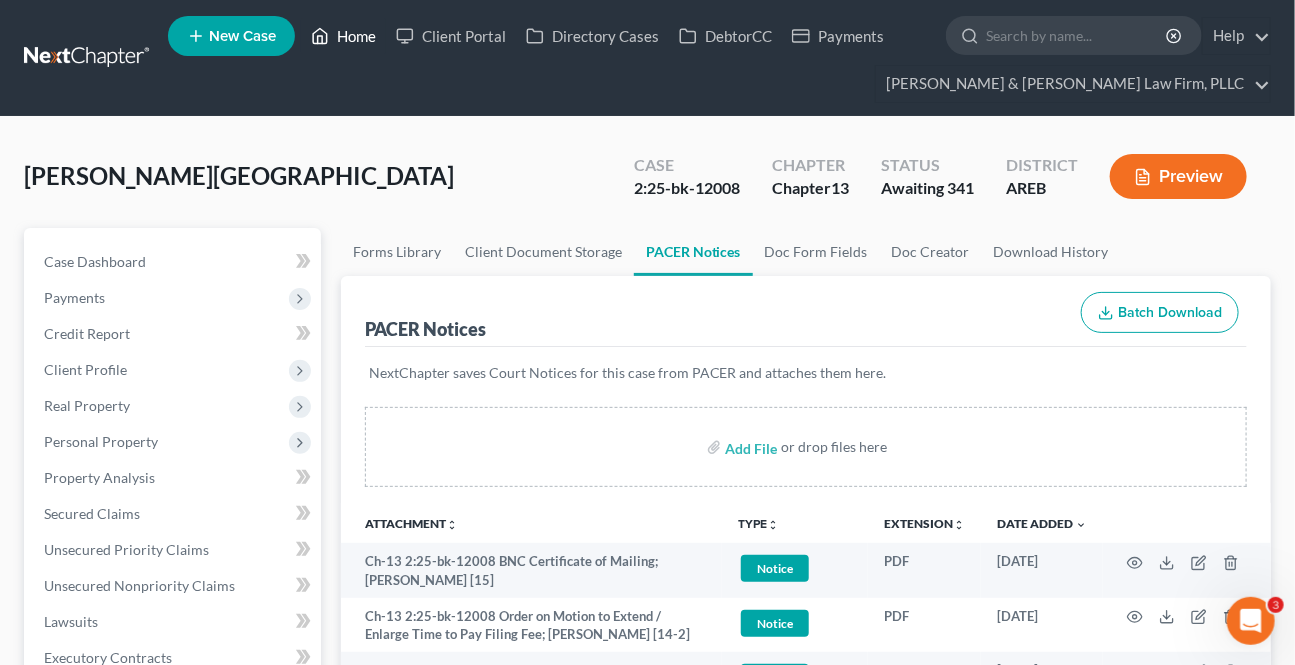 drag, startPoint x: 334, startPoint y: 34, endPoint x: 363, endPoint y: 2, distance: 43.185646 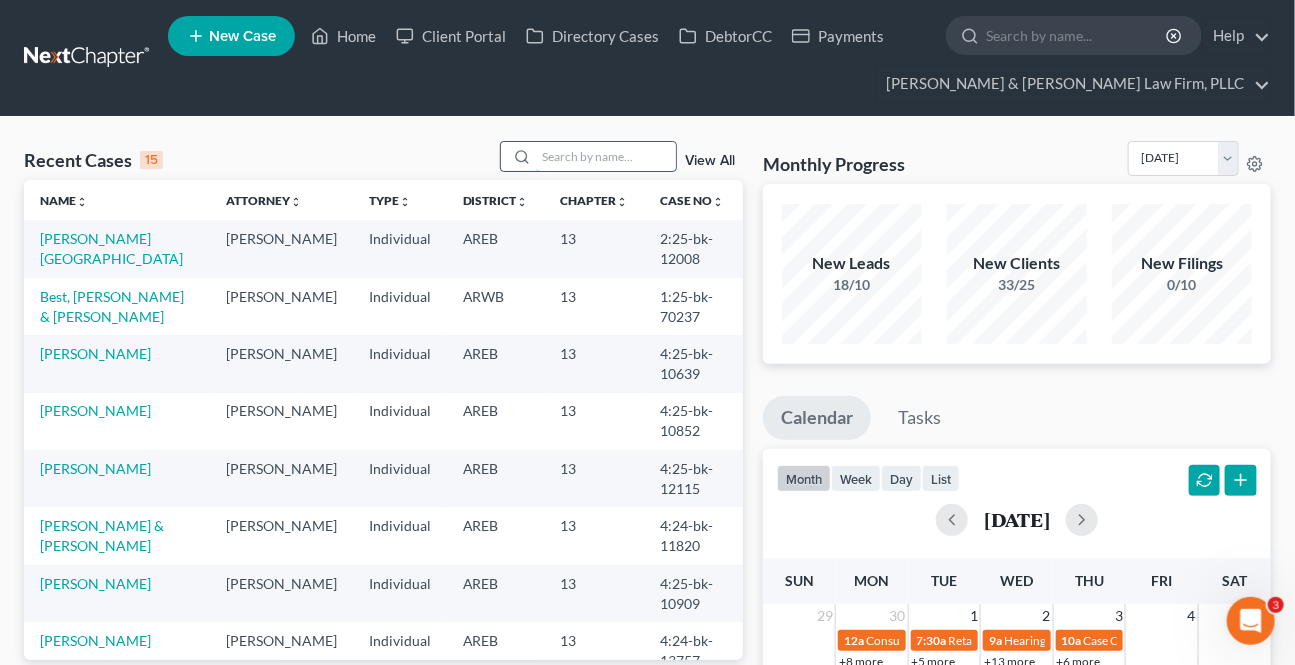 click at bounding box center [606, 156] 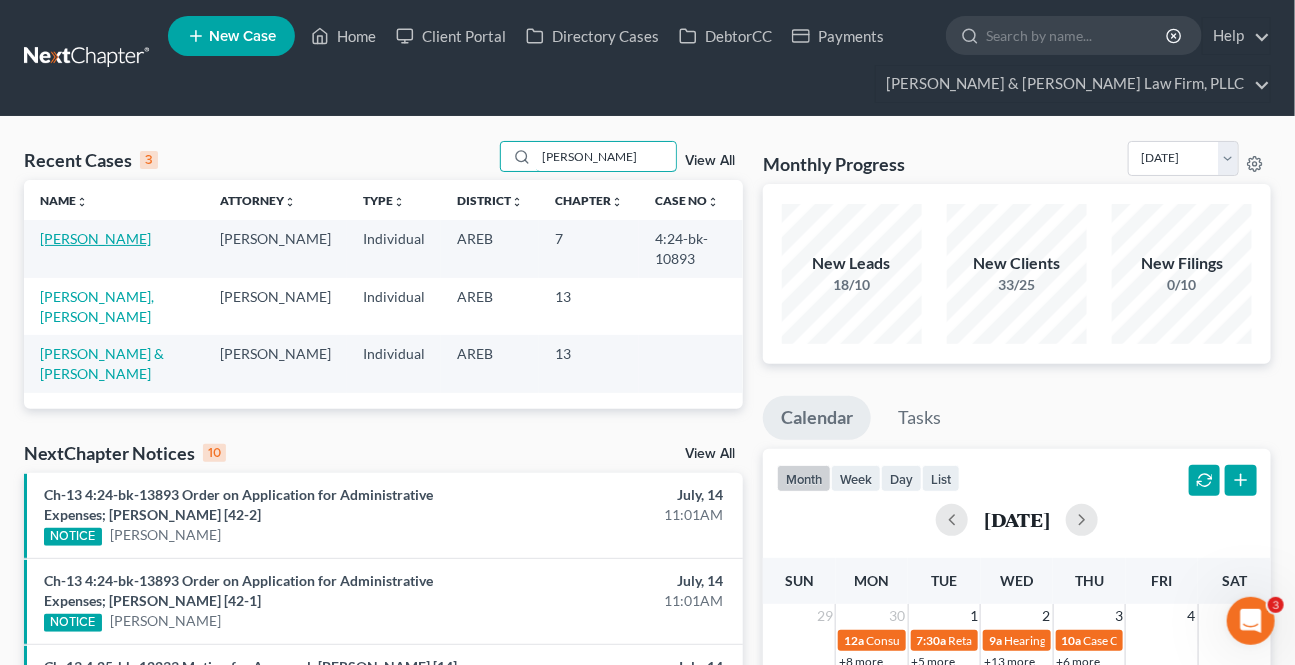 type on "hern" 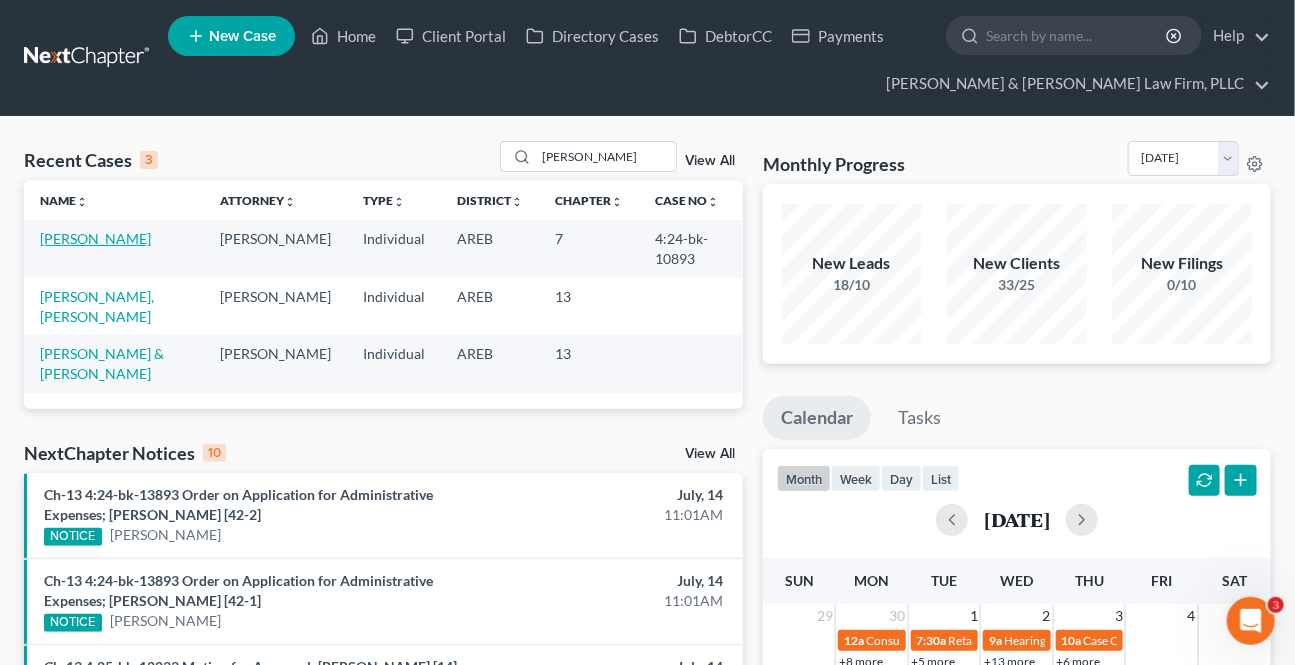 click on "Hernandez, Sarah" at bounding box center [95, 238] 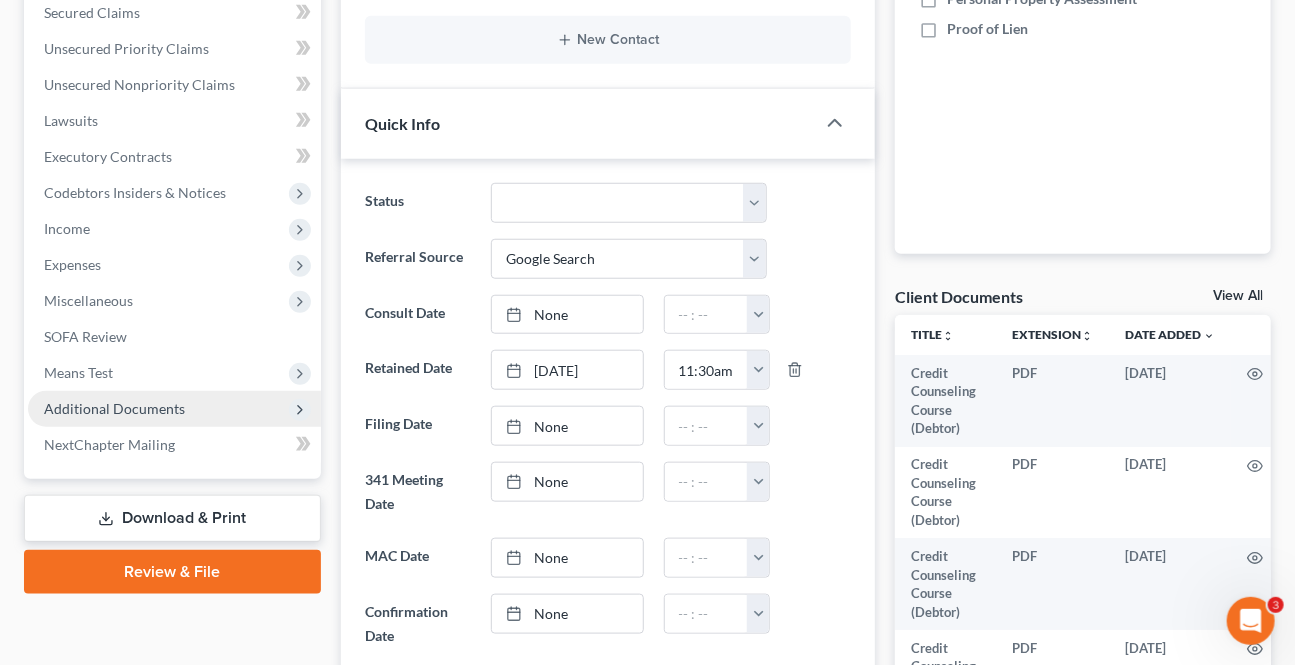 scroll, scrollTop: 545, scrollLeft: 0, axis: vertical 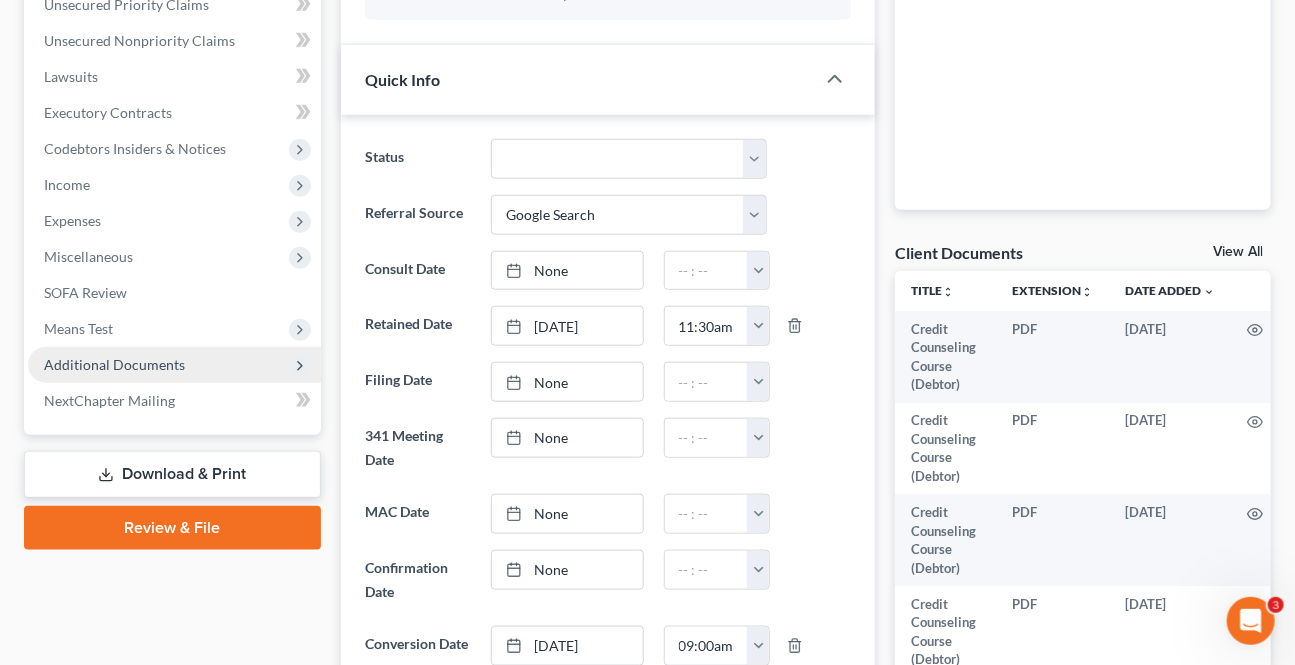 click on "Additional Documents" at bounding box center (114, 364) 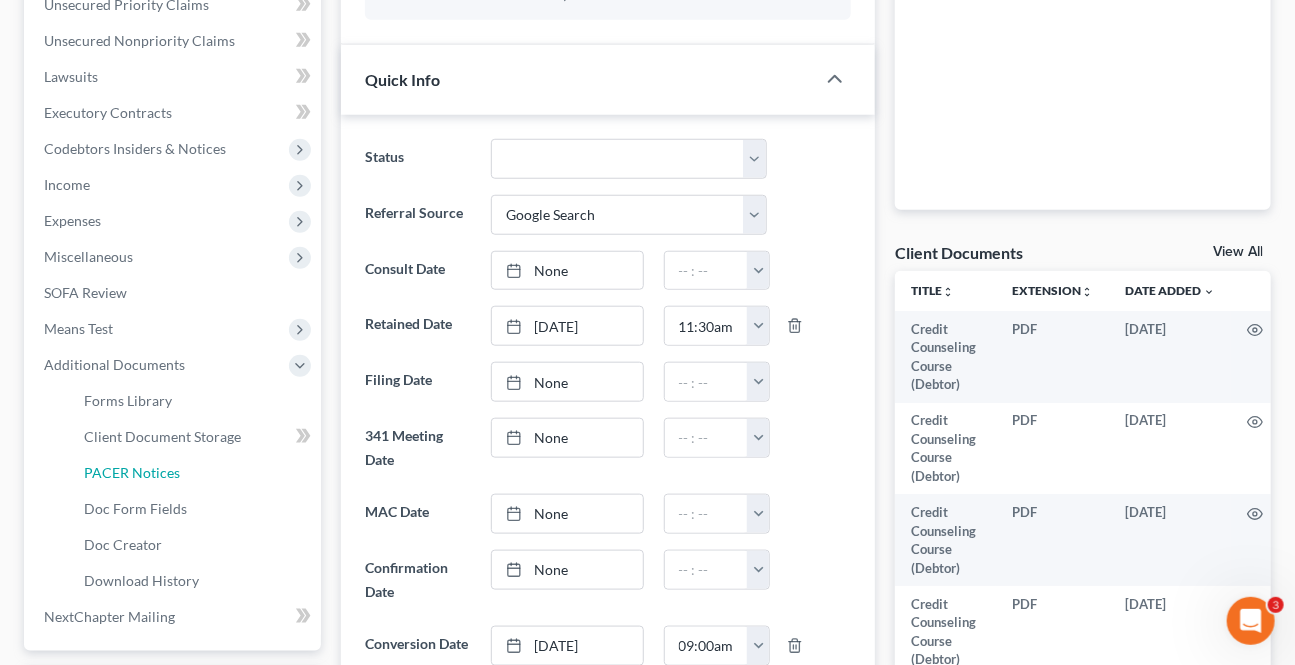 drag, startPoint x: 144, startPoint y: 465, endPoint x: 979, endPoint y: 516, distance: 836.556 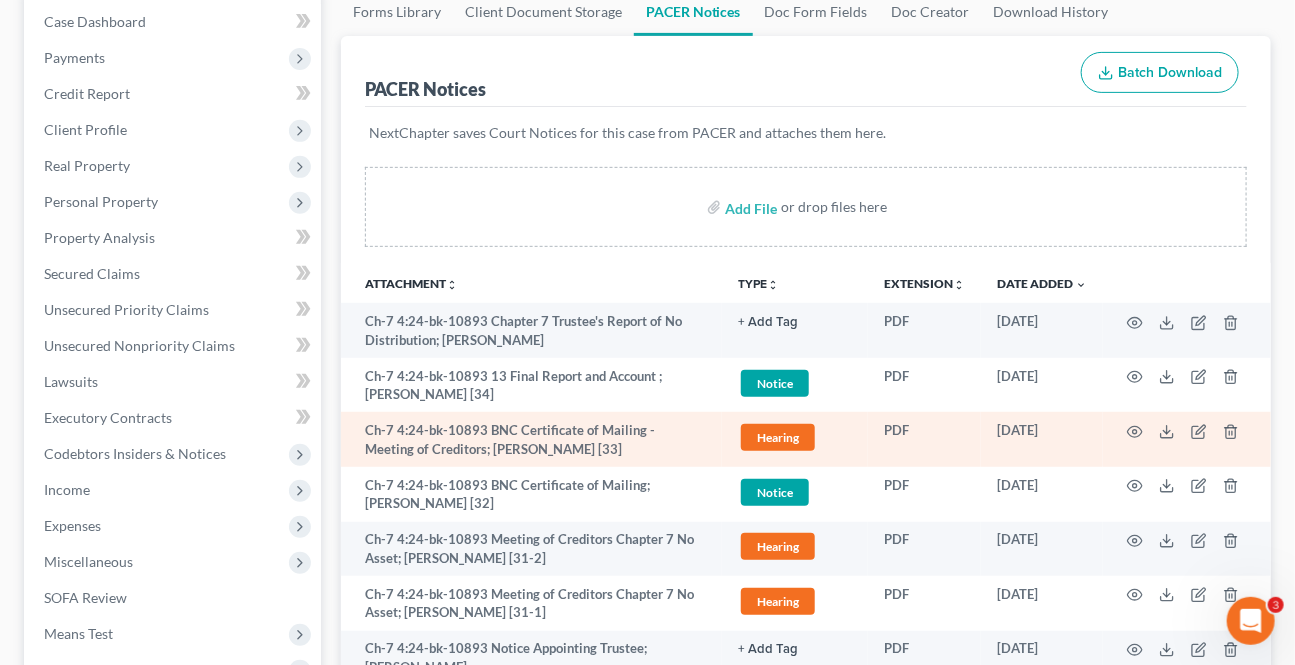 scroll, scrollTop: 272, scrollLeft: 0, axis: vertical 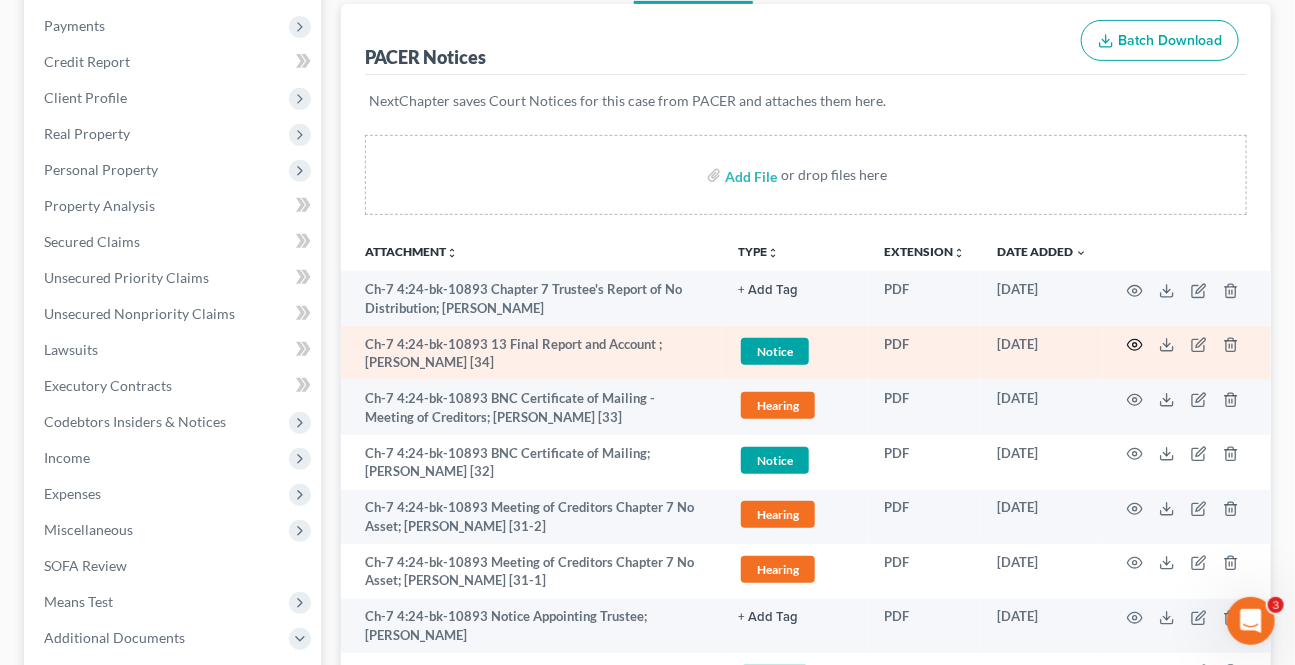 click 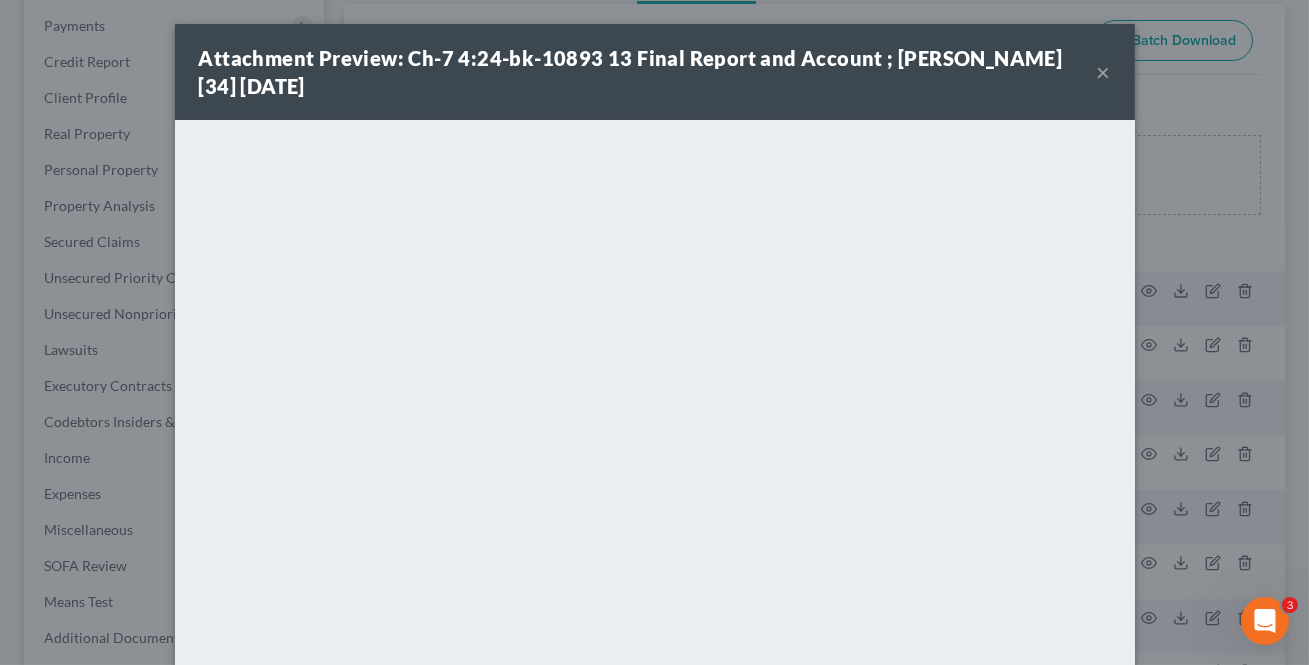 click on "×" at bounding box center [1104, 72] 